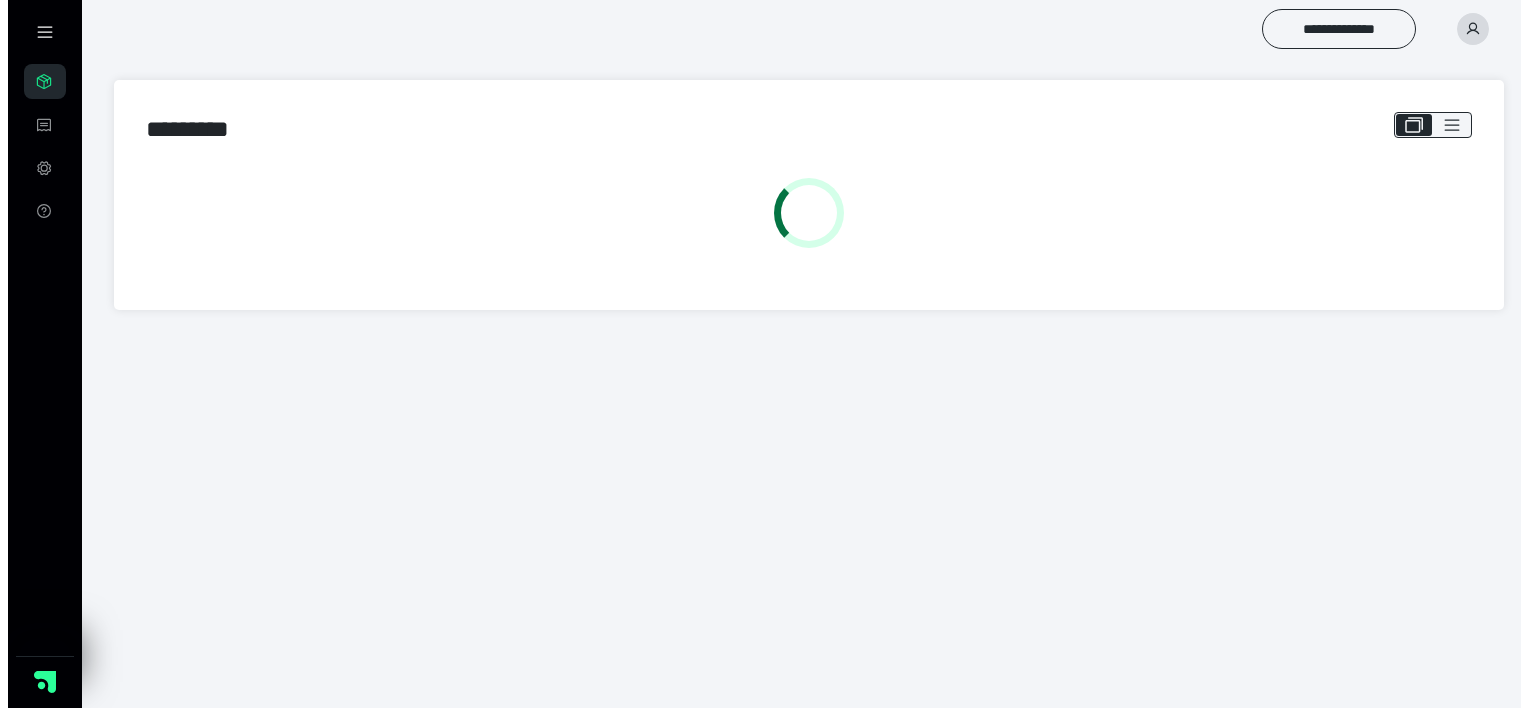 scroll, scrollTop: 0, scrollLeft: 0, axis: both 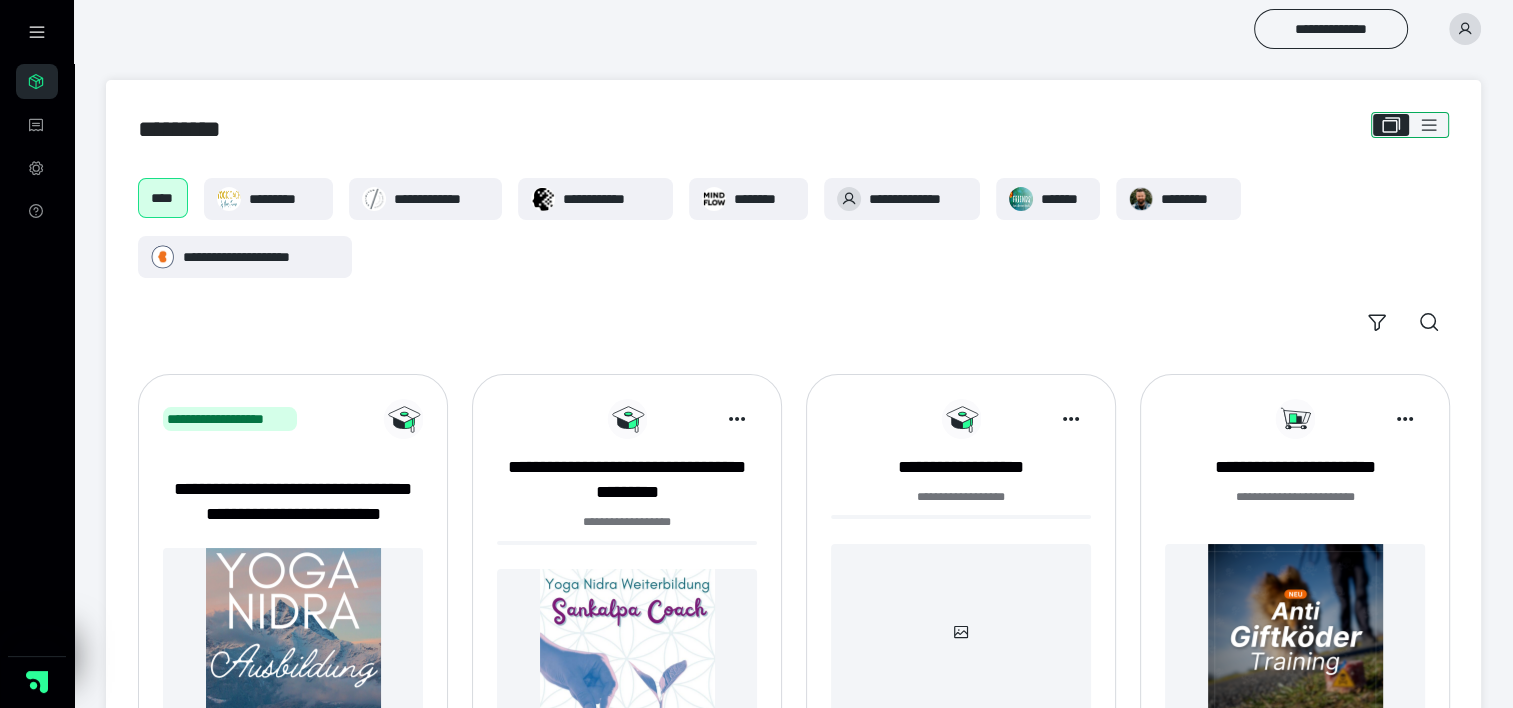 click 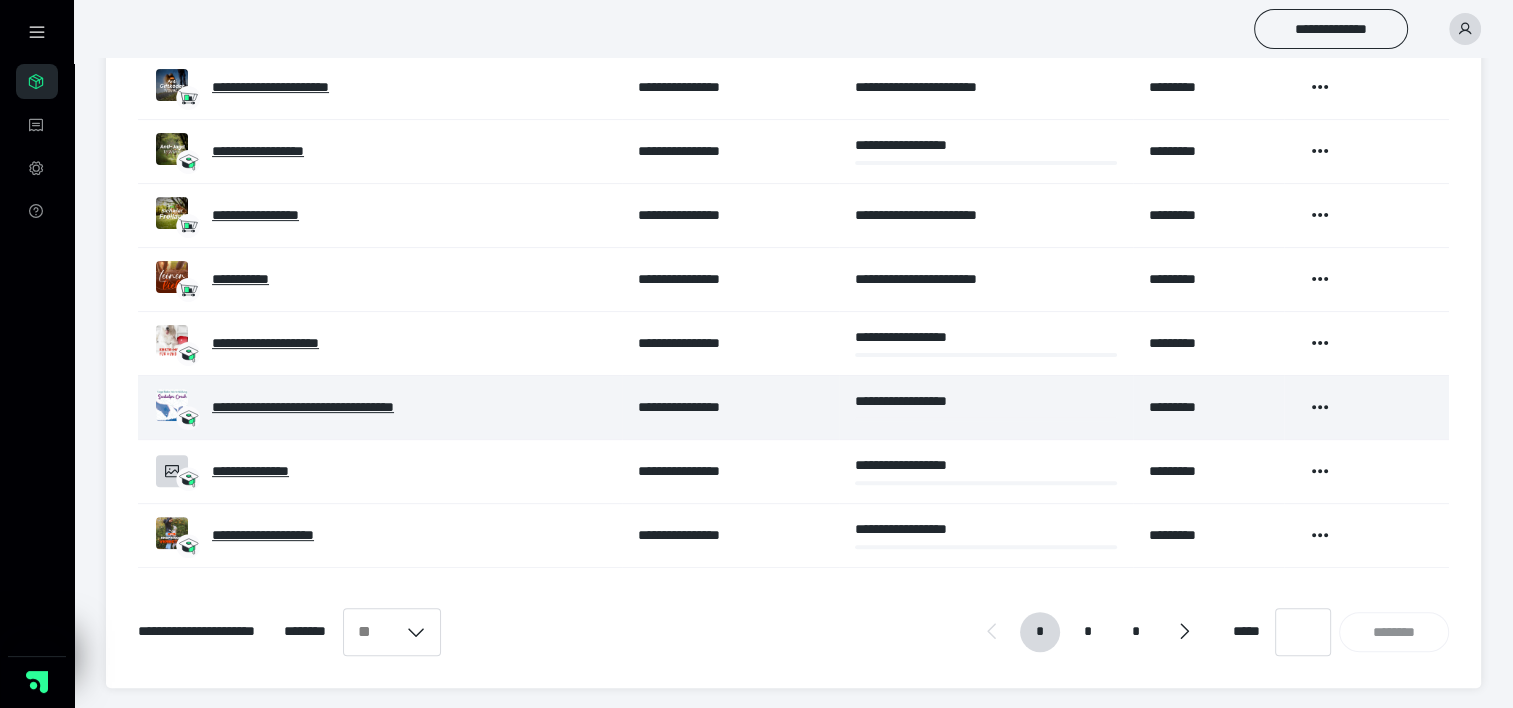 scroll, scrollTop: 569, scrollLeft: 0, axis: vertical 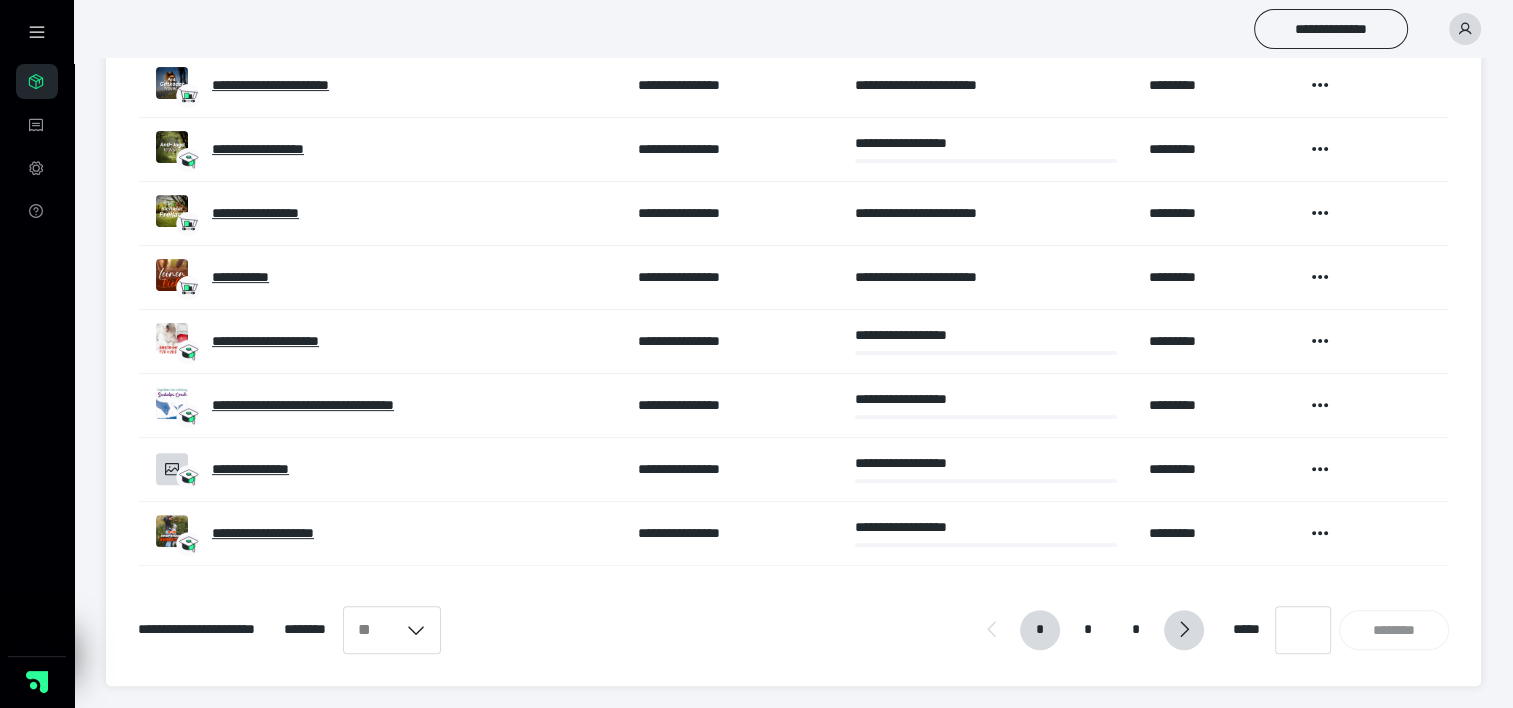 click 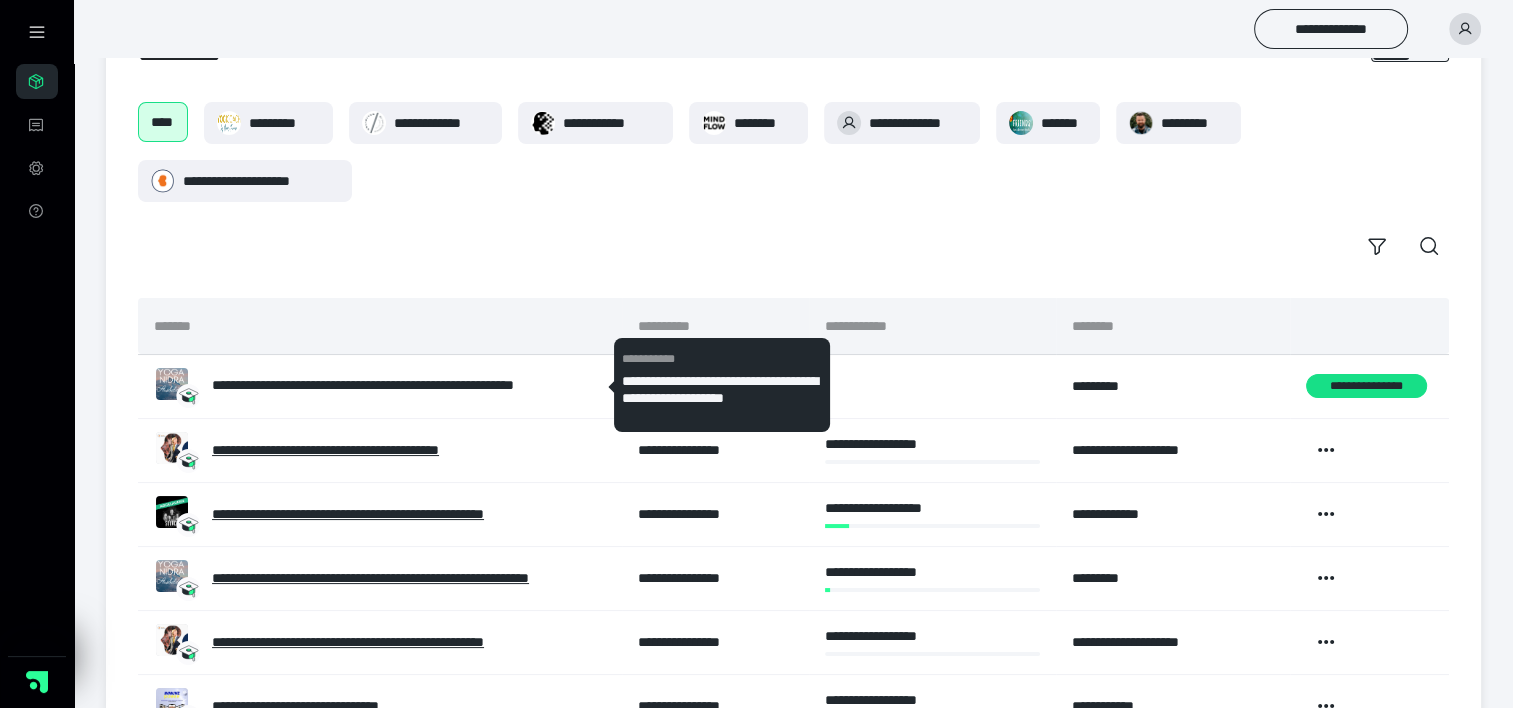 scroll, scrollTop: 0, scrollLeft: 0, axis: both 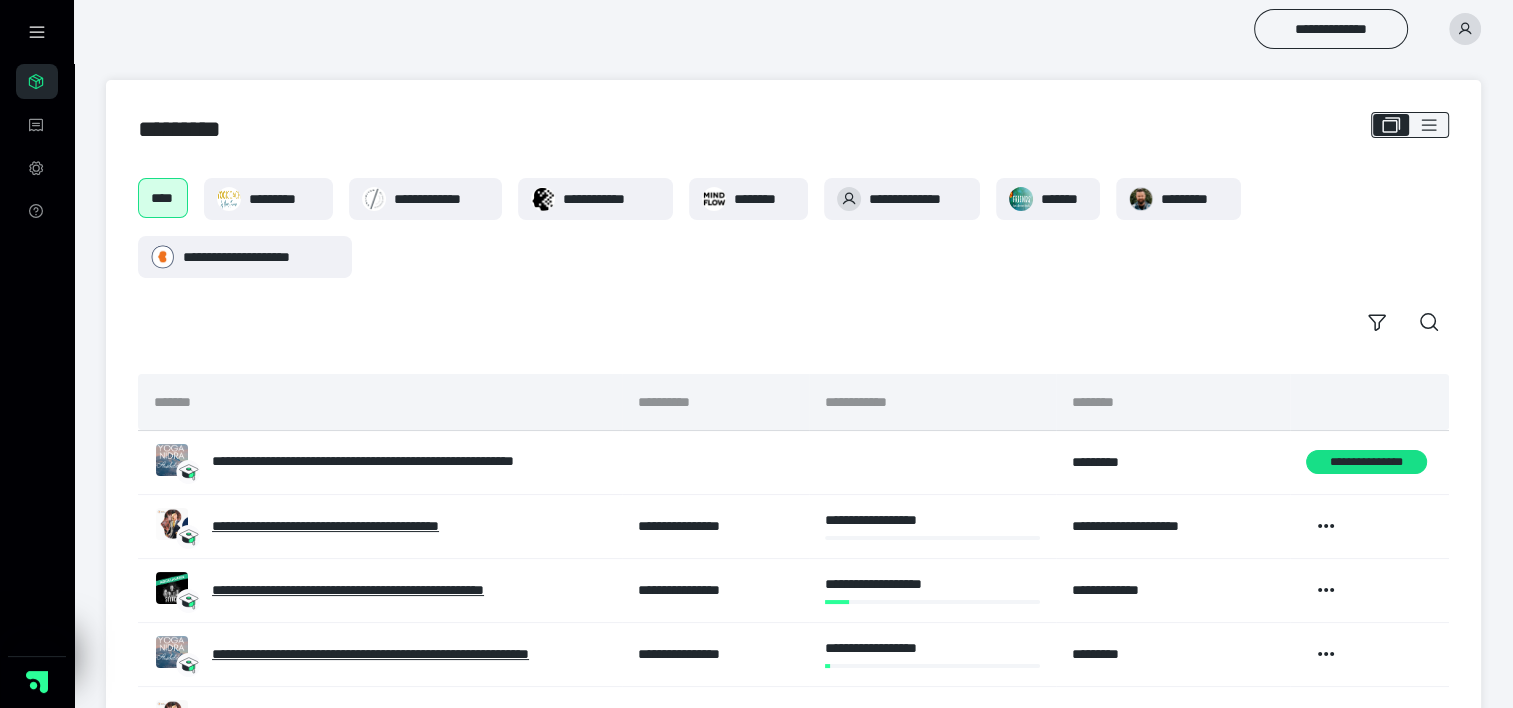 click on "********" at bounding box center [1093, 402] 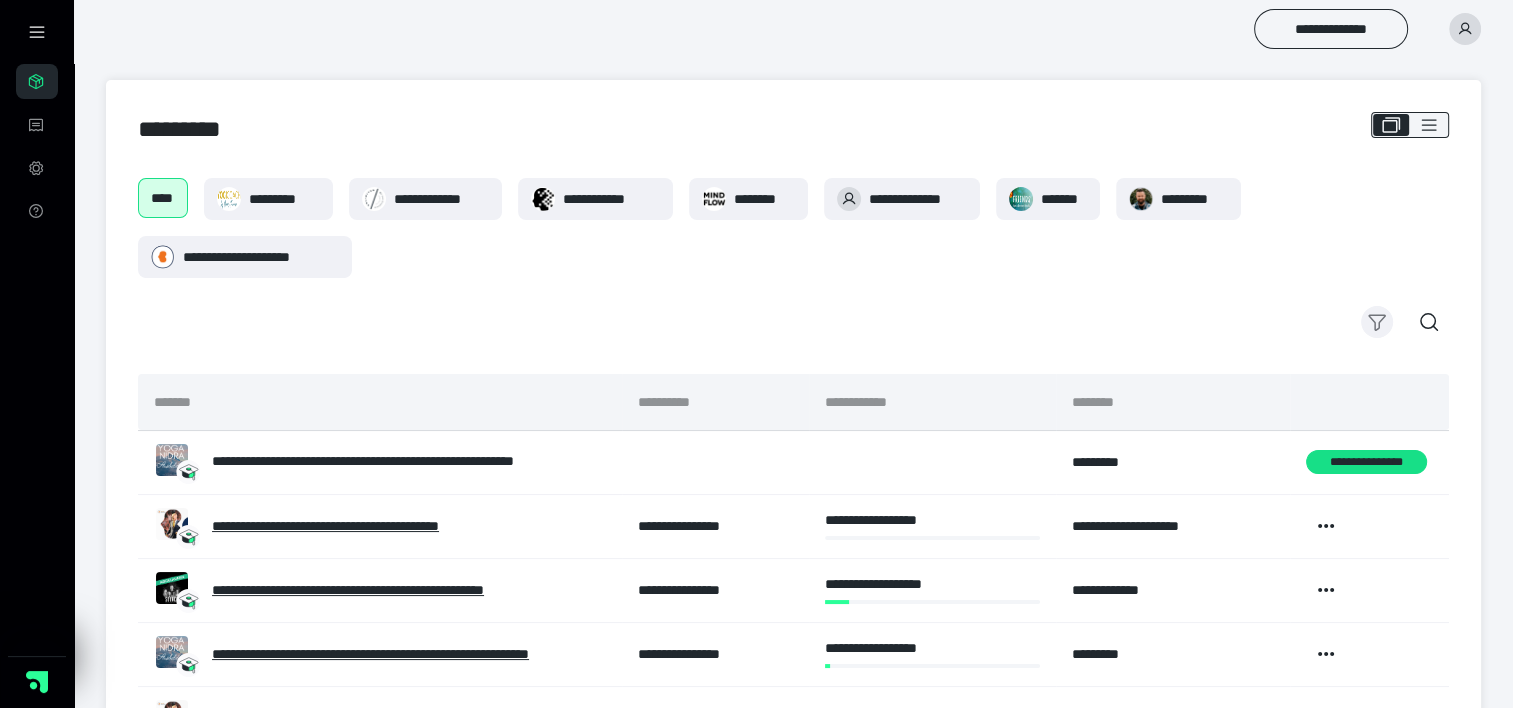 click 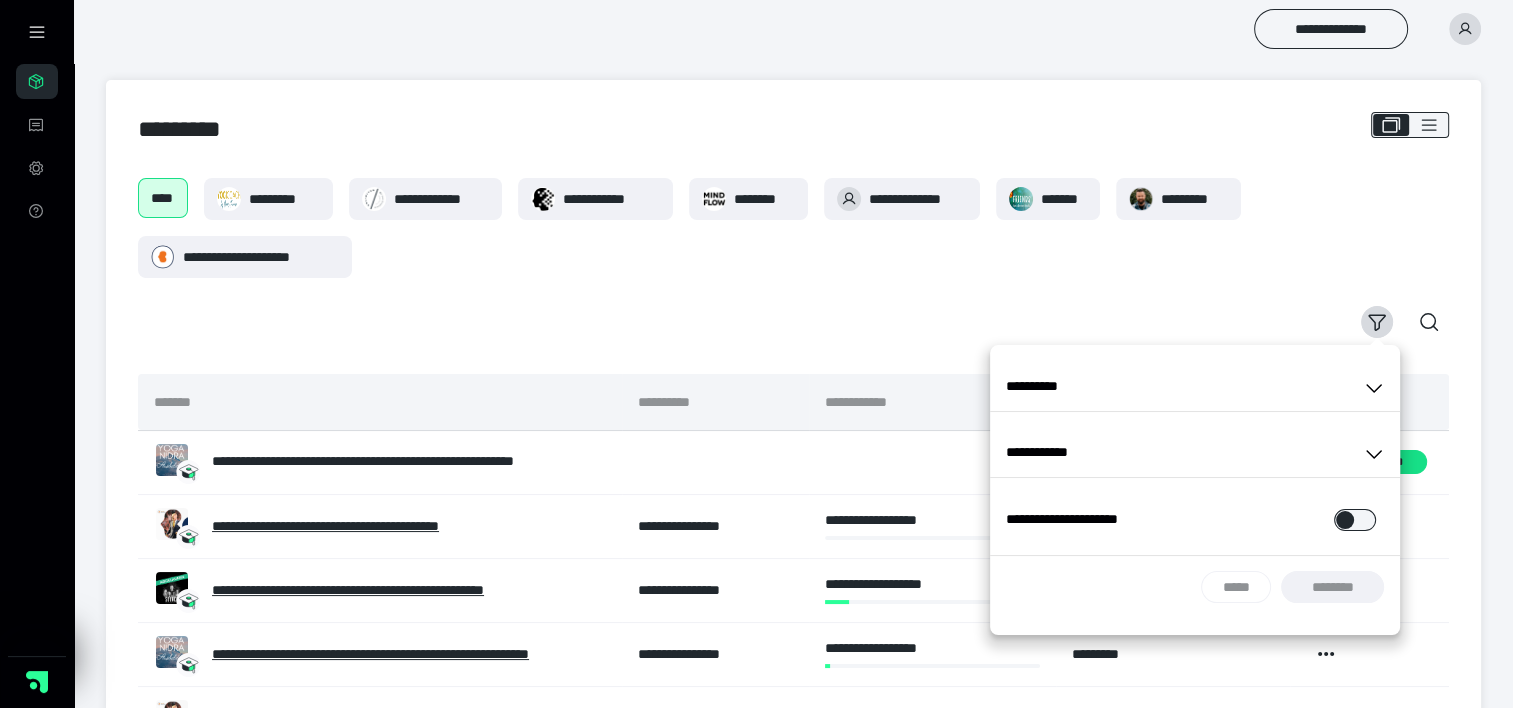 click 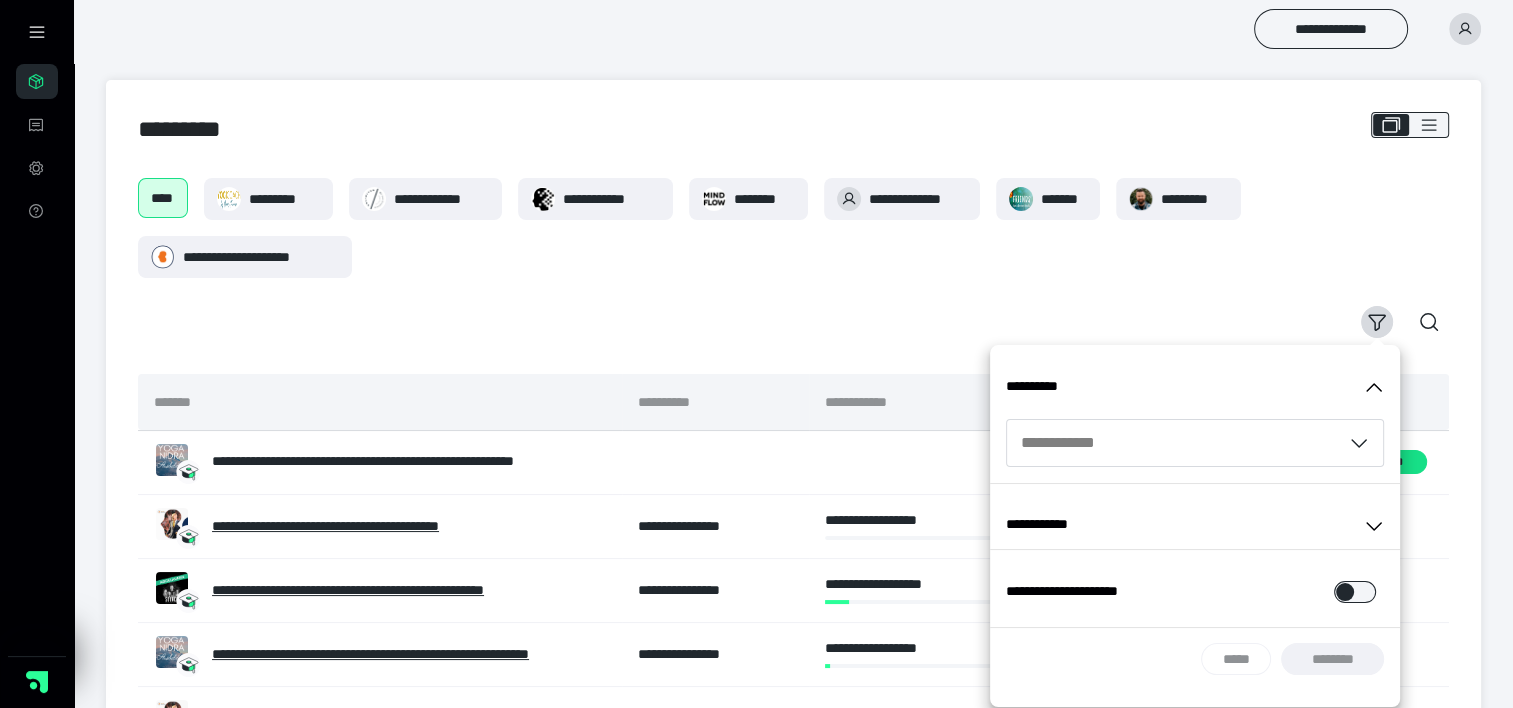 click 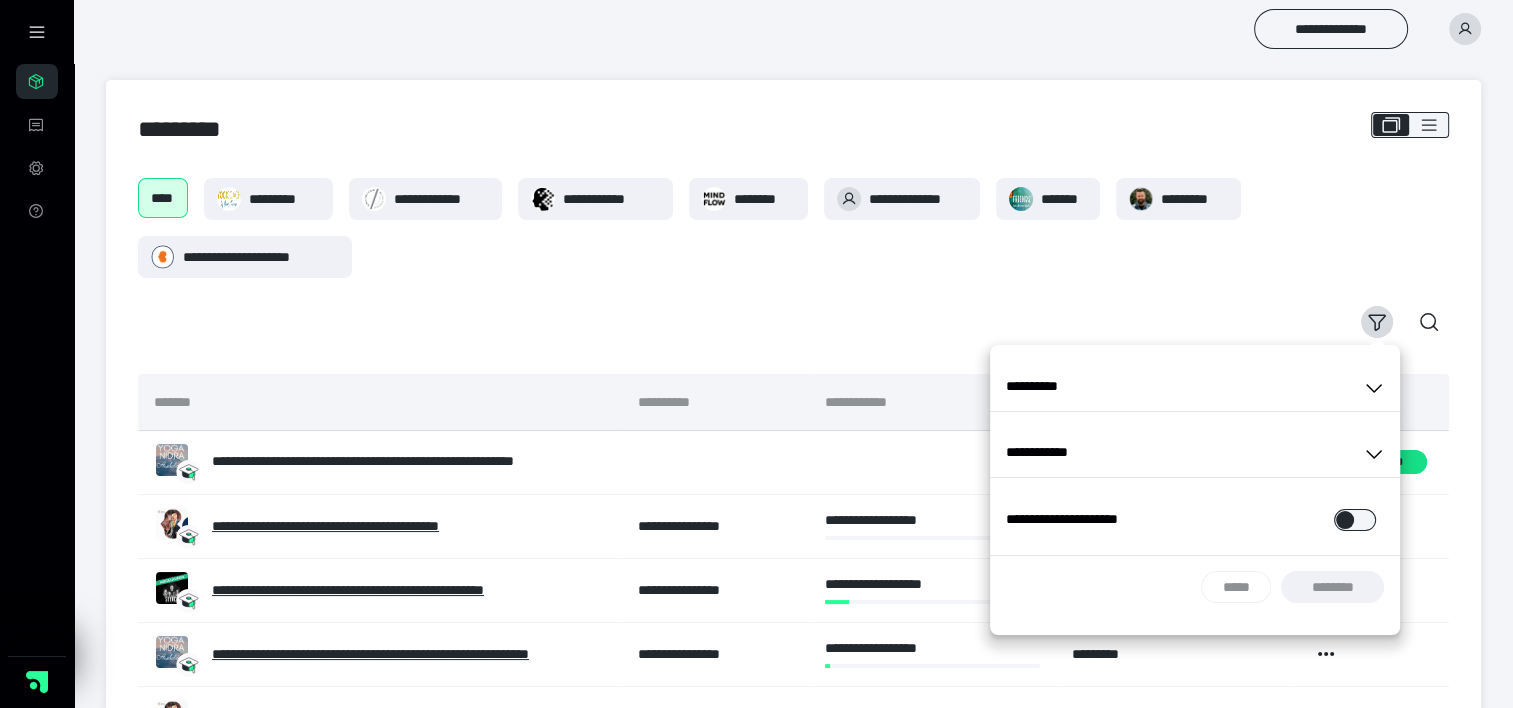 click 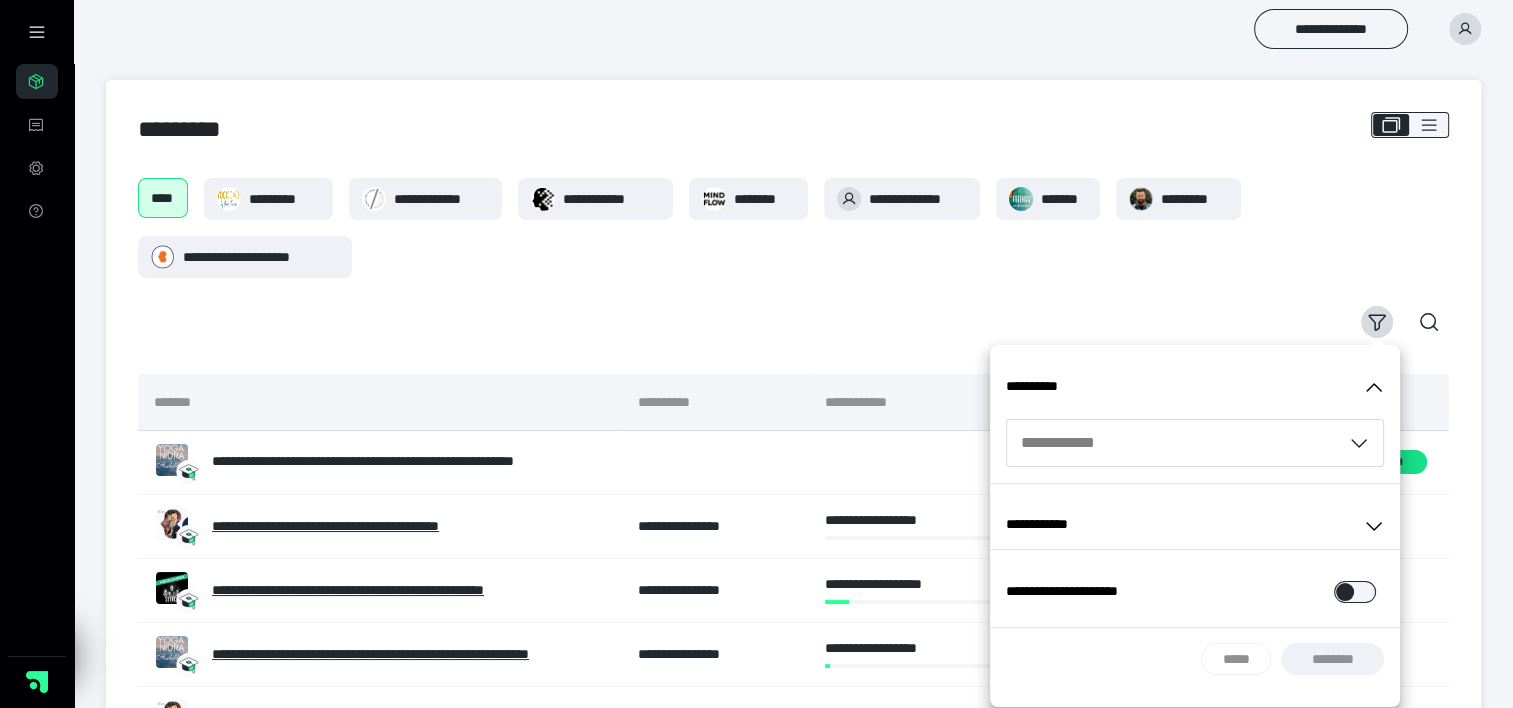 click 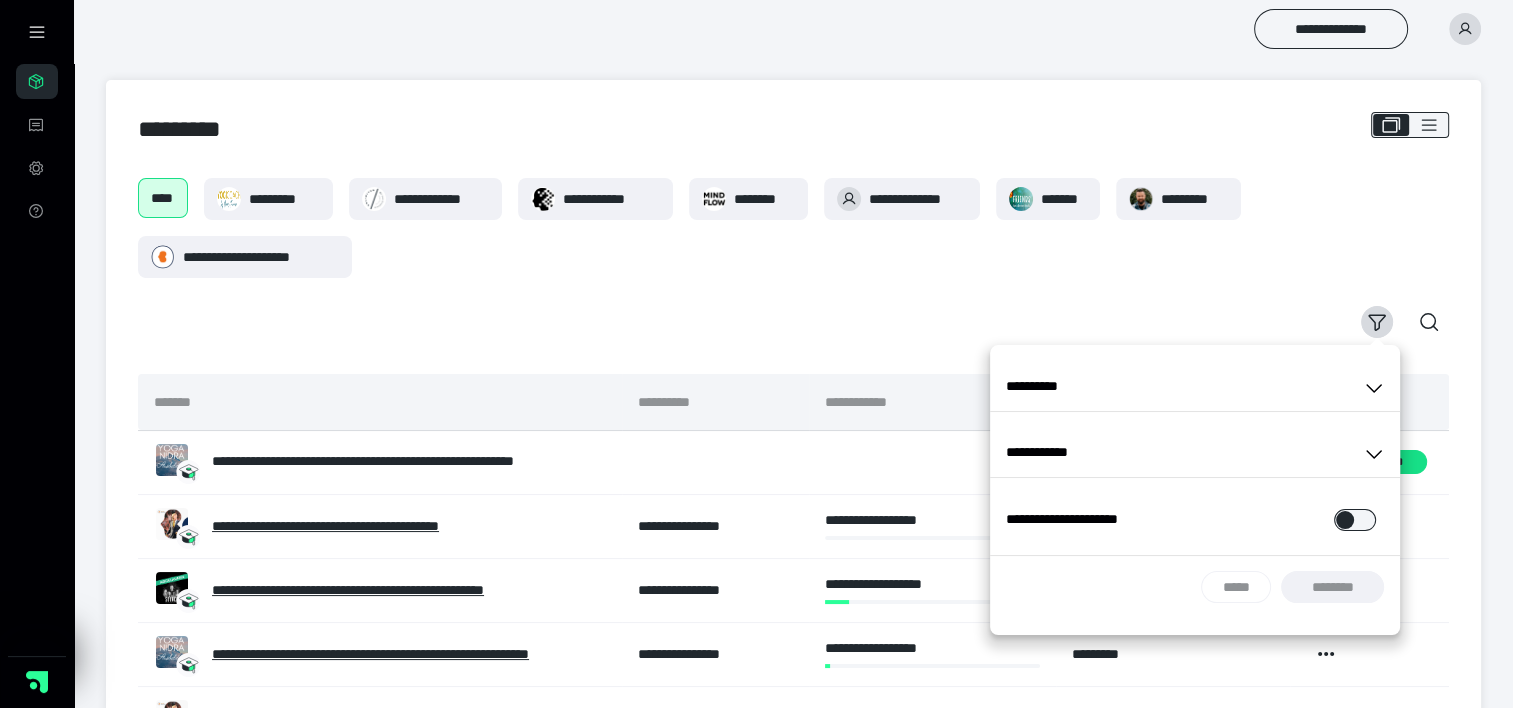 click 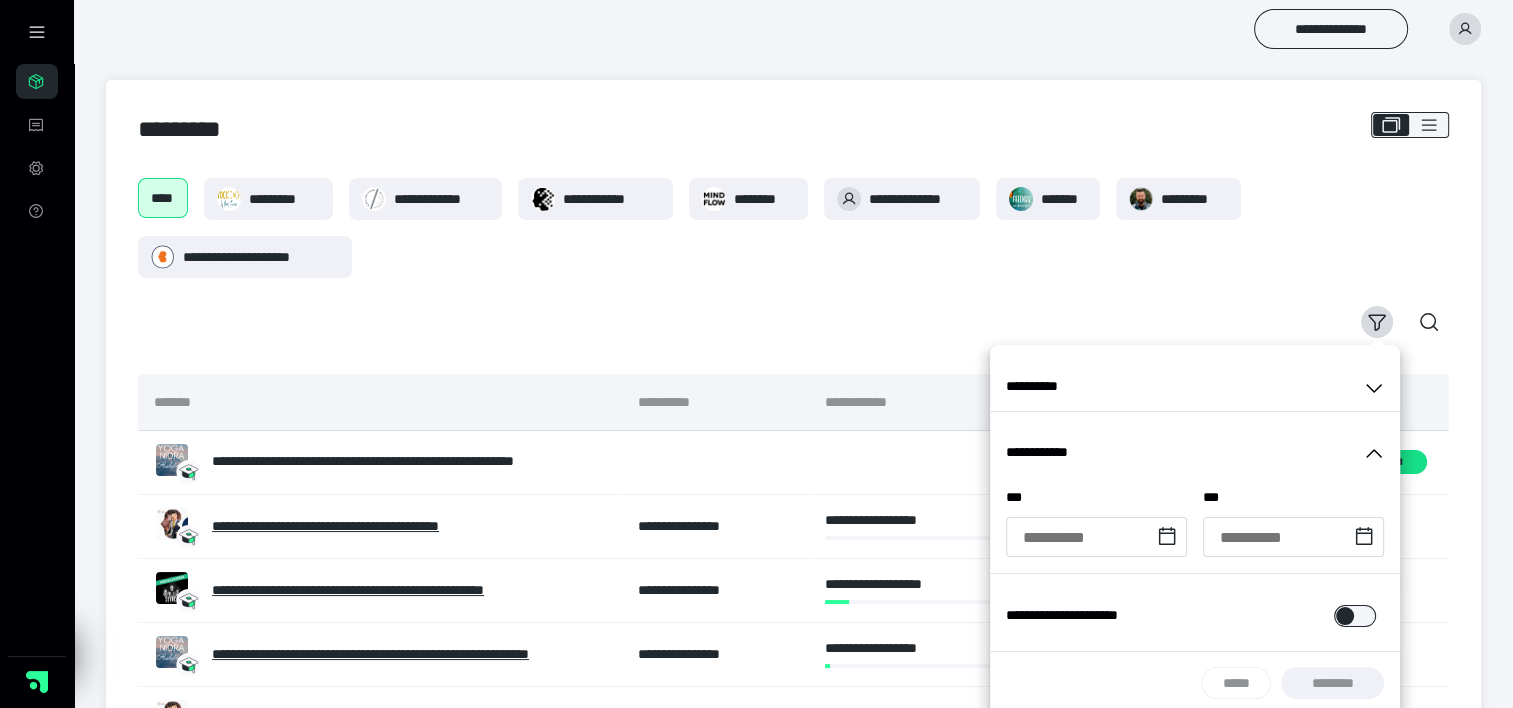 click 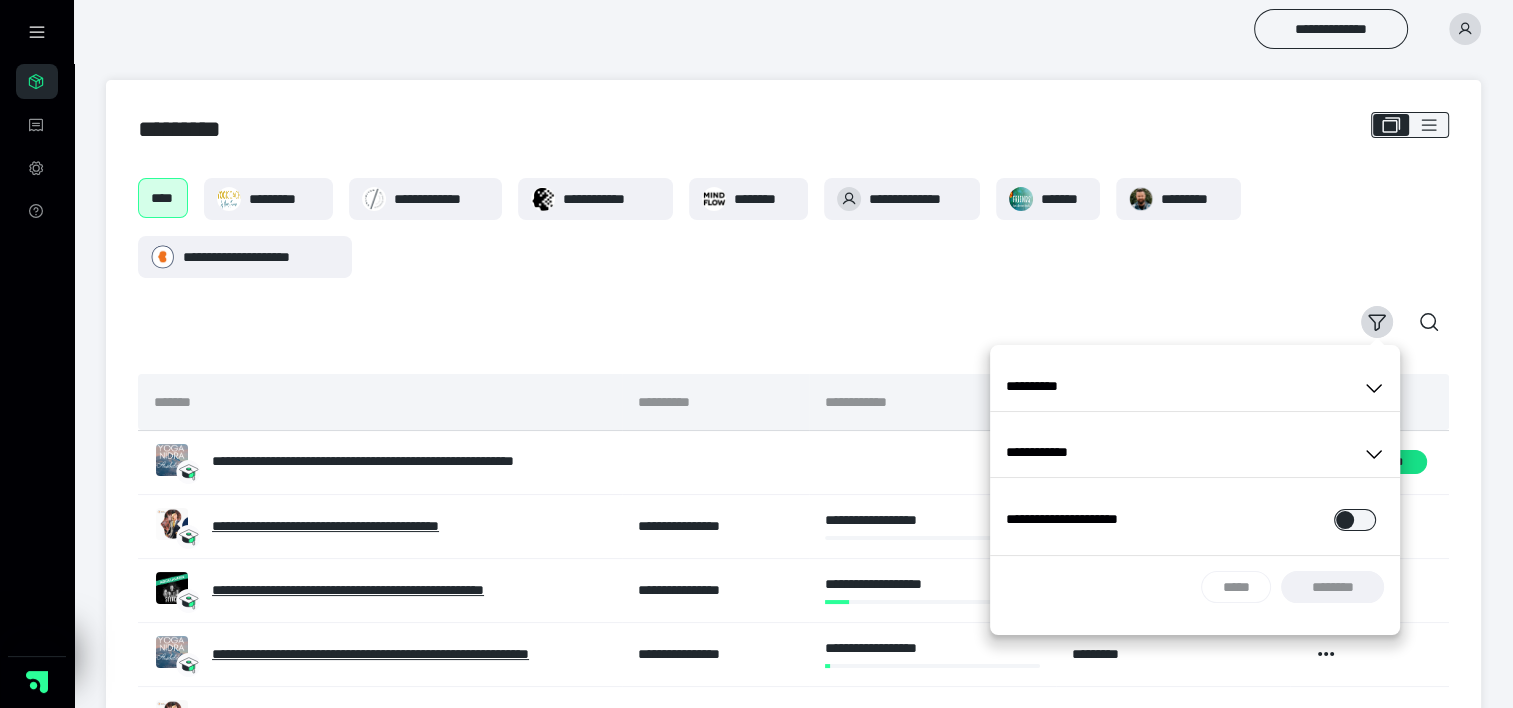 click on "****" at bounding box center (163, 198) 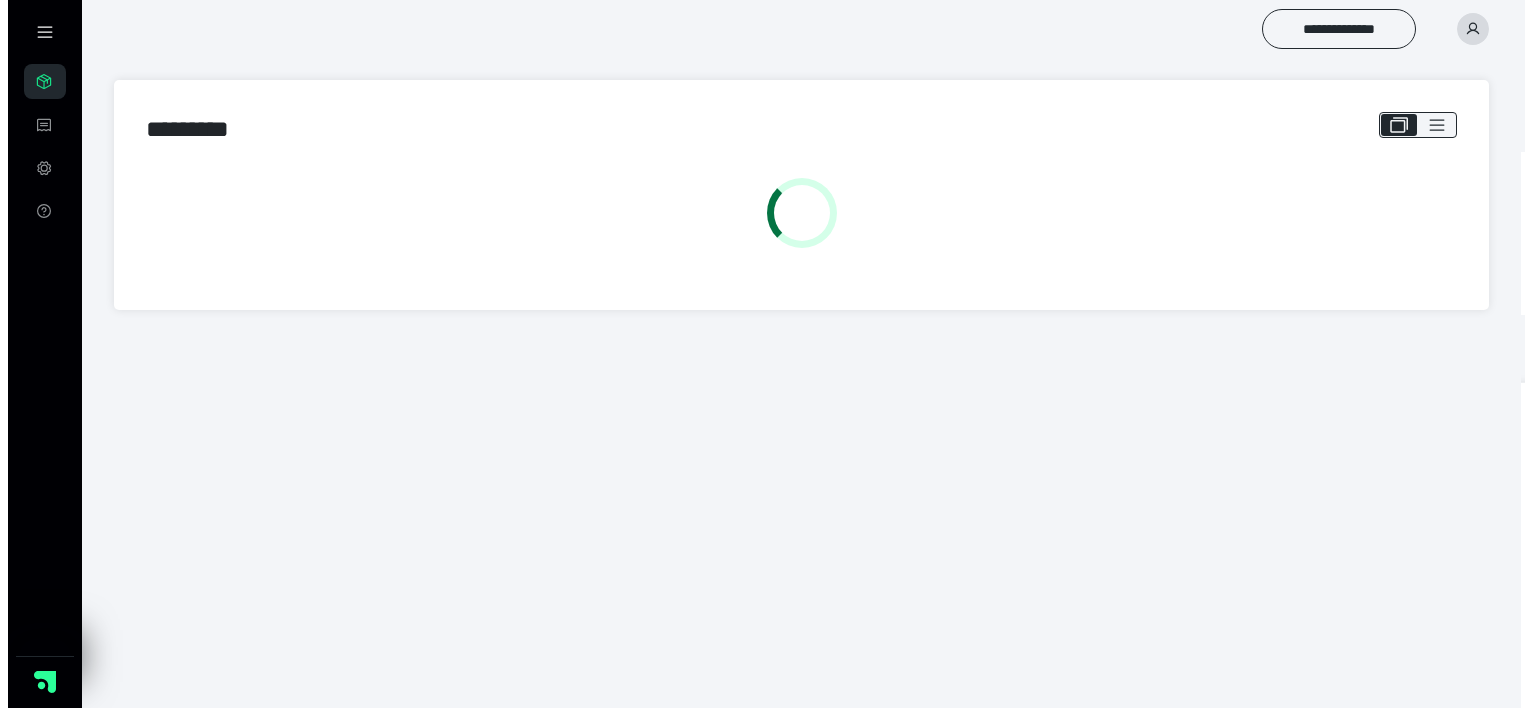 scroll, scrollTop: 0, scrollLeft: 0, axis: both 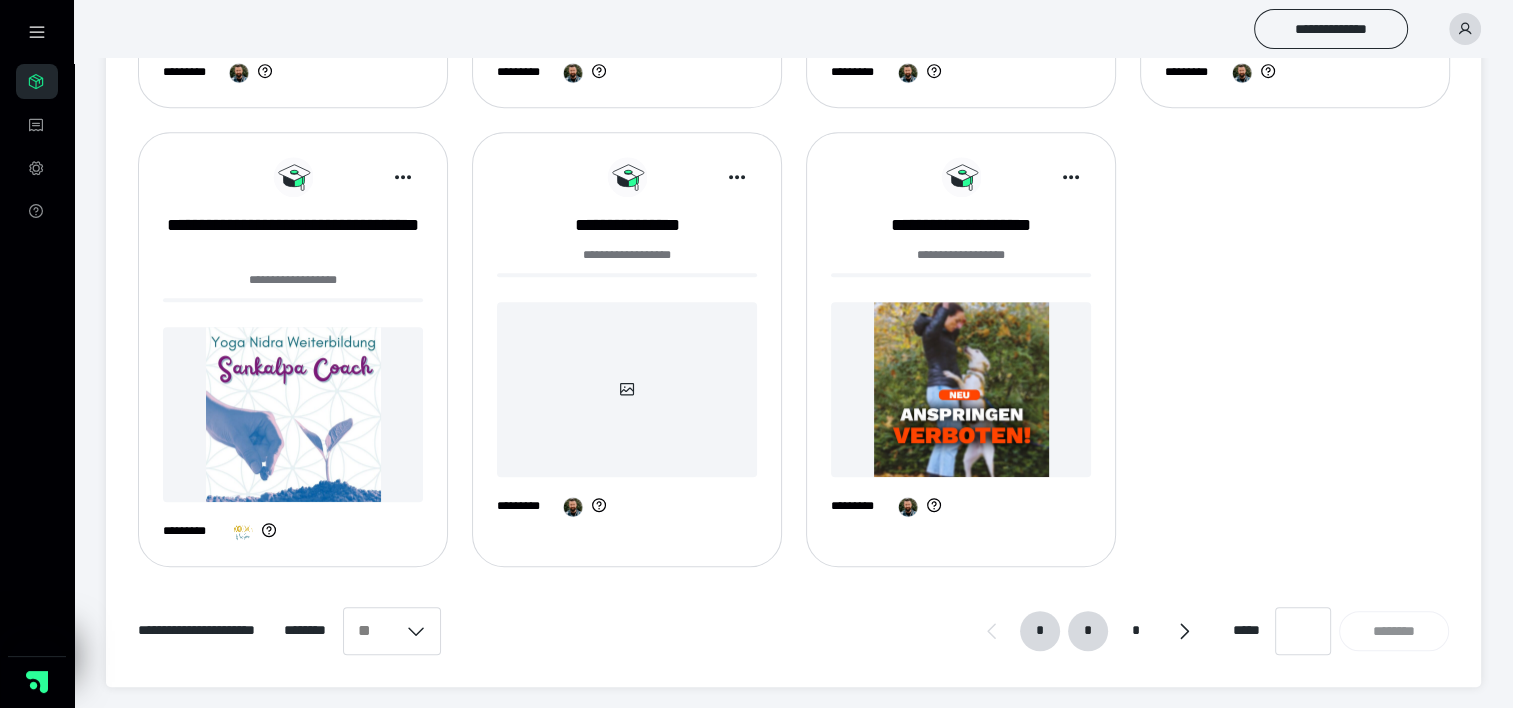 click on "*" at bounding box center [1088, 631] 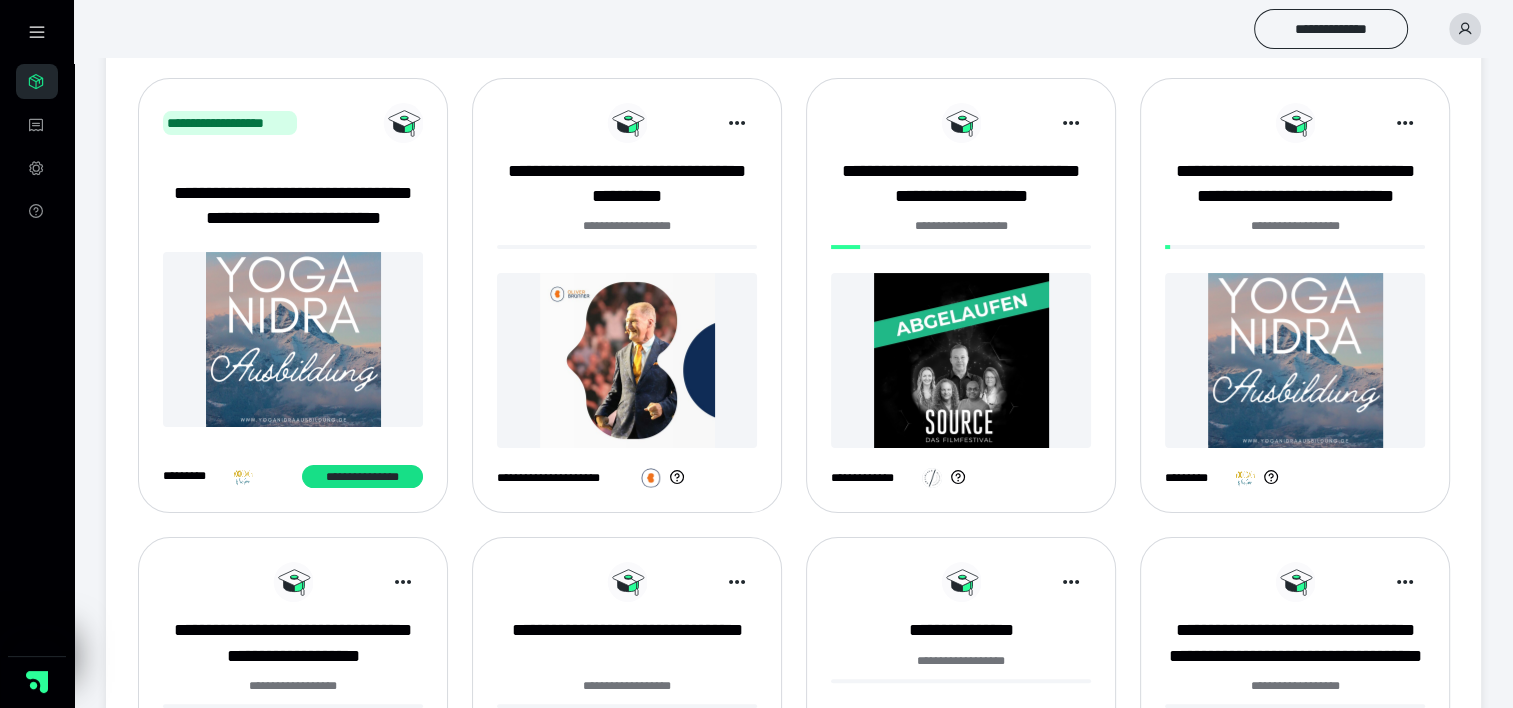 scroll, scrollTop: 300, scrollLeft: 0, axis: vertical 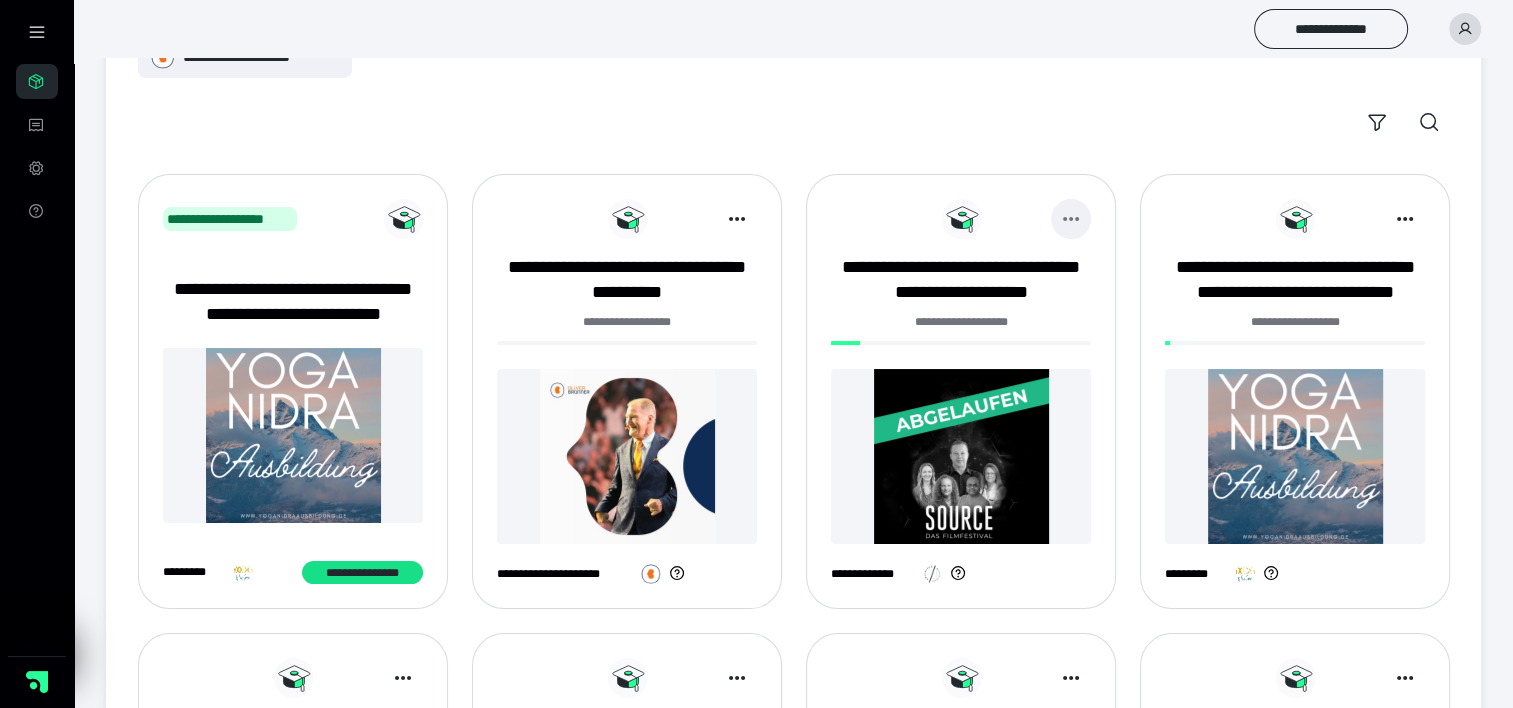 click 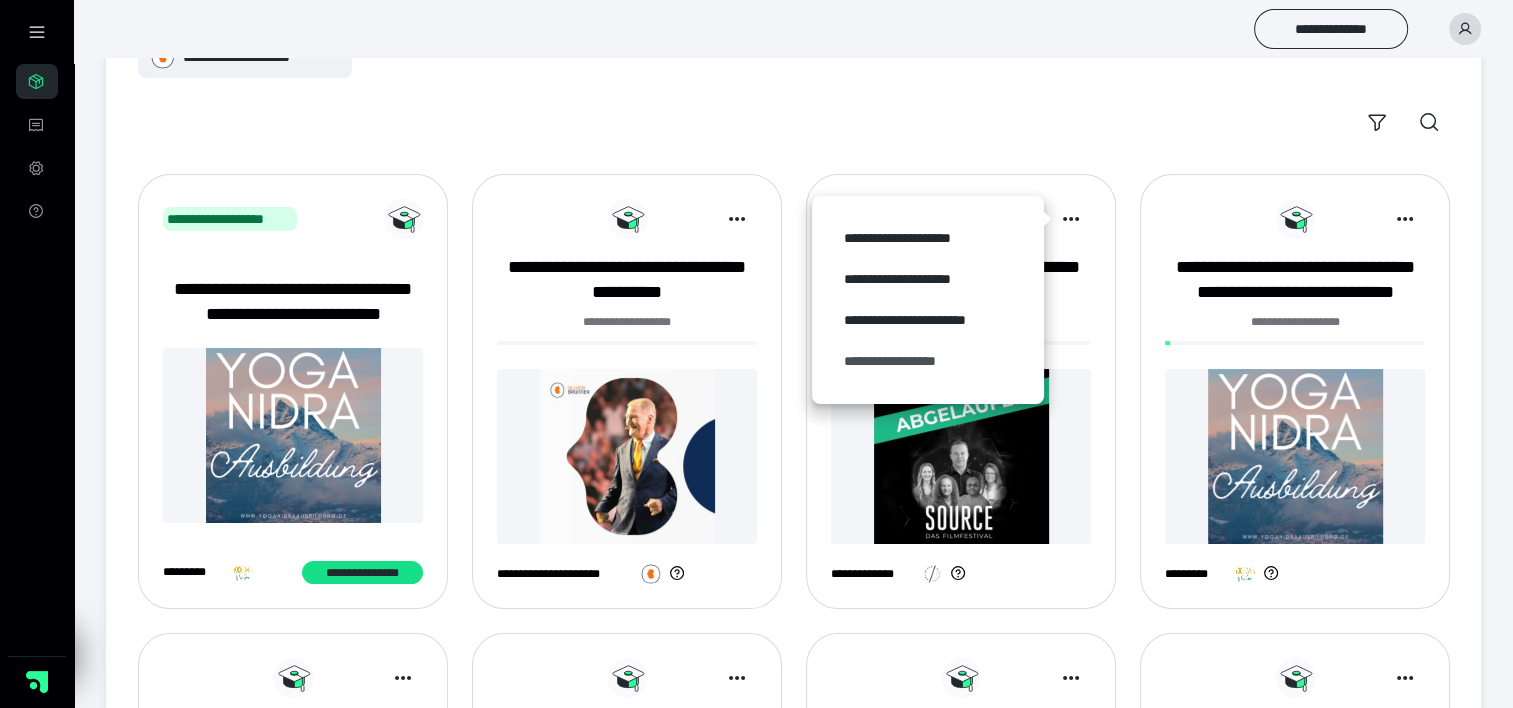 click on "**********" at bounding box center [928, 361] 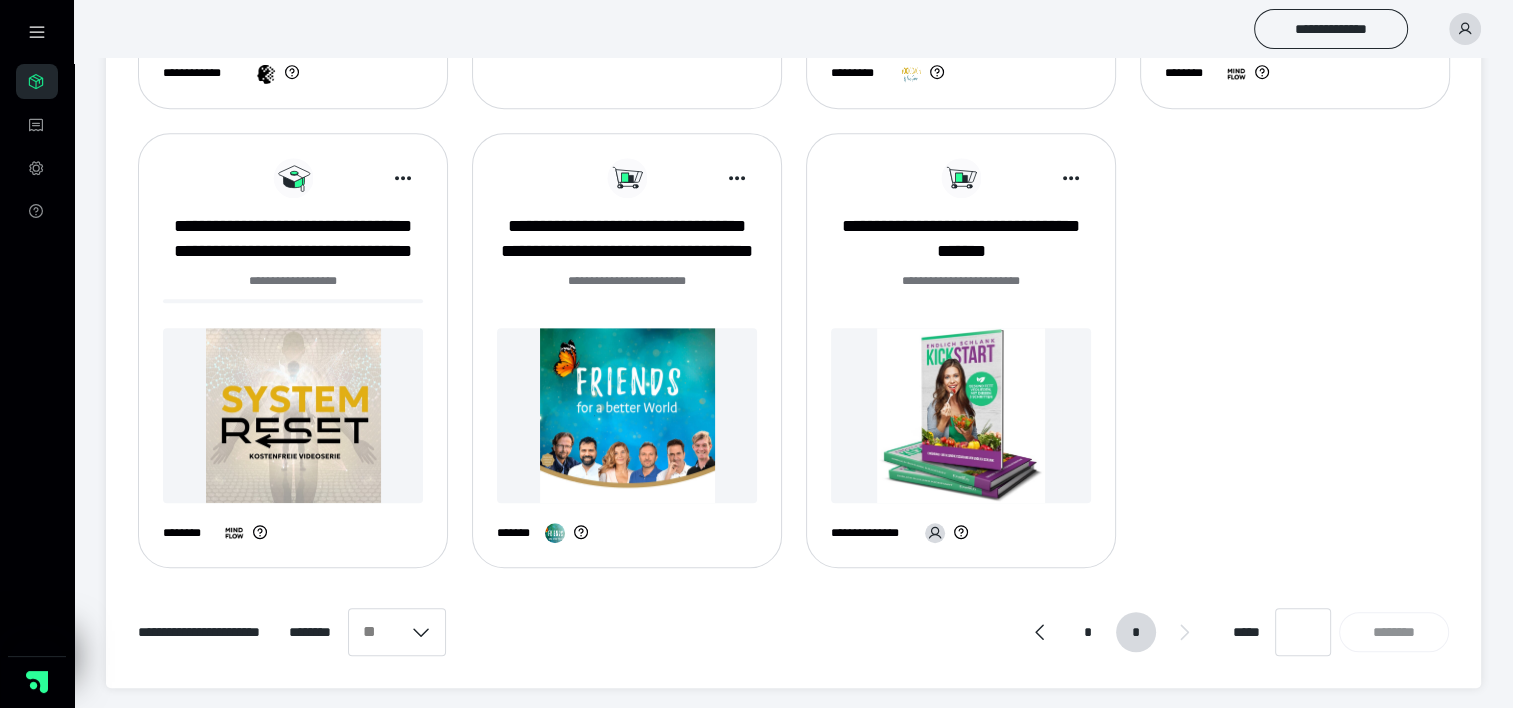 scroll, scrollTop: 1161, scrollLeft: 0, axis: vertical 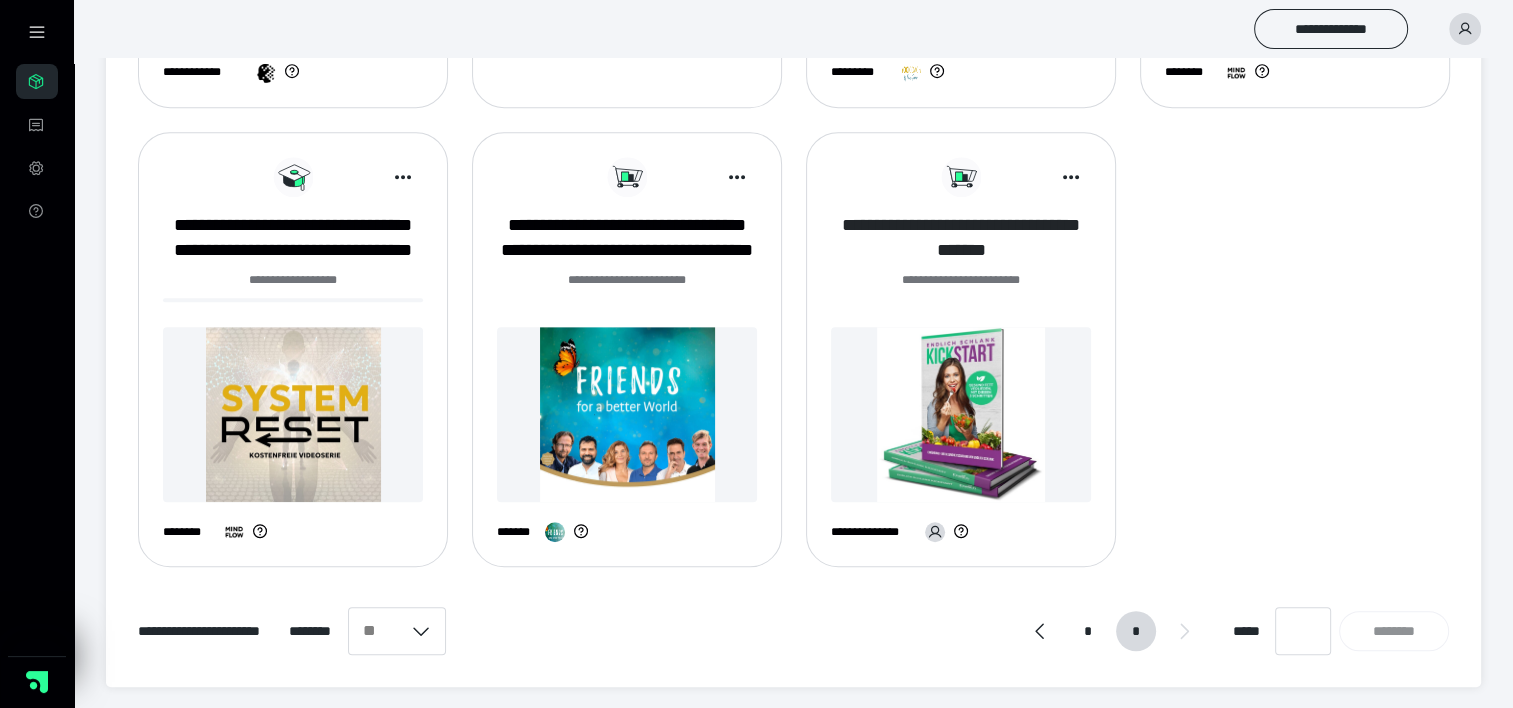 click on "**********" at bounding box center [961, 238] 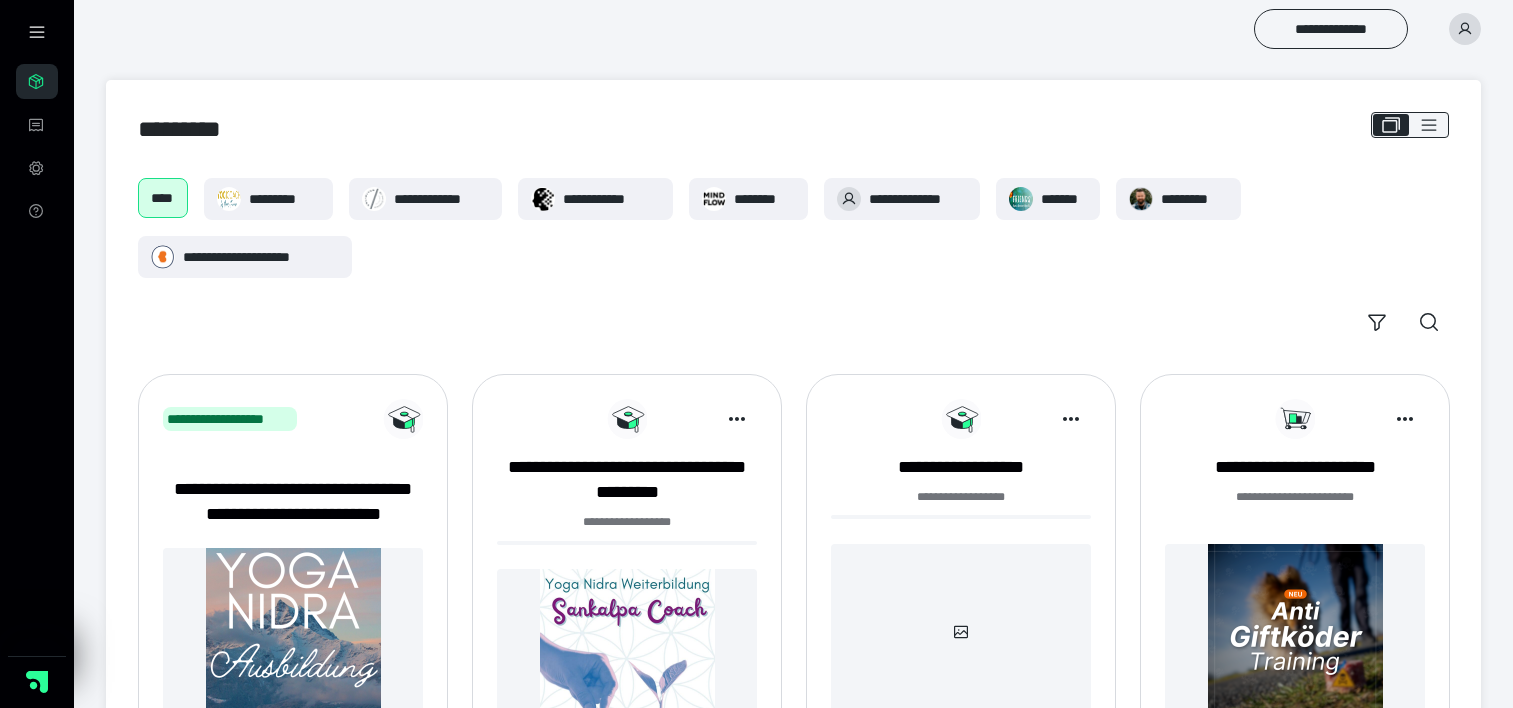 scroll, scrollTop: 1136, scrollLeft: 0, axis: vertical 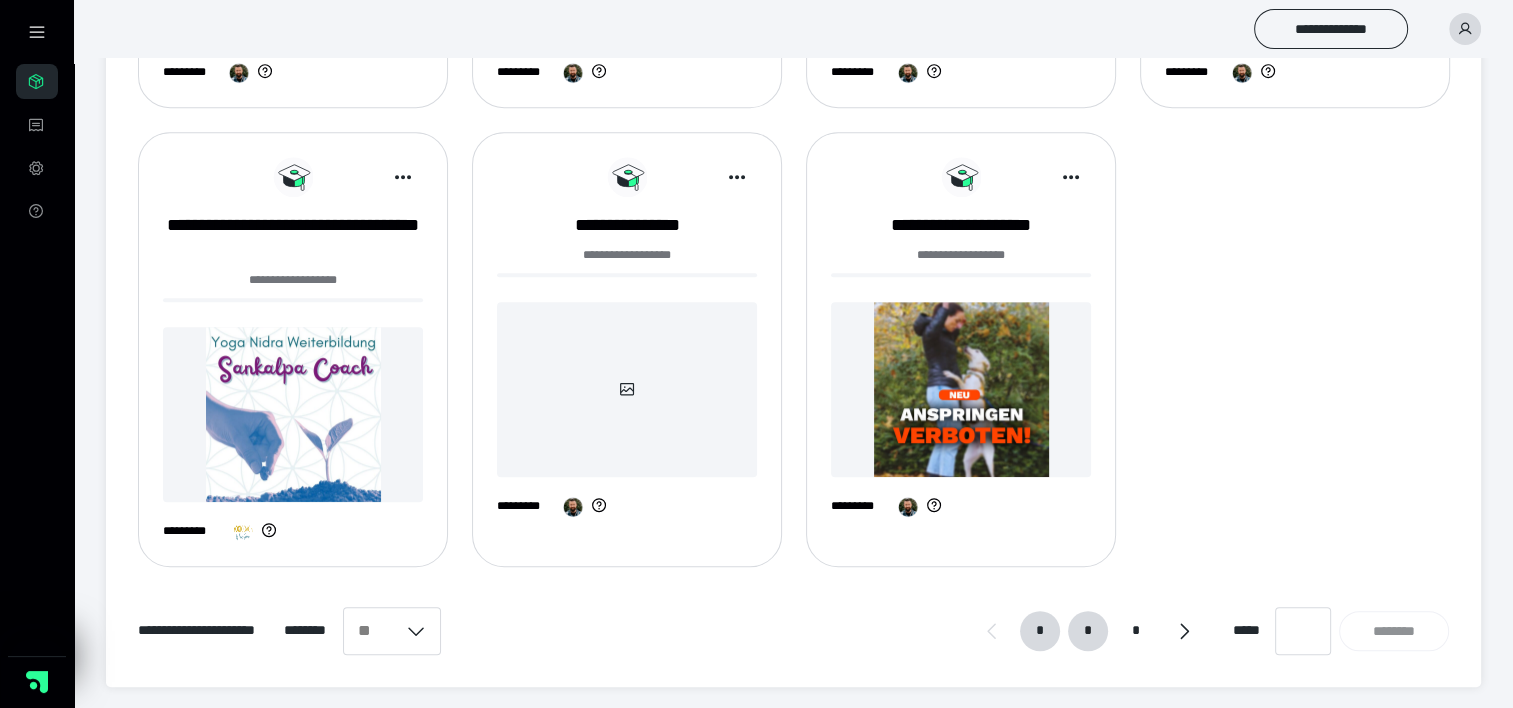 click on "*" at bounding box center (1088, 631) 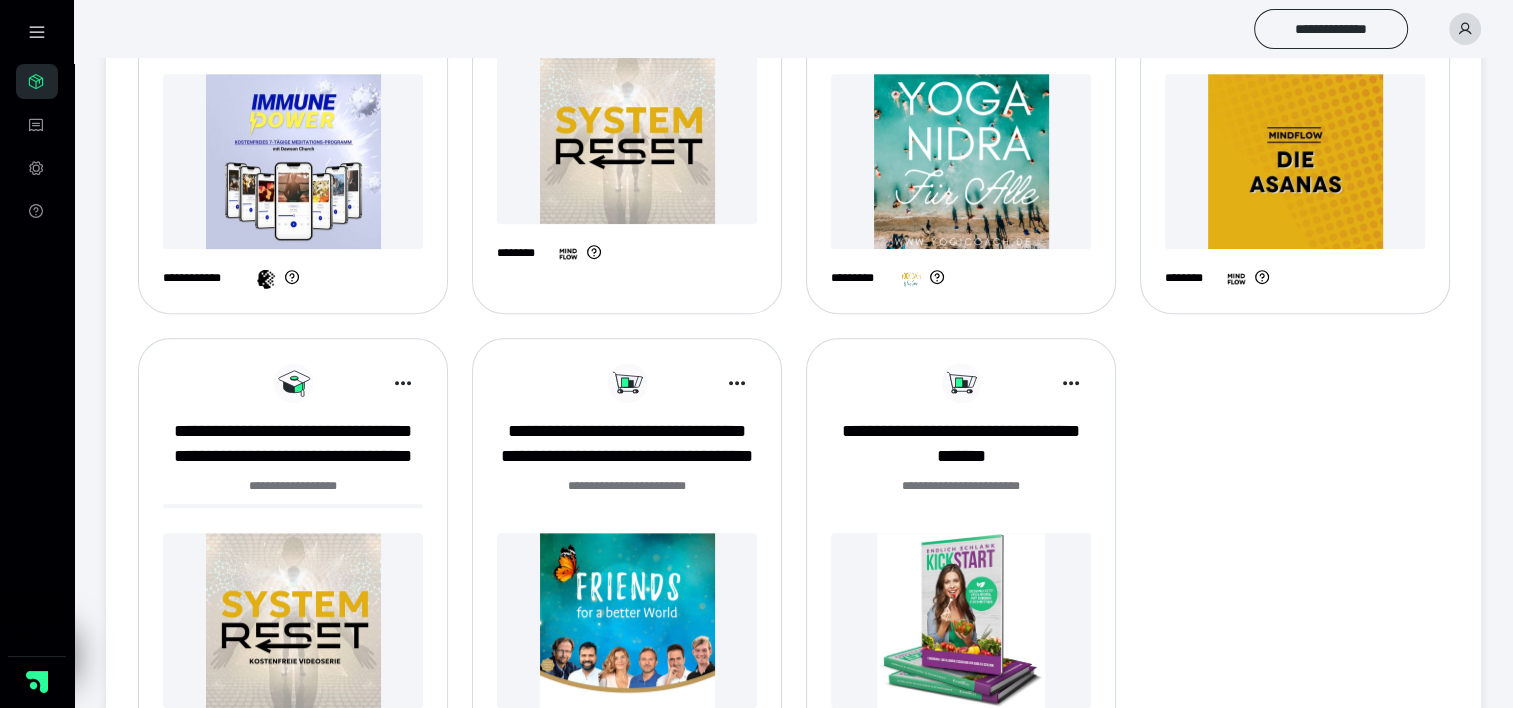 scroll, scrollTop: 1161, scrollLeft: 0, axis: vertical 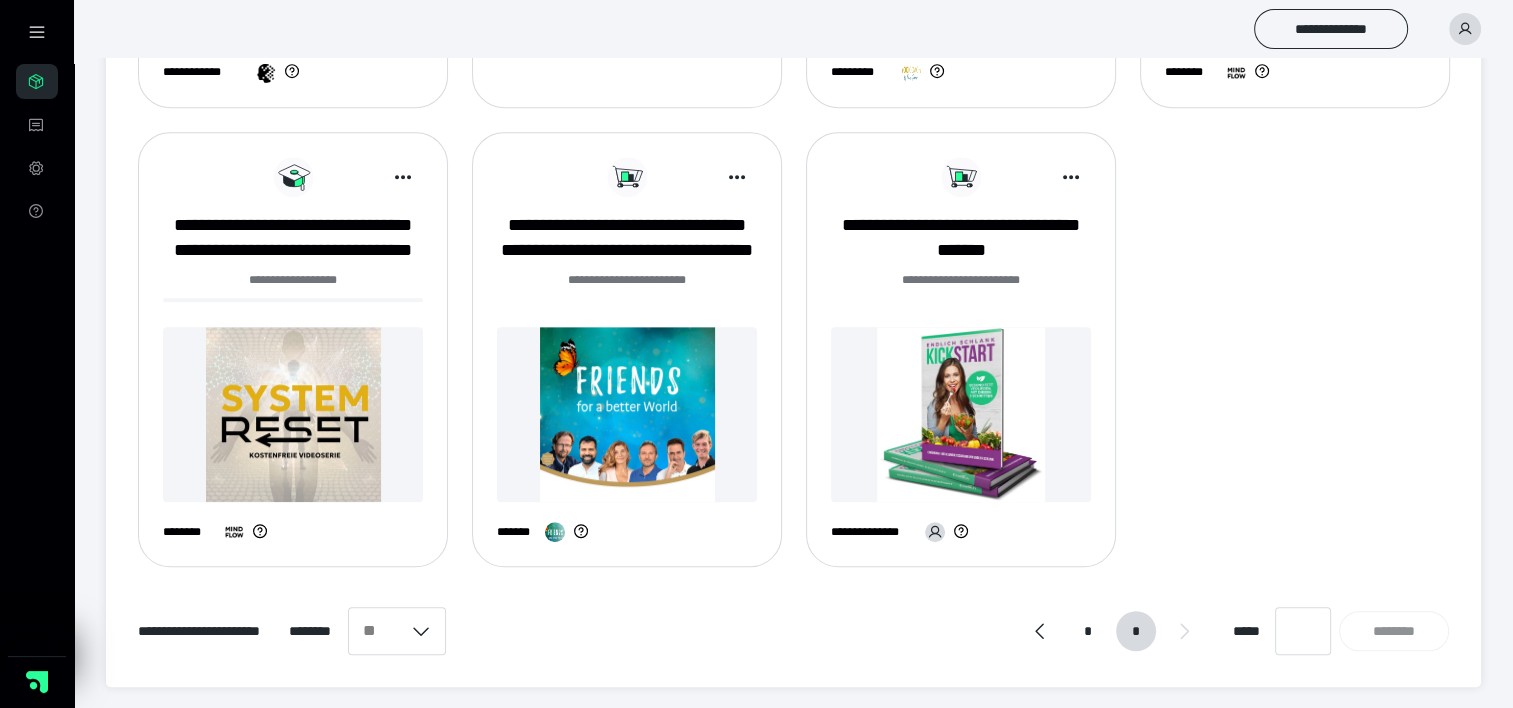 drag, startPoint x: 985, startPoint y: 387, endPoint x: 890, endPoint y: 317, distance: 118.004234 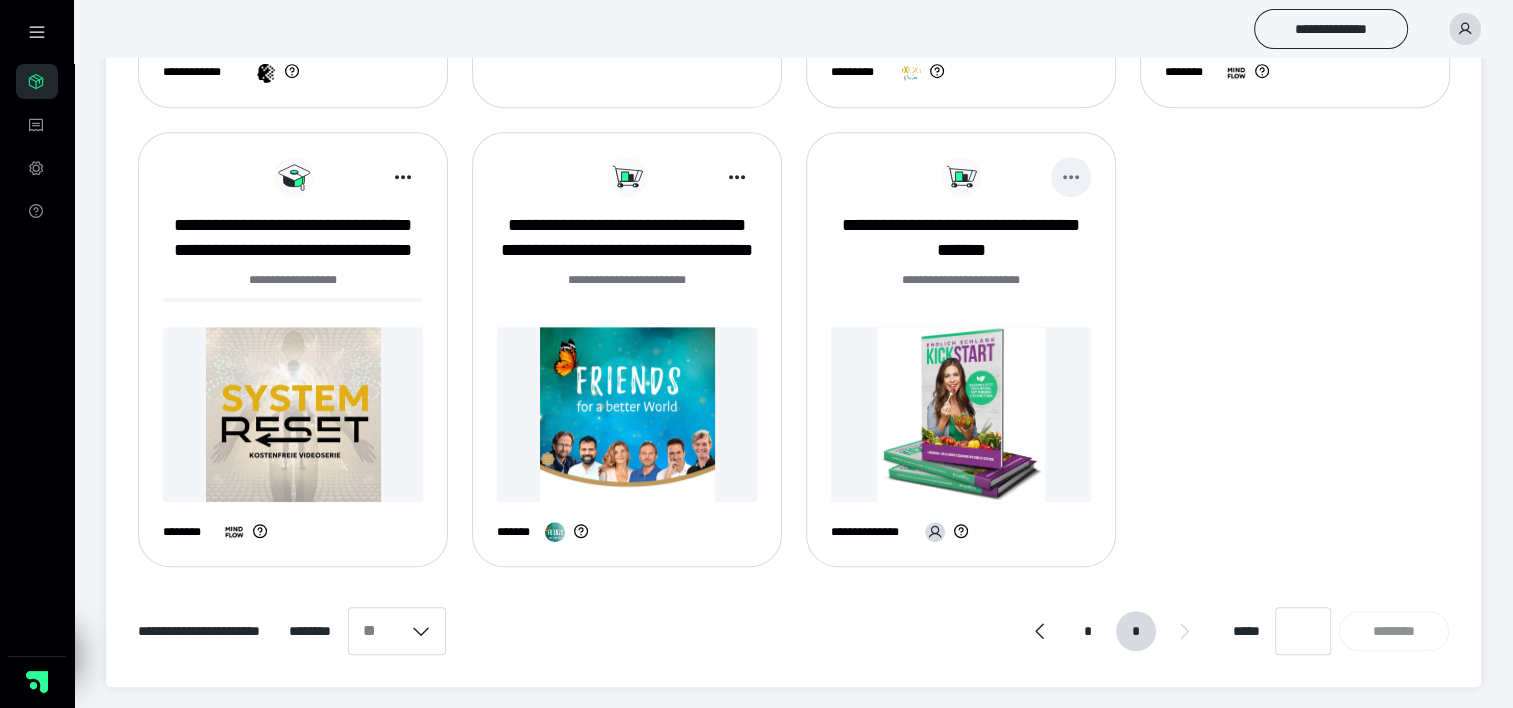 click 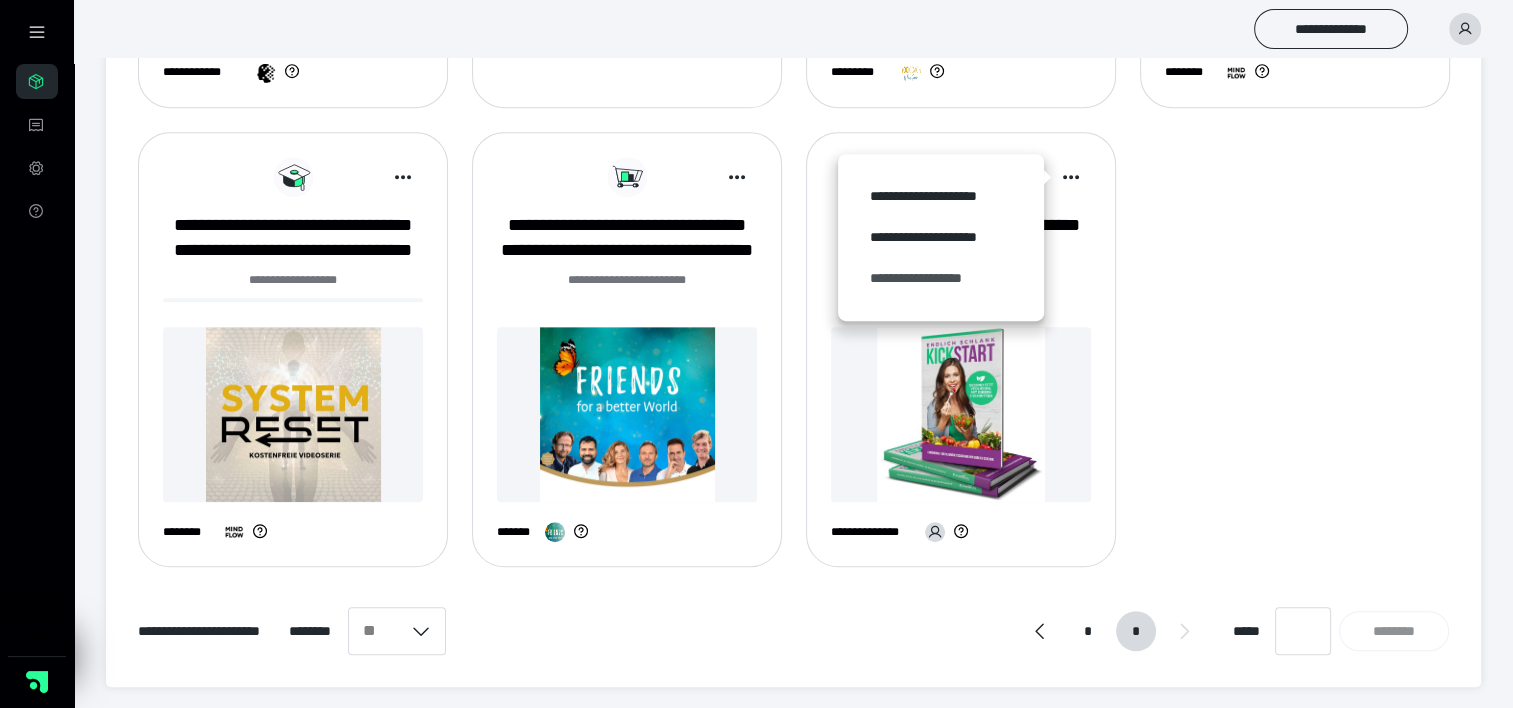 click on "**********" at bounding box center [941, 278] 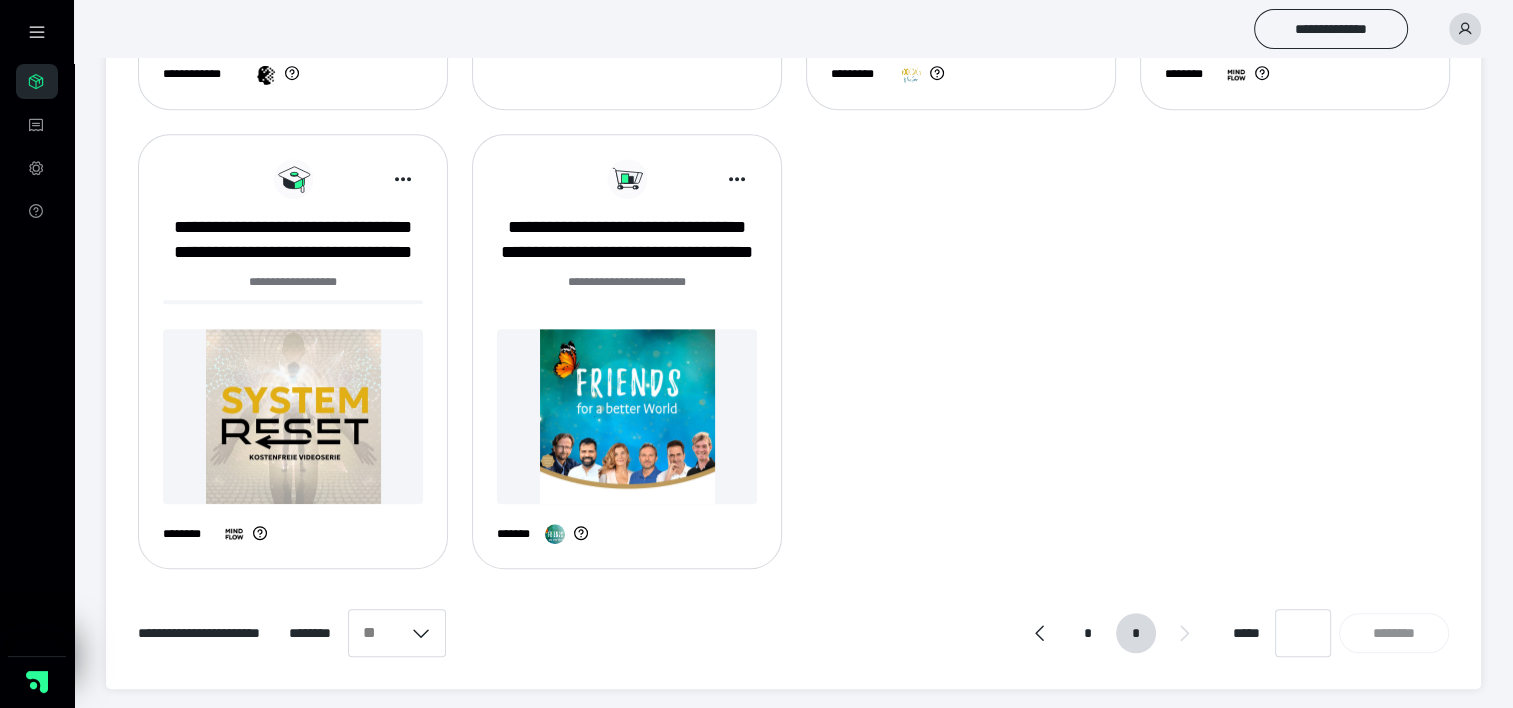 scroll, scrollTop: 1161, scrollLeft: 0, axis: vertical 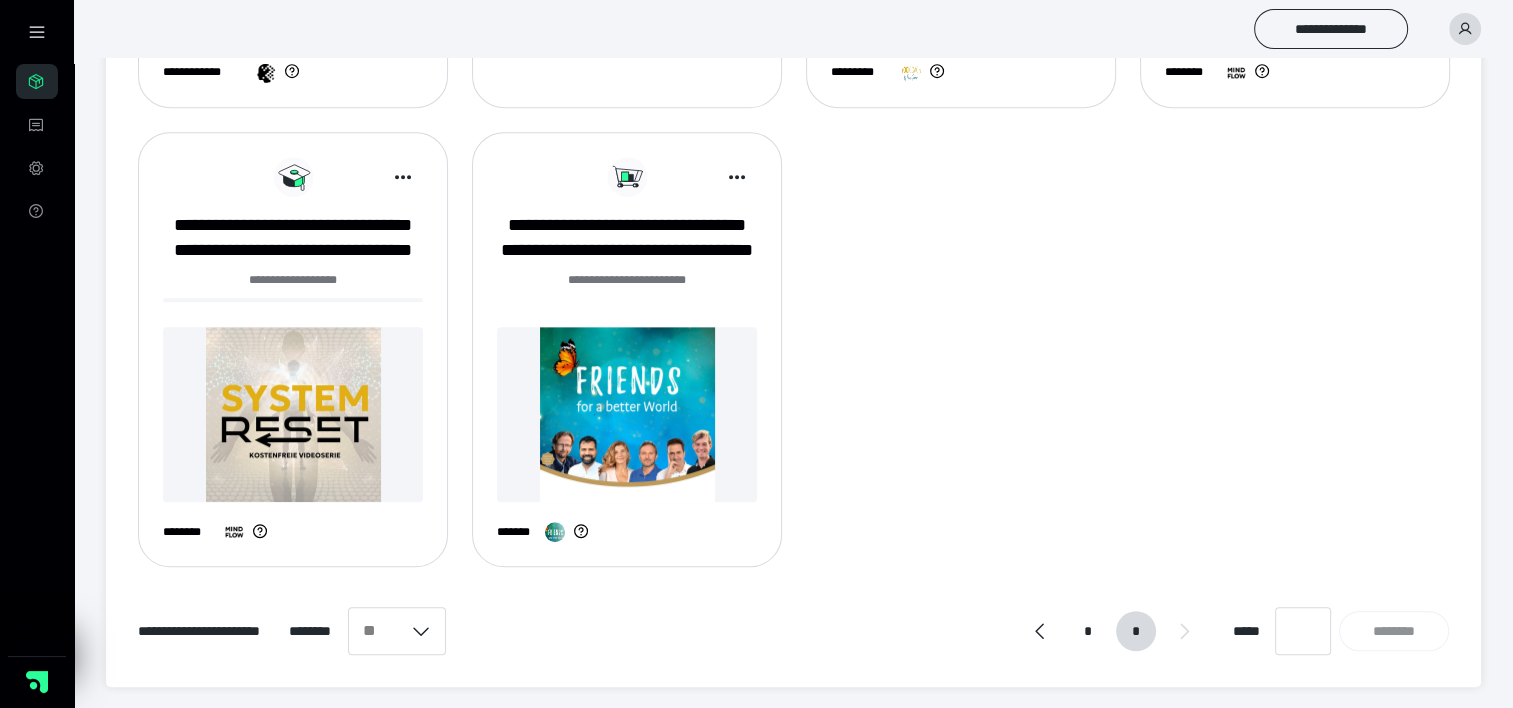 click at bounding box center [627, 414] 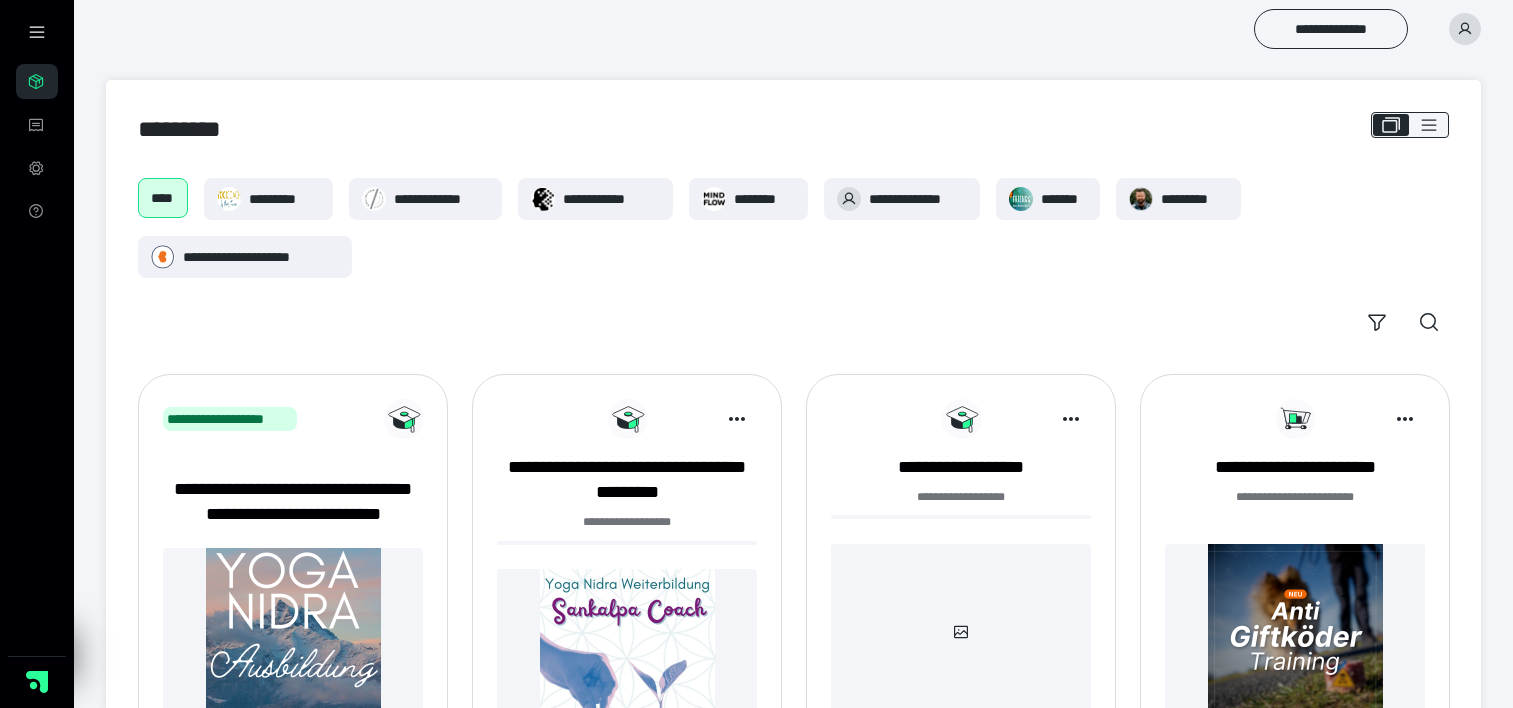 scroll, scrollTop: 1136, scrollLeft: 0, axis: vertical 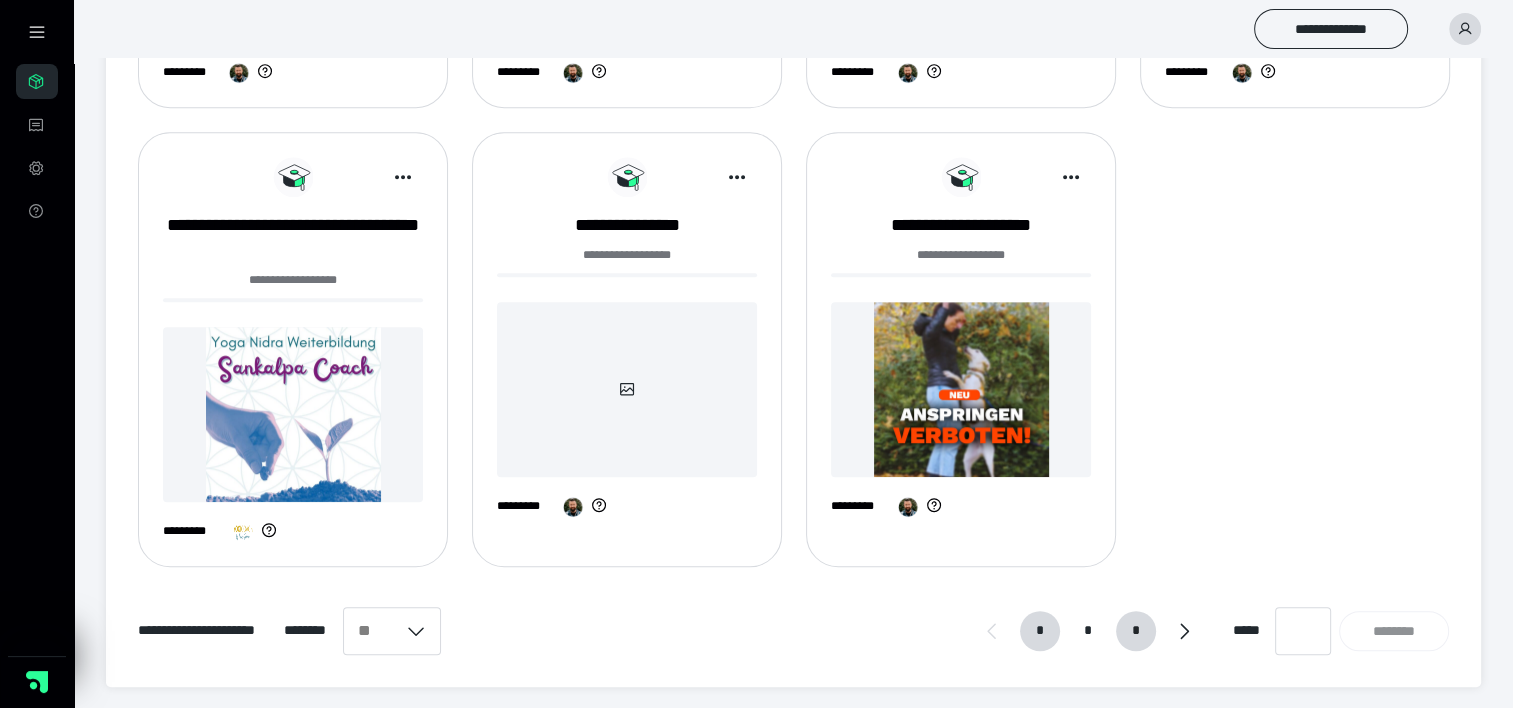 click on "*" at bounding box center (1136, 631) 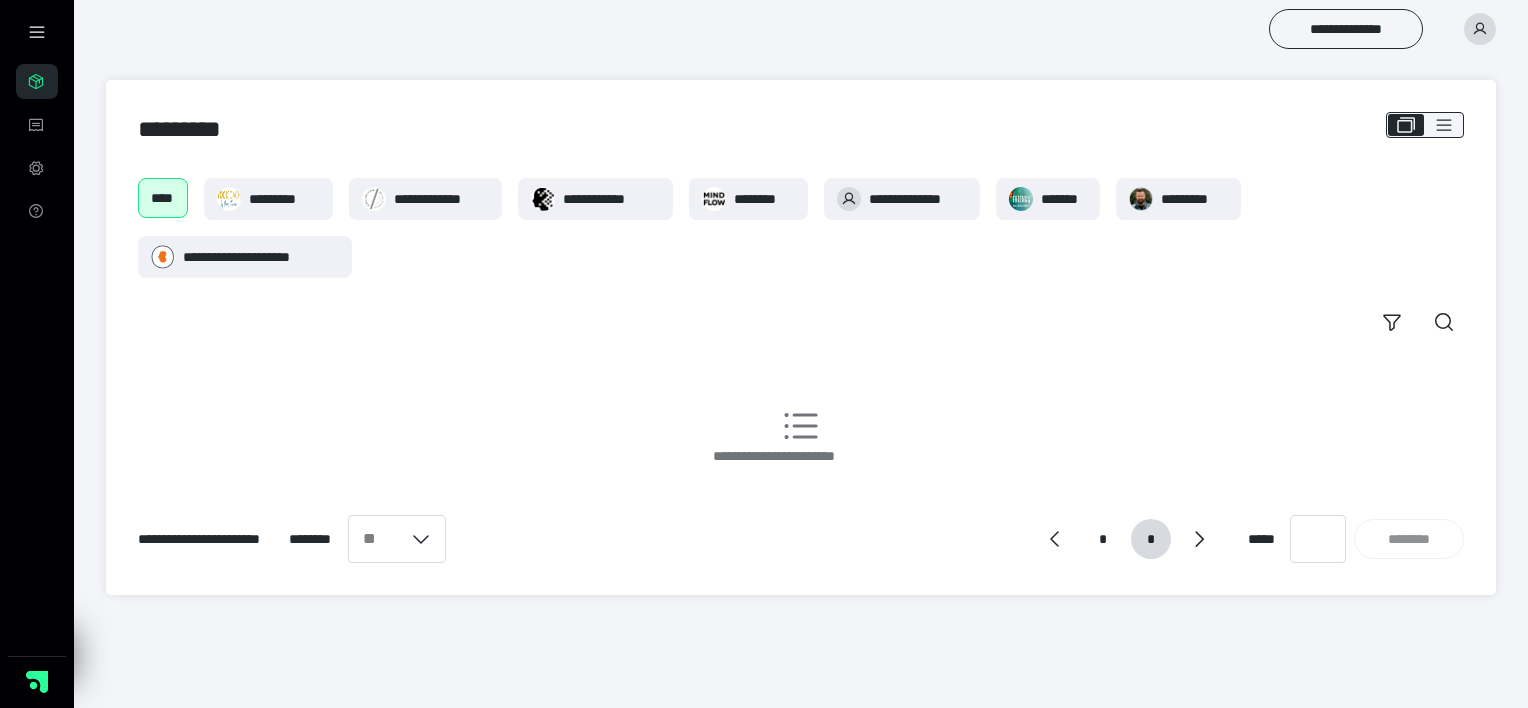 click on "*" at bounding box center [1151, 539] 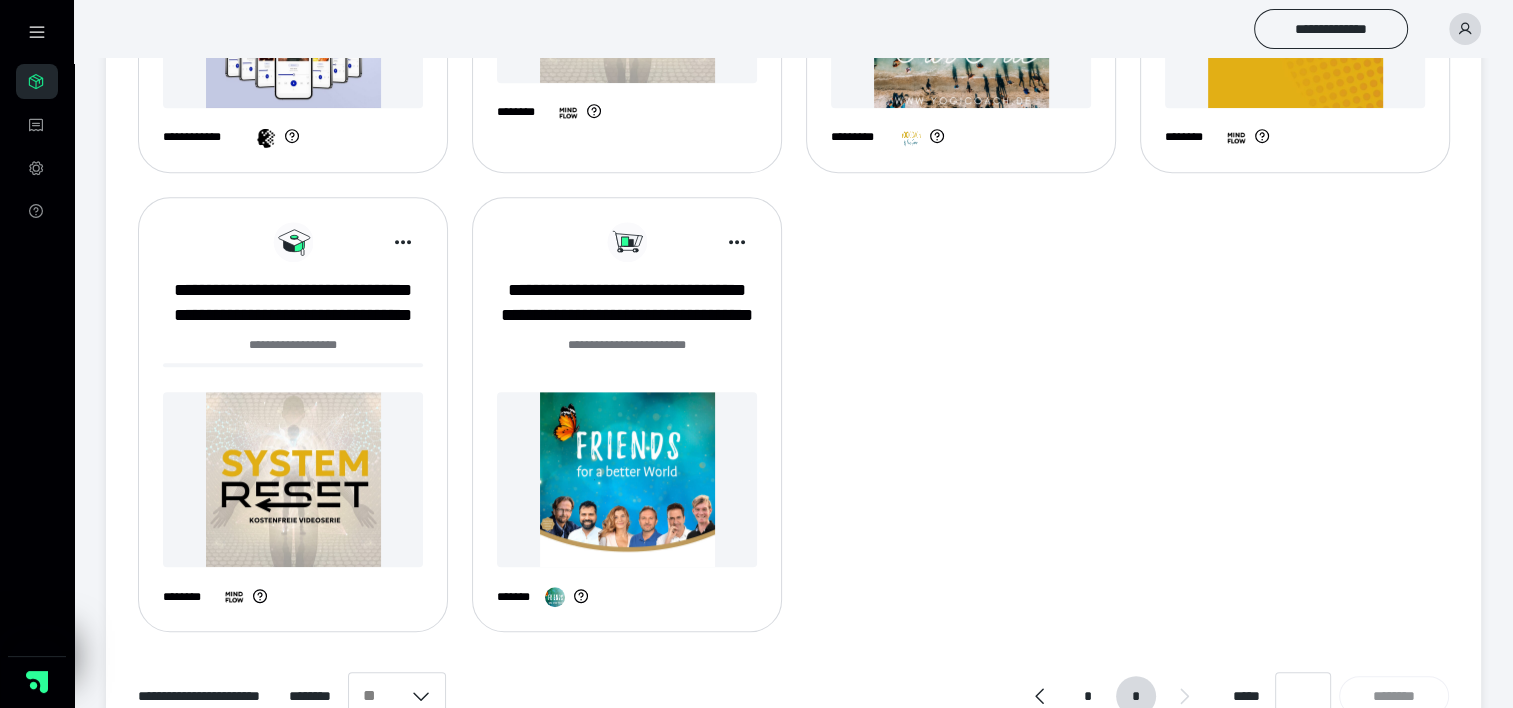 scroll, scrollTop: 1100, scrollLeft: 0, axis: vertical 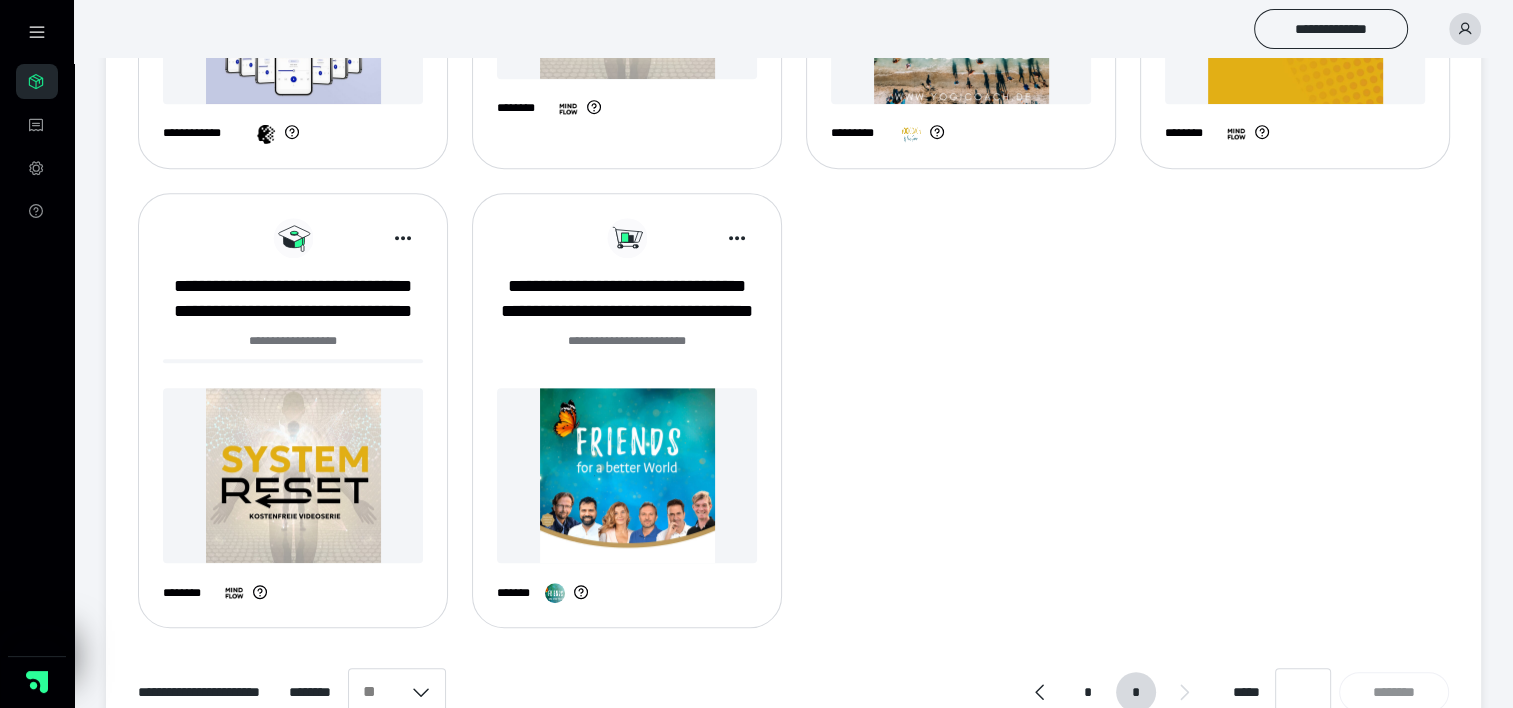 click at bounding box center [627, 475] 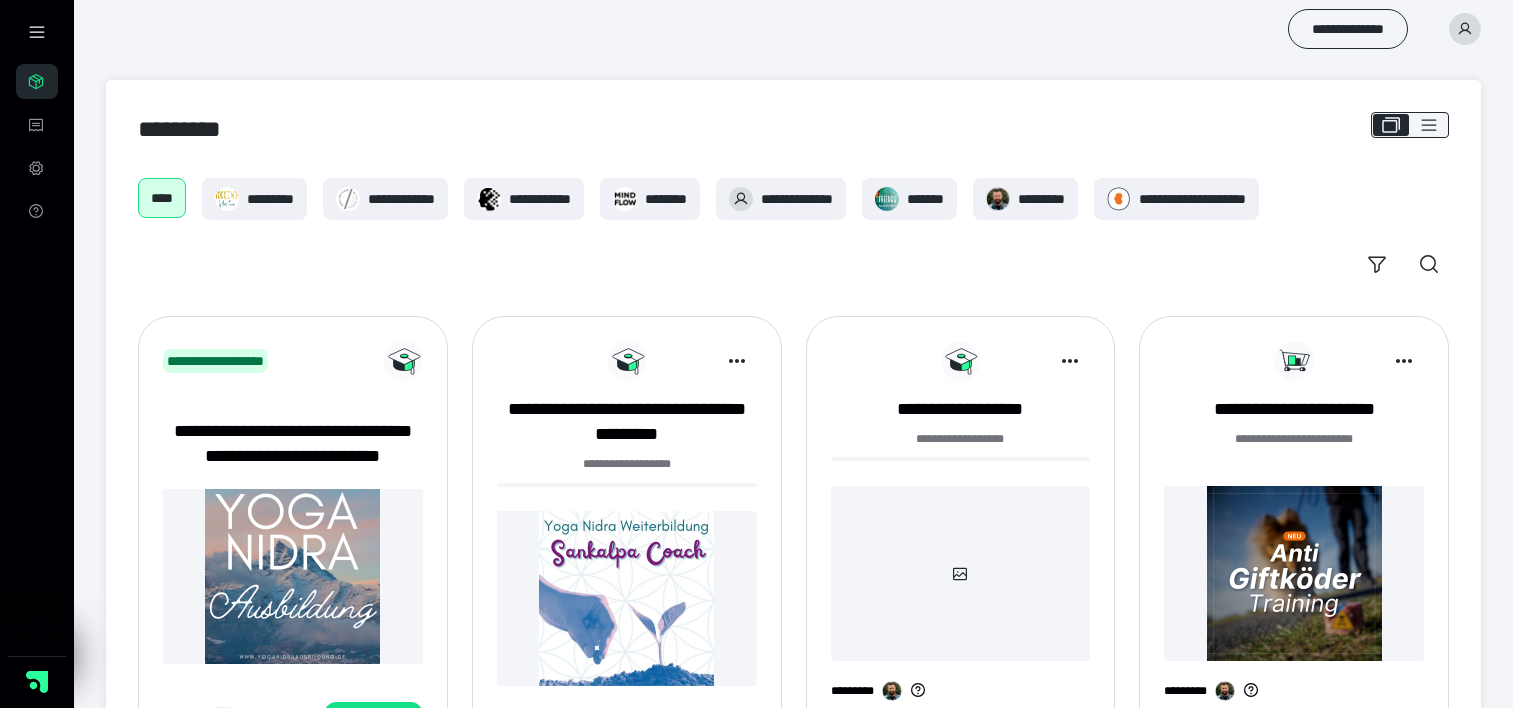 scroll, scrollTop: 1074, scrollLeft: 0, axis: vertical 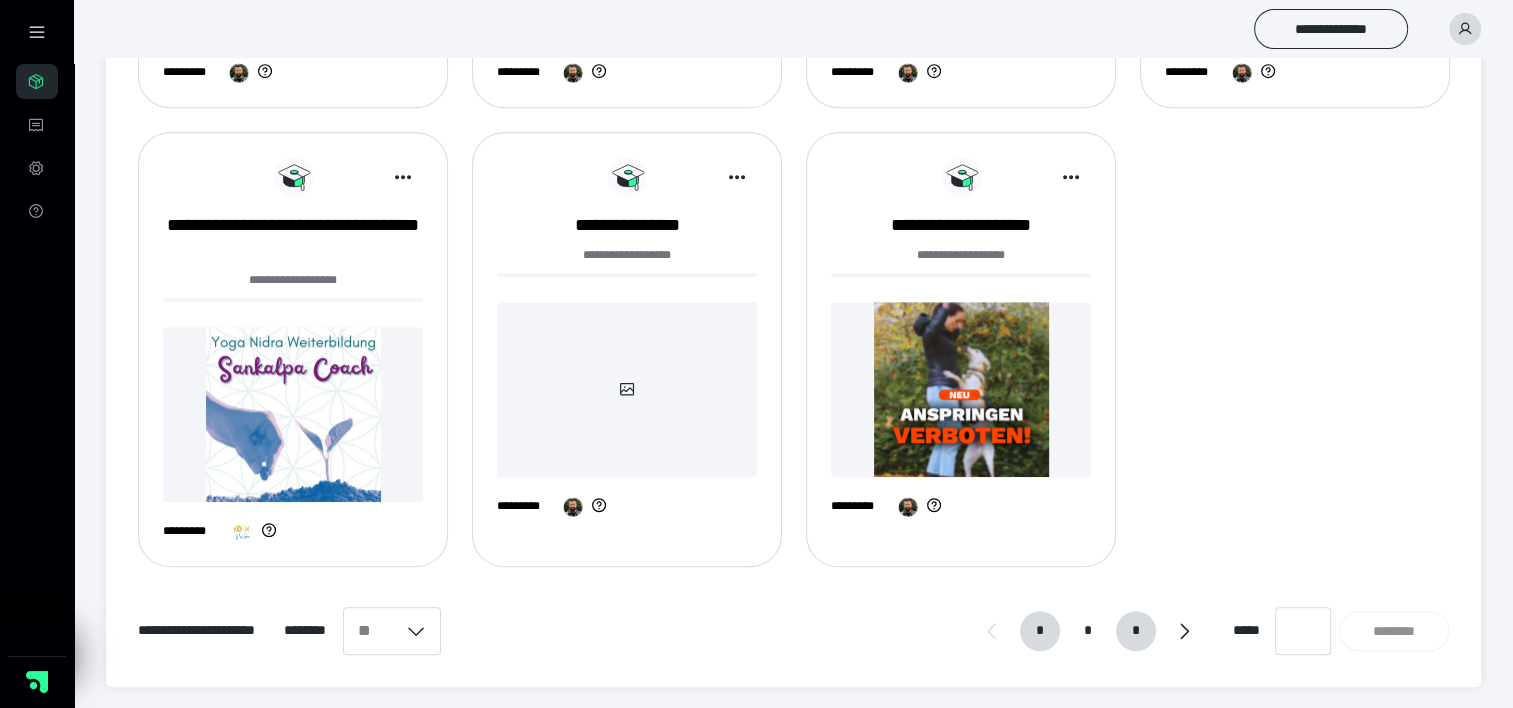 click on "*" at bounding box center (1136, 631) 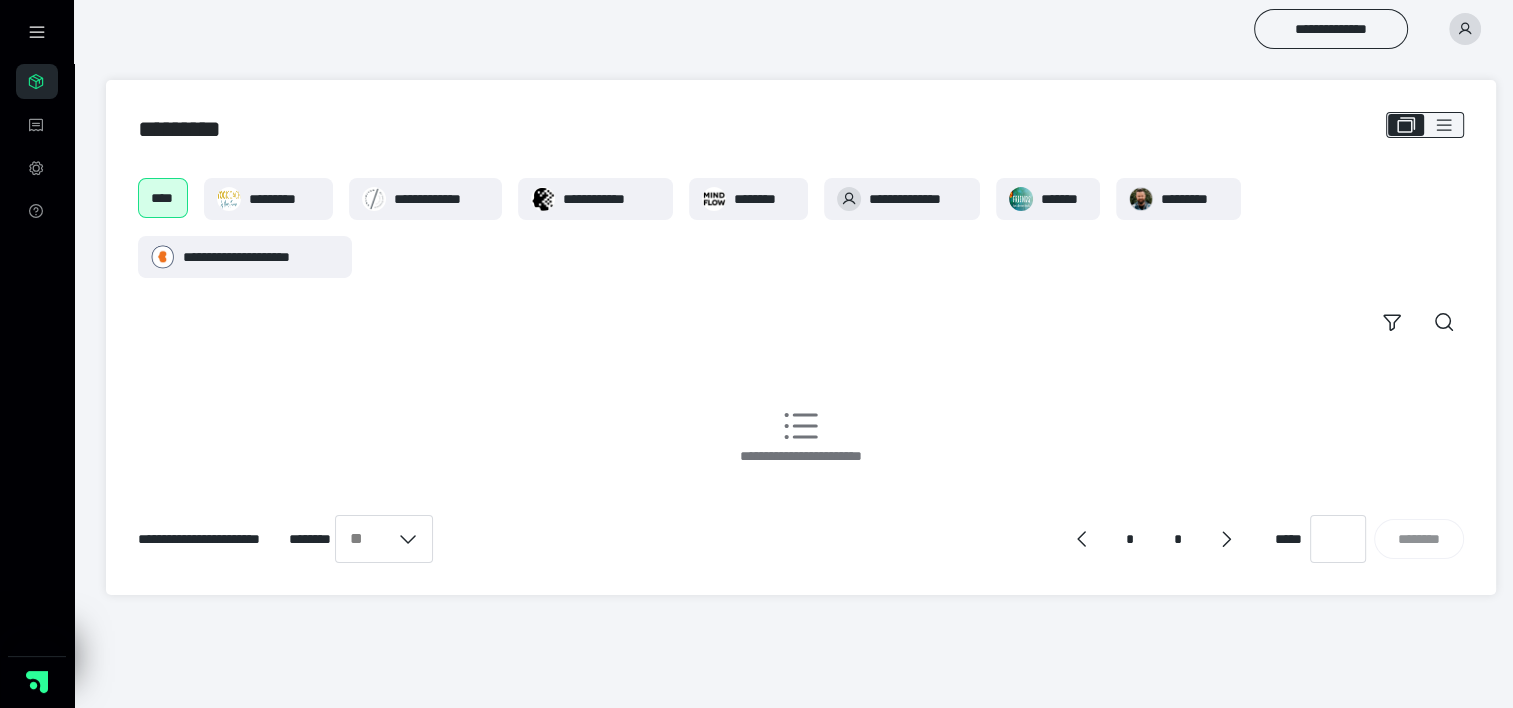 scroll, scrollTop: 0, scrollLeft: 0, axis: both 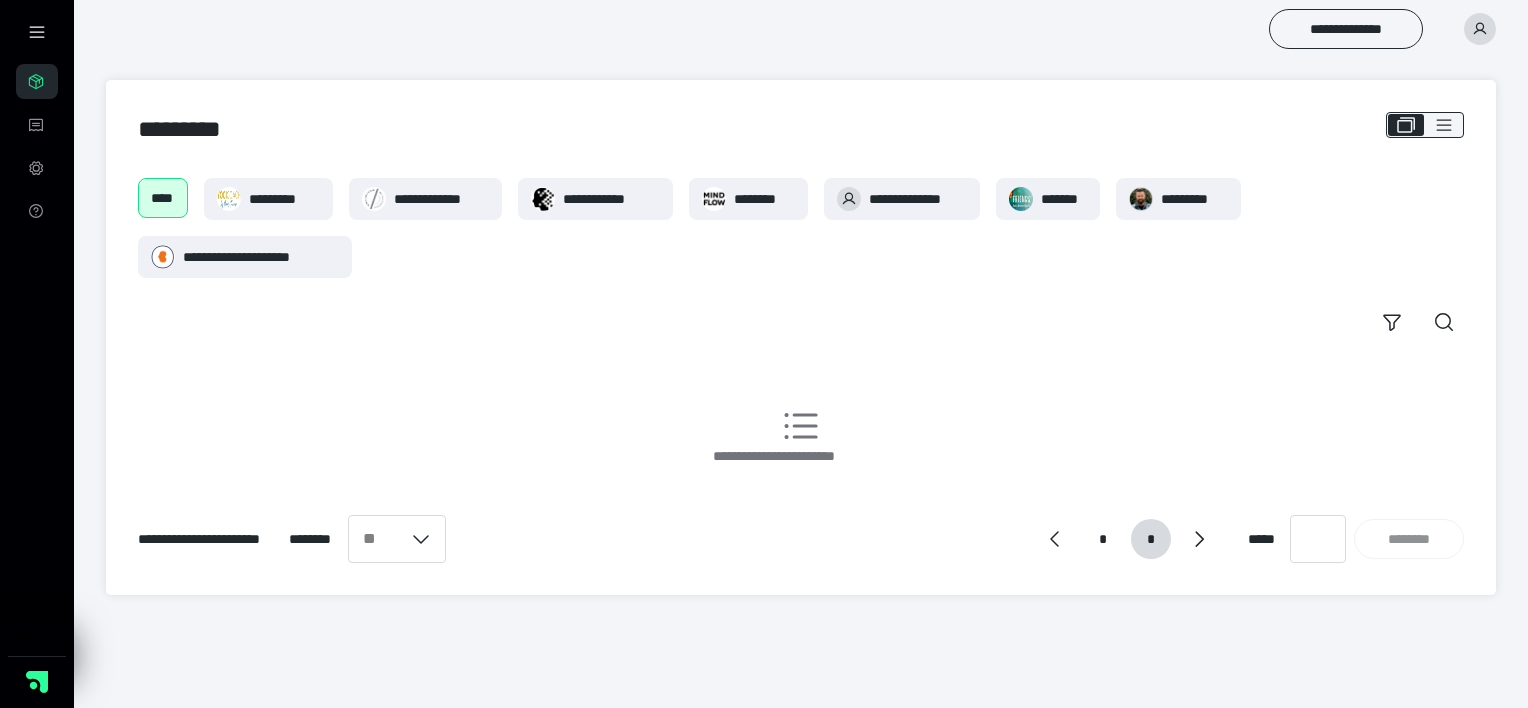 click on "*" at bounding box center (1151, 539) 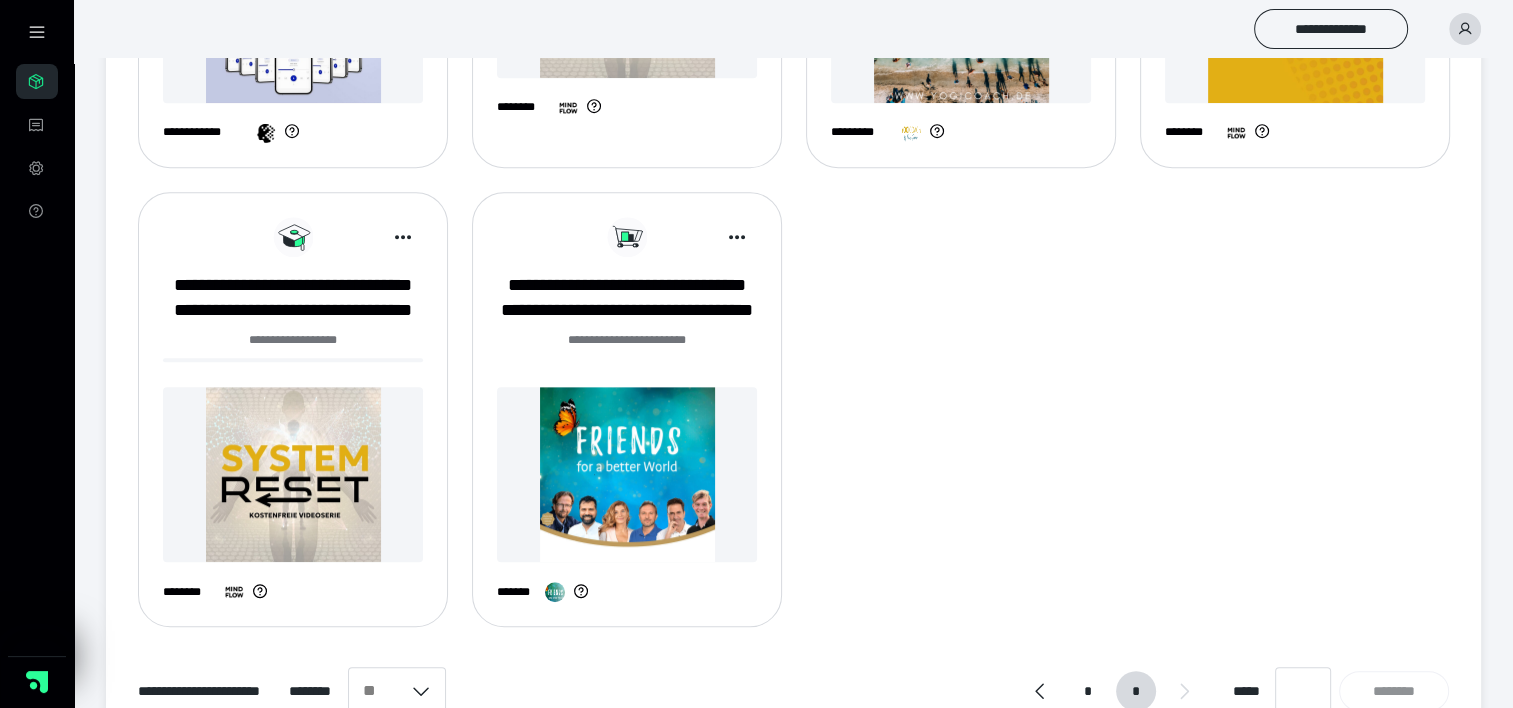 scroll, scrollTop: 1161, scrollLeft: 0, axis: vertical 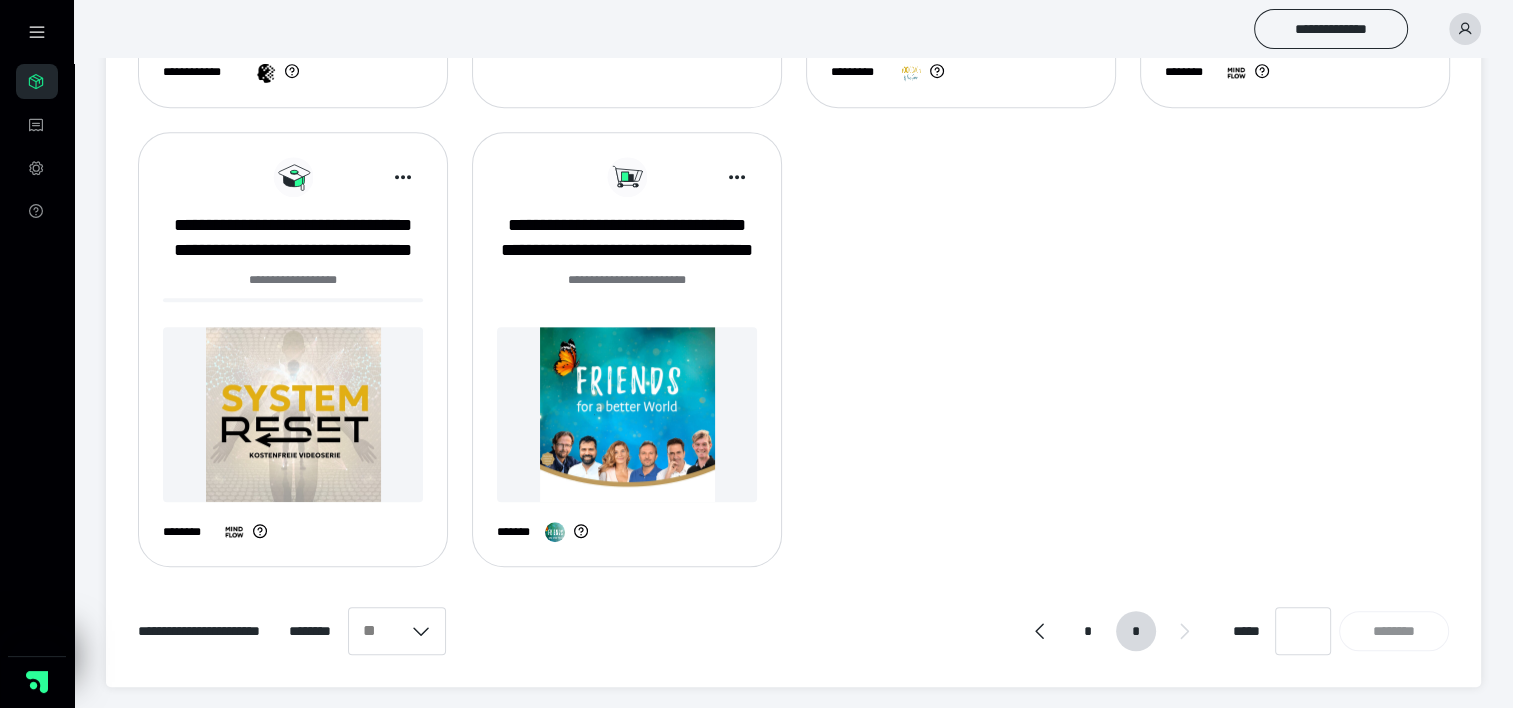 drag, startPoint x: 640, startPoint y: 402, endPoint x: 1273, endPoint y: 161, distance: 677.3256 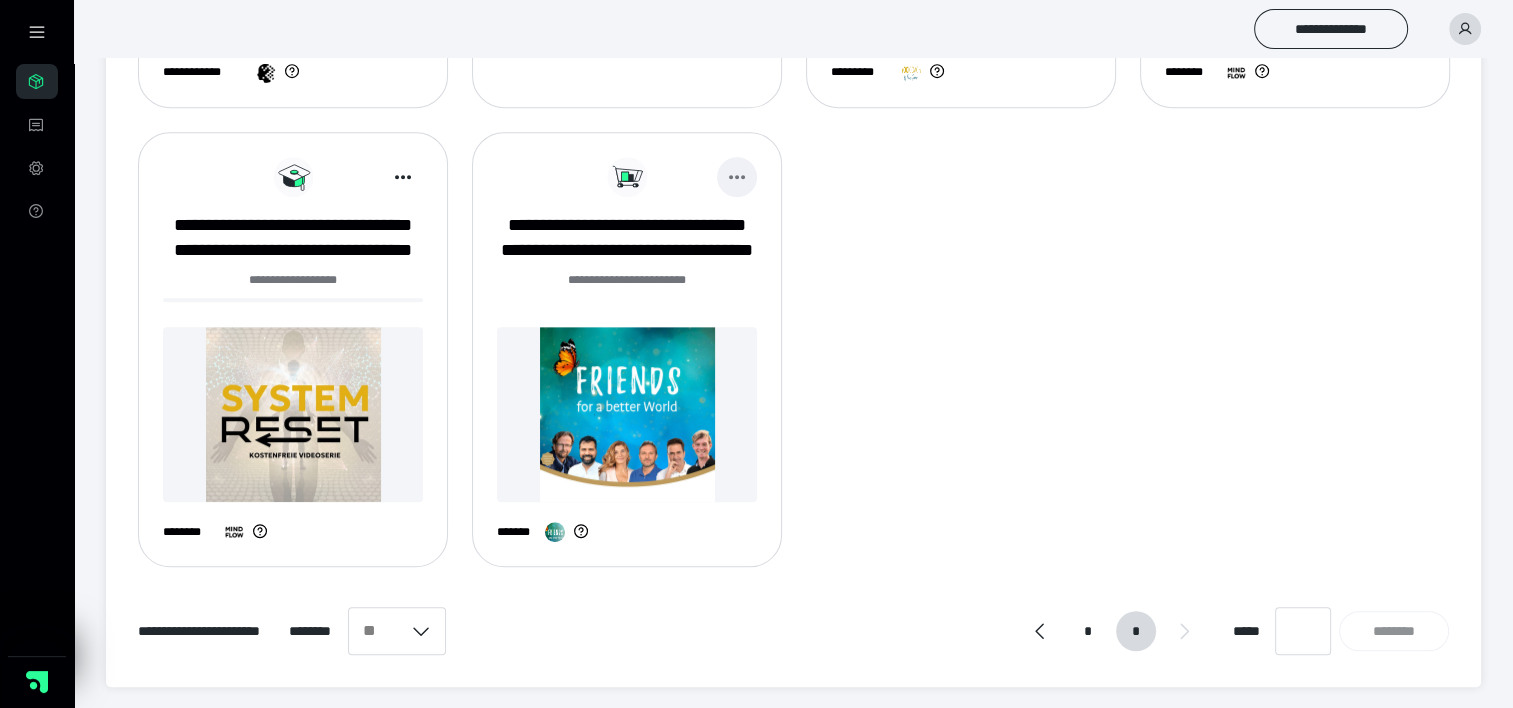 click 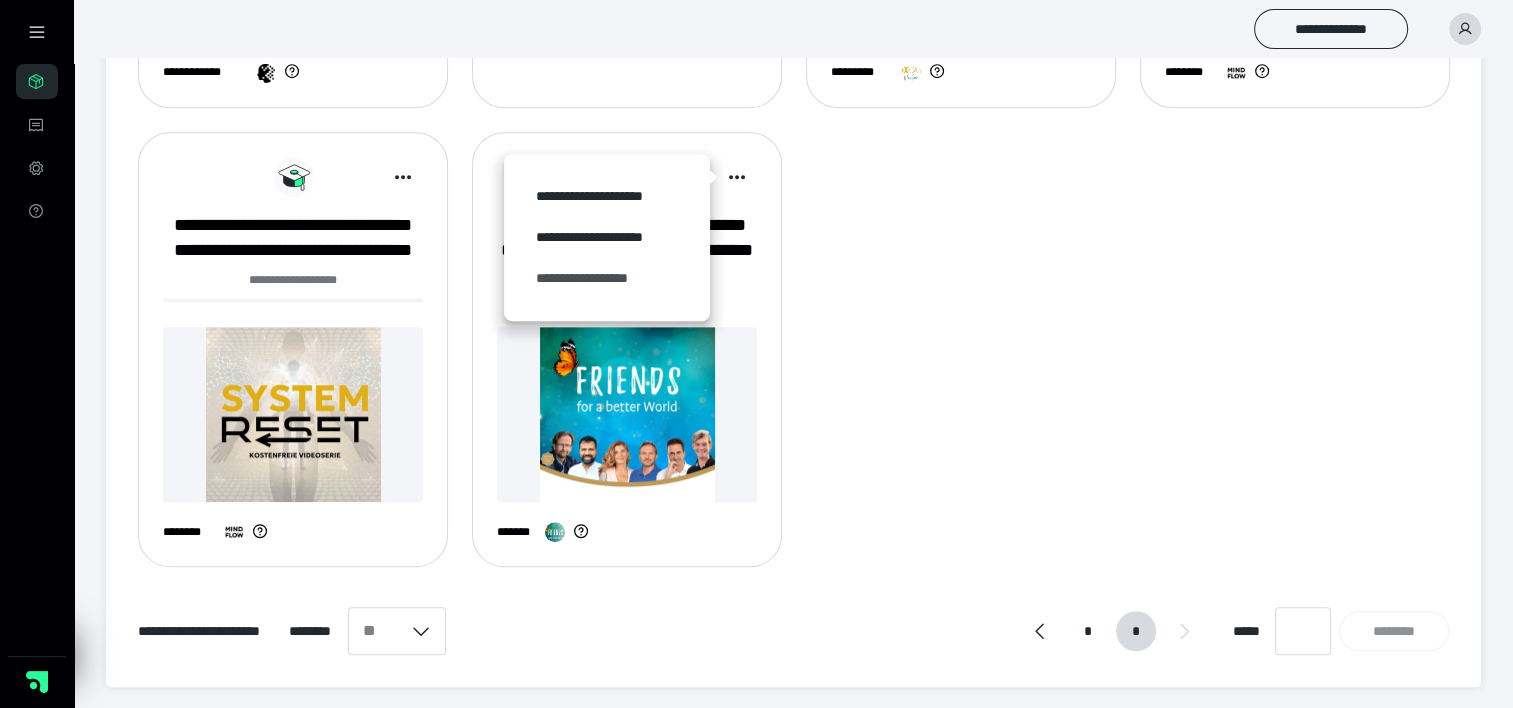 click on "**********" at bounding box center (607, 278) 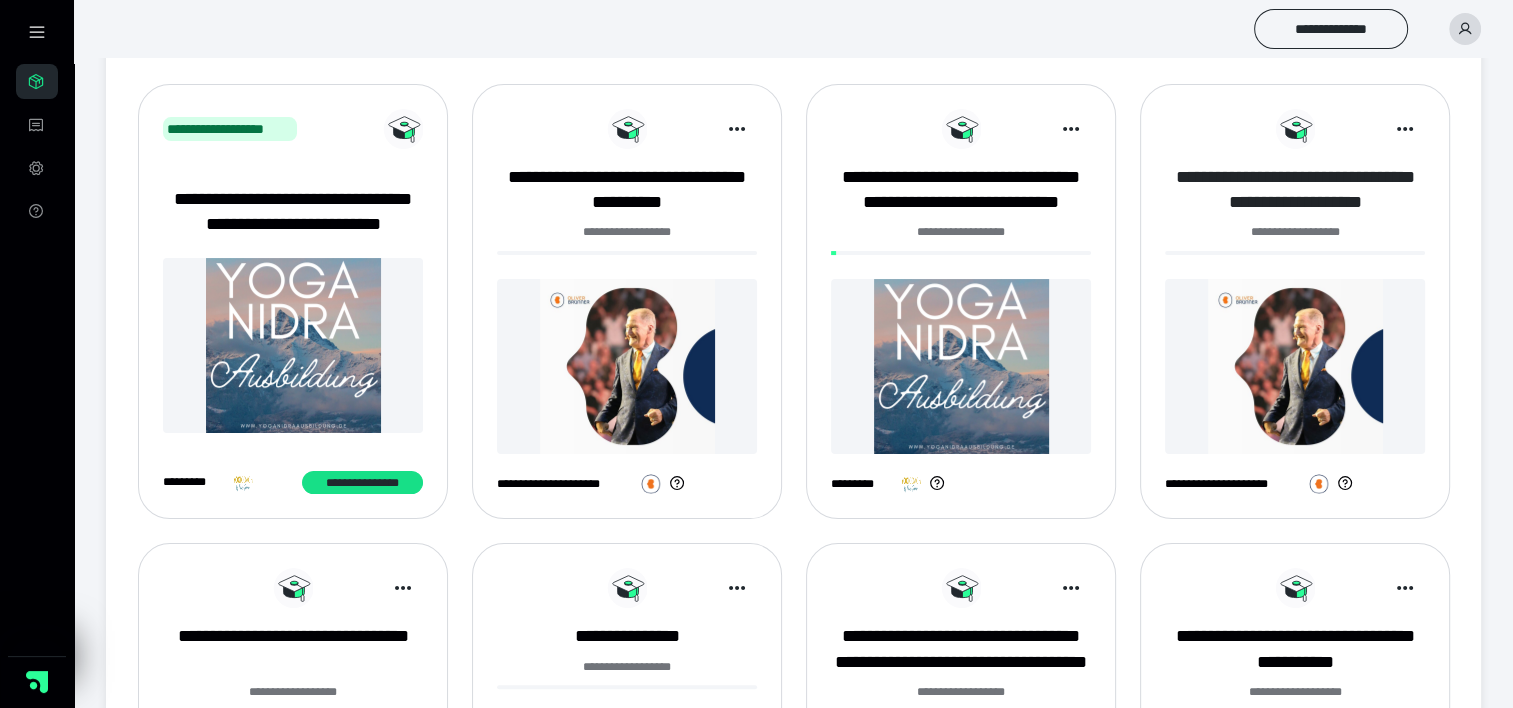 scroll, scrollTop: 300, scrollLeft: 0, axis: vertical 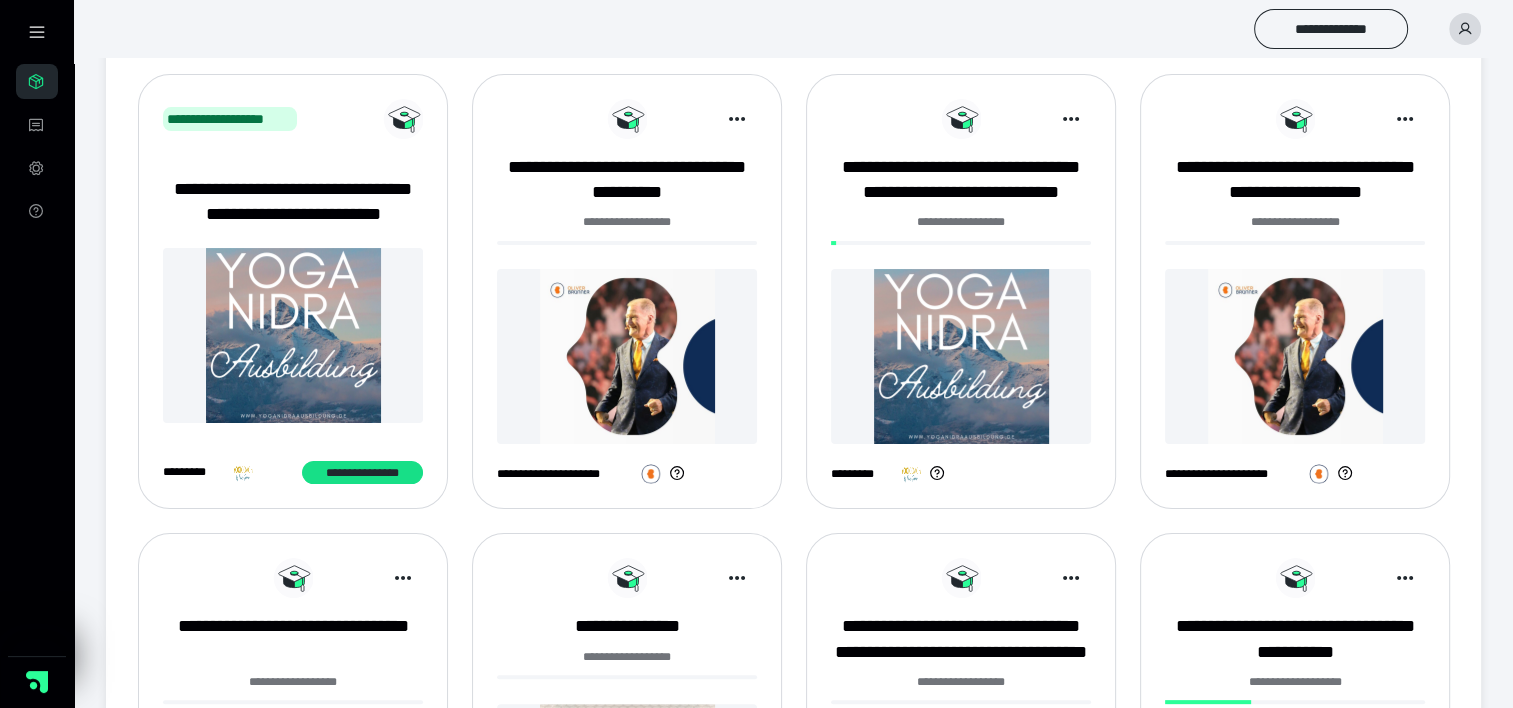 click at bounding box center [627, 356] 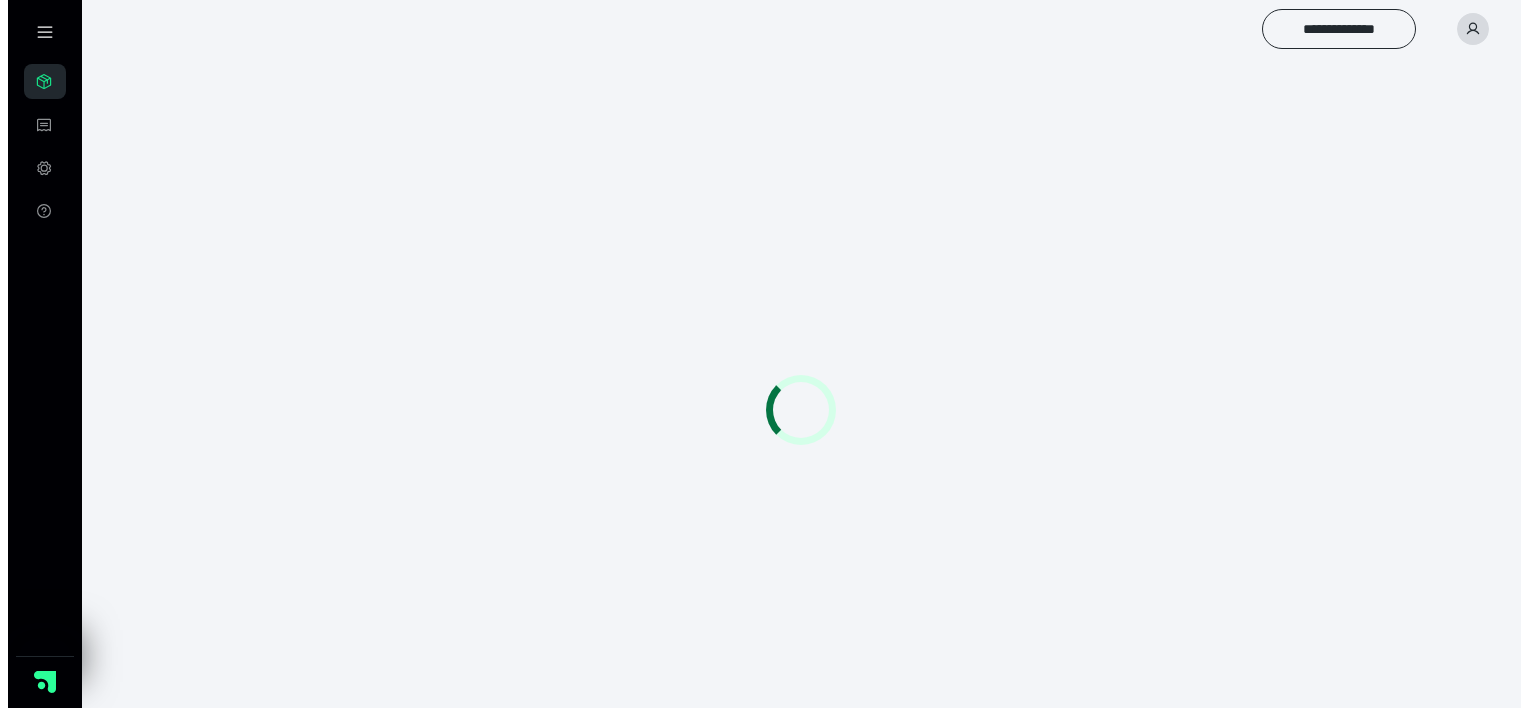 scroll, scrollTop: 0, scrollLeft: 0, axis: both 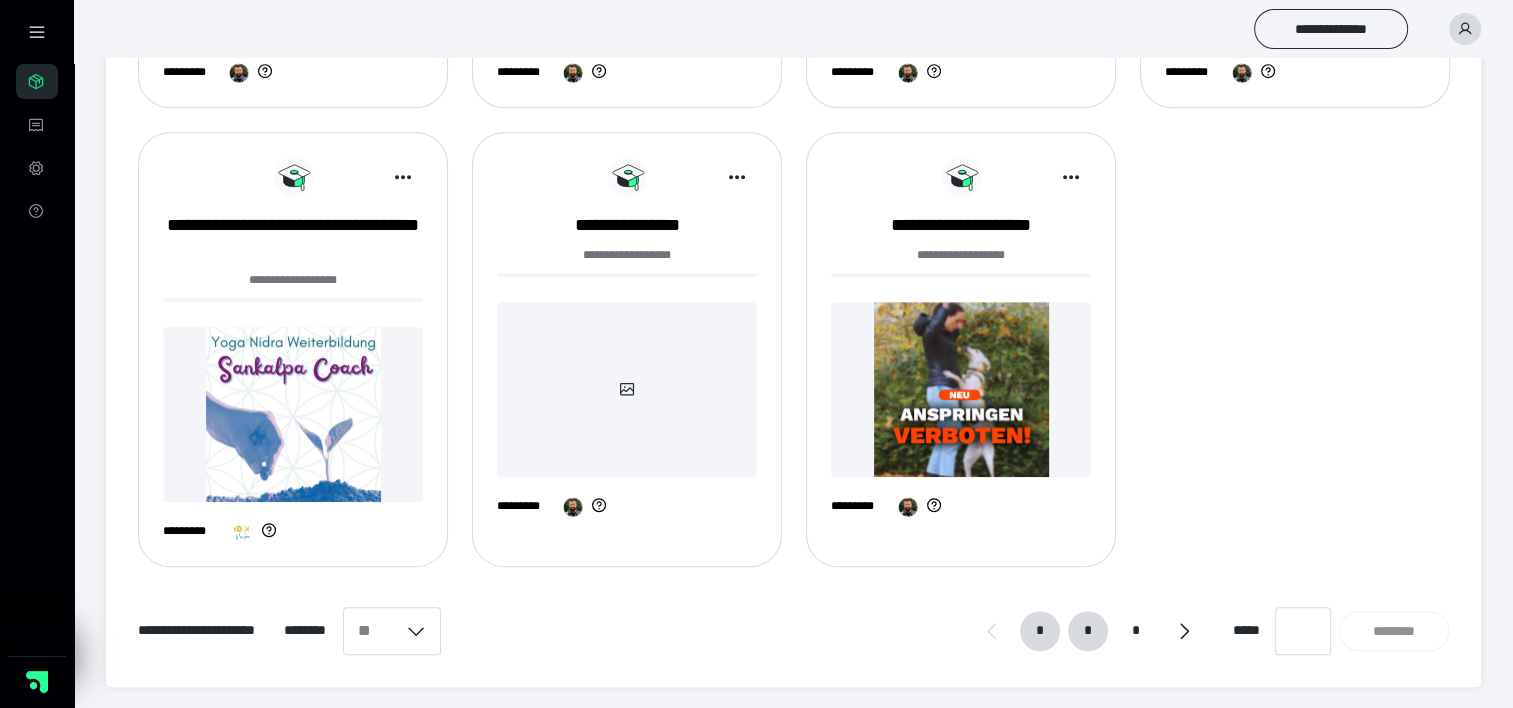 click on "*" at bounding box center [1088, 631] 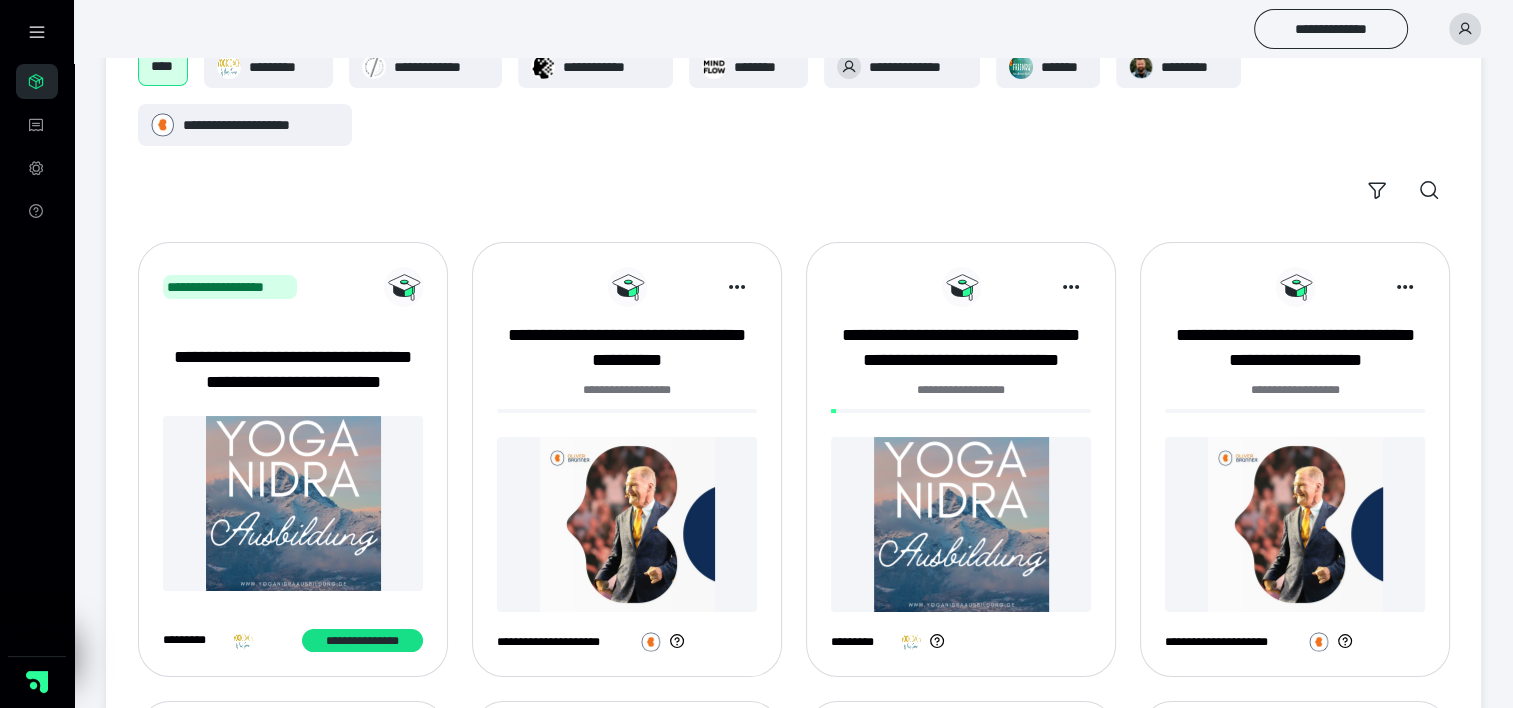 scroll, scrollTop: 300, scrollLeft: 0, axis: vertical 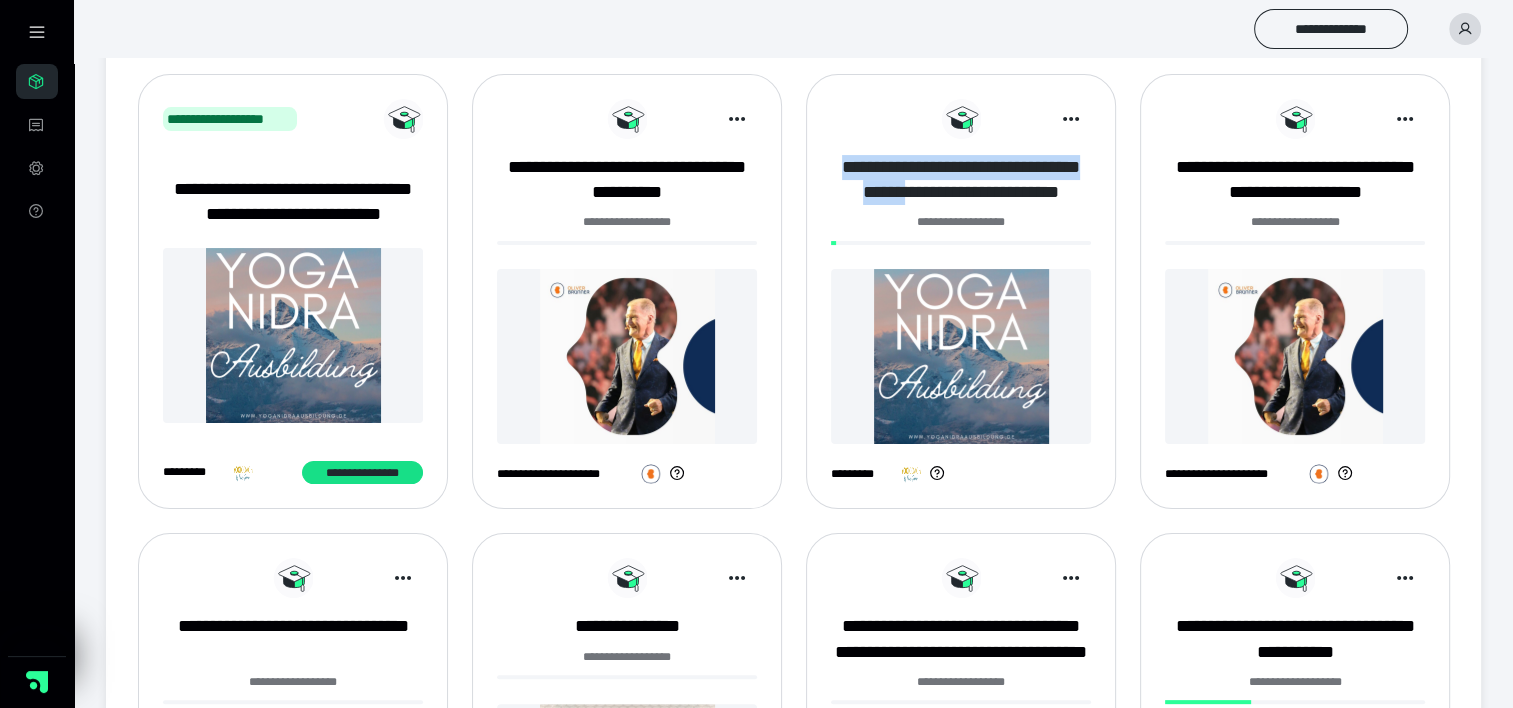 drag, startPoint x: 868, startPoint y: 127, endPoint x: 968, endPoint y: 184, distance: 115.1043 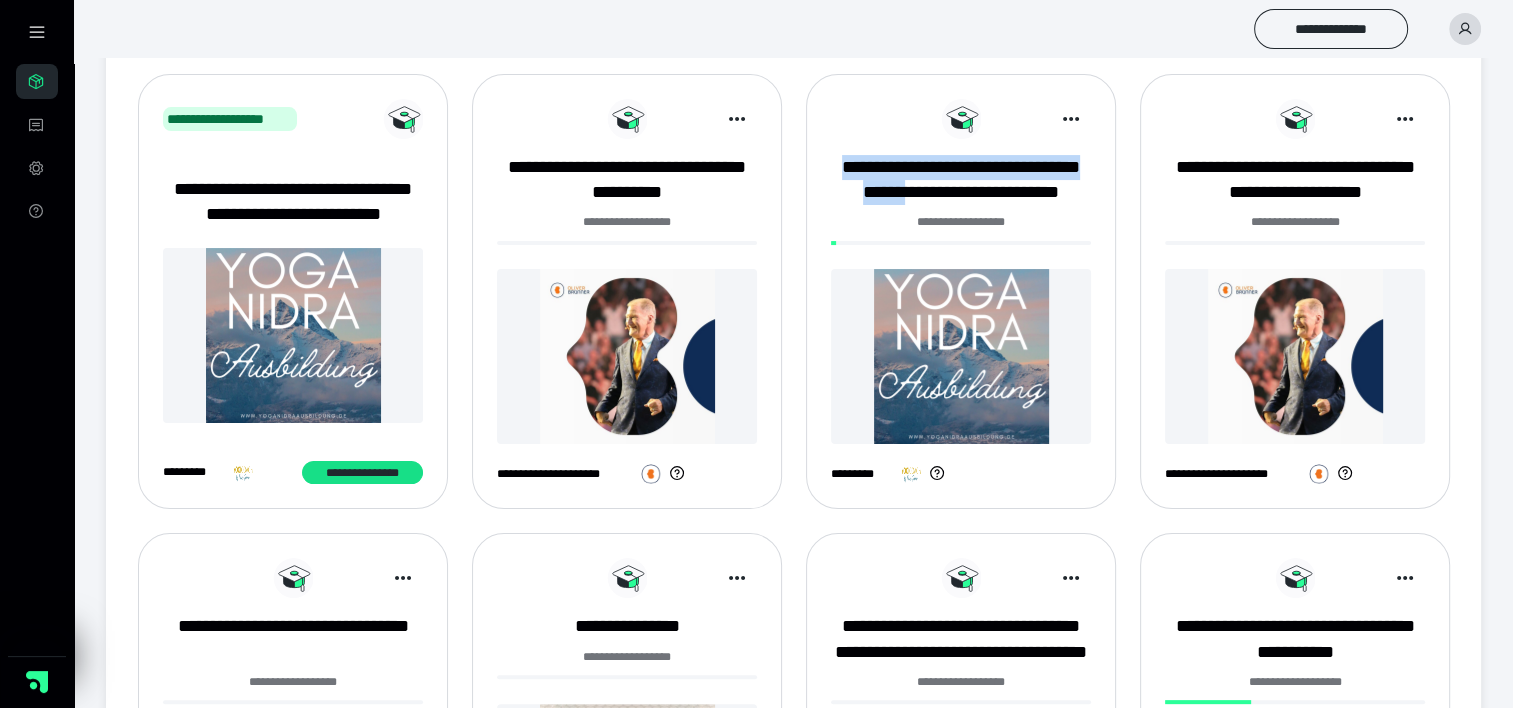 scroll, scrollTop: 700, scrollLeft: 0, axis: vertical 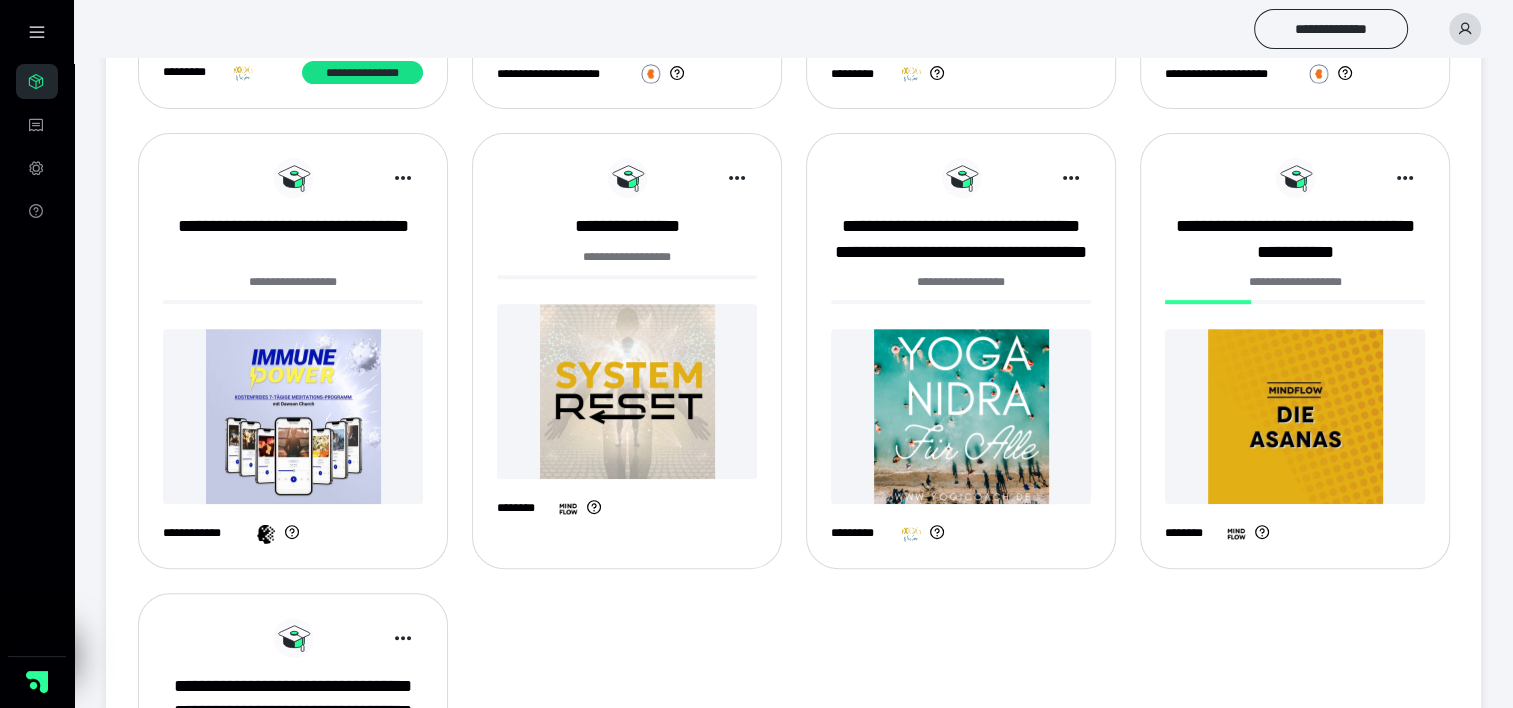click at bounding box center [293, 416] 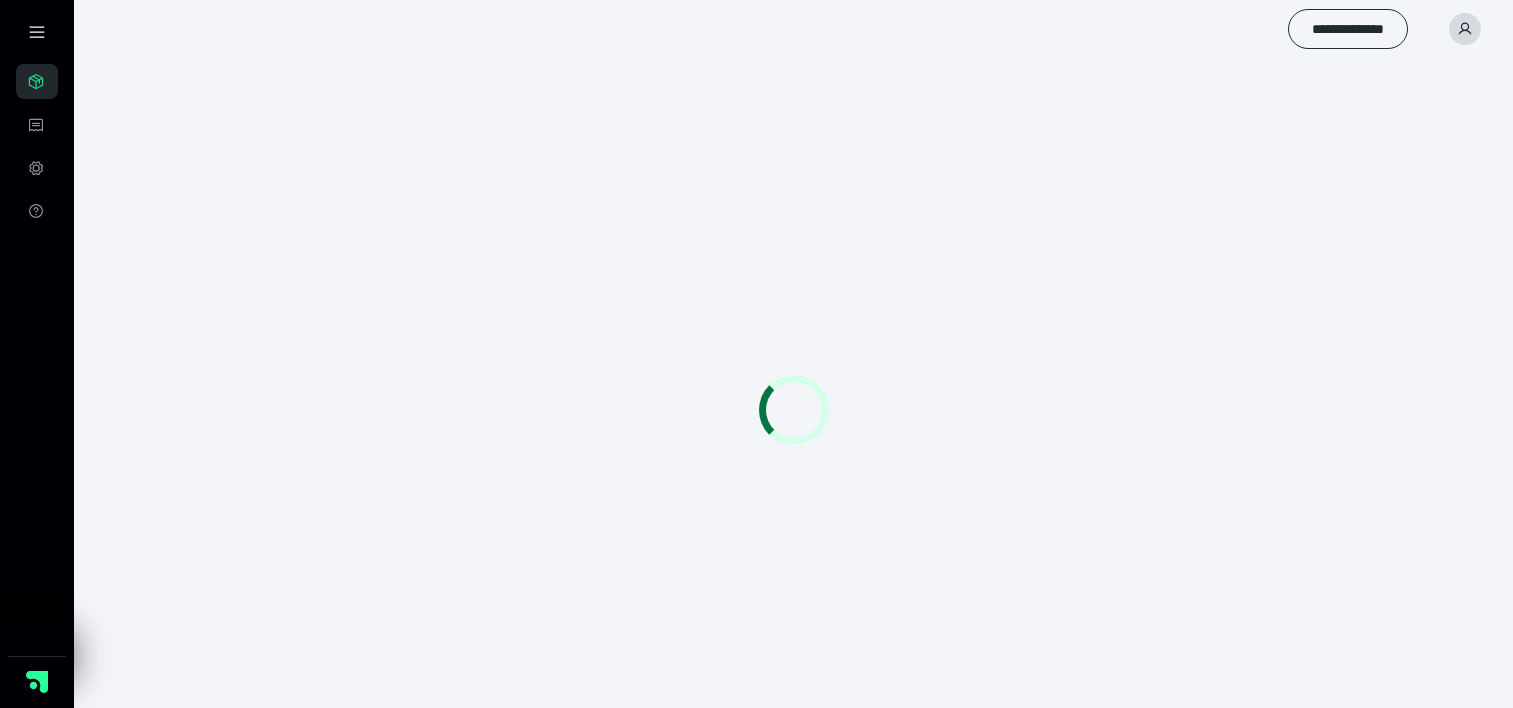 scroll, scrollTop: 0, scrollLeft: 0, axis: both 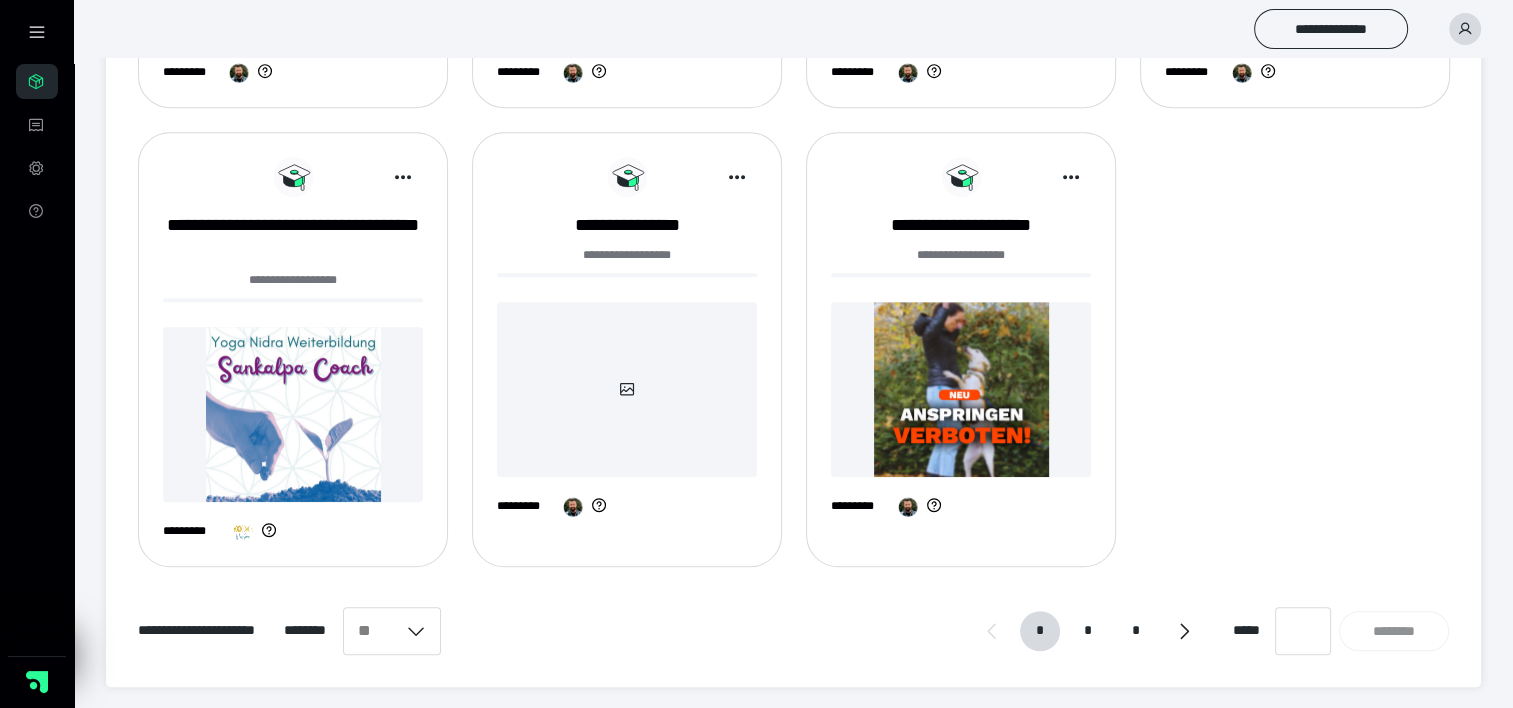 click on "*" at bounding box center [1088, 631] 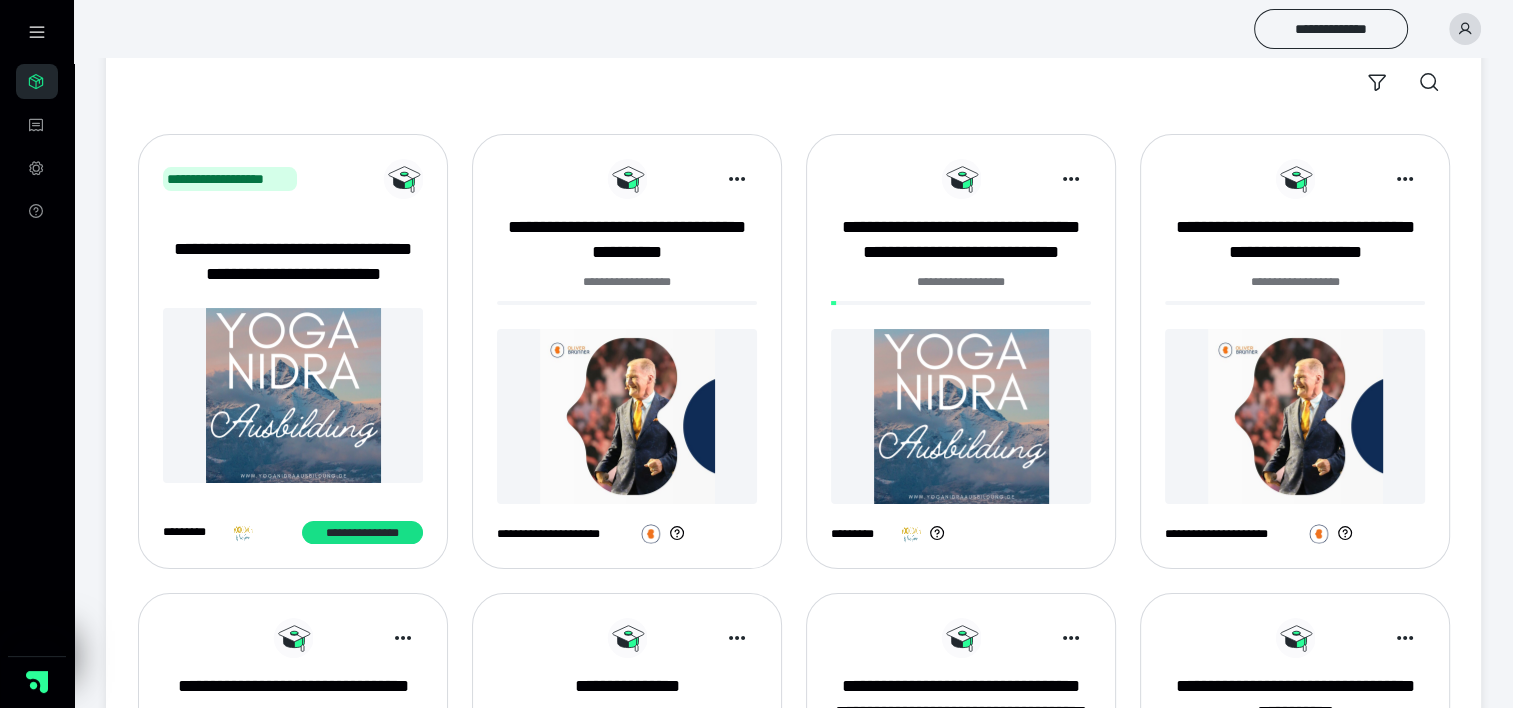 scroll, scrollTop: 500, scrollLeft: 0, axis: vertical 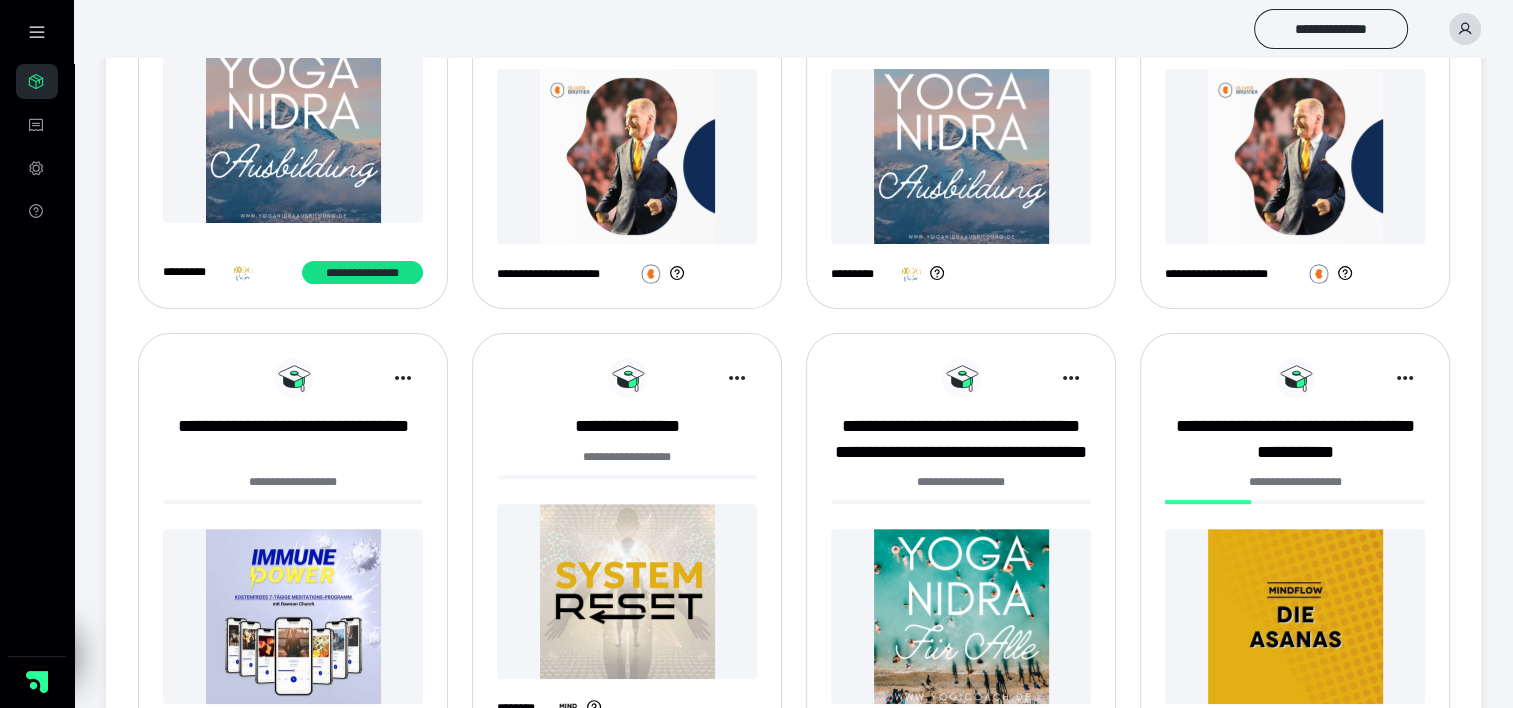 drag, startPoint x: 319, startPoint y: 583, endPoint x: 453, endPoint y: 615, distance: 137.76791 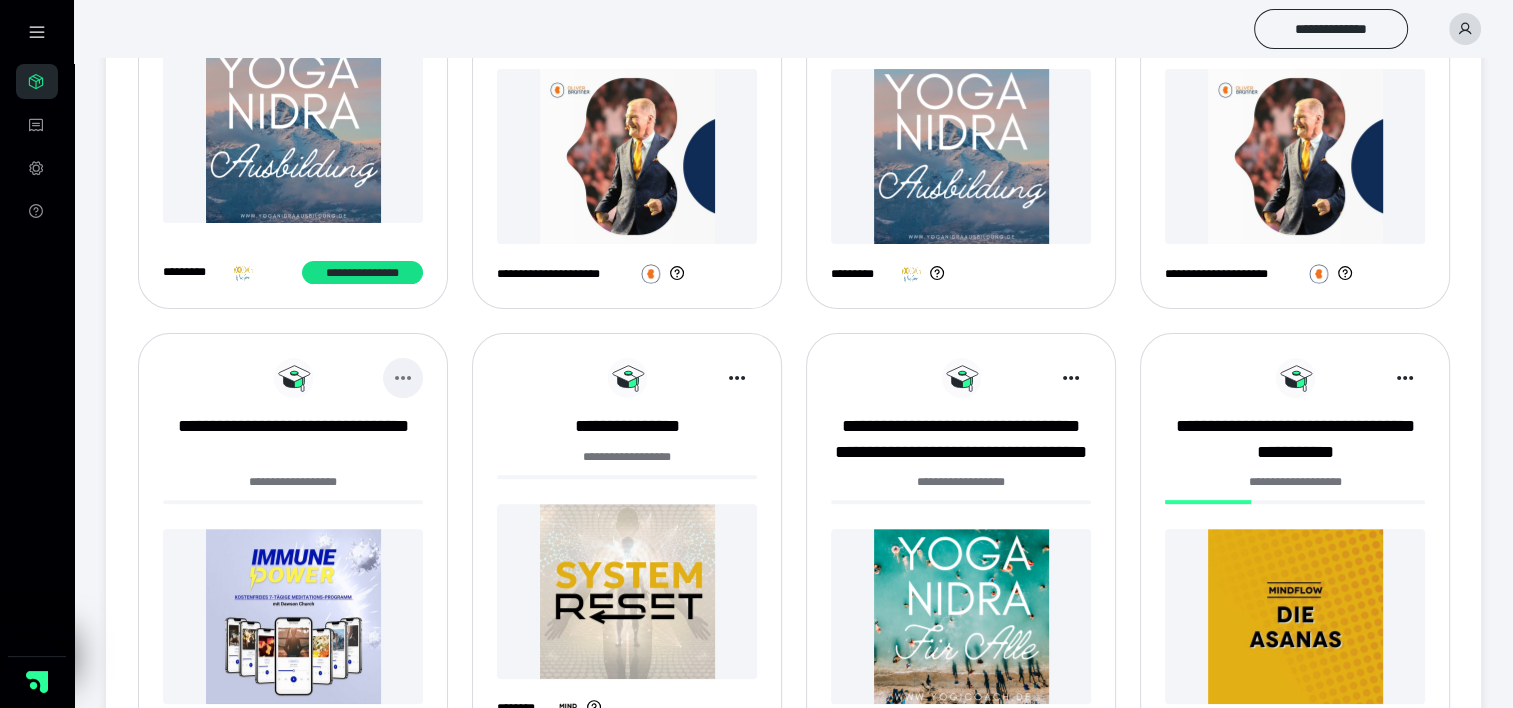 click 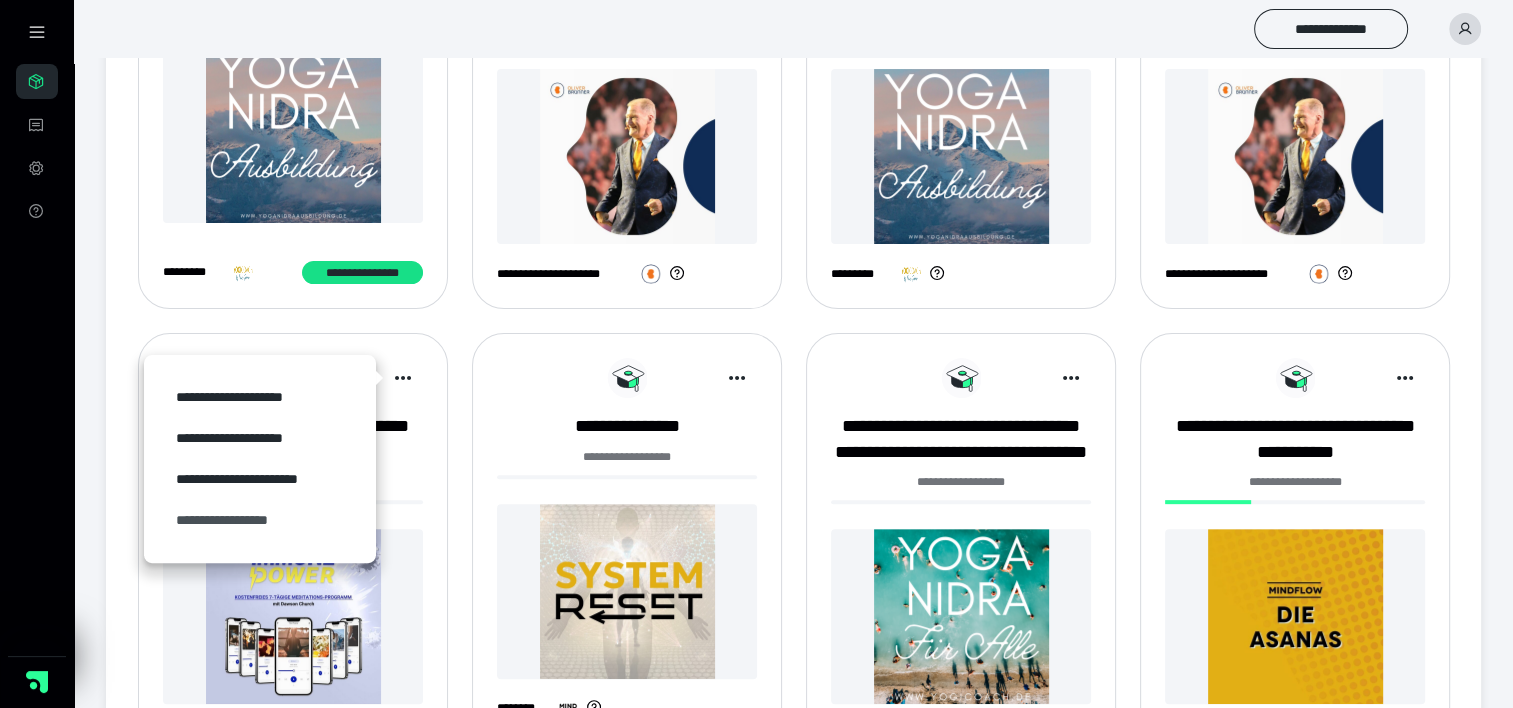click on "**********" at bounding box center [260, 520] 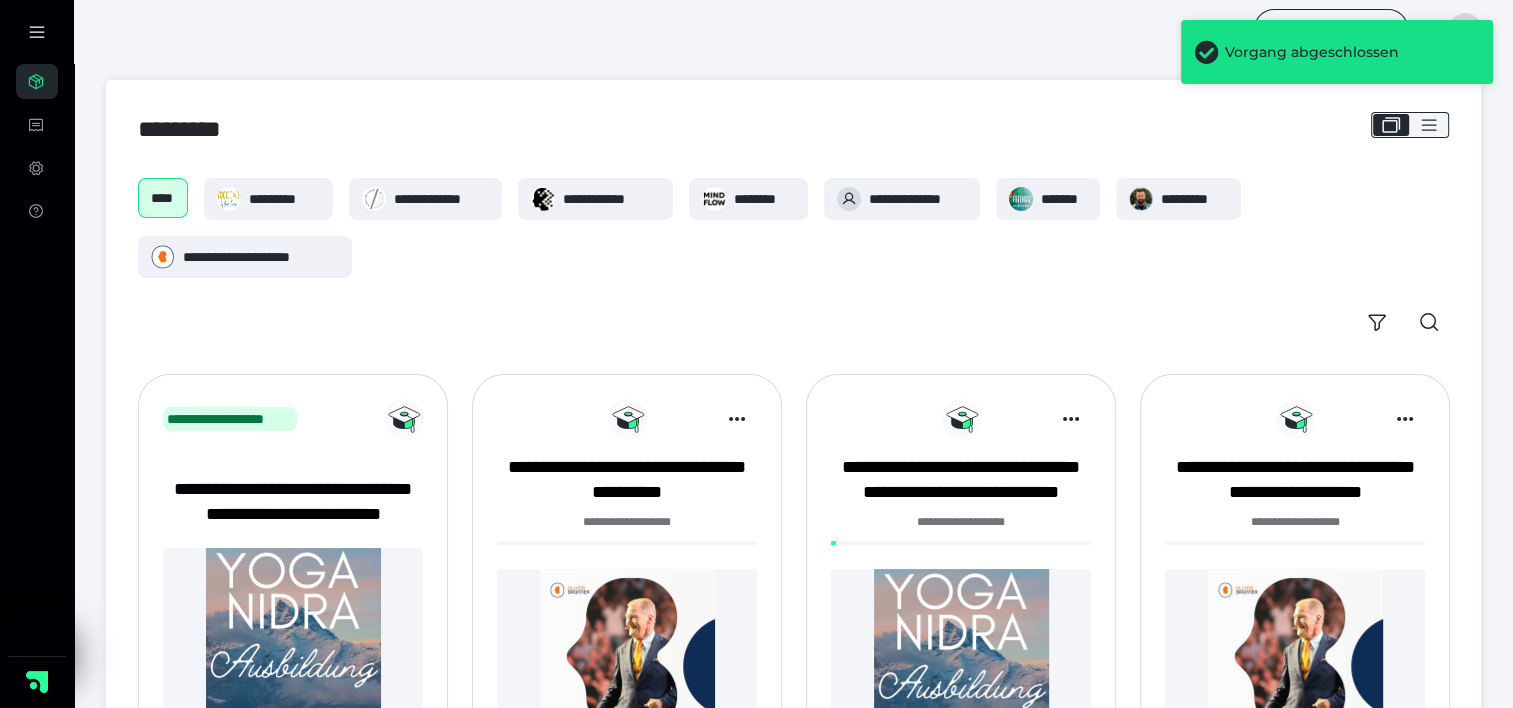 click at bounding box center (1295, 656) 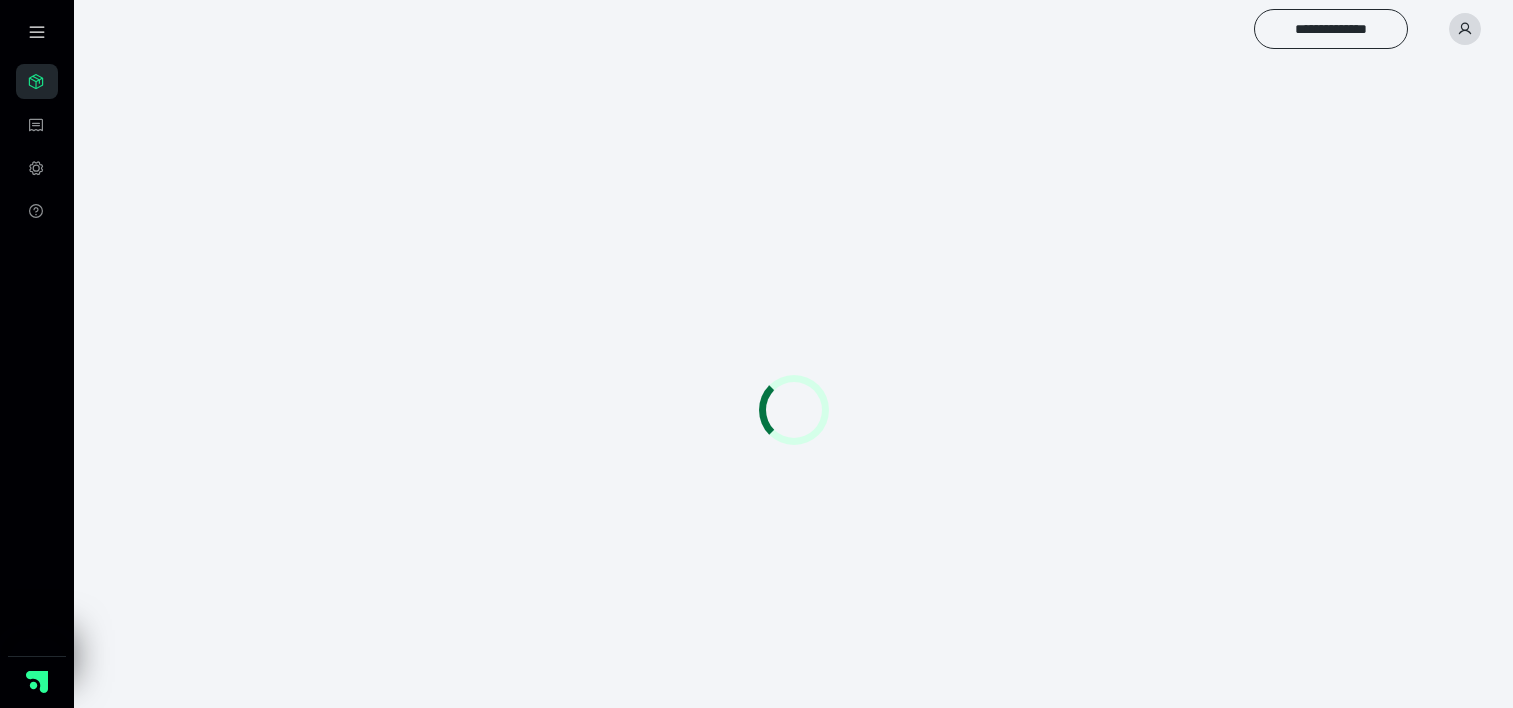 scroll, scrollTop: 0, scrollLeft: 0, axis: both 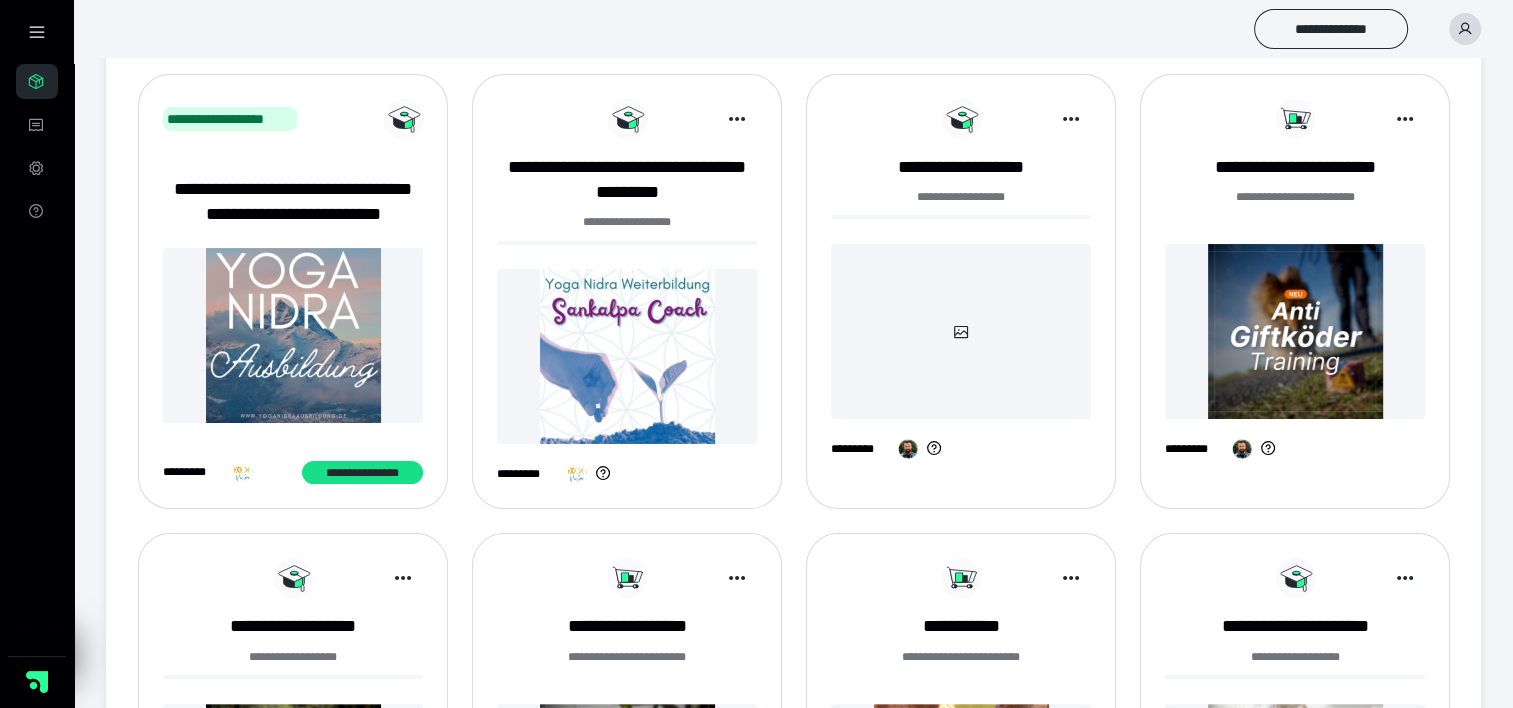 click at bounding box center (293, 335) 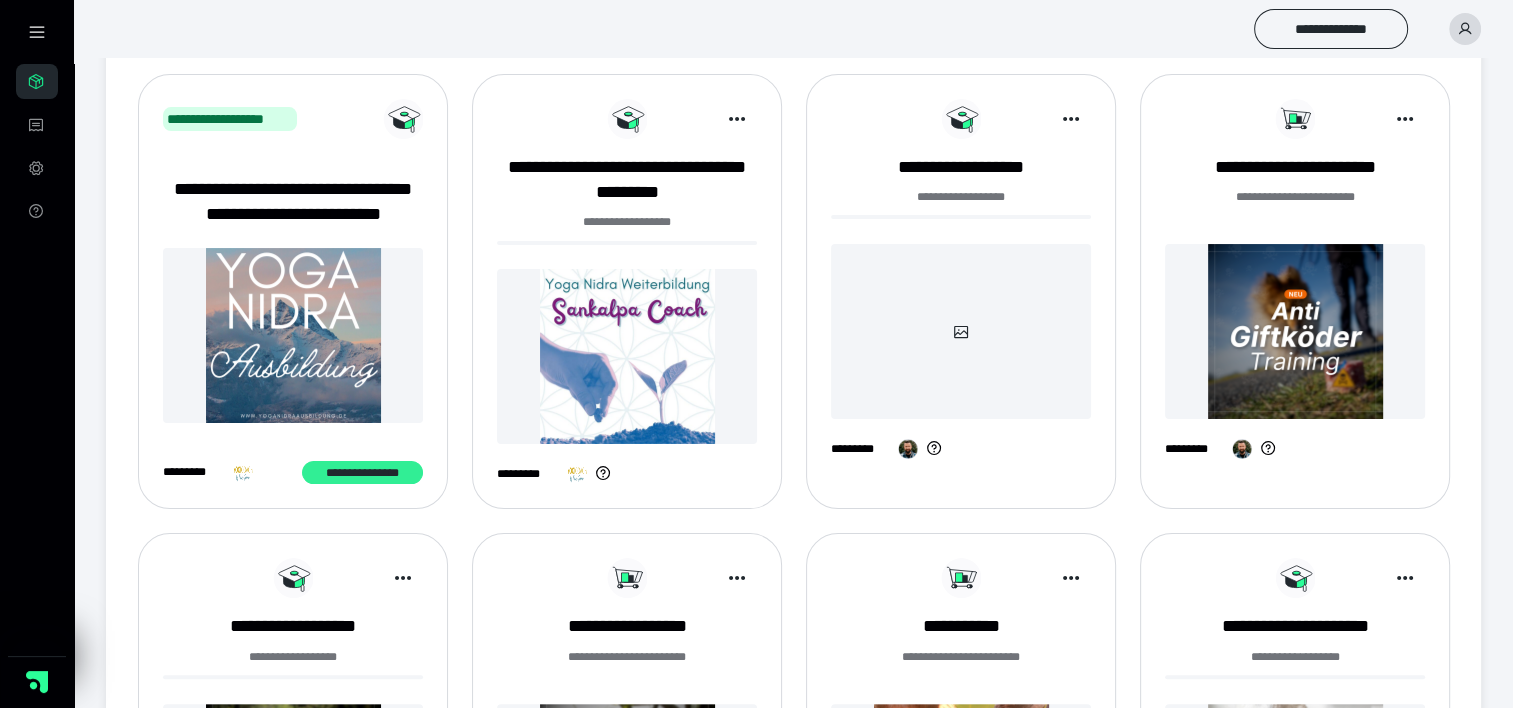 click on "**********" at bounding box center (362, 473) 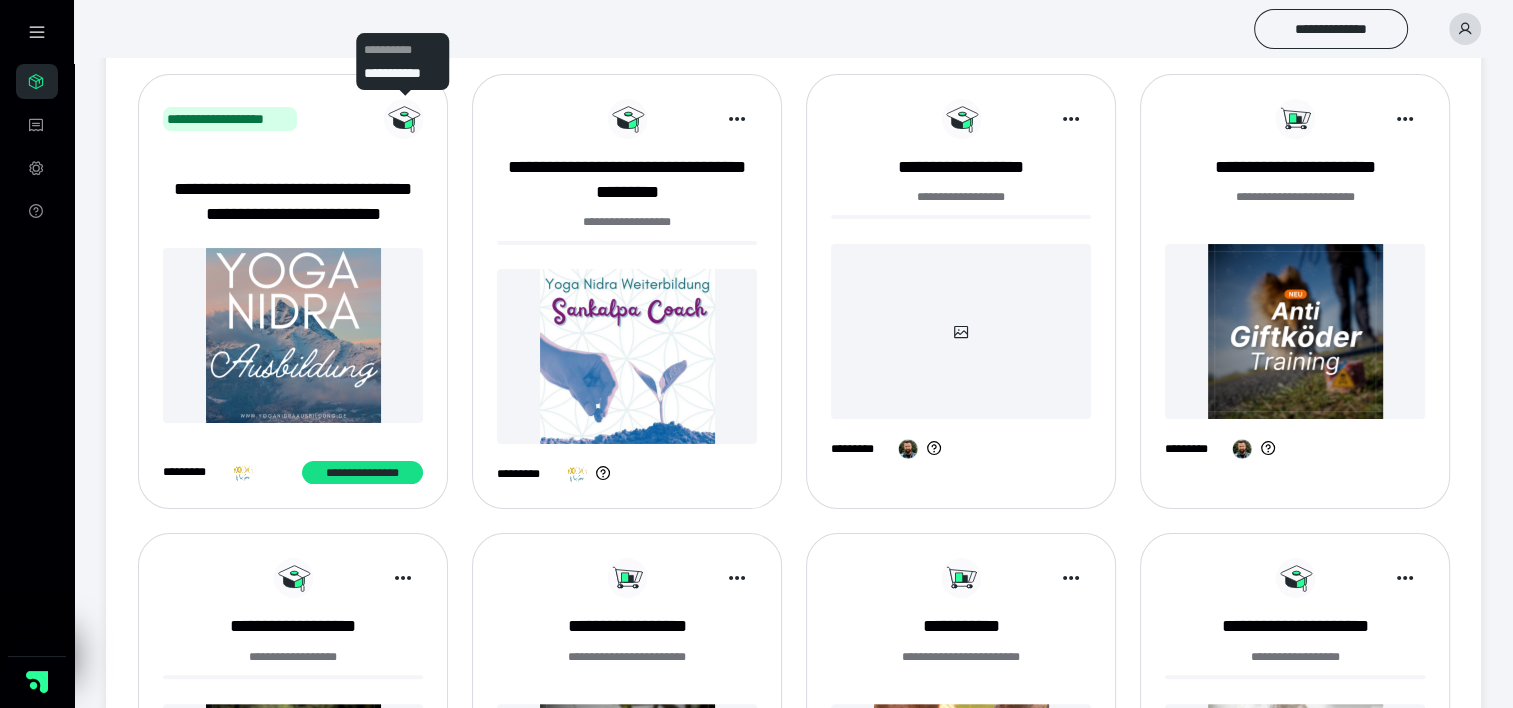 click 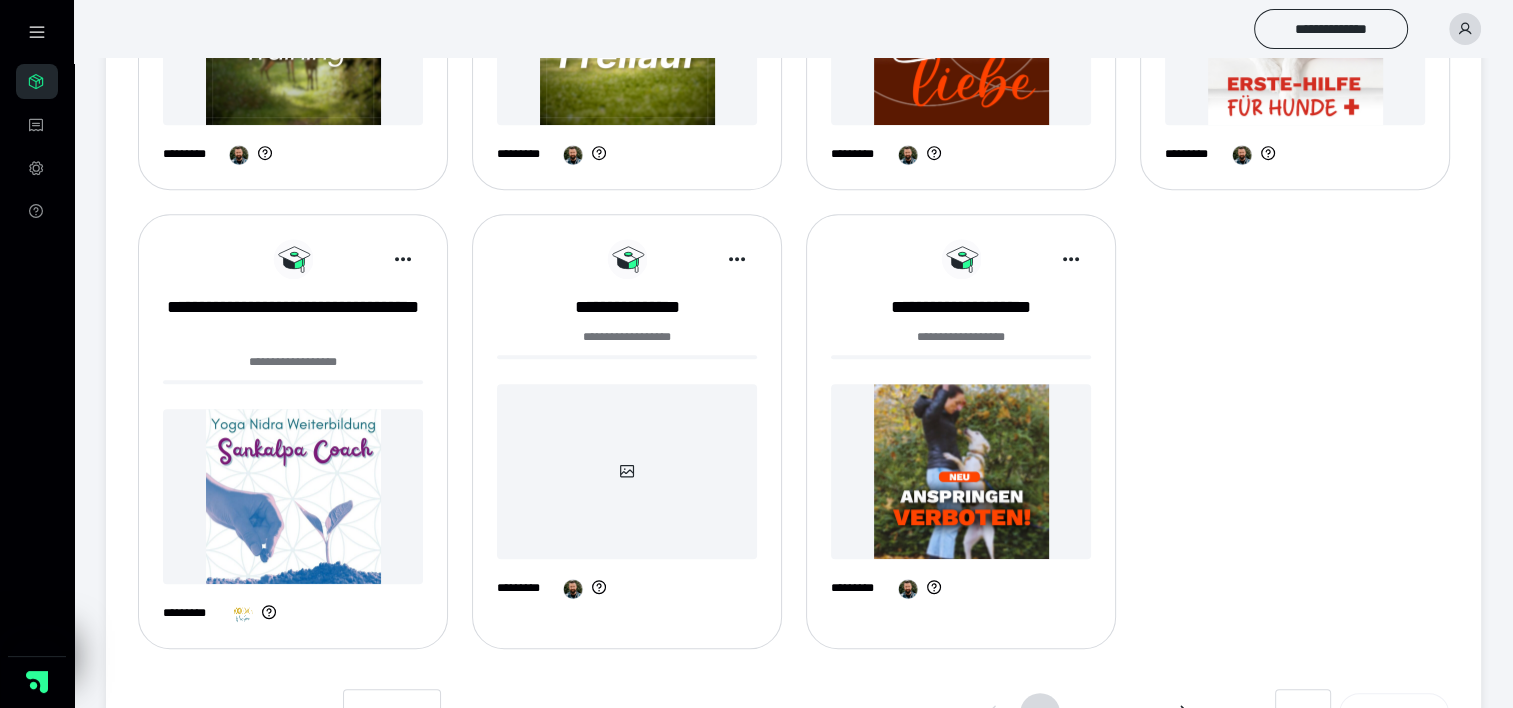 scroll, scrollTop: 1136, scrollLeft: 0, axis: vertical 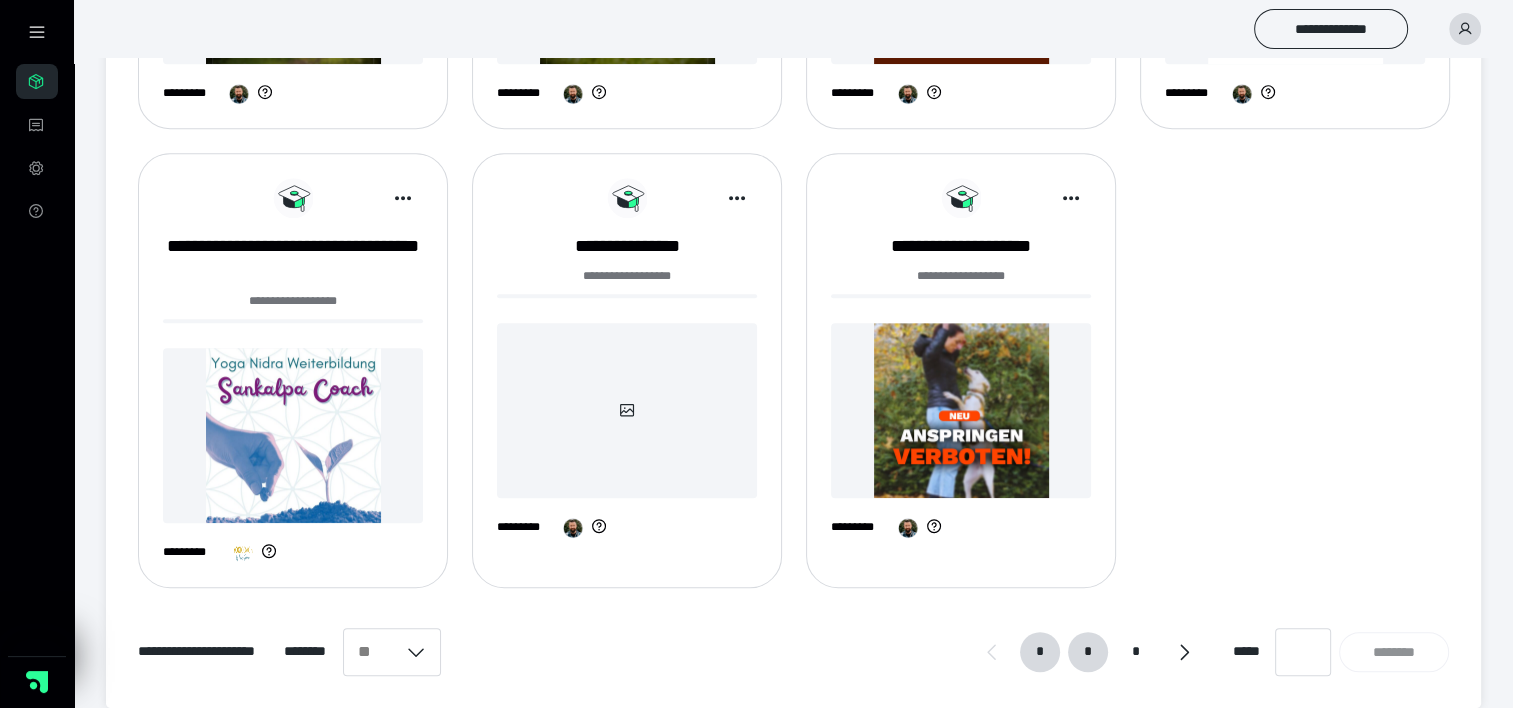 click on "*" at bounding box center [1088, 652] 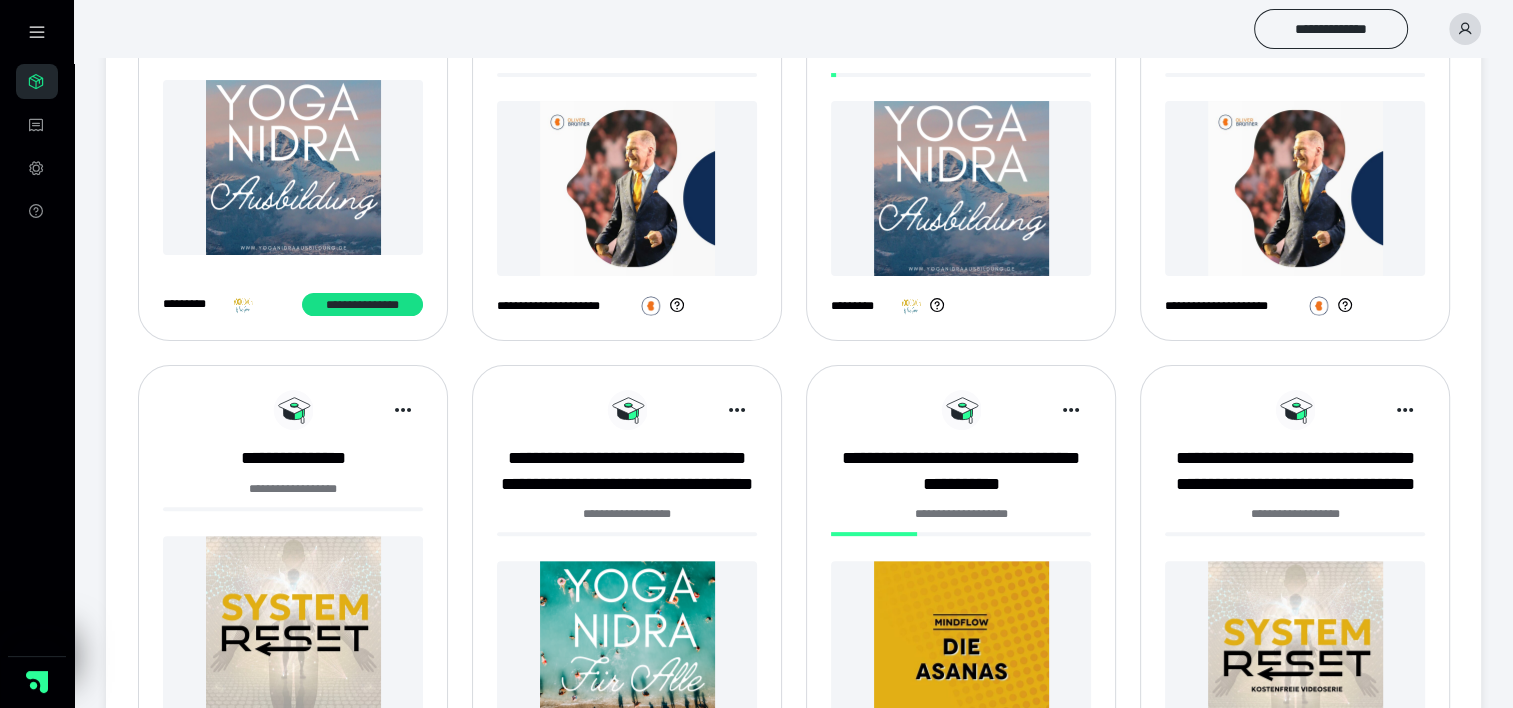scroll, scrollTop: 600, scrollLeft: 0, axis: vertical 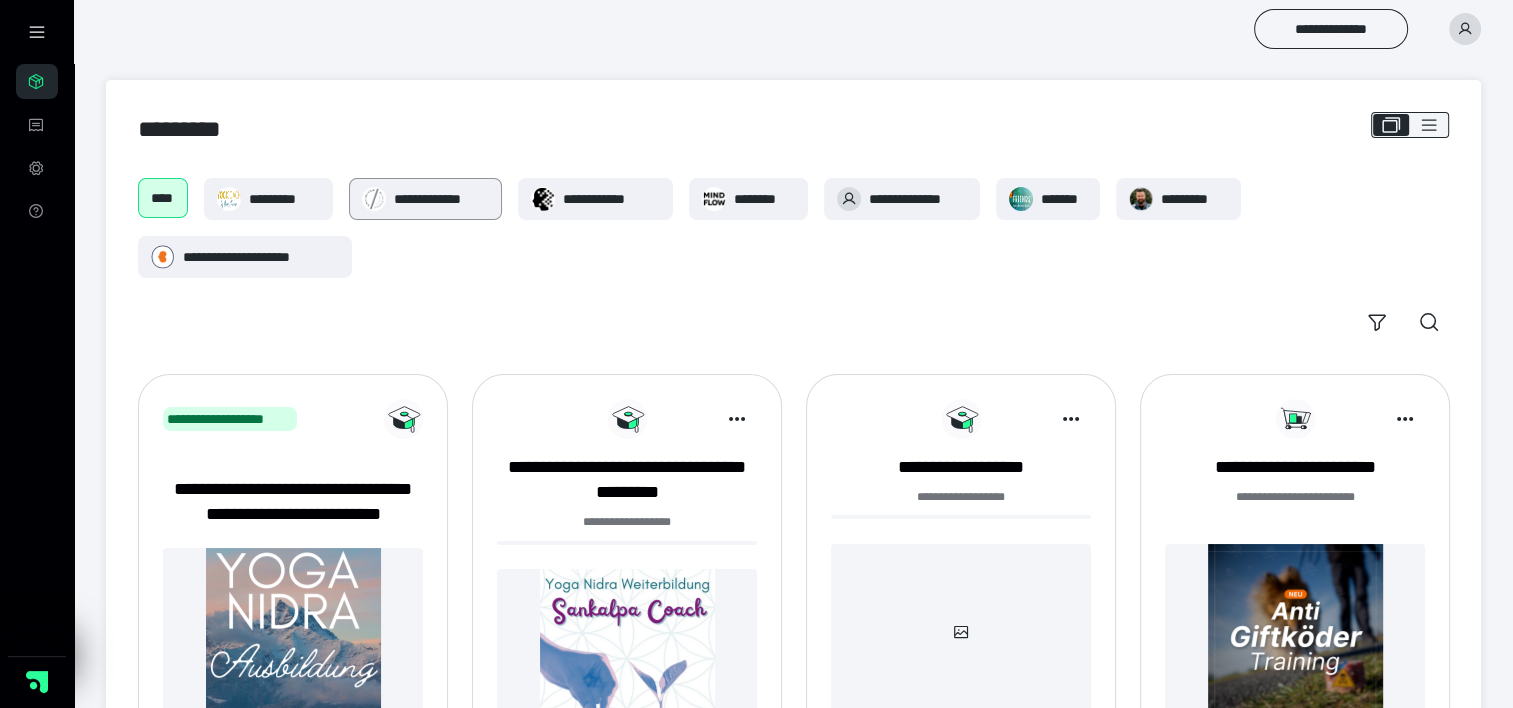 click on "**********" at bounding box center [441, 199] 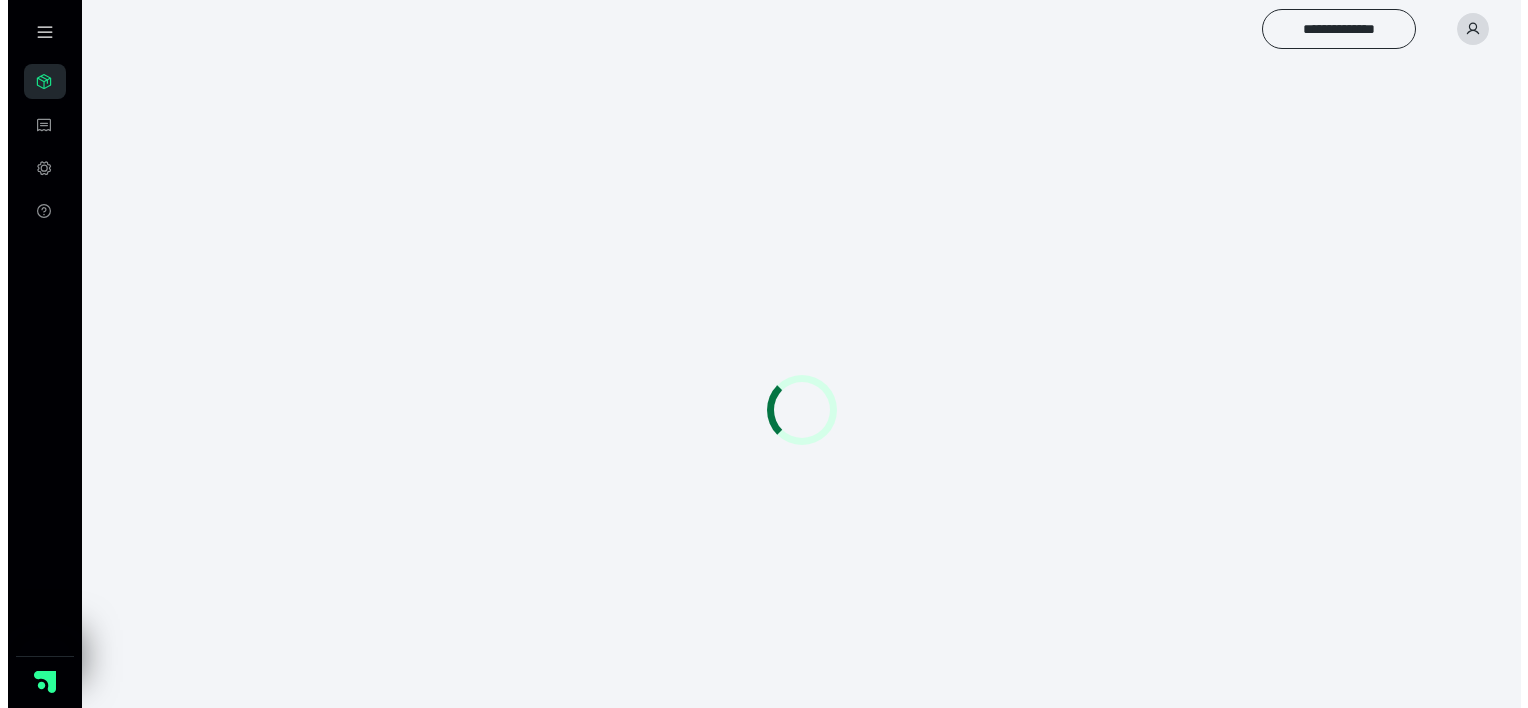 scroll, scrollTop: 0, scrollLeft: 0, axis: both 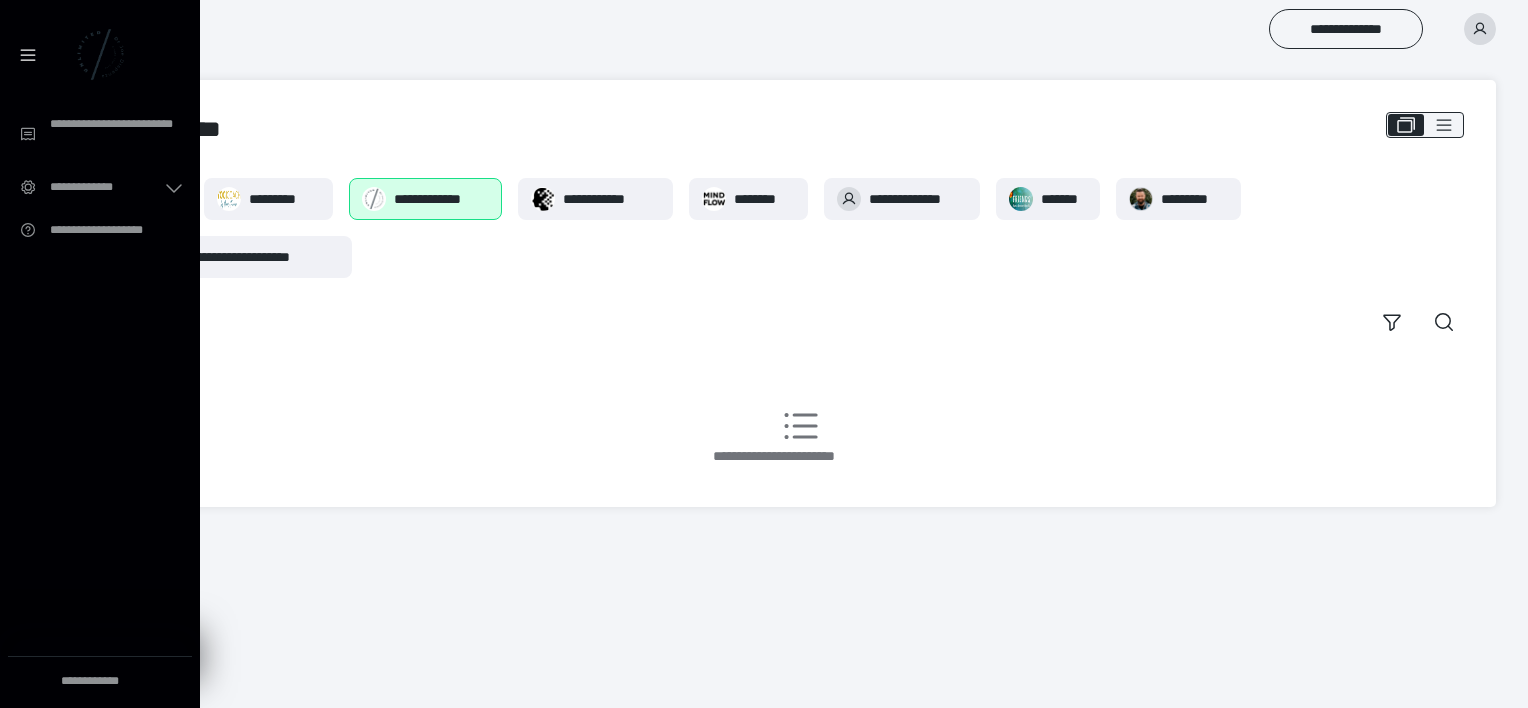 drag, startPoint x: 418, startPoint y: 192, endPoint x: 374, endPoint y: 353, distance: 166.90416 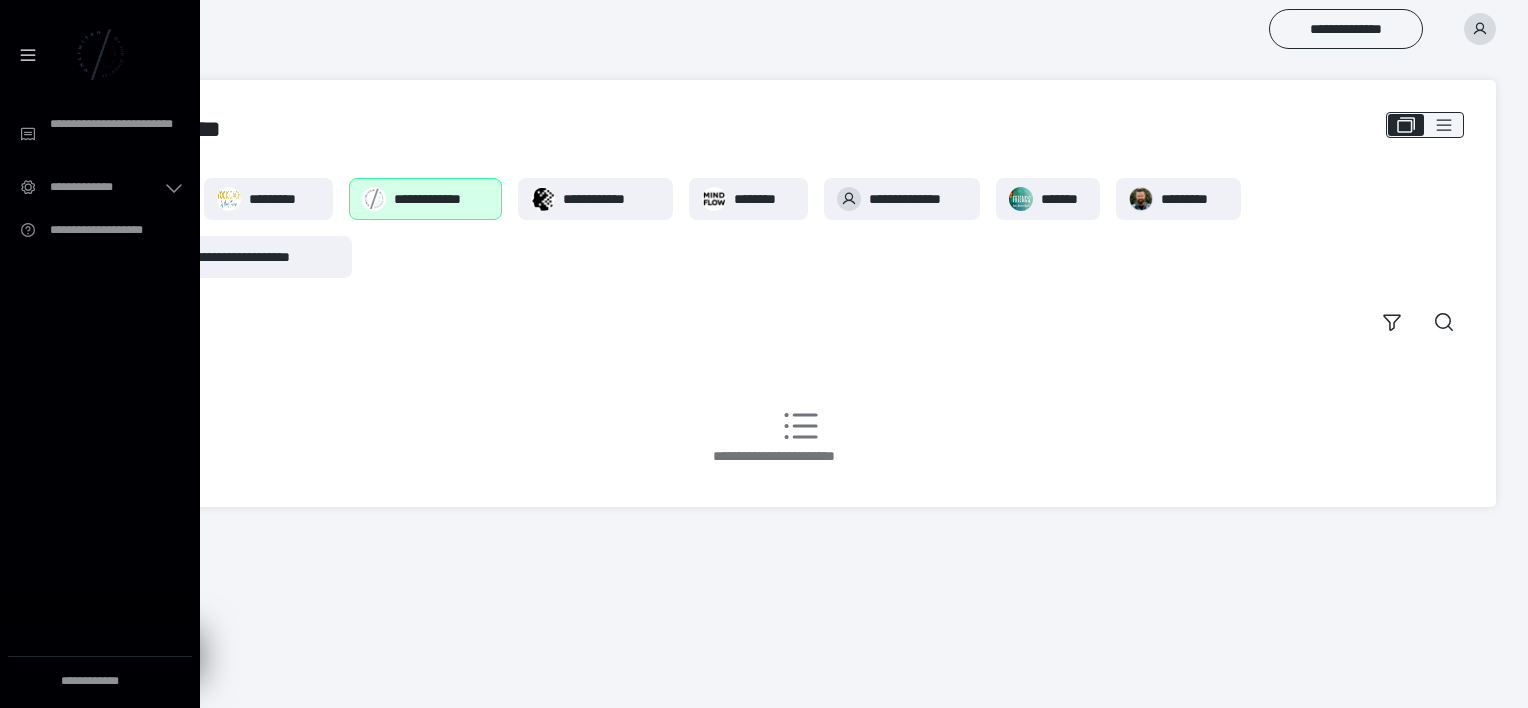 click on "**********" at bounding box center (441, 199) 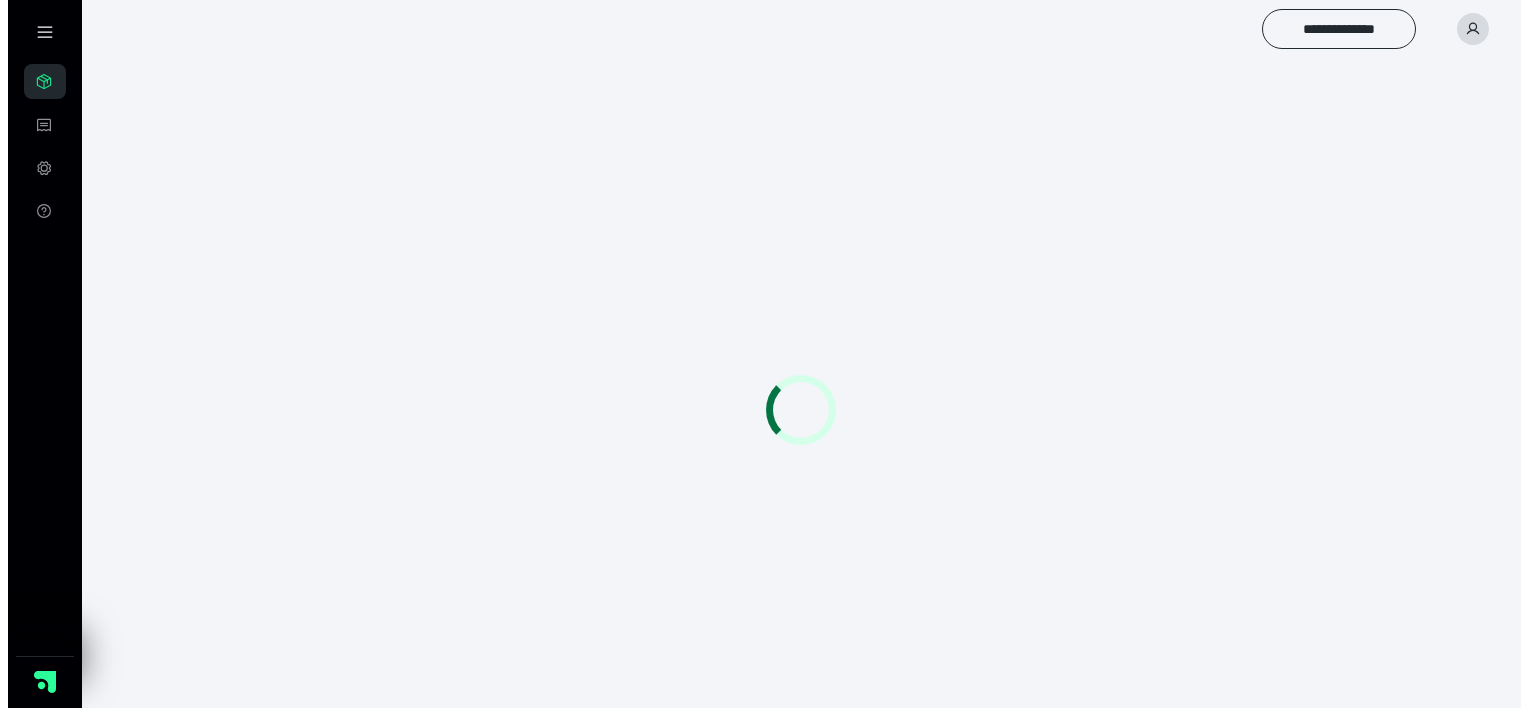 scroll, scrollTop: 0, scrollLeft: 0, axis: both 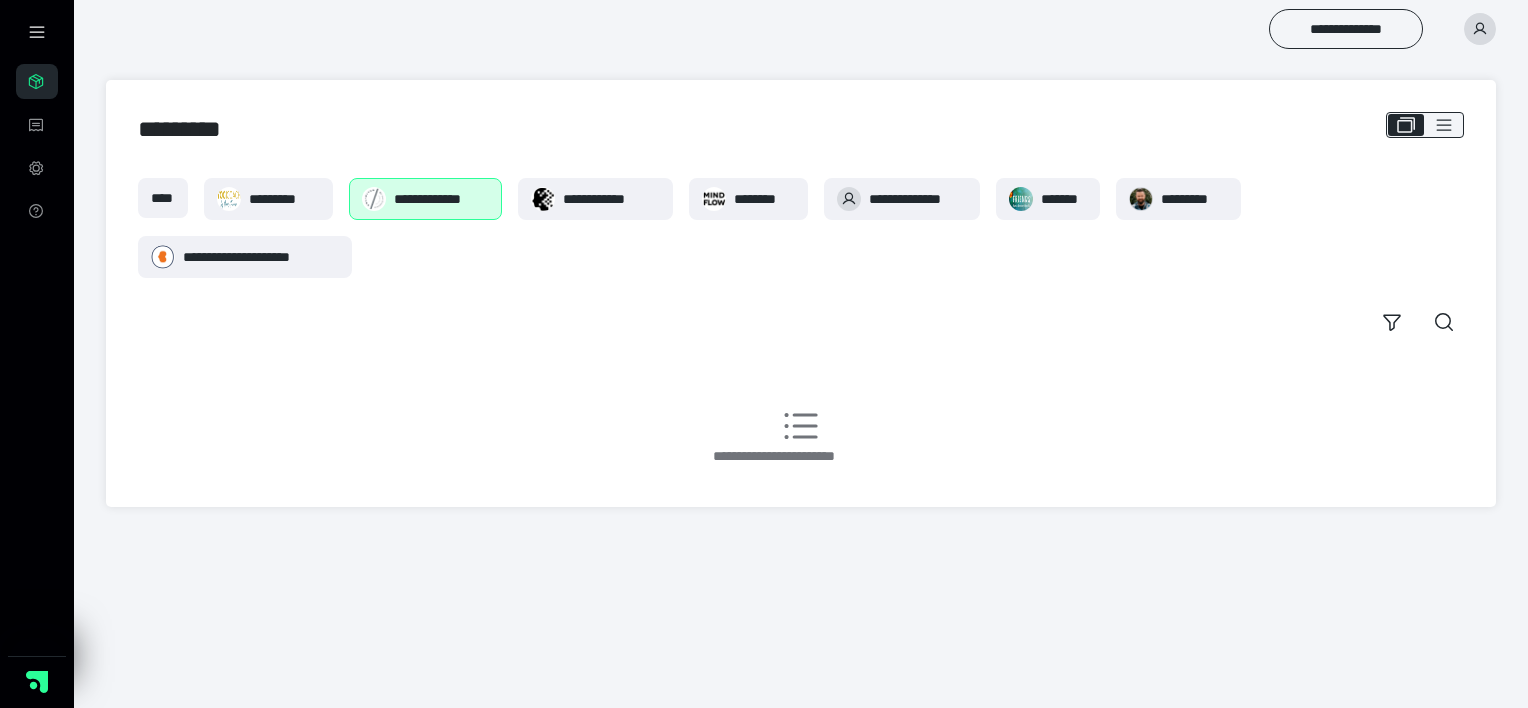 drag, startPoint x: 0, startPoint y: 0, endPoint x: 424, endPoint y: 200, distance: 468.80273 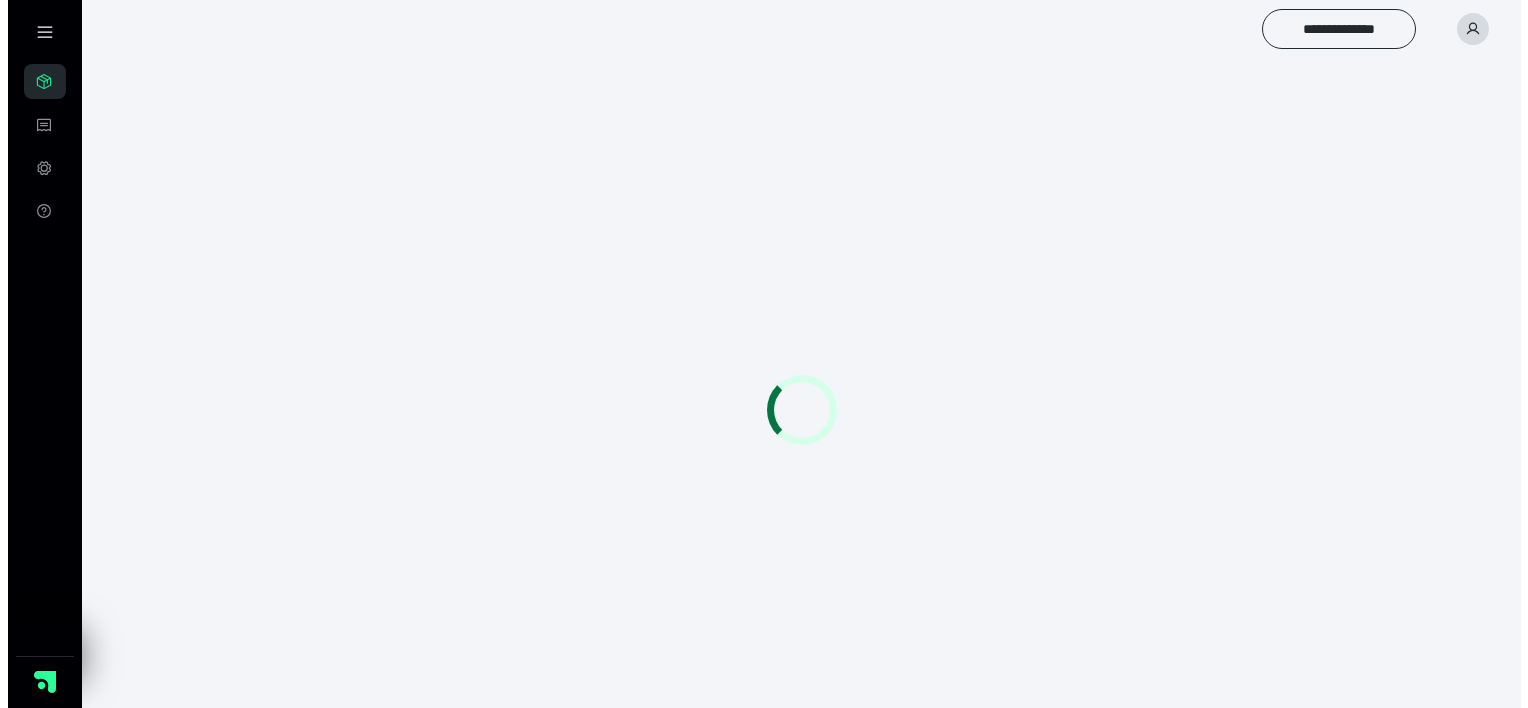 scroll, scrollTop: 0, scrollLeft: 0, axis: both 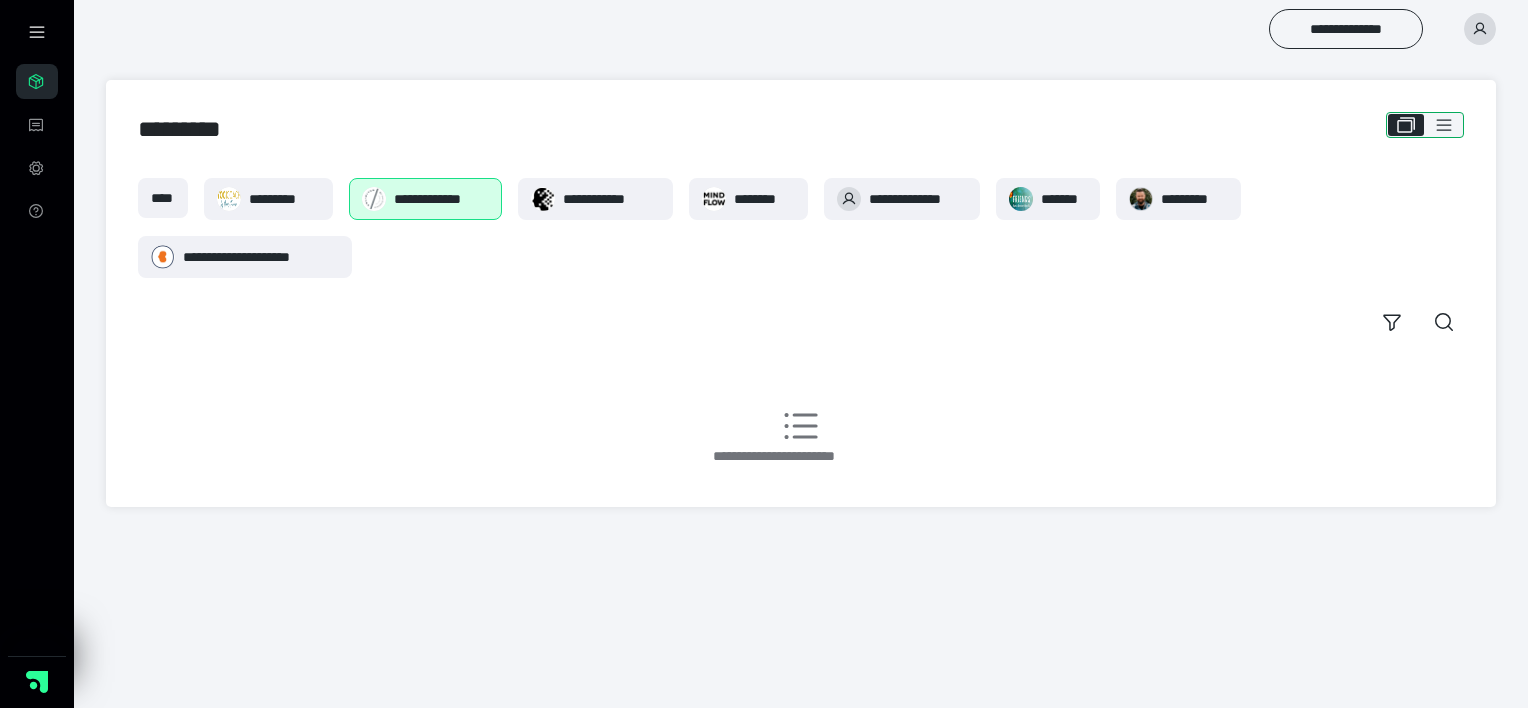 click at bounding box center (1444, 125) 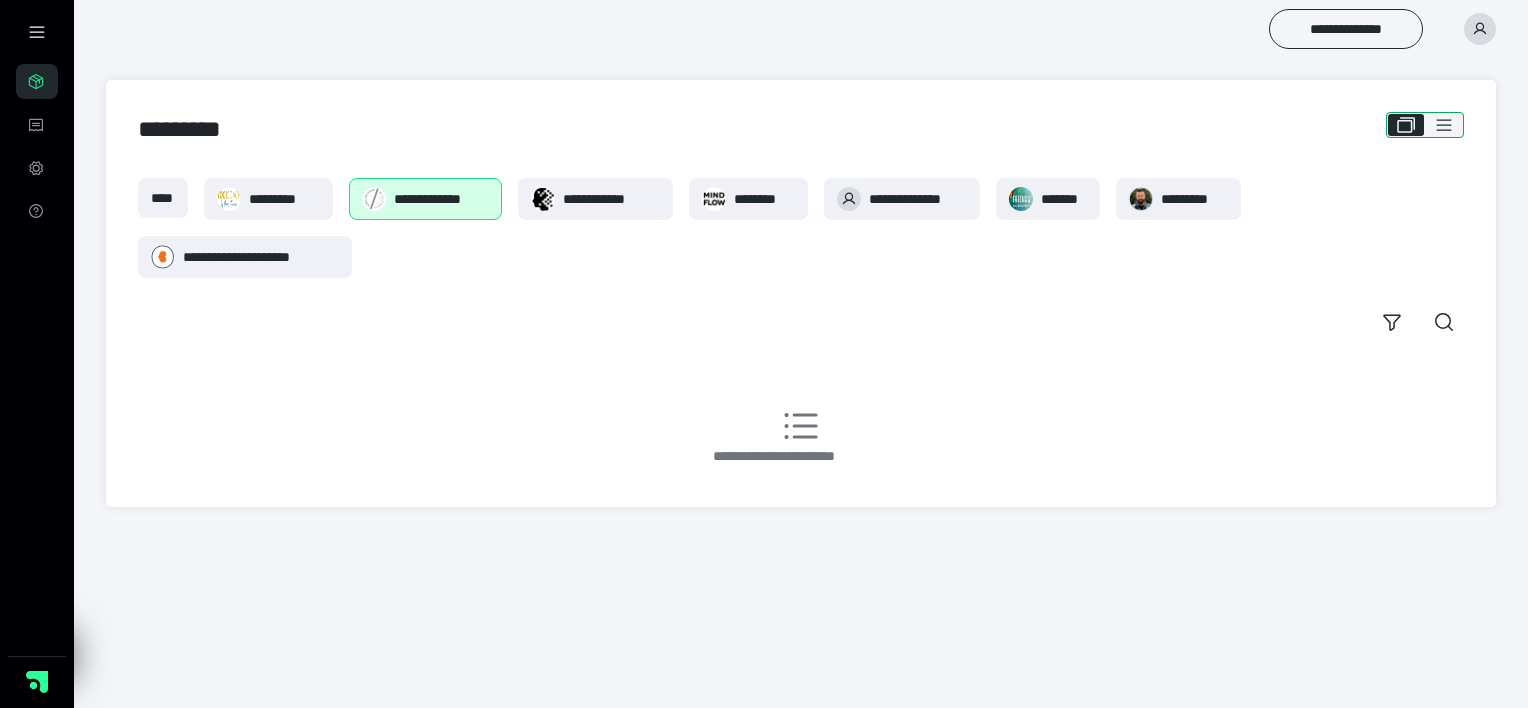 click 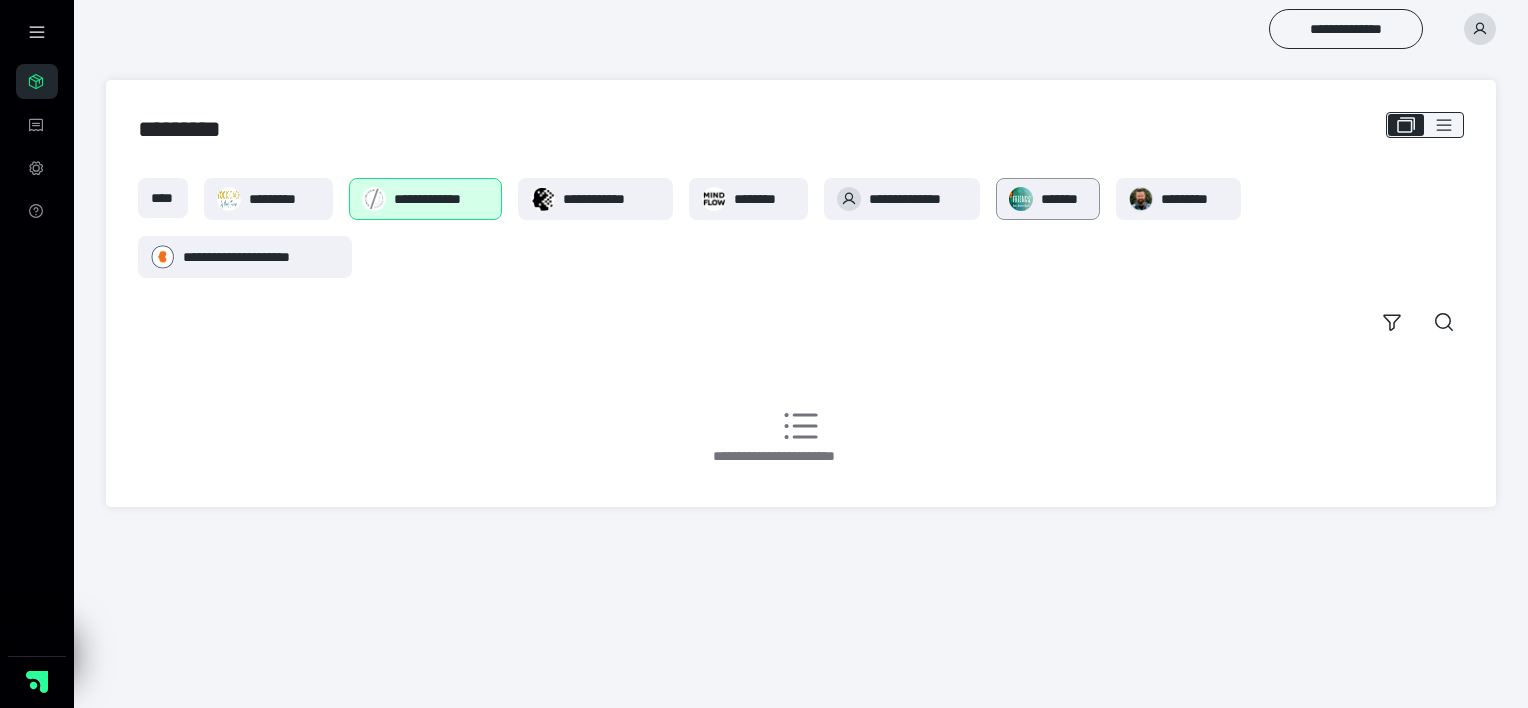 click on "*******" at bounding box center [1064, 199] 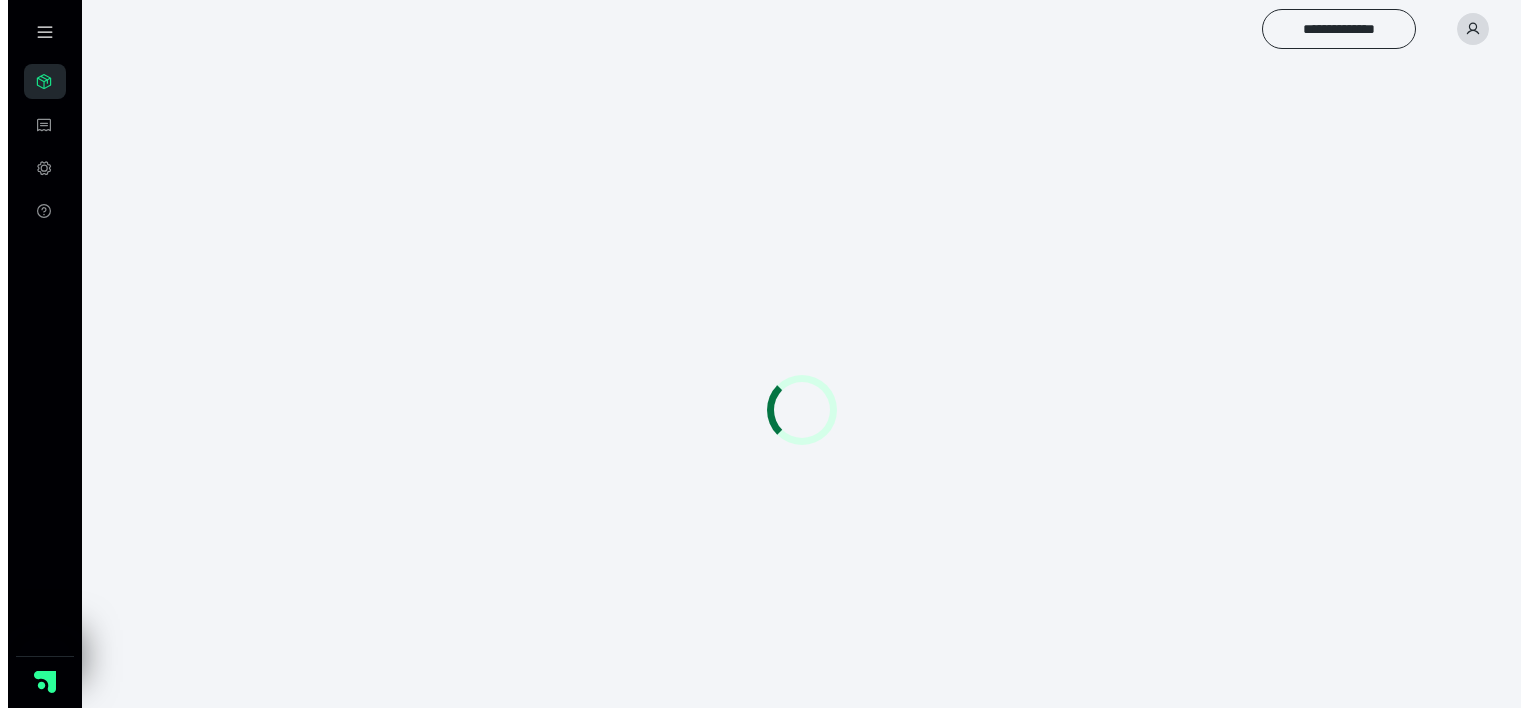scroll, scrollTop: 0, scrollLeft: 0, axis: both 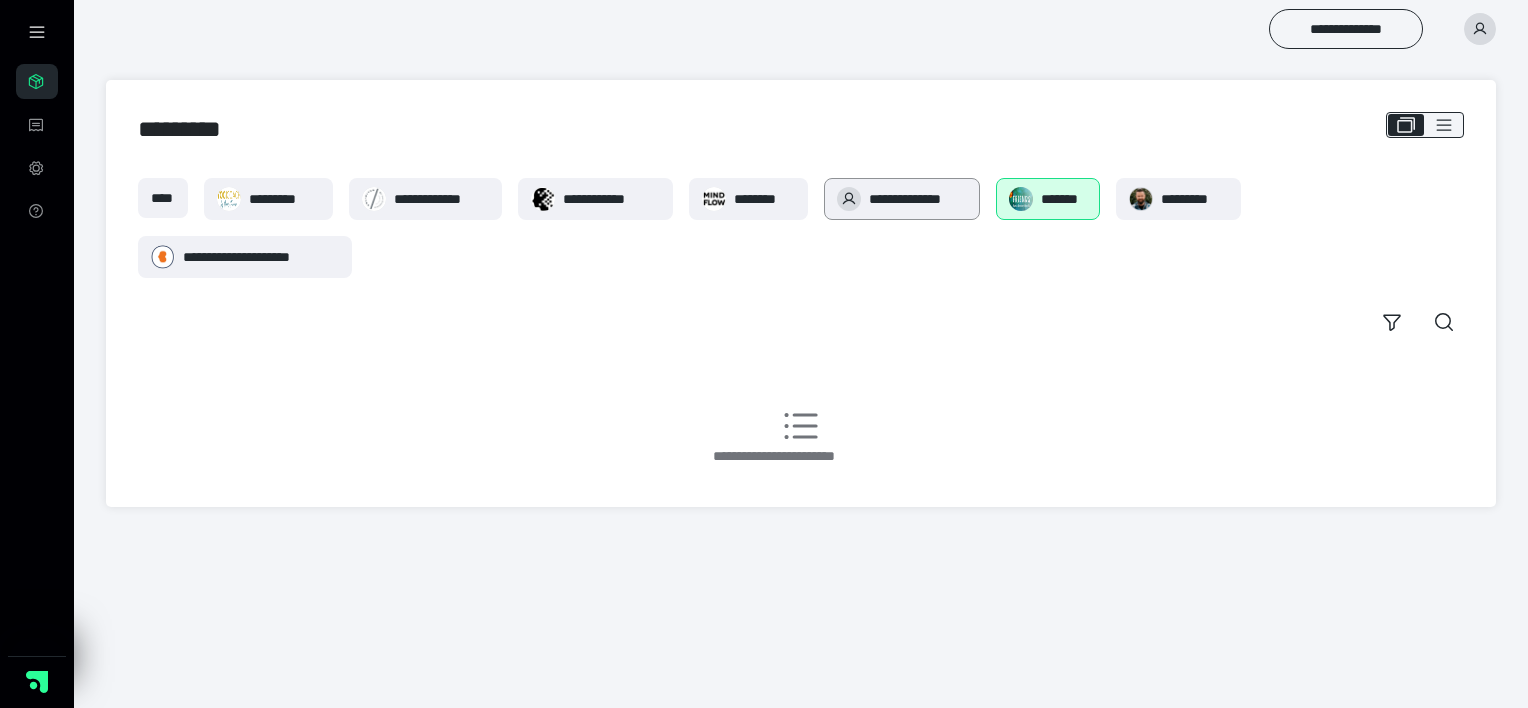 click on "**********" at bounding box center [918, 199] 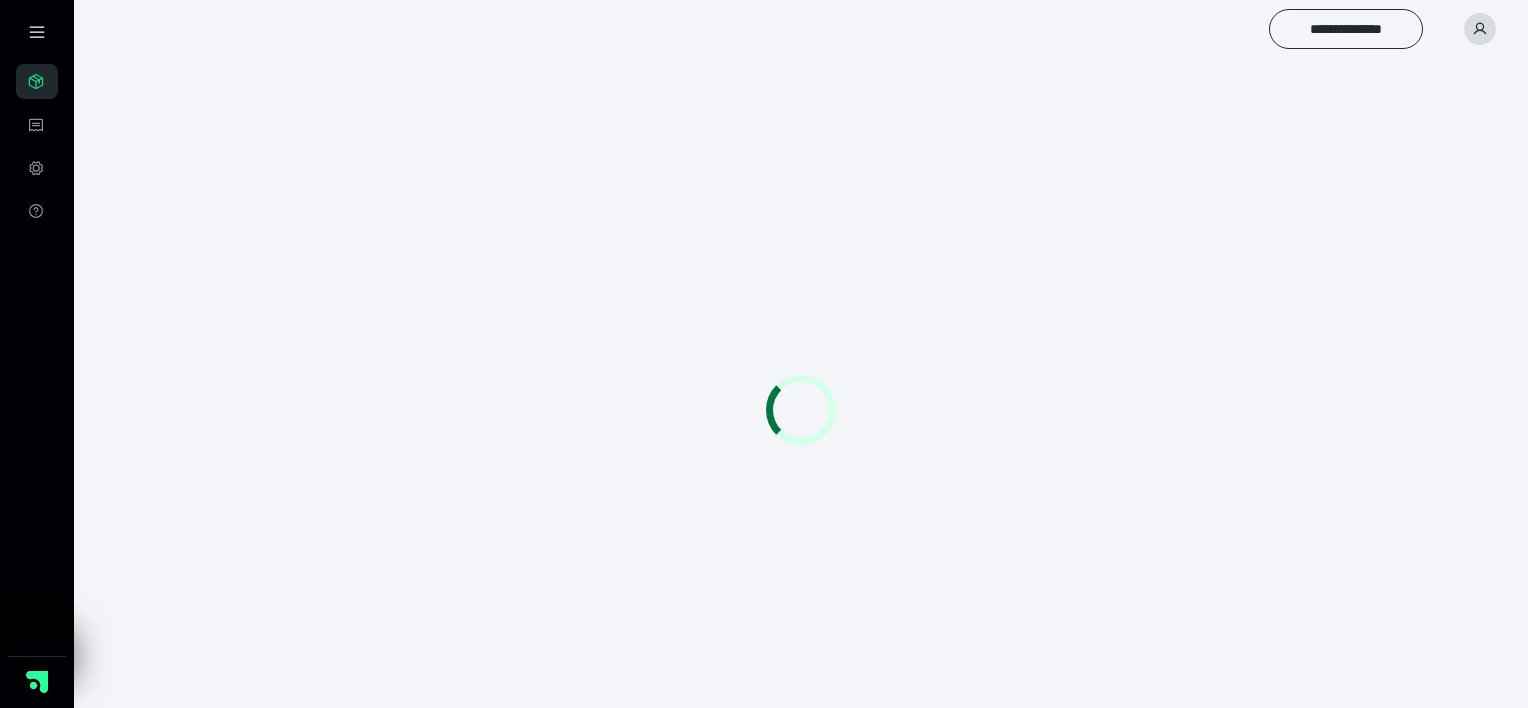 scroll, scrollTop: 0, scrollLeft: 0, axis: both 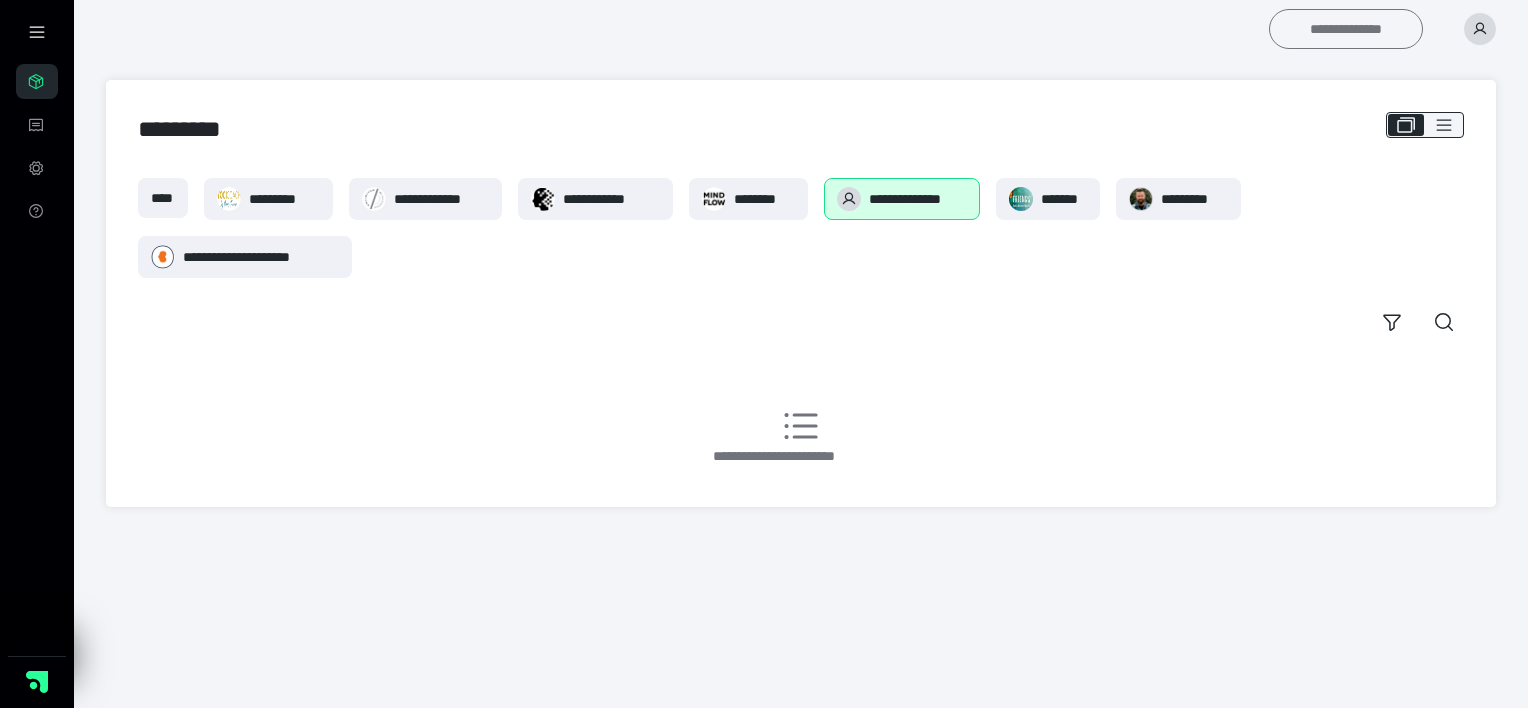 click on "**********" at bounding box center (1346, 29) 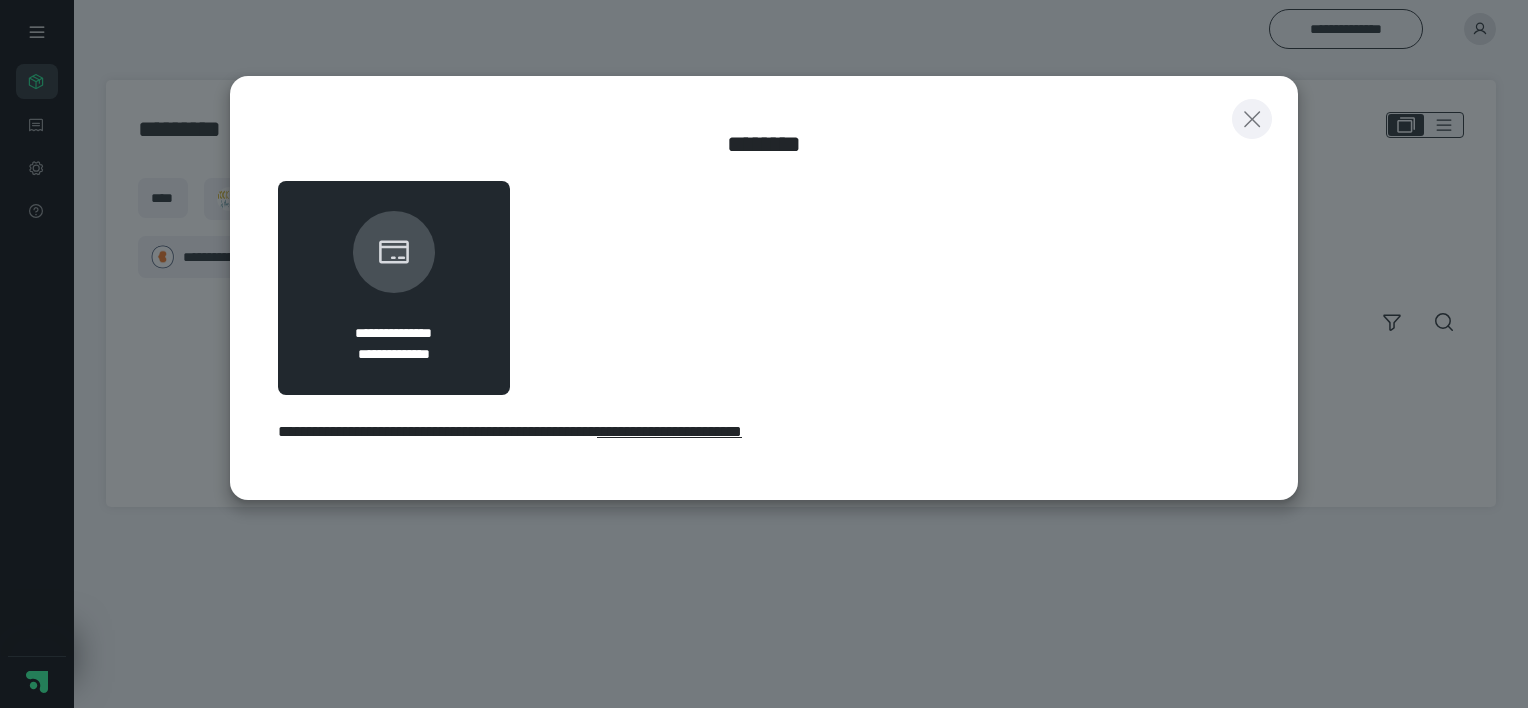 click 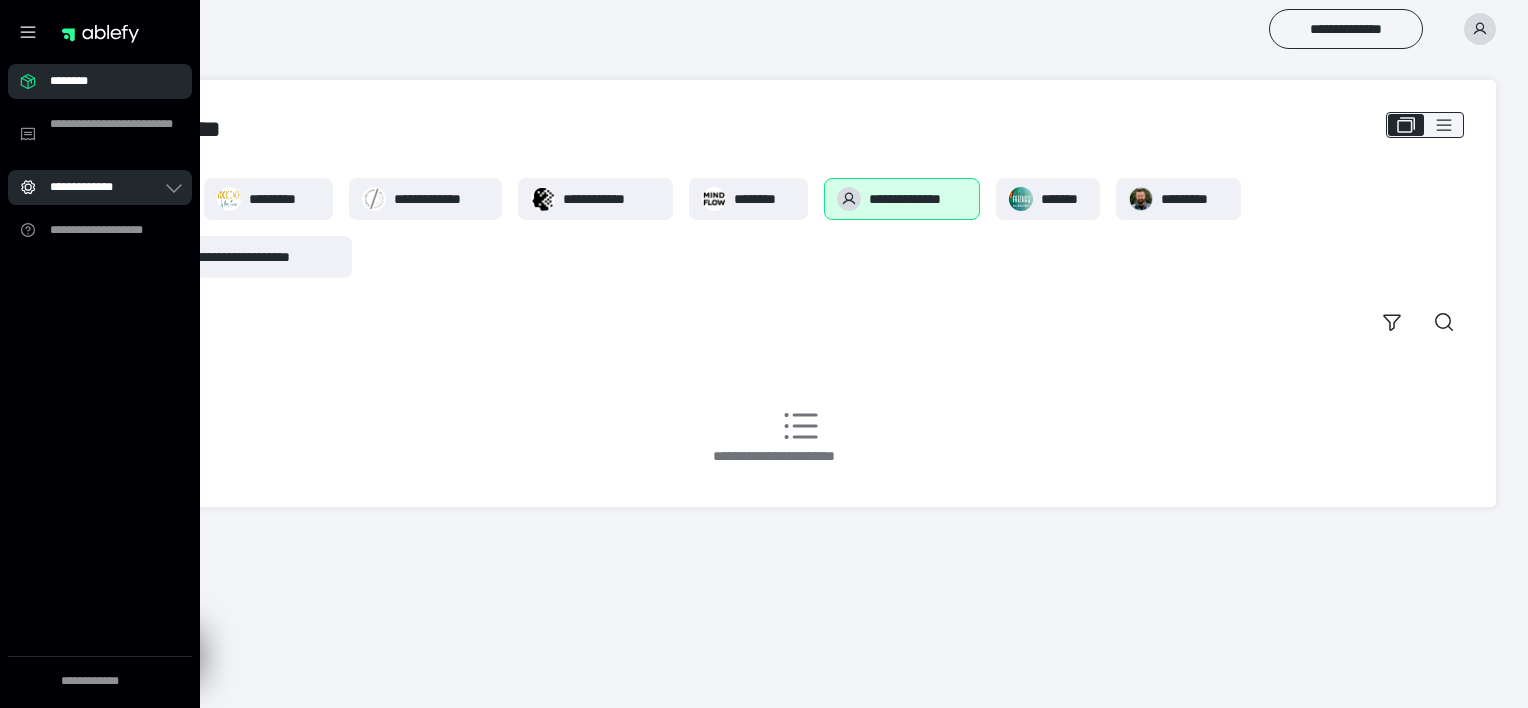 click 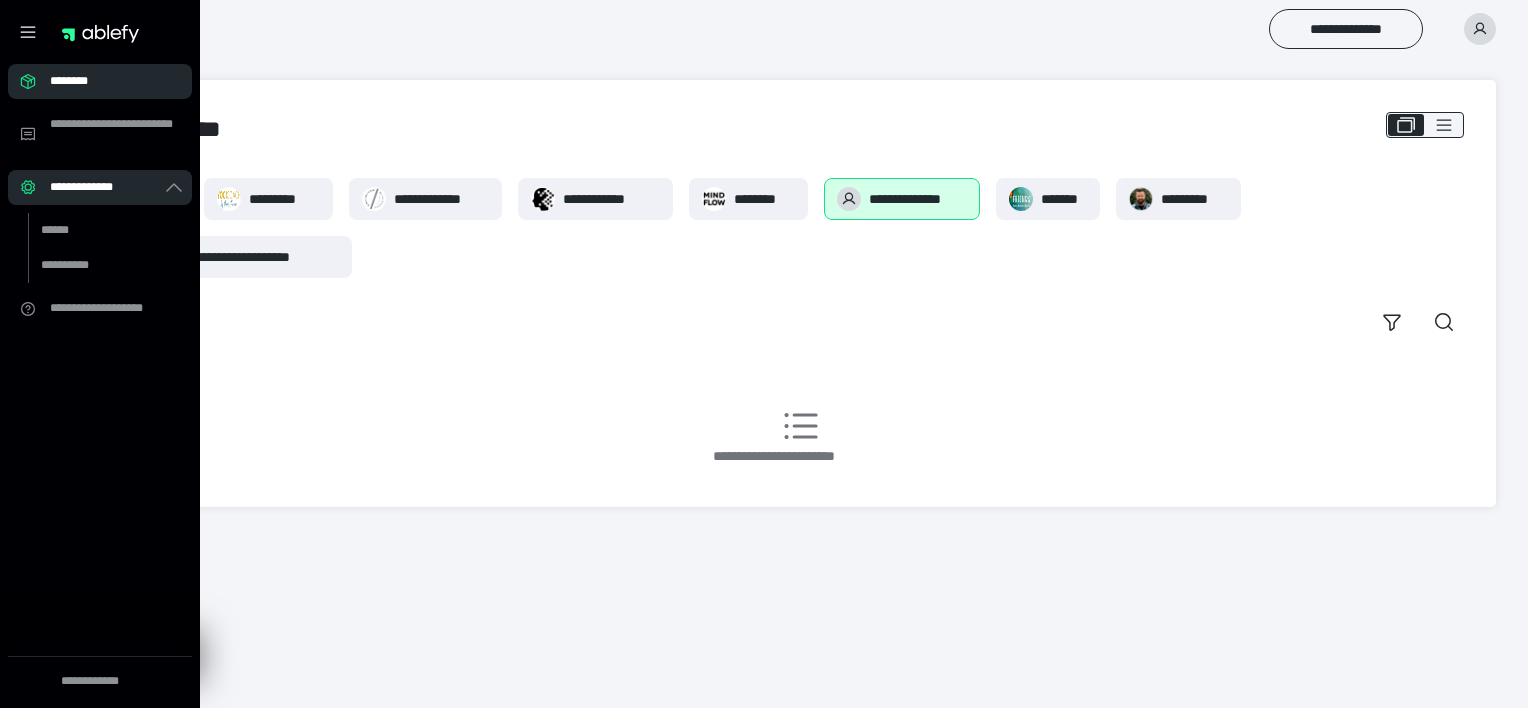 click on "********" at bounding box center (106, 81) 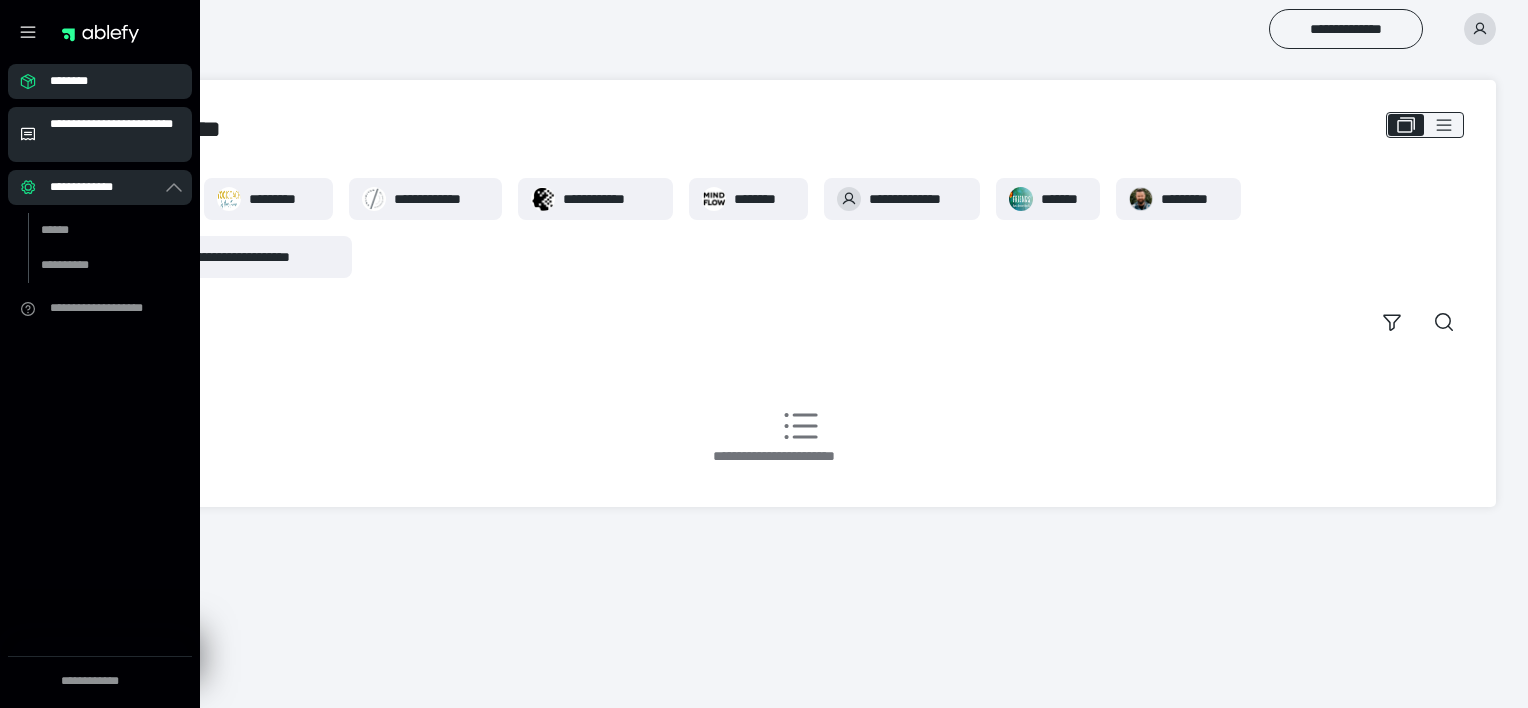 click on "**********" at bounding box center (115, 134) 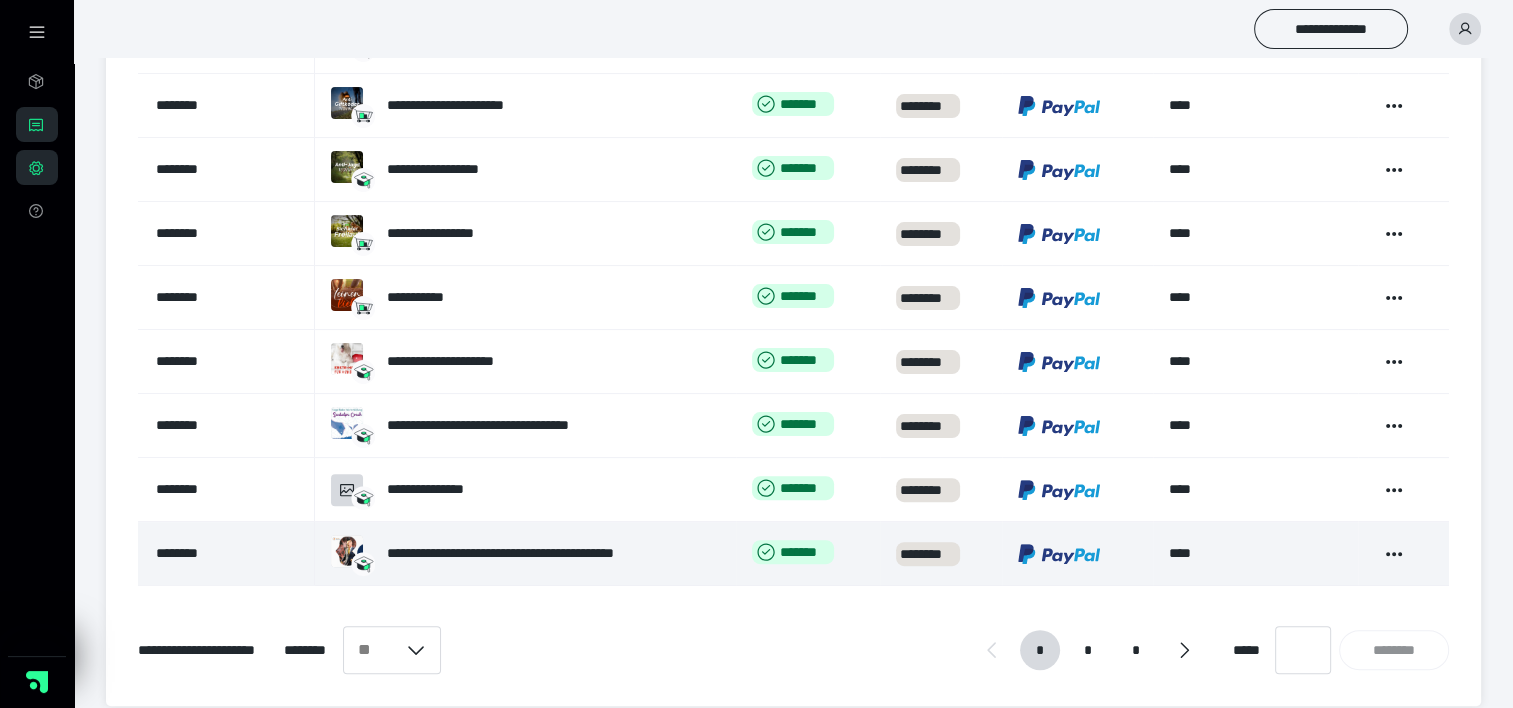 scroll, scrollTop: 500, scrollLeft: 0, axis: vertical 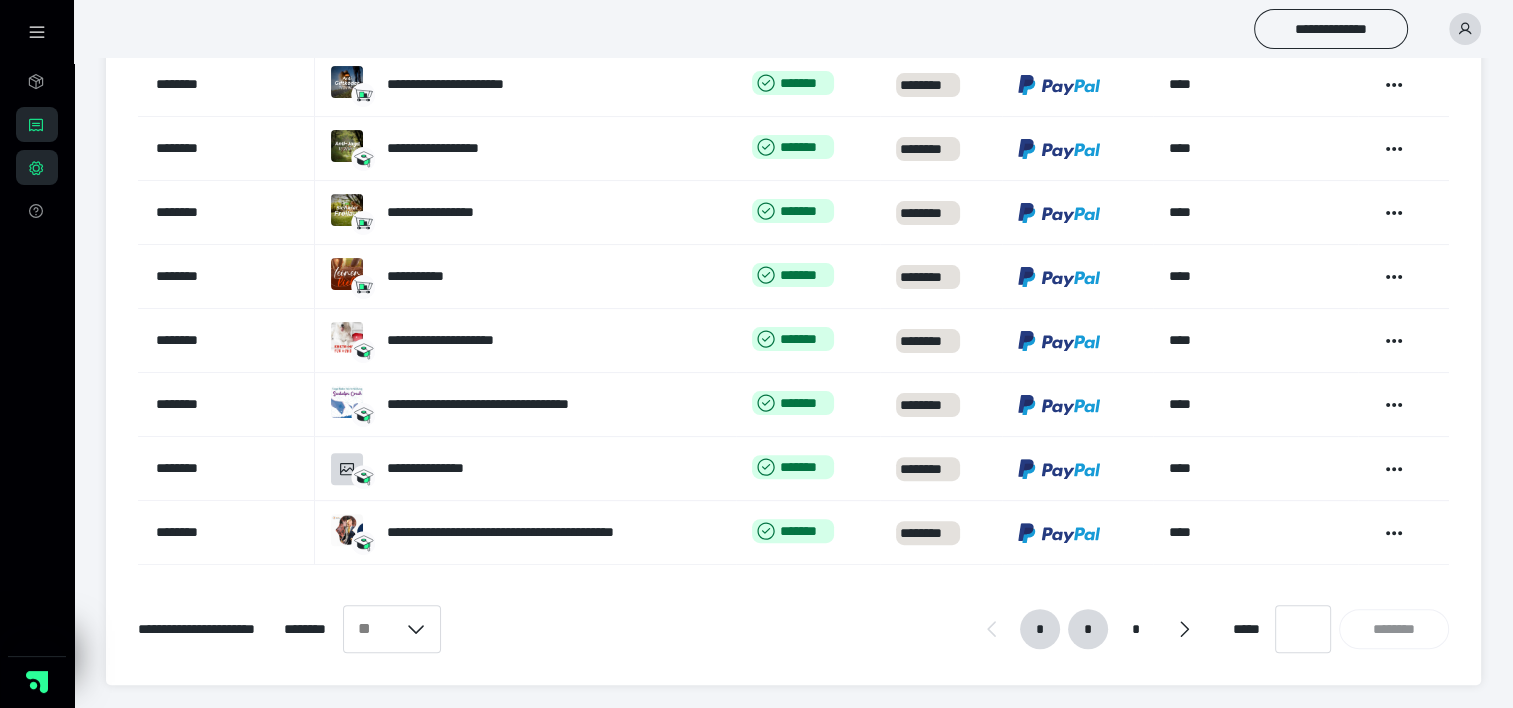 click on "*" at bounding box center [1088, 629] 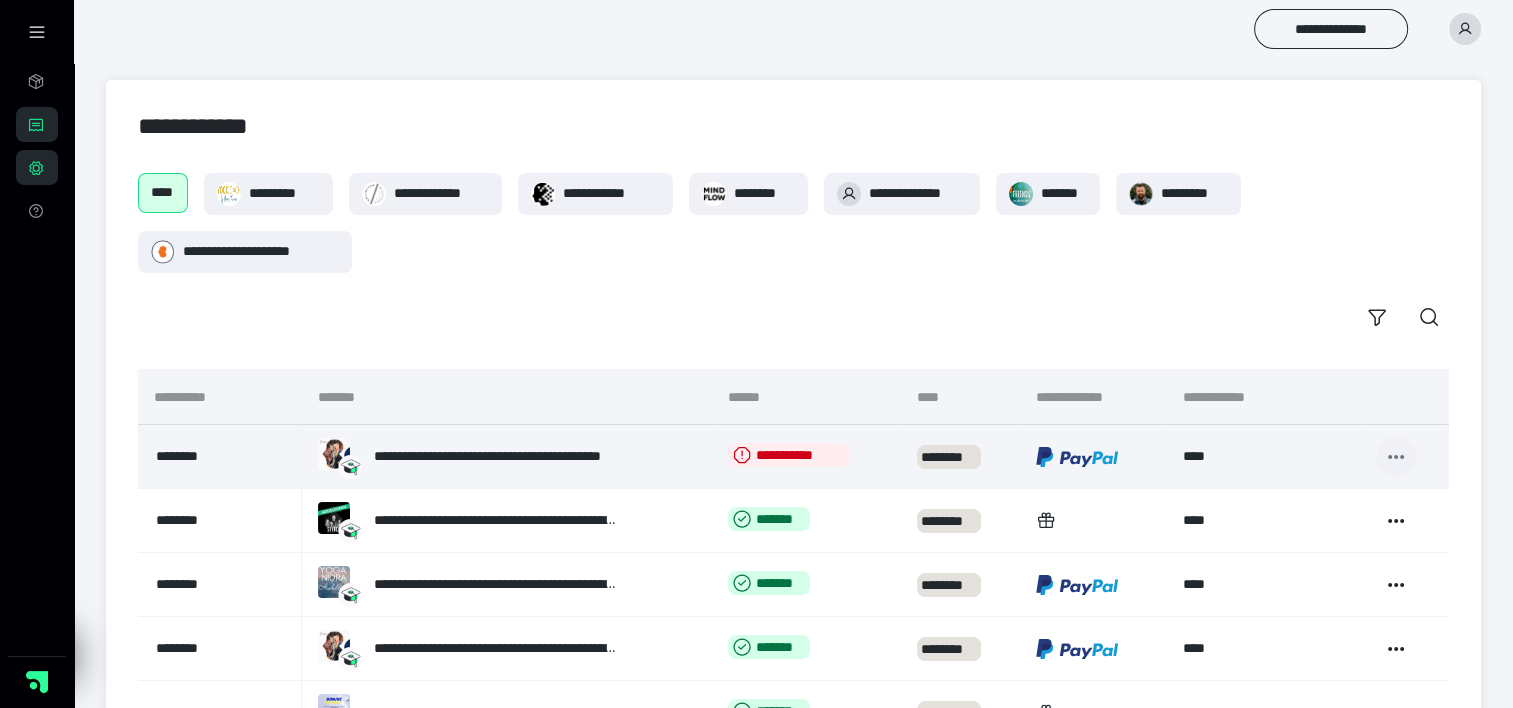 drag, startPoint x: 825, startPoint y: 455, endPoint x: 1395, endPoint y: 456, distance: 570.00085 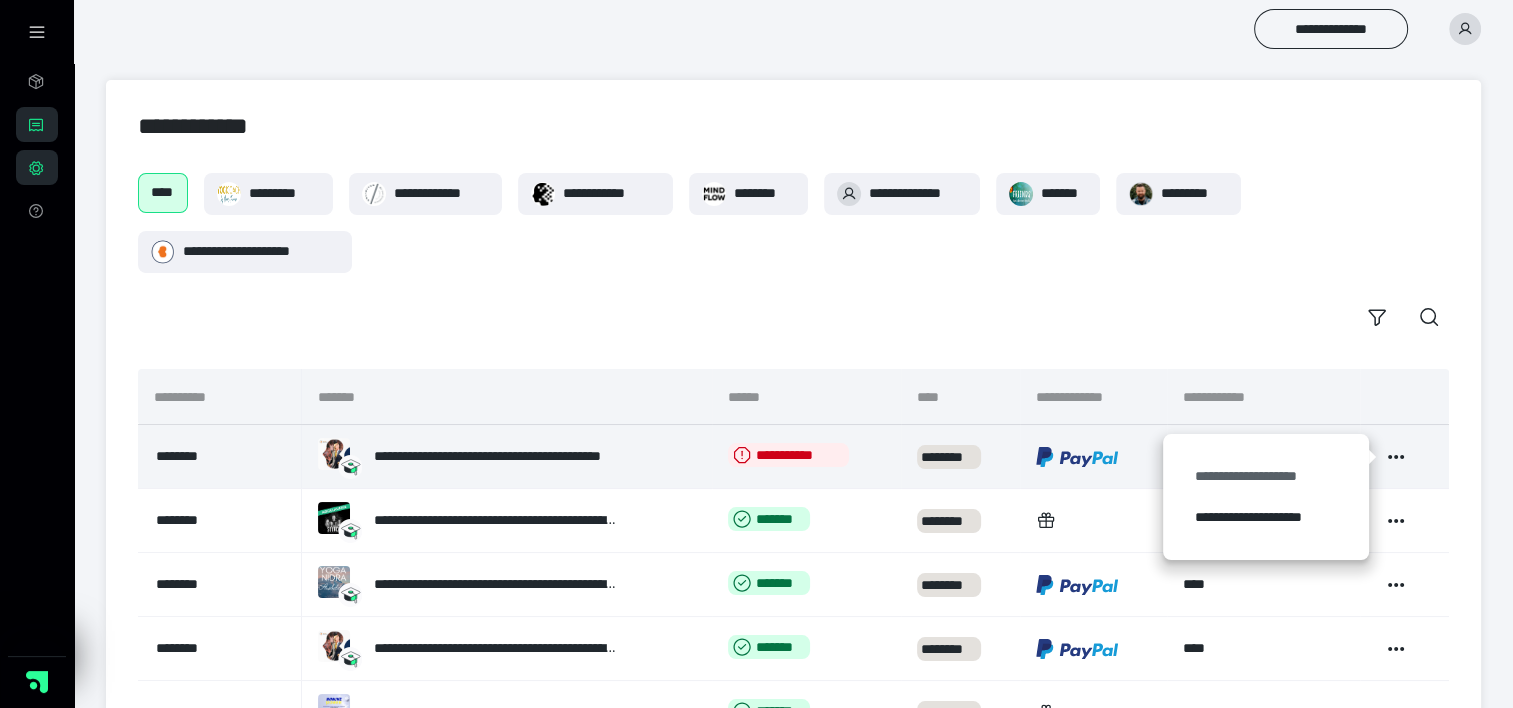 drag, startPoint x: 1384, startPoint y: 454, endPoint x: 1284, endPoint y: 479, distance: 103.077644 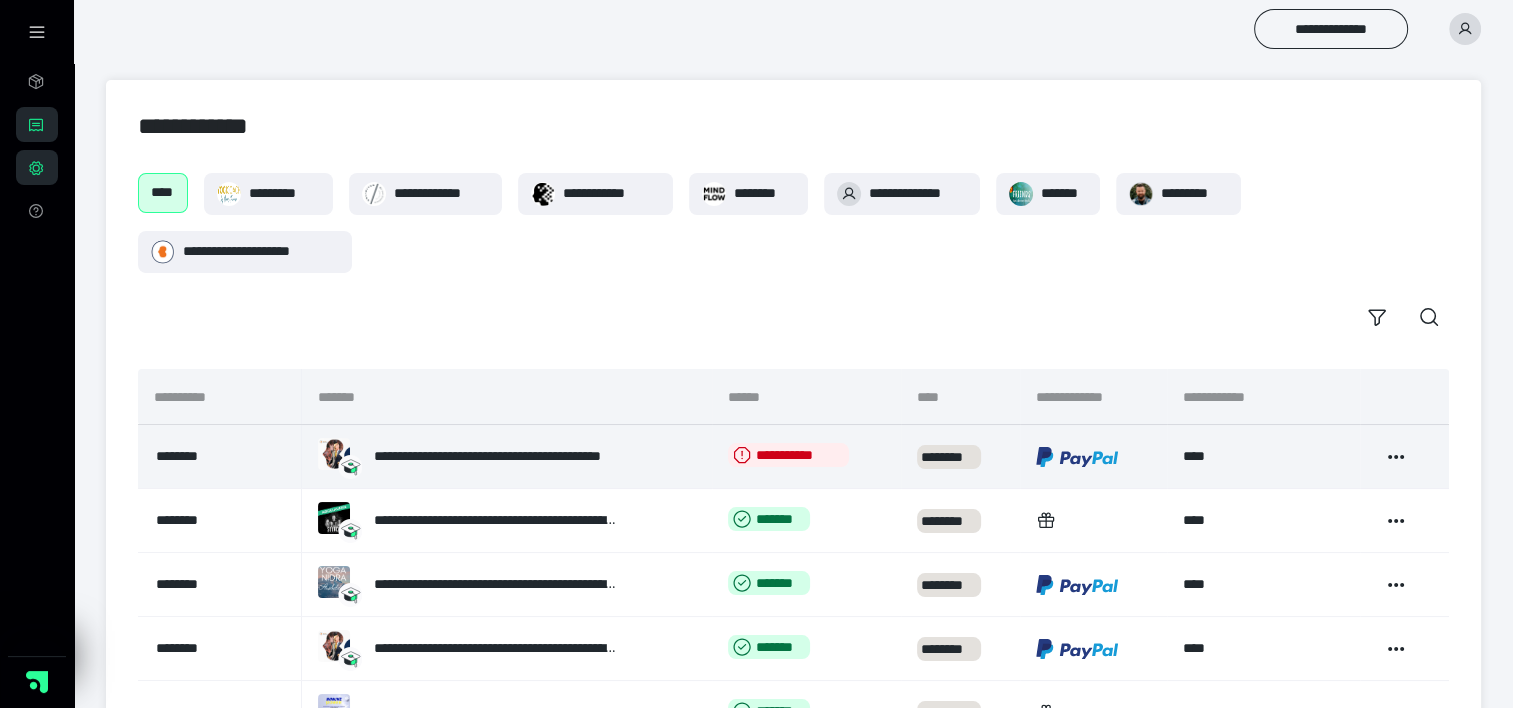 click on "****" at bounding box center [163, 193] 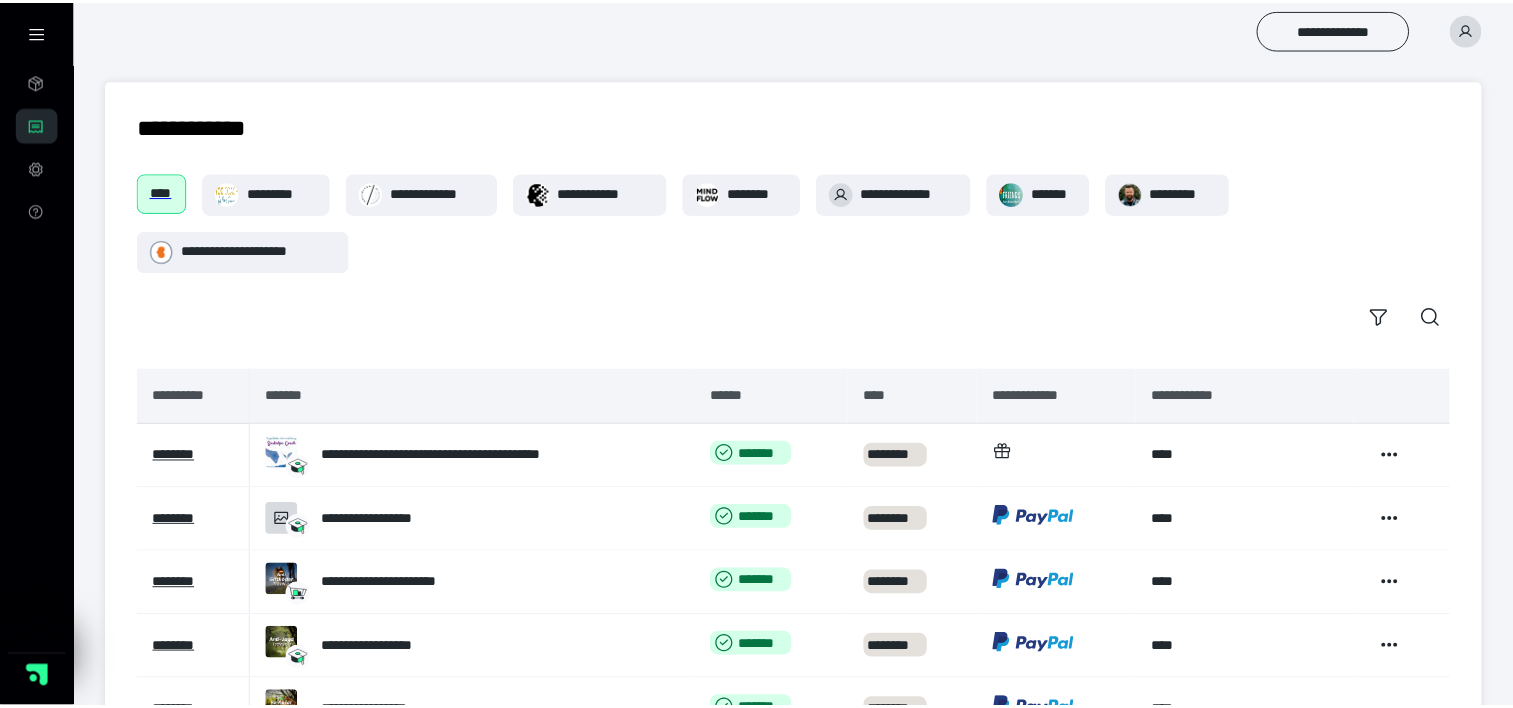 scroll, scrollTop: 0, scrollLeft: 0, axis: both 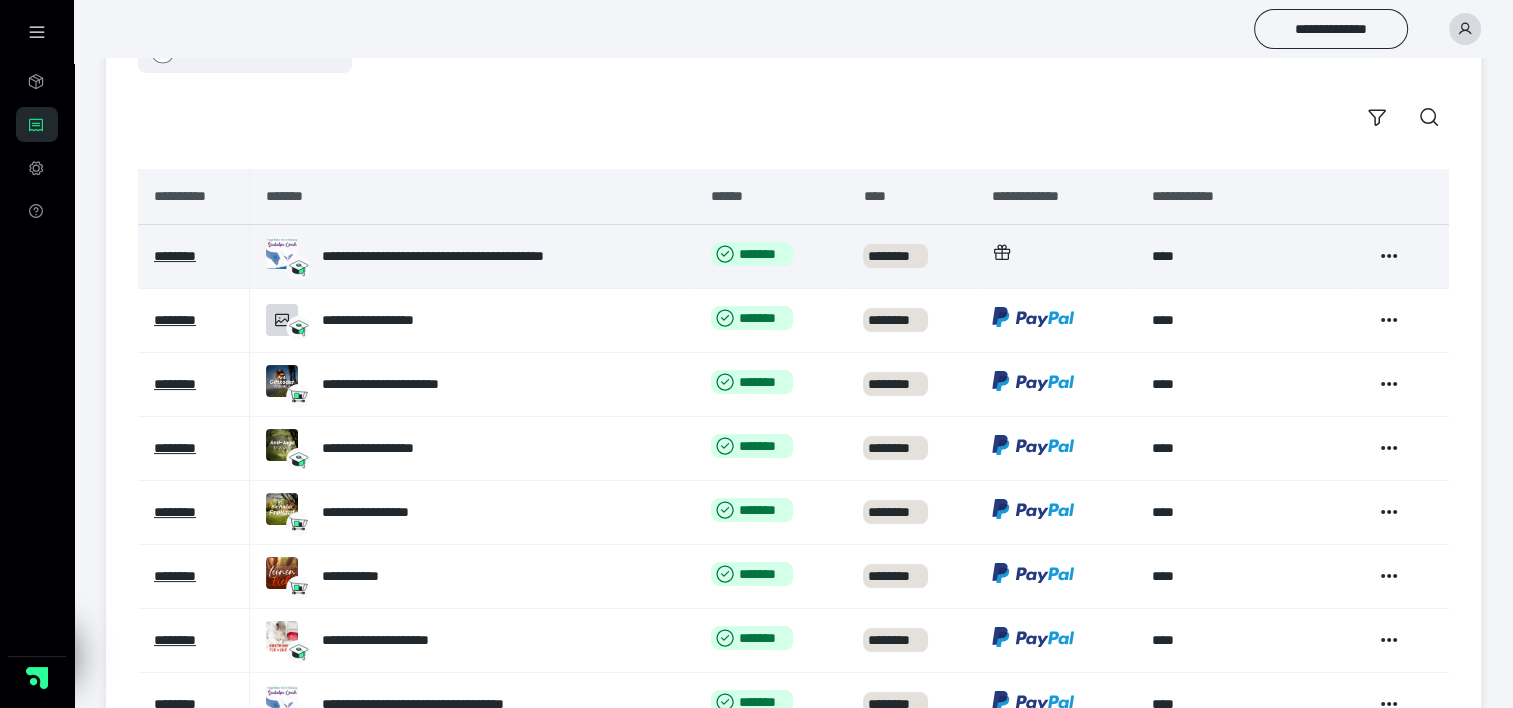 click at bounding box center (282, 253) 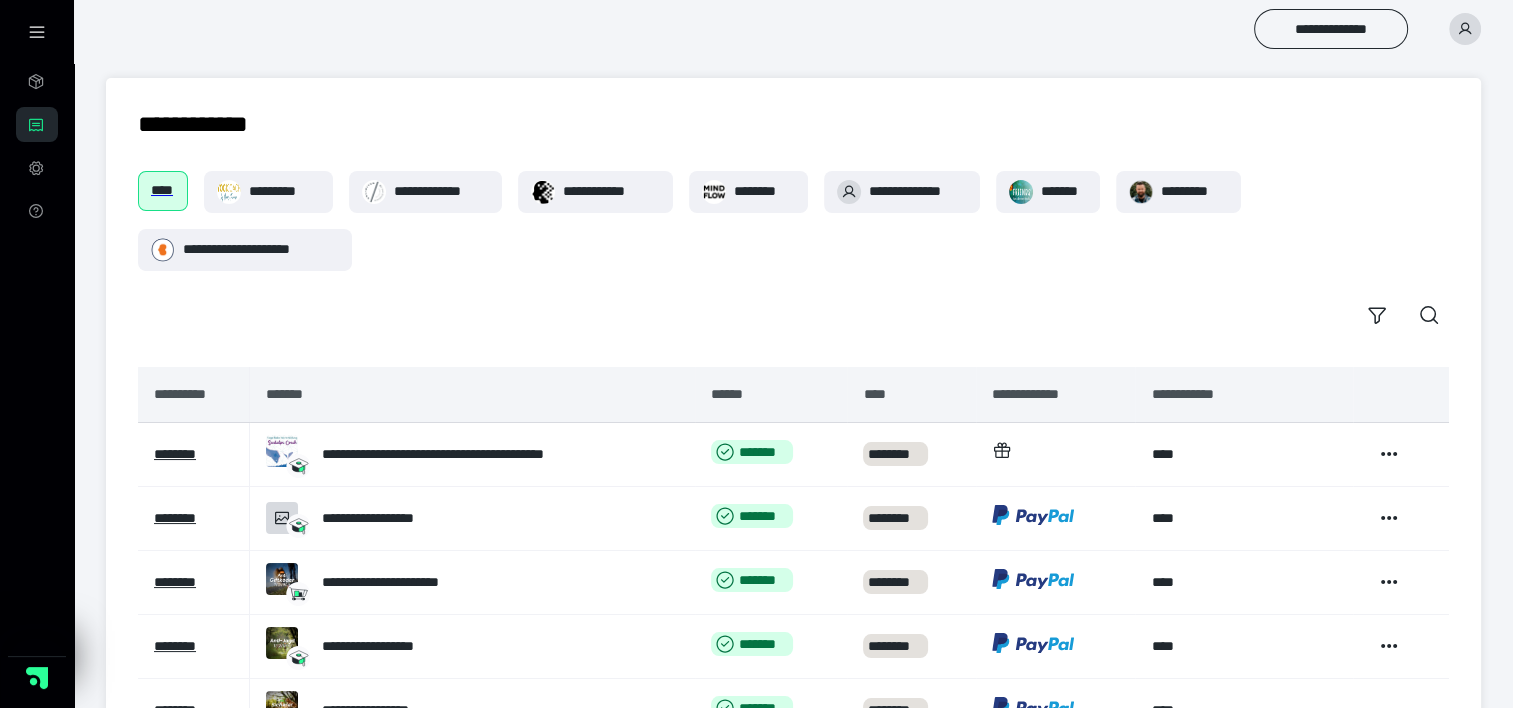 scroll, scrollTop: 0, scrollLeft: 0, axis: both 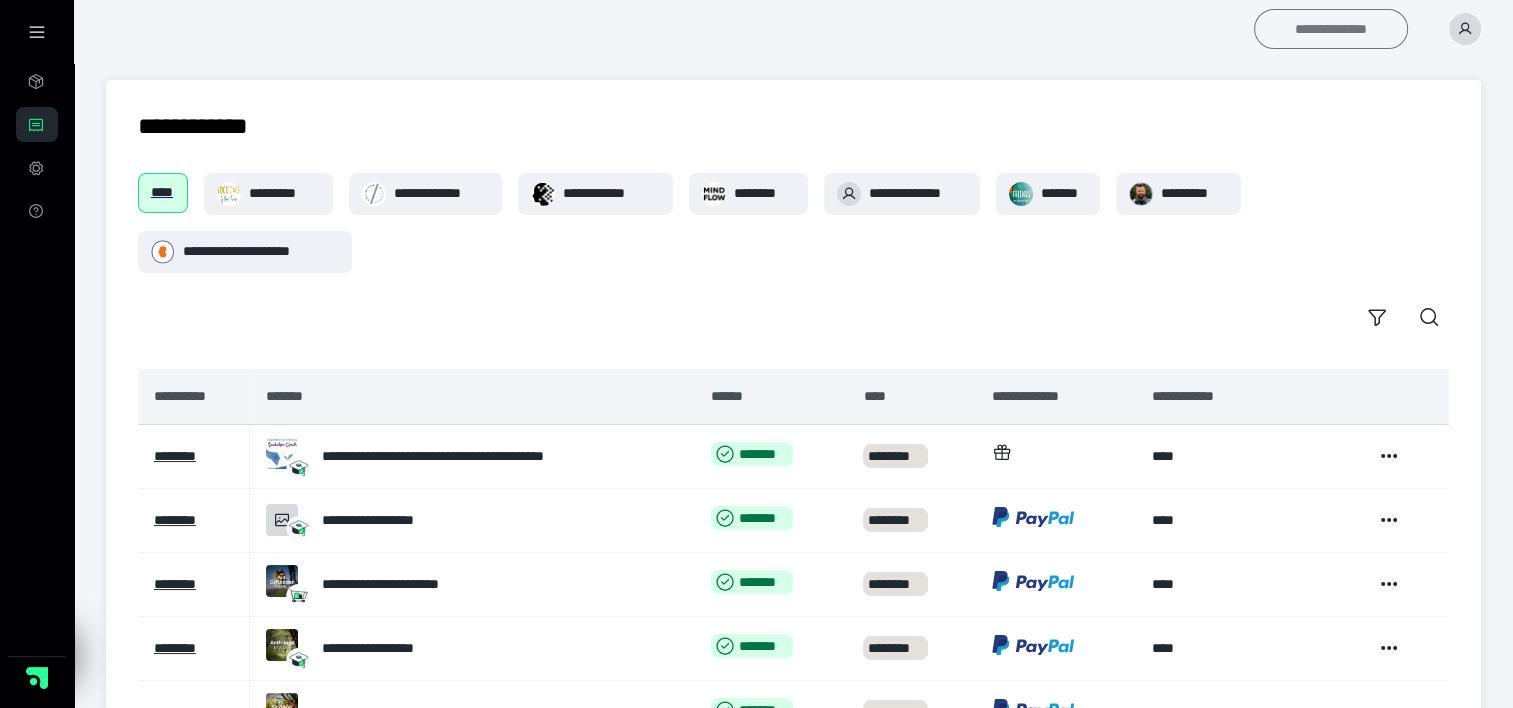 click on "**********" at bounding box center [1331, 29] 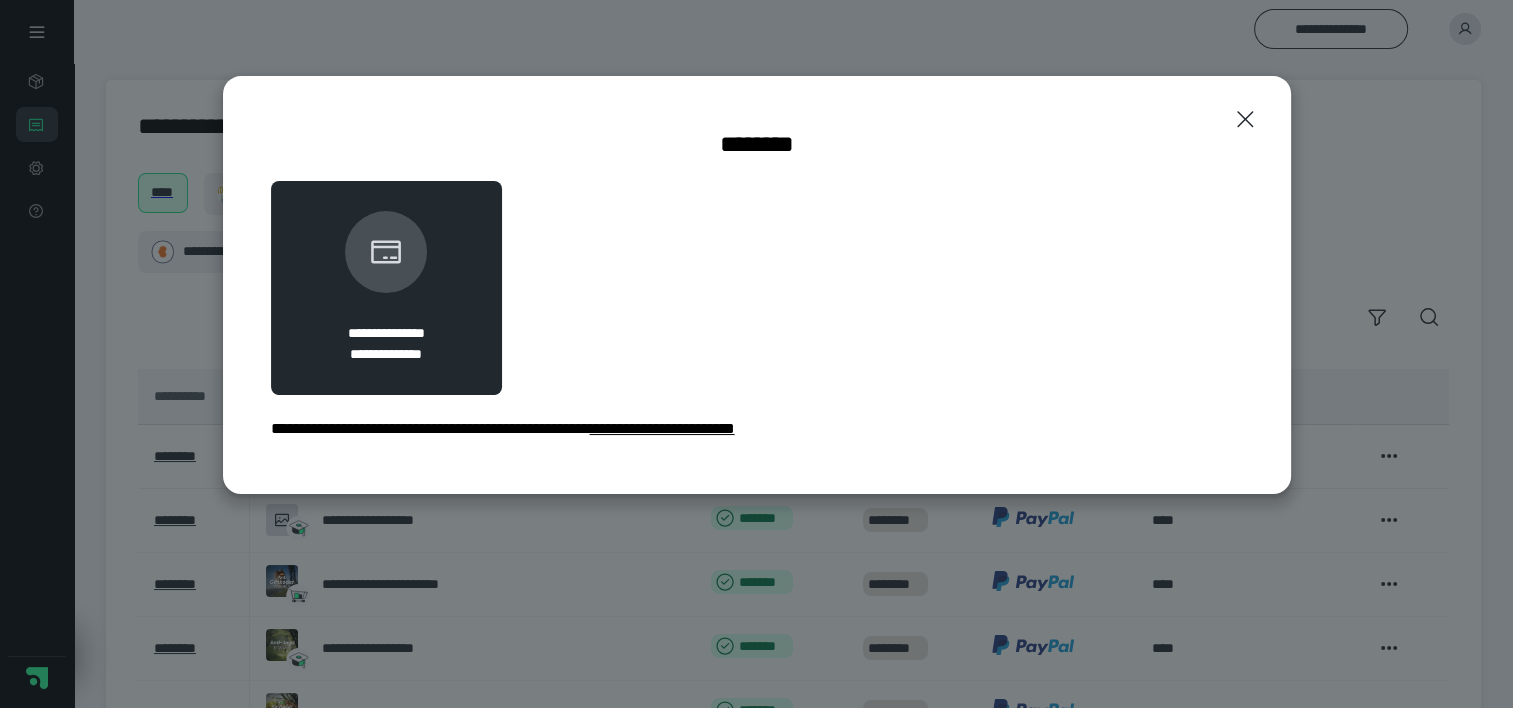 click on "**********" at bounding box center (756, 354) 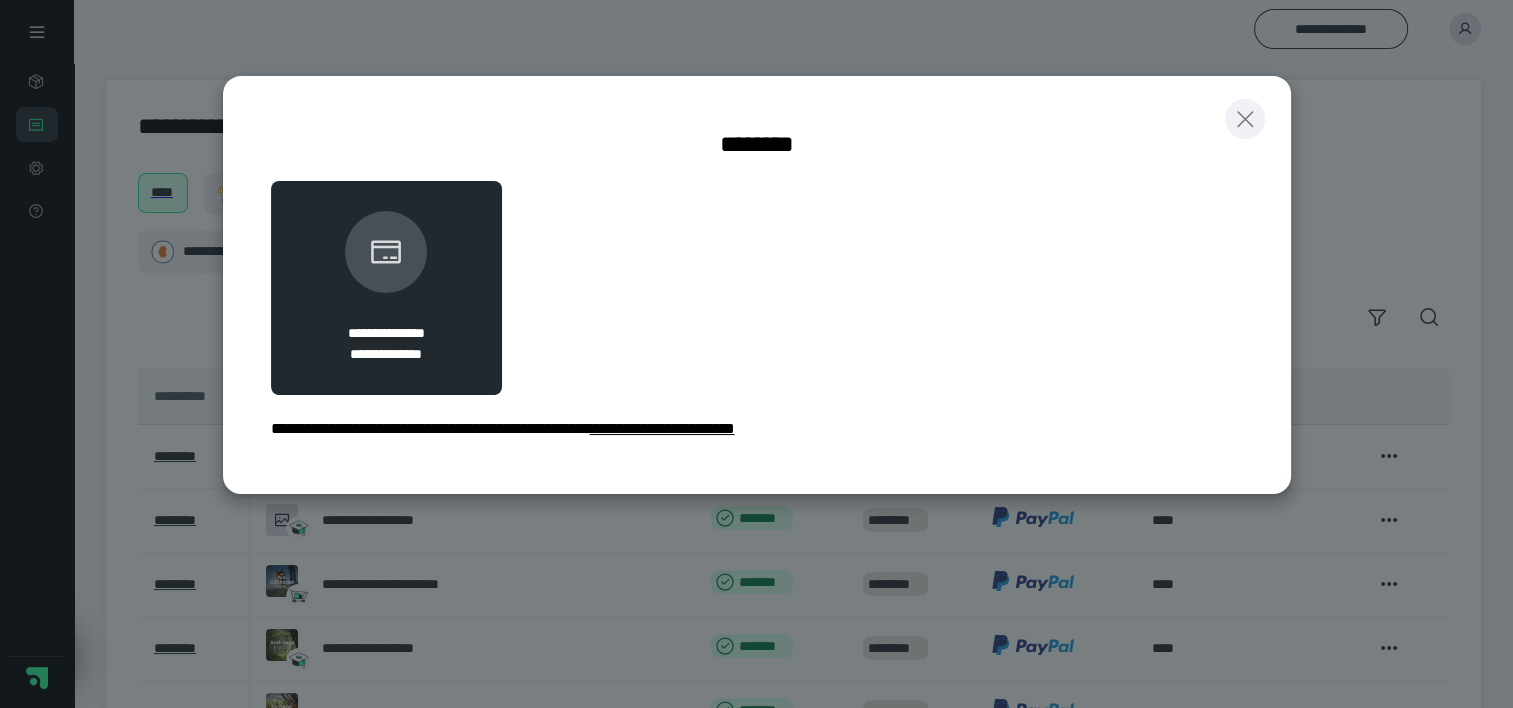 click 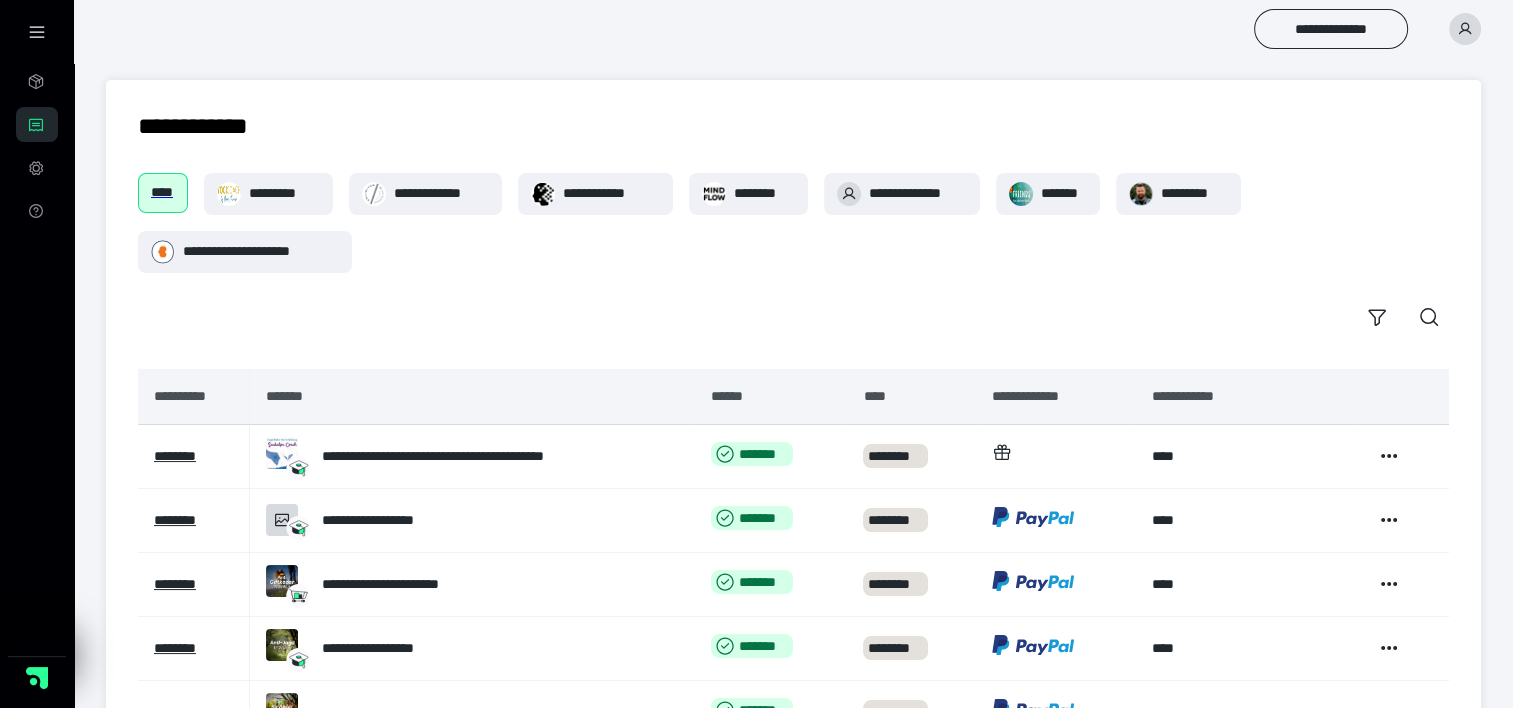 click 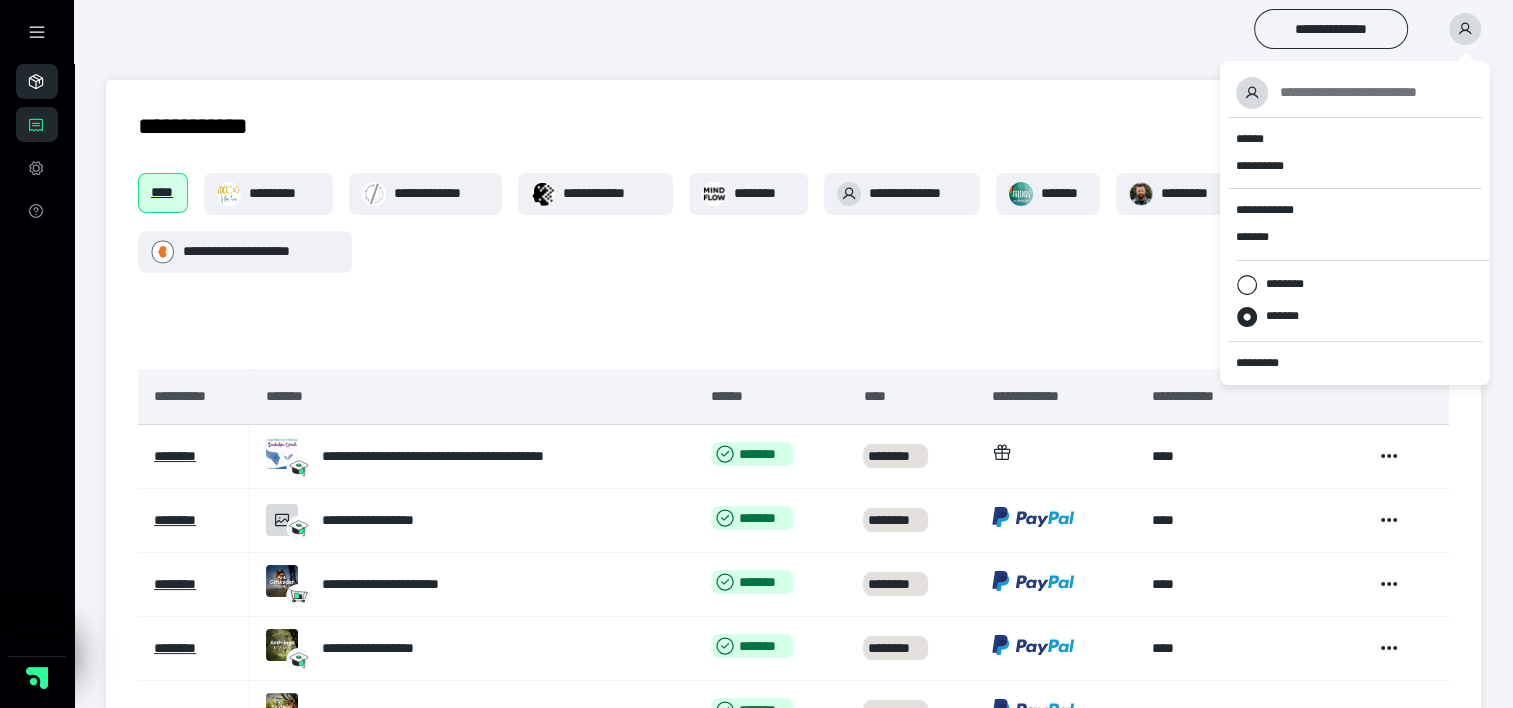 click 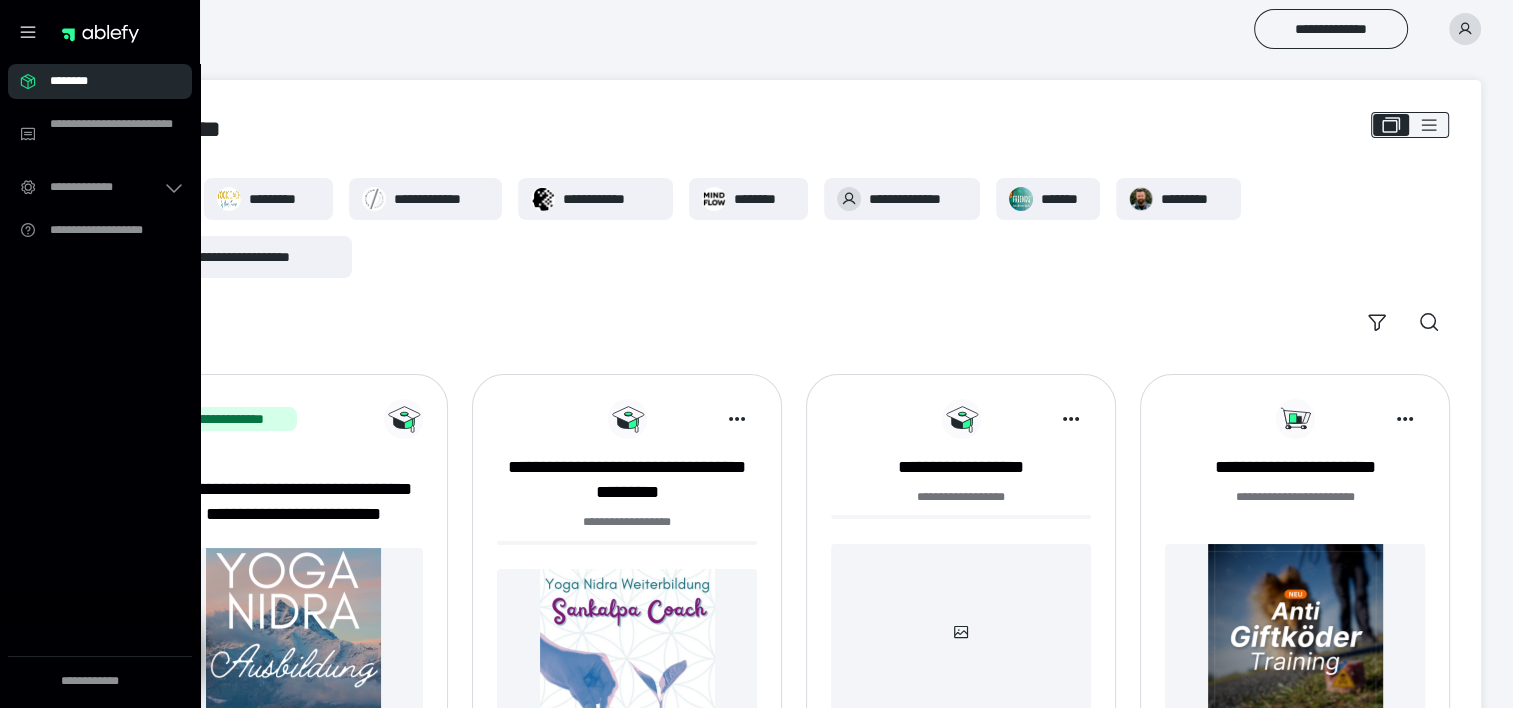 click on "**********" at bounding box center (793, 260) 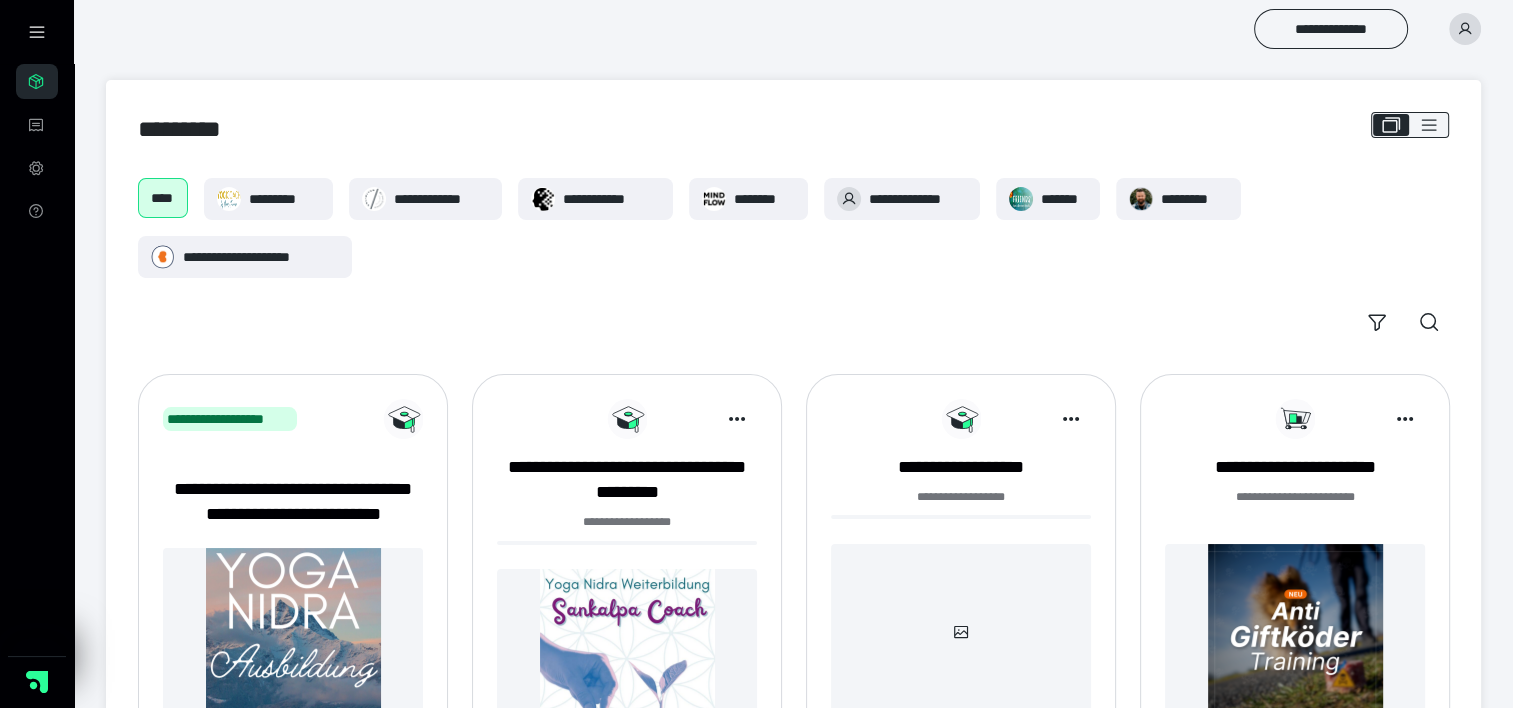 click on "********" at bounding box center [37, 81] 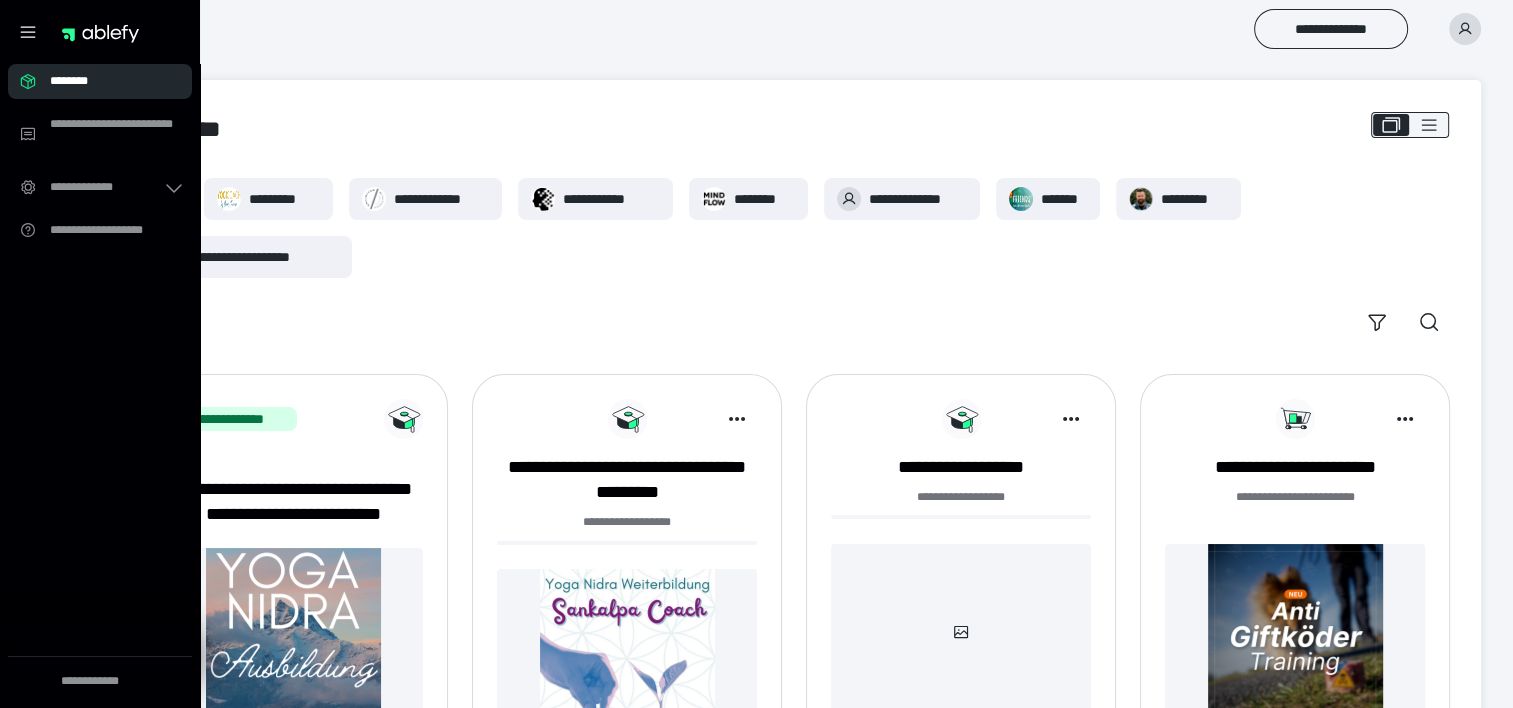 click on "**********" at bounding box center (793, 951) 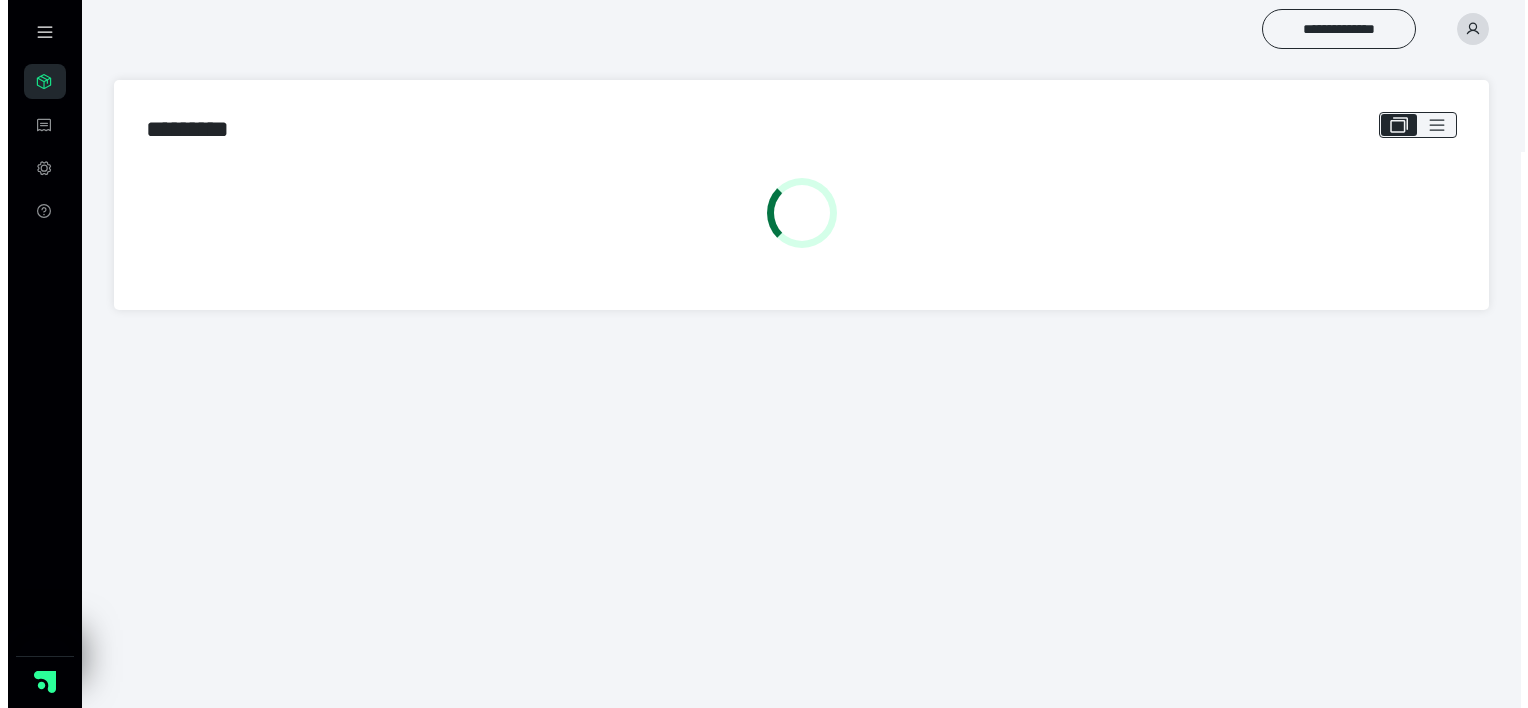 scroll, scrollTop: 0, scrollLeft: 0, axis: both 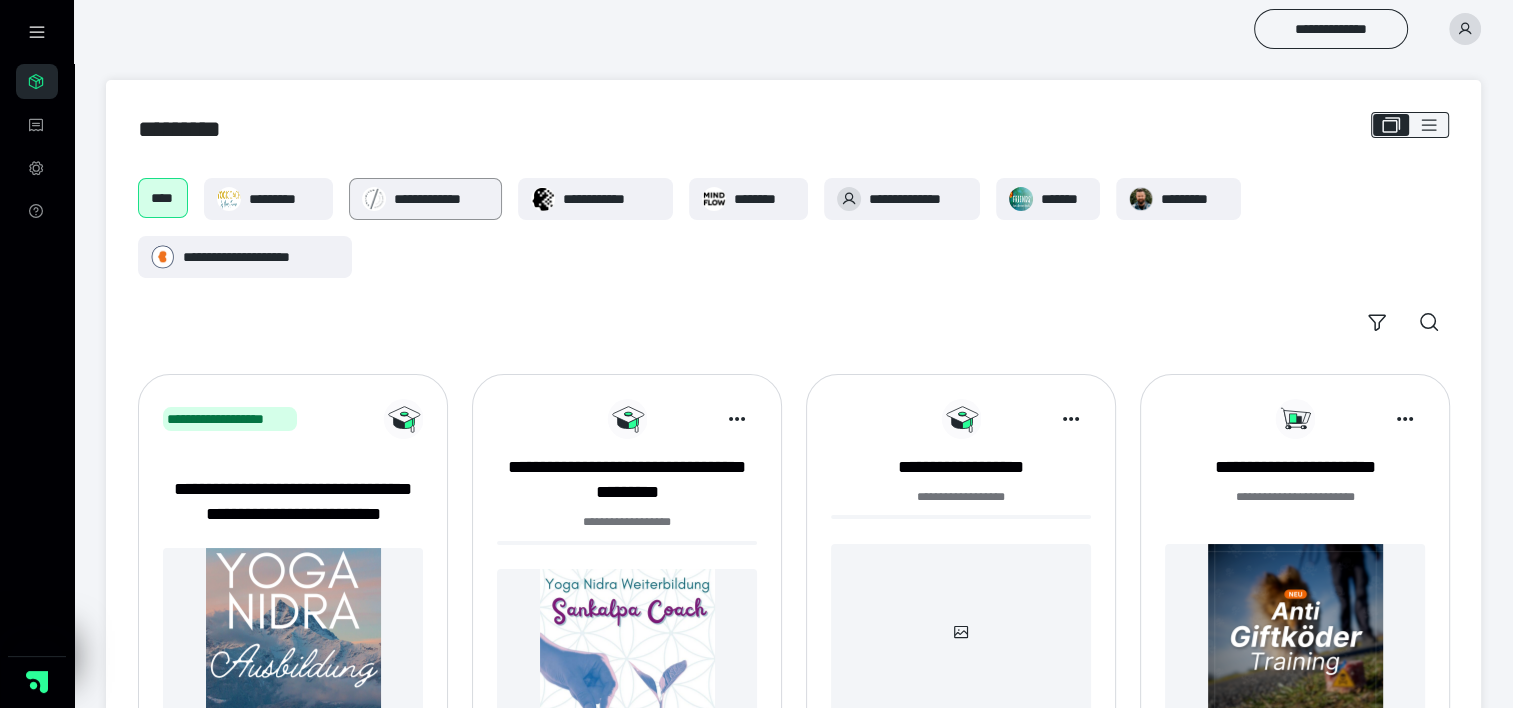 drag, startPoint x: 419, startPoint y: 206, endPoint x: 409, endPoint y: 199, distance: 12.206555 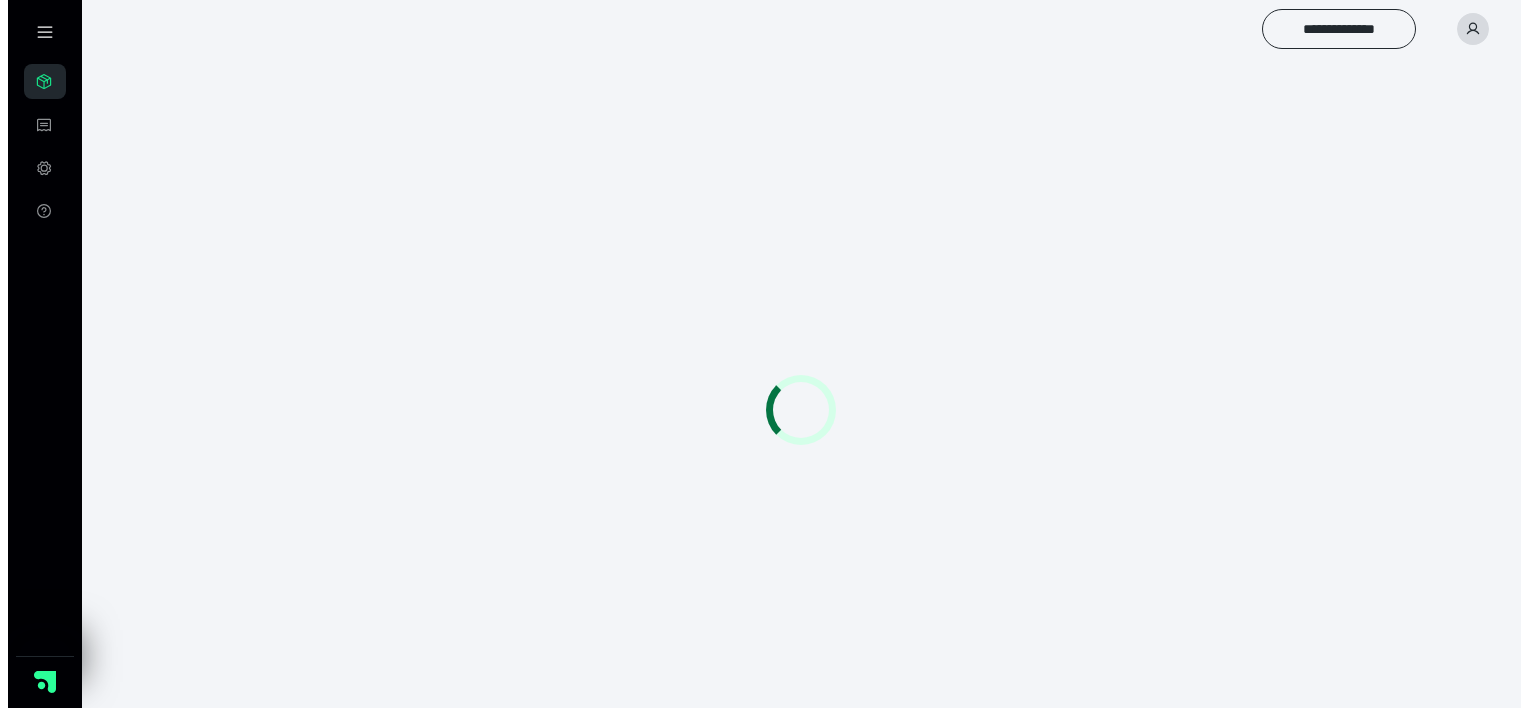 scroll, scrollTop: 0, scrollLeft: 0, axis: both 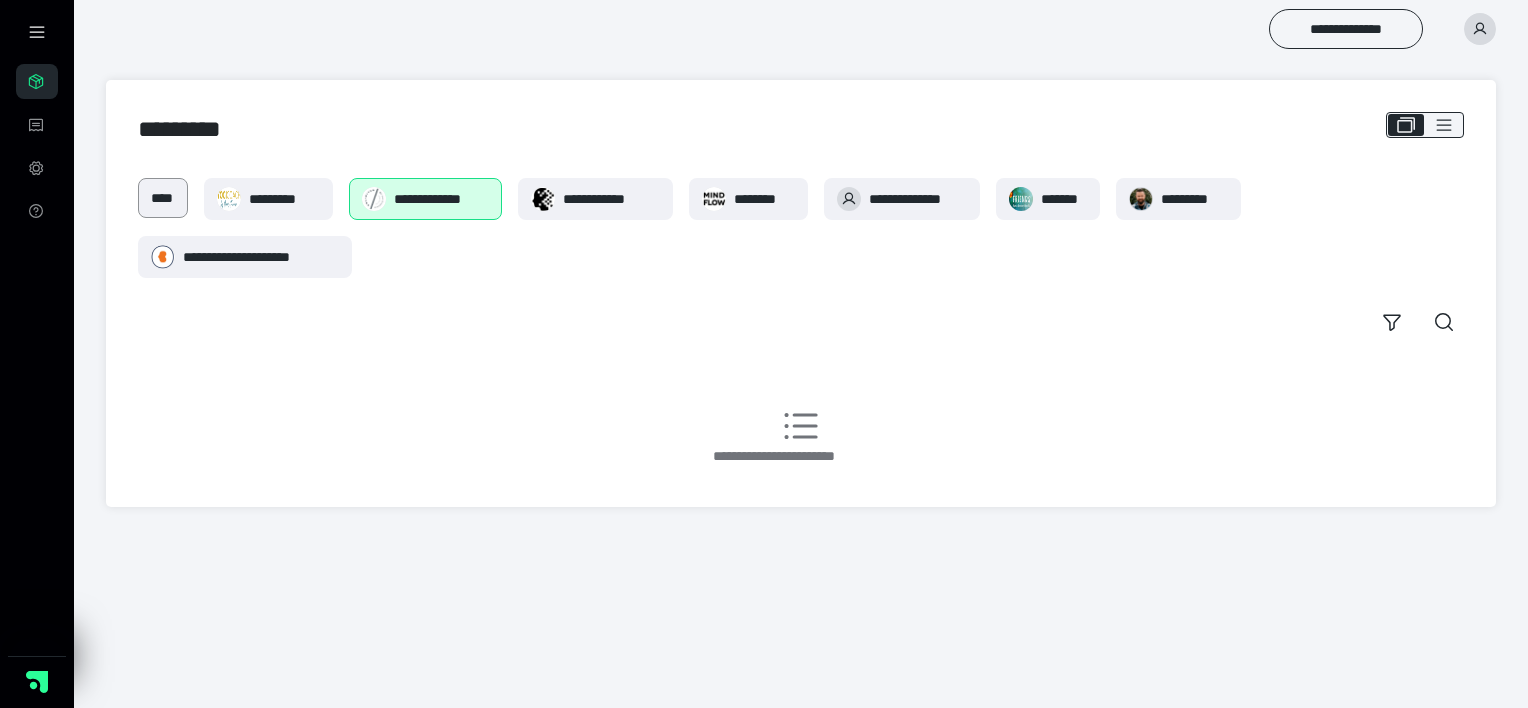 click on "****" at bounding box center (163, 198) 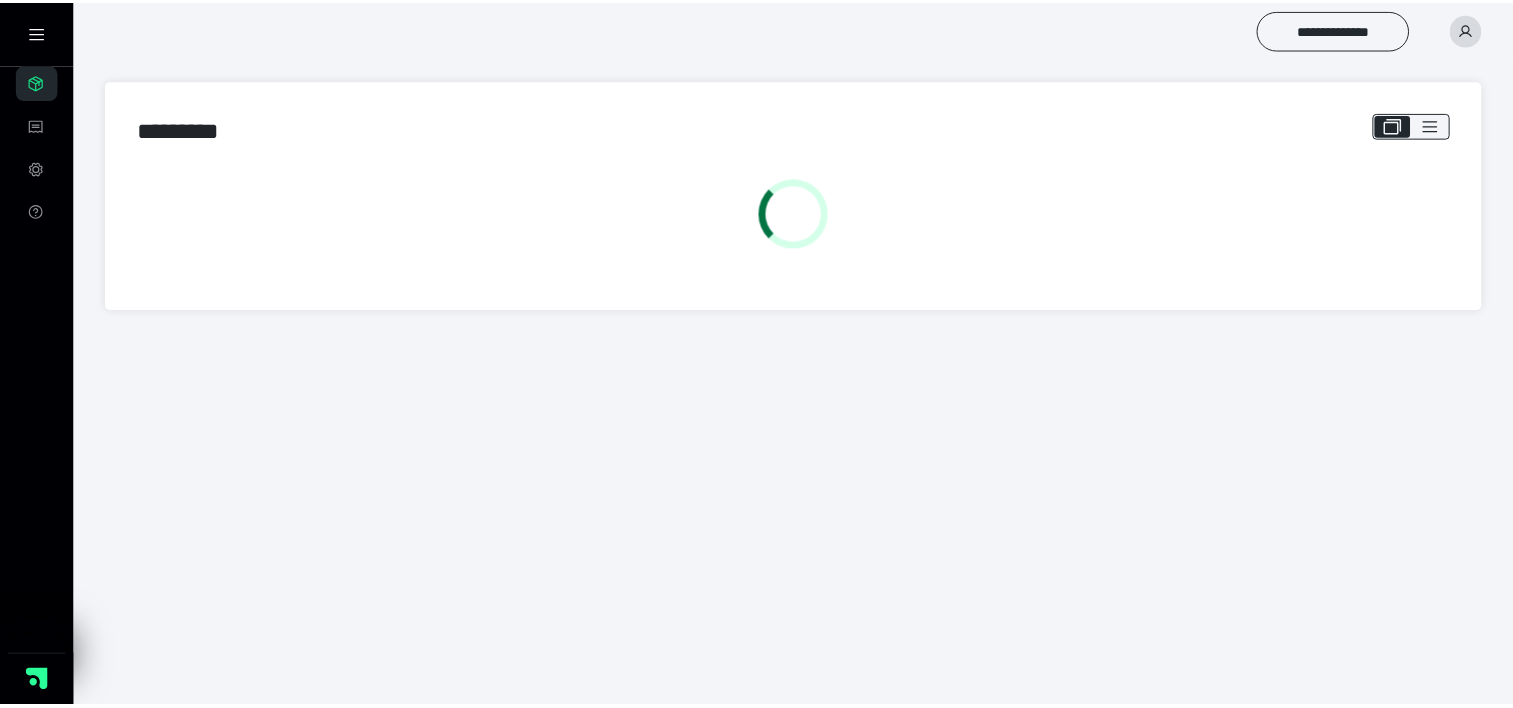 scroll, scrollTop: 0, scrollLeft: 0, axis: both 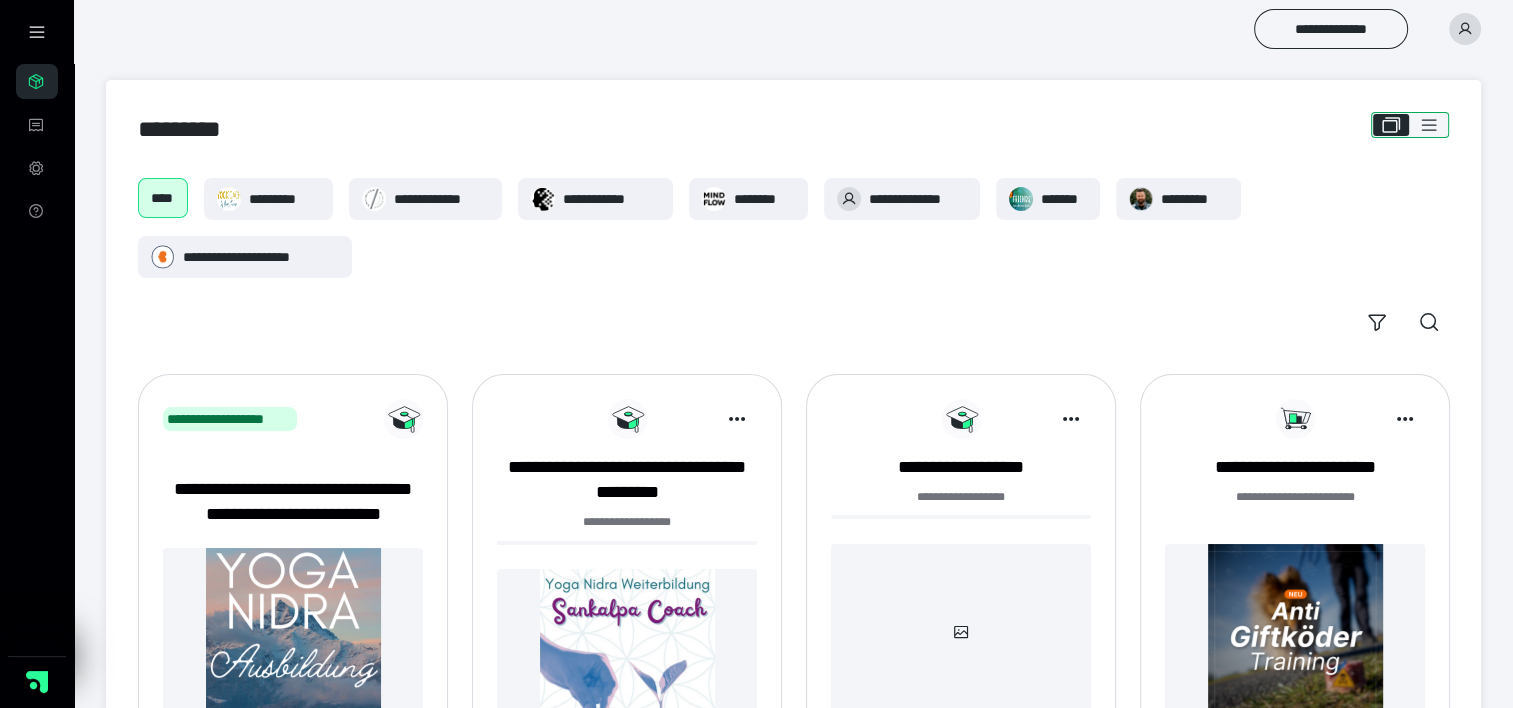 click 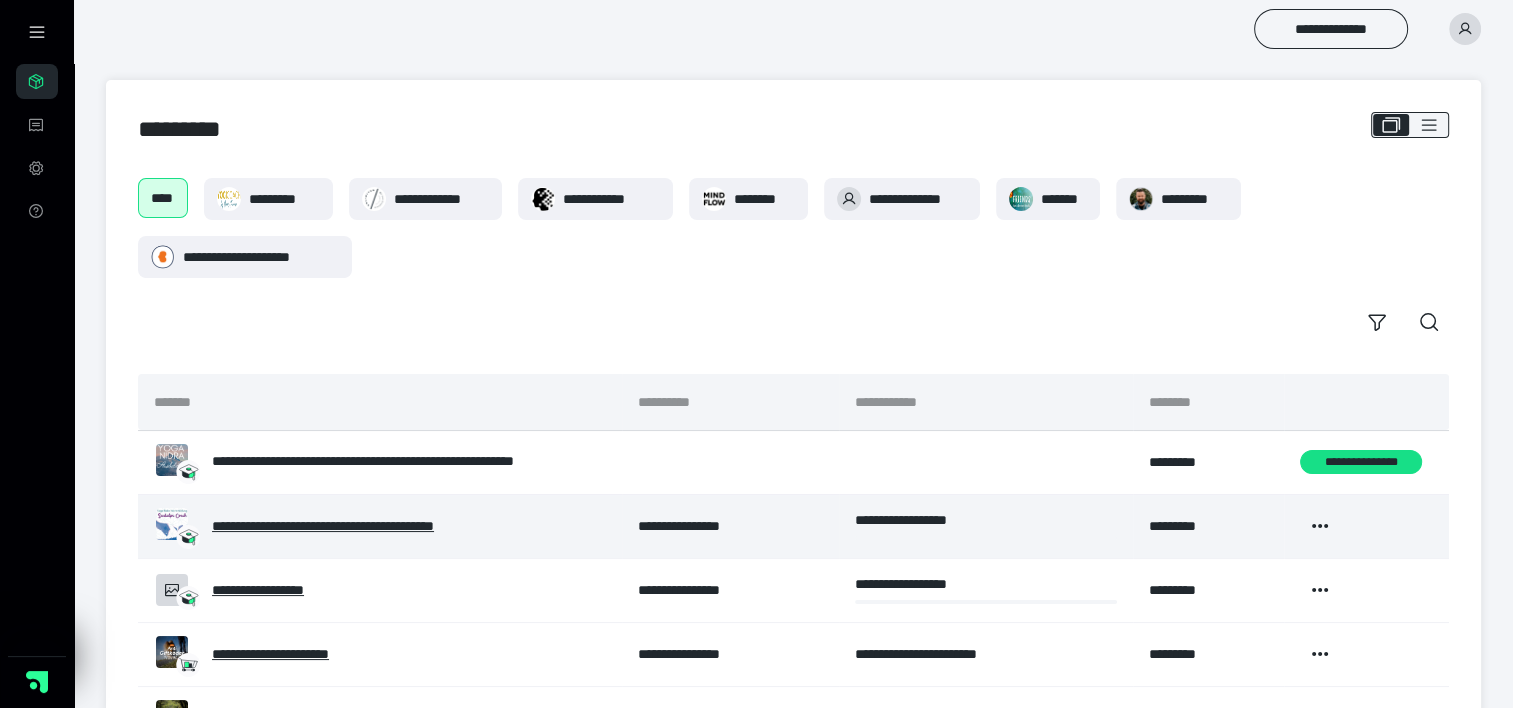 click on "**********" at bounding box center (366, 526) 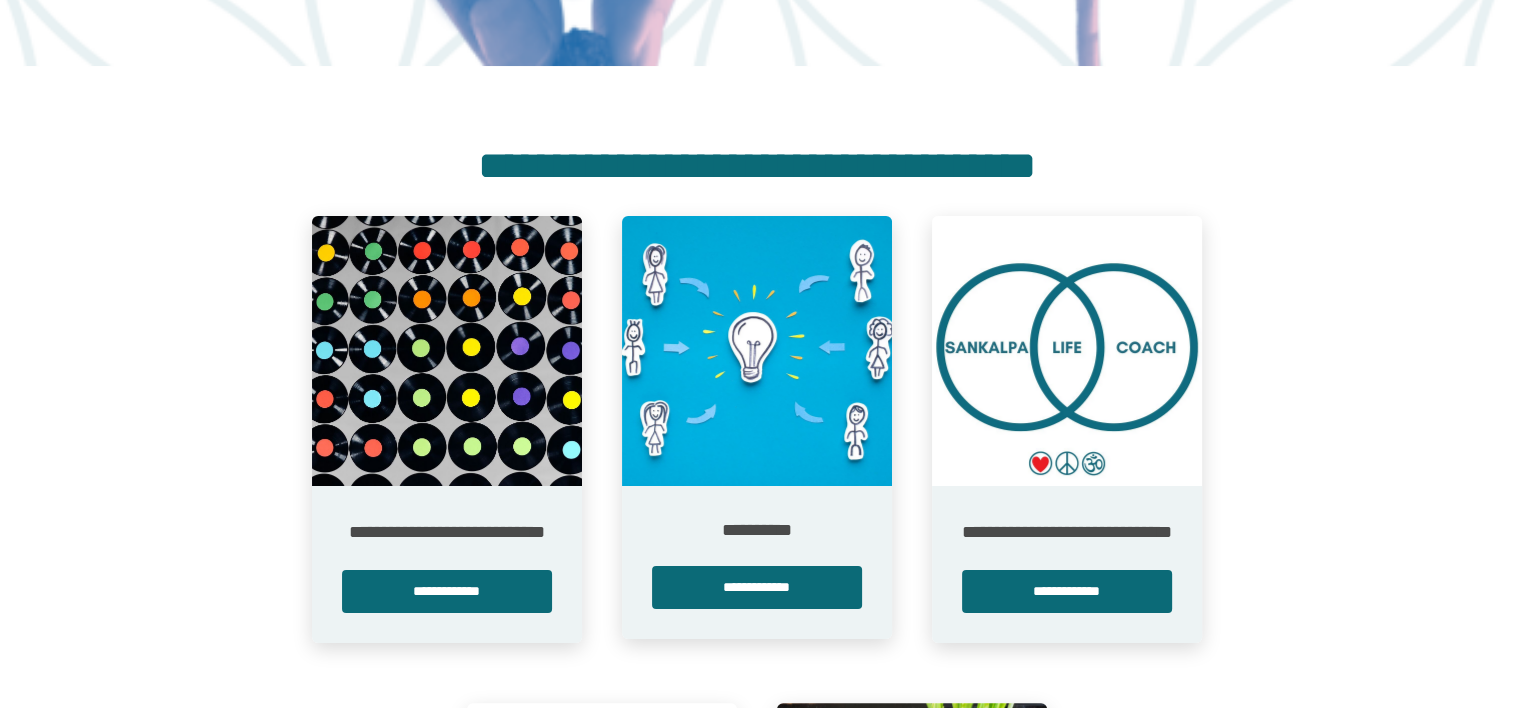 scroll, scrollTop: 500, scrollLeft: 0, axis: vertical 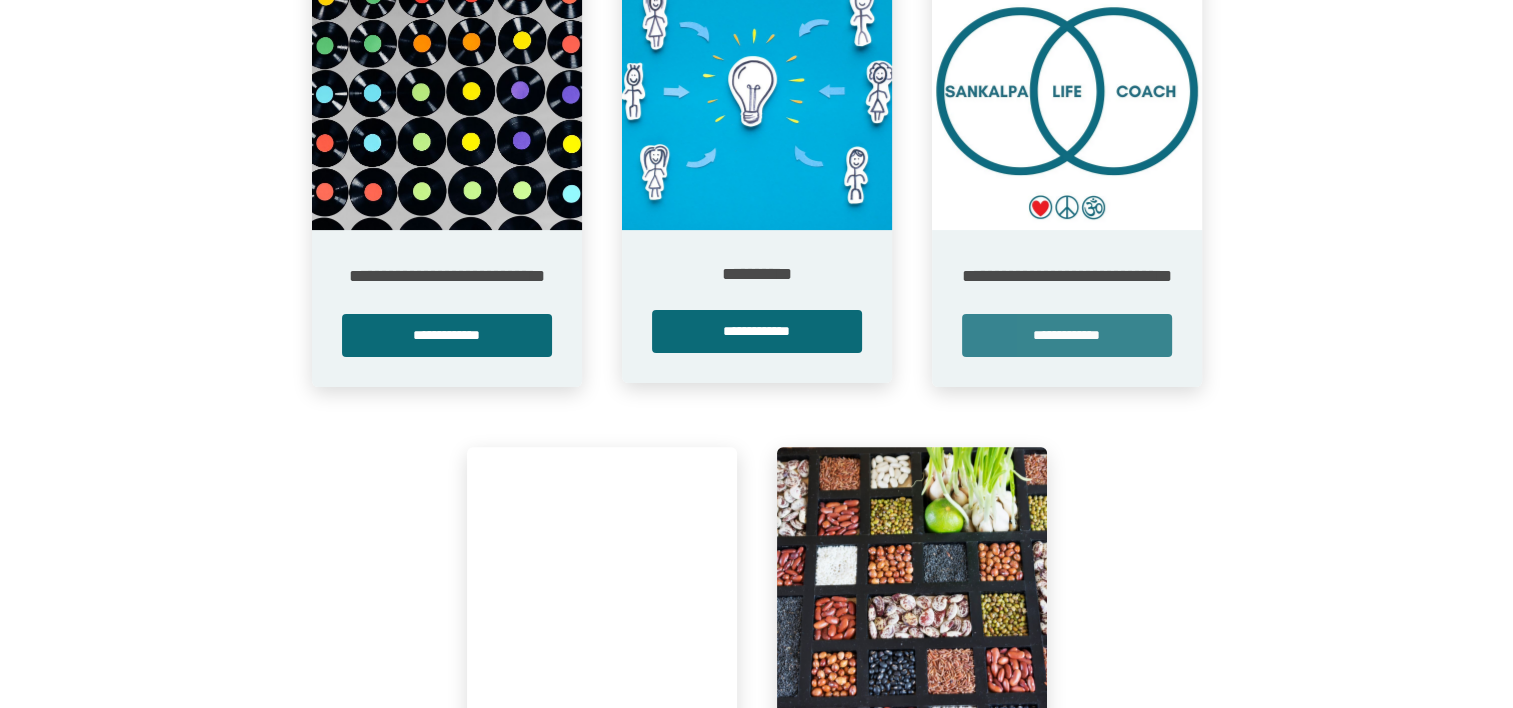 click on "**********" at bounding box center [1067, 335] 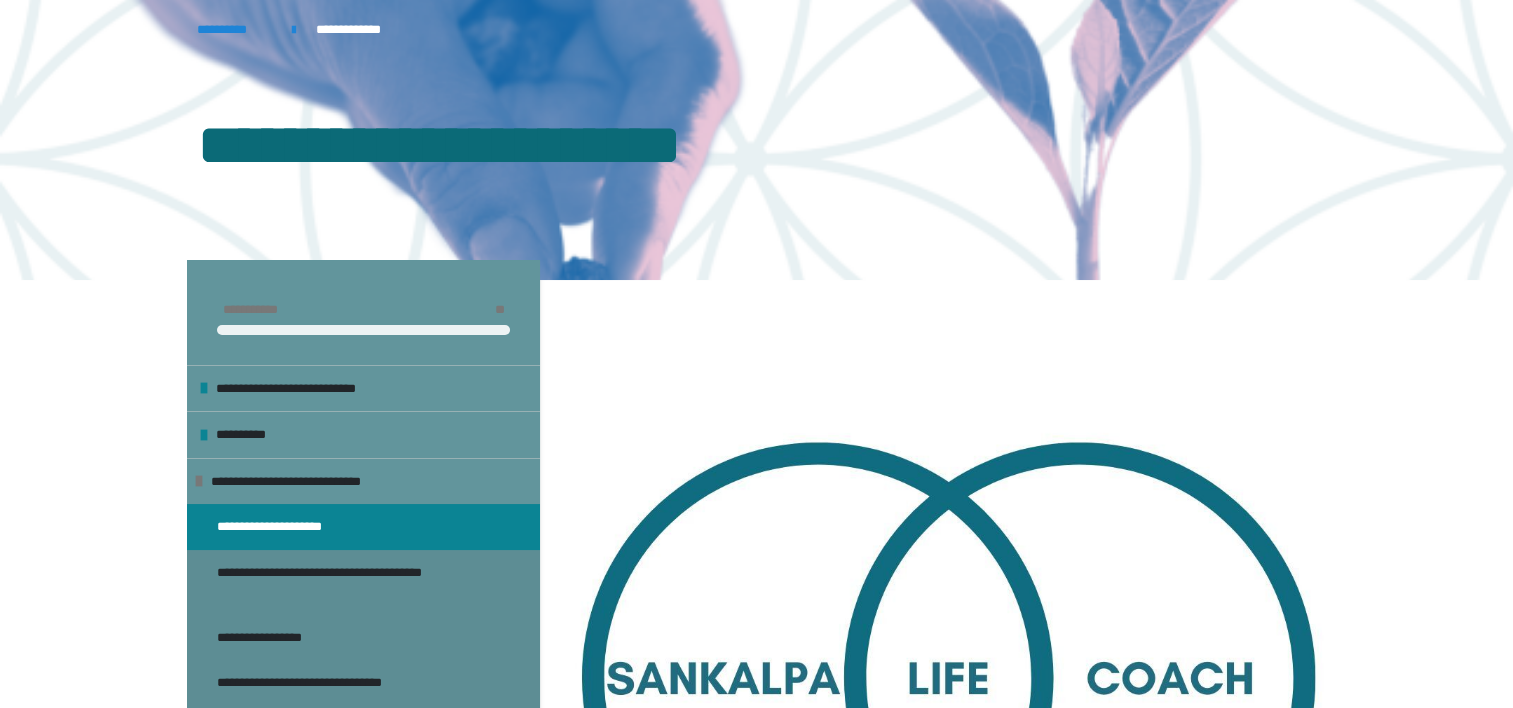 scroll, scrollTop: 400, scrollLeft: 0, axis: vertical 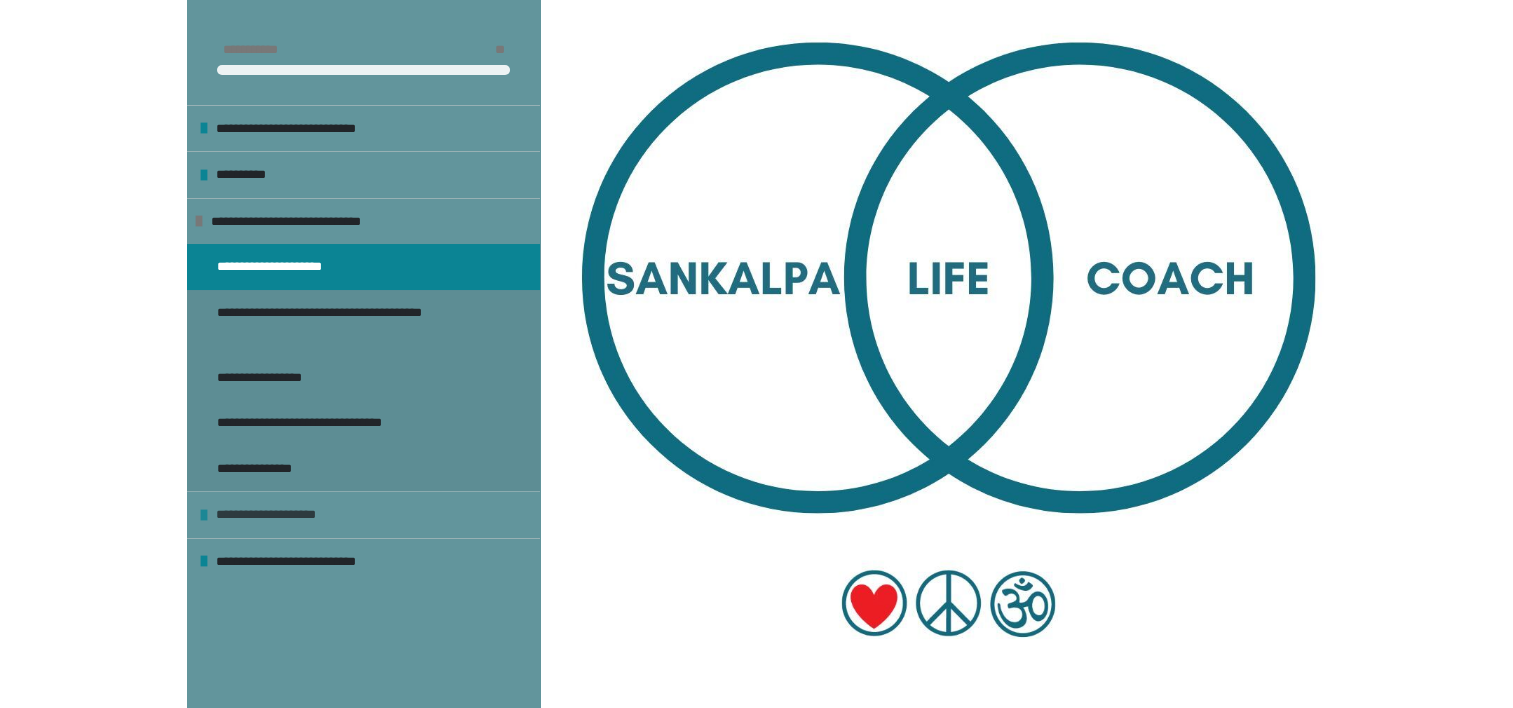 click at bounding box center (204, 515) 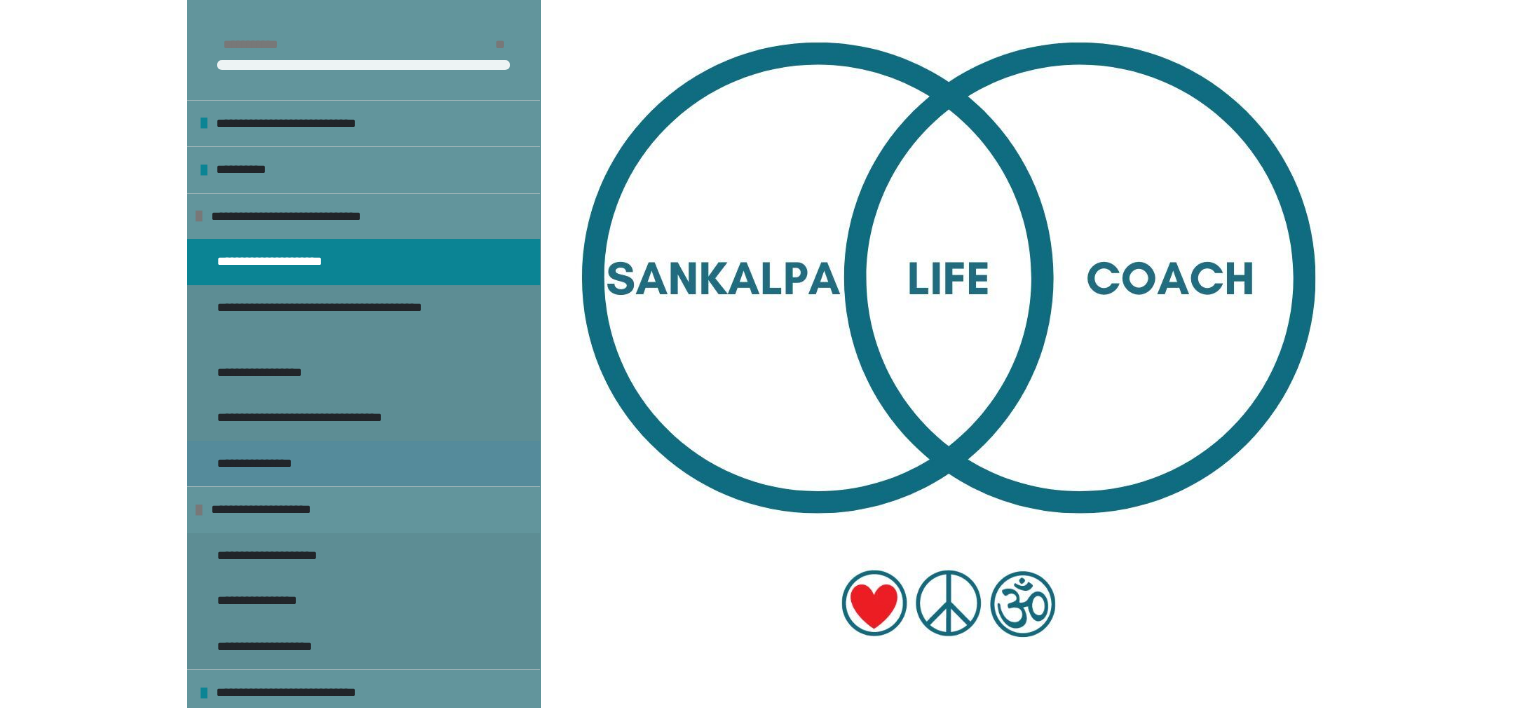 scroll, scrollTop: 6, scrollLeft: 0, axis: vertical 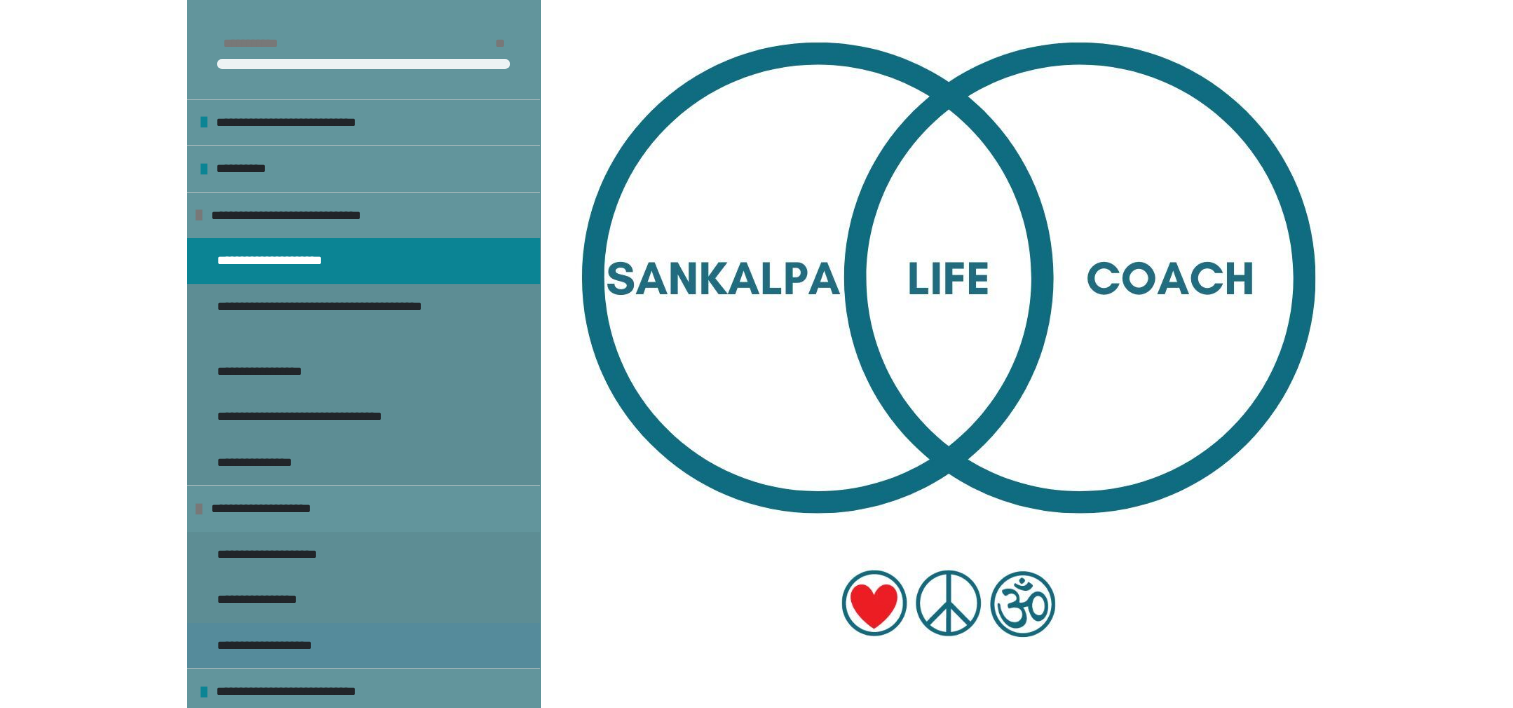 click on "**********" at bounding box center [284, 646] 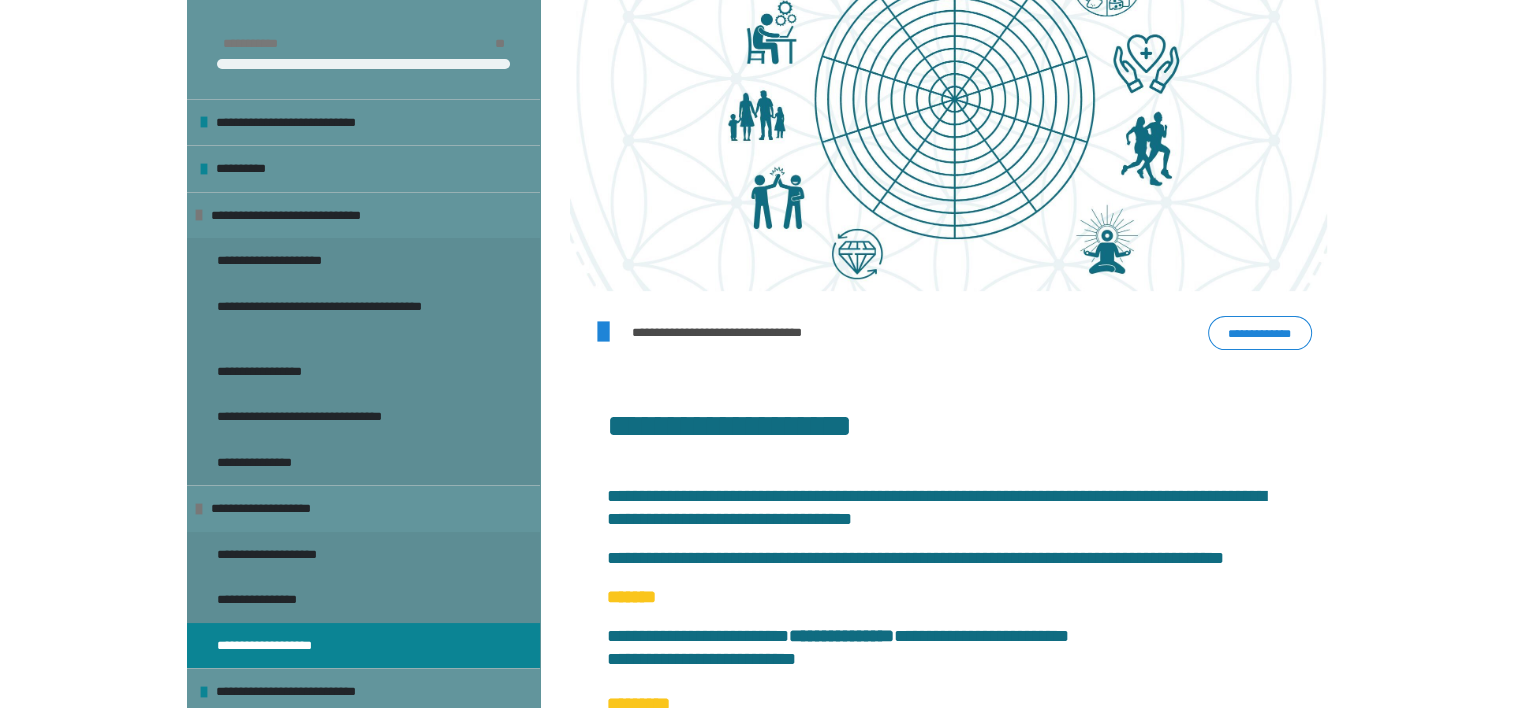 scroll, scrollTop: 670, scrollLeft: 0, axis: vertical 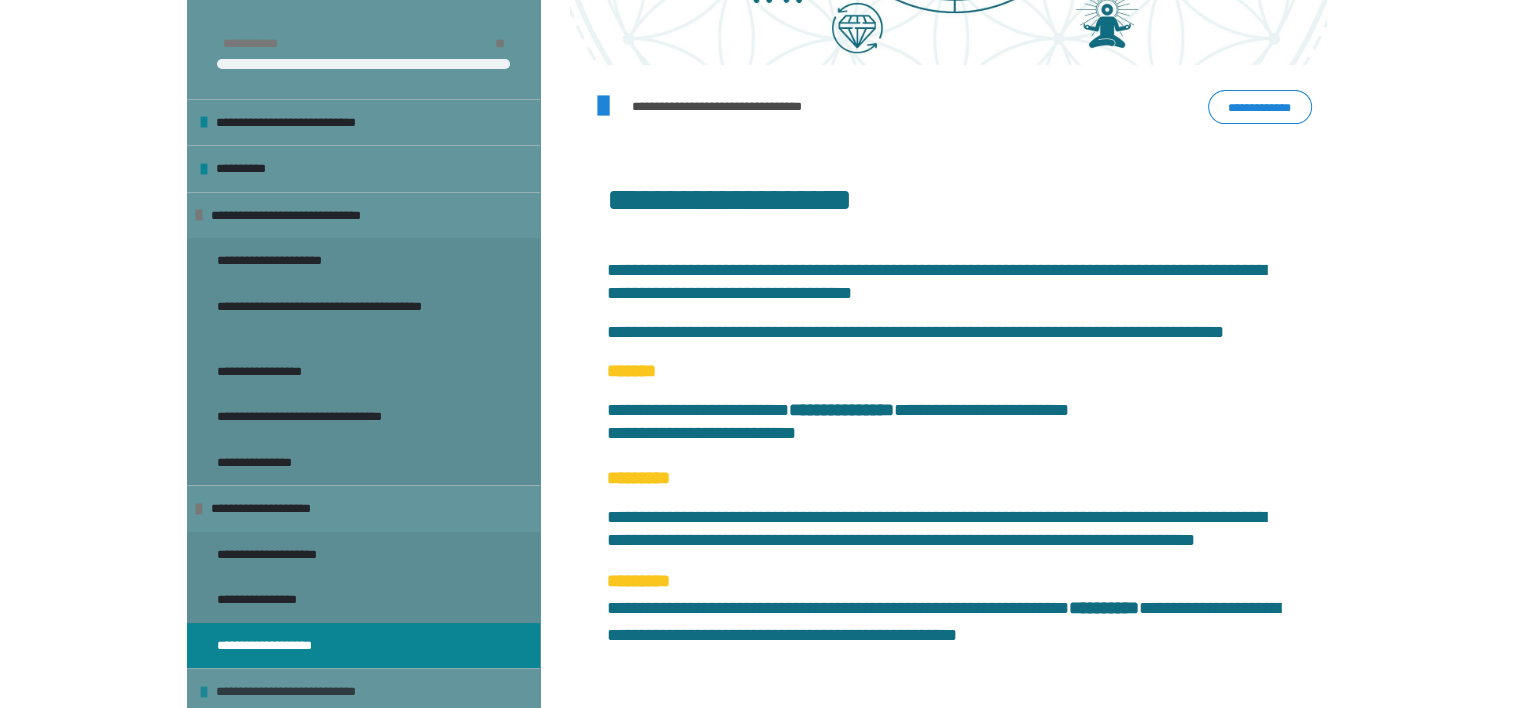 click on "**********" at bounding box center (363, 691) 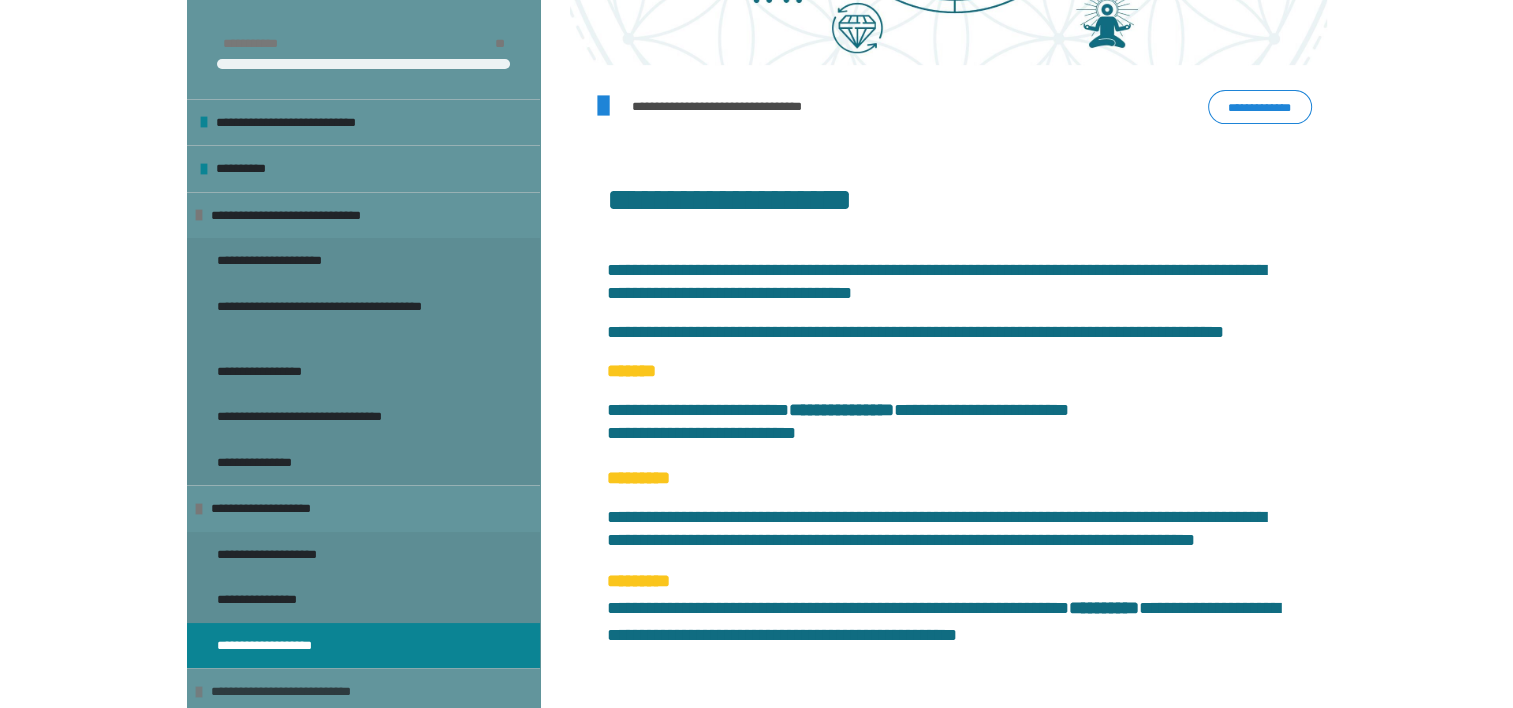 click on "**********" at bounding box center (314, 692) 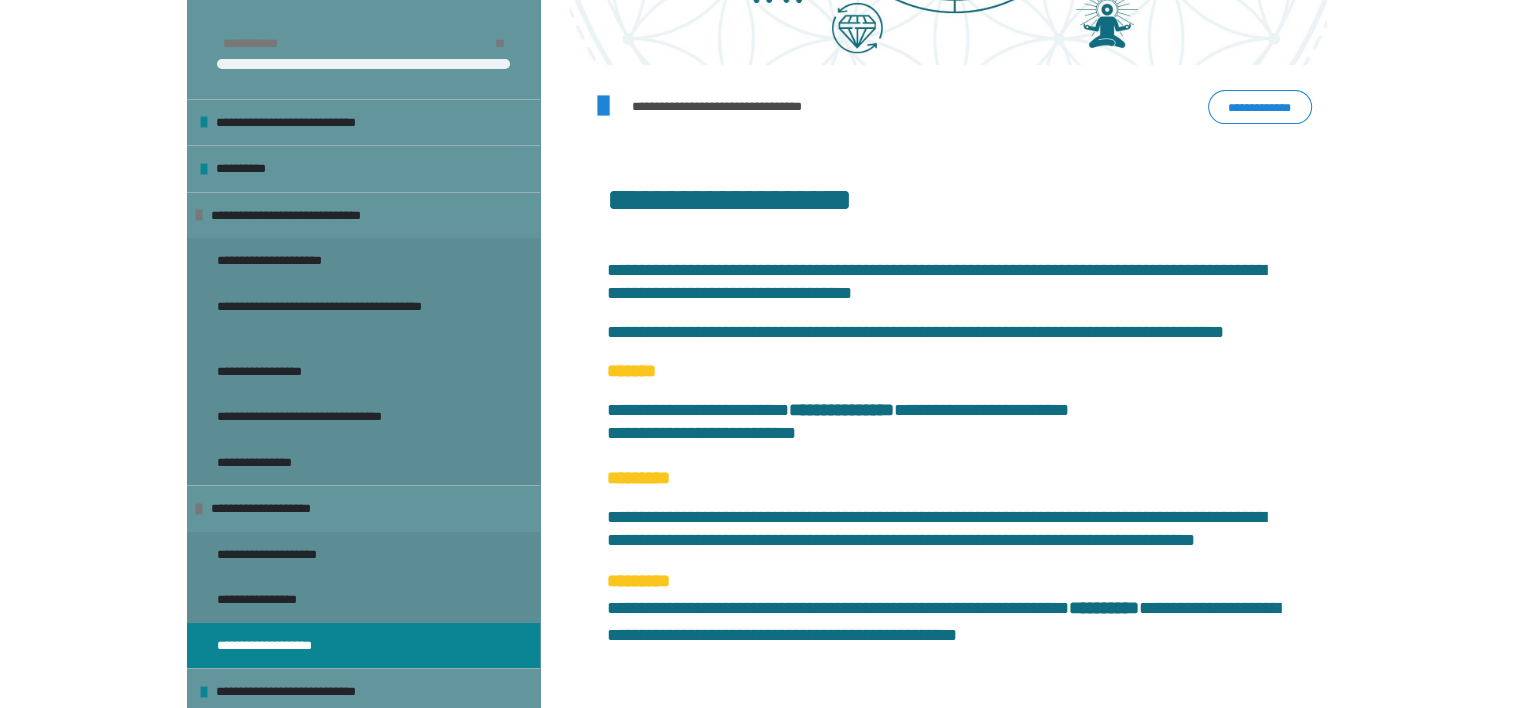scroll, scrollTop: 724, scrollLeft: 0, axis: vertical 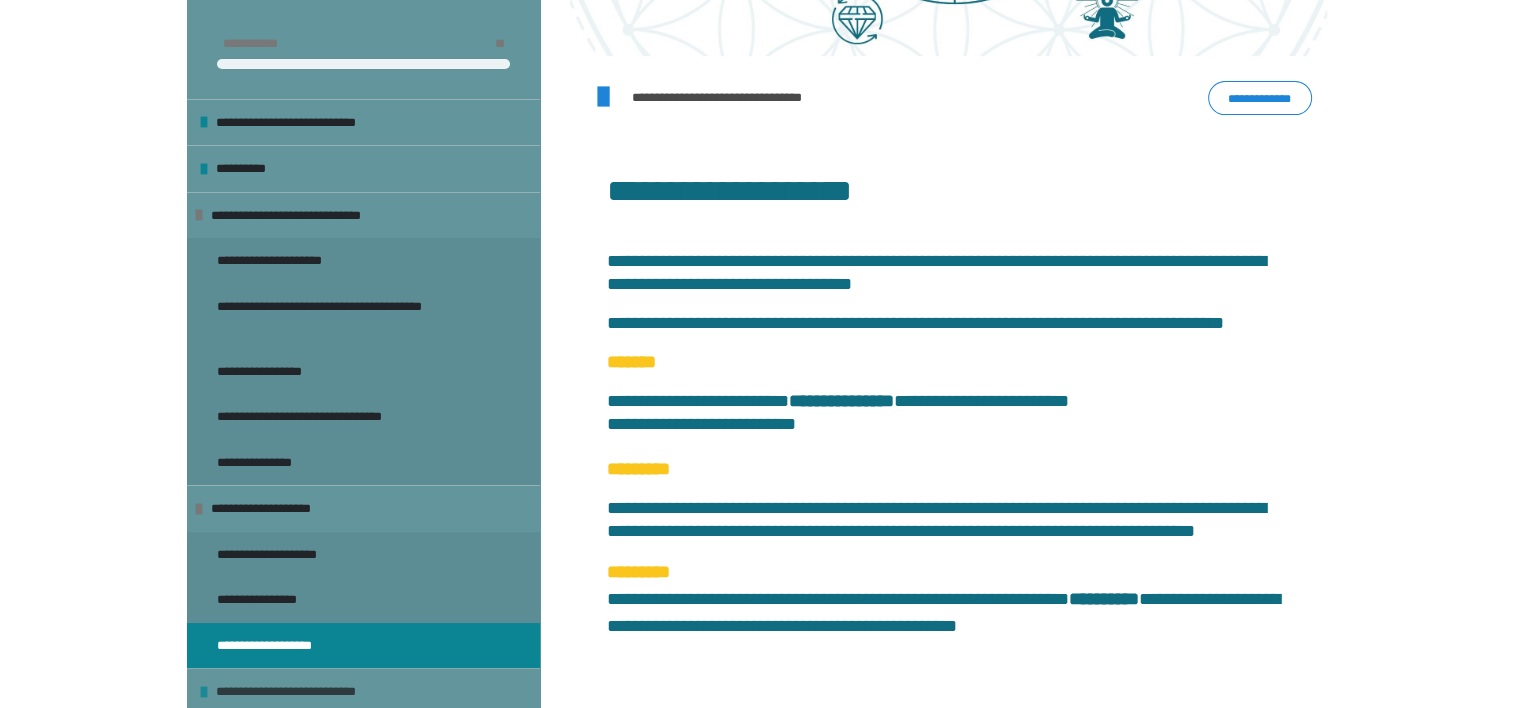 click on "**********" at bounding box center (319, 692) 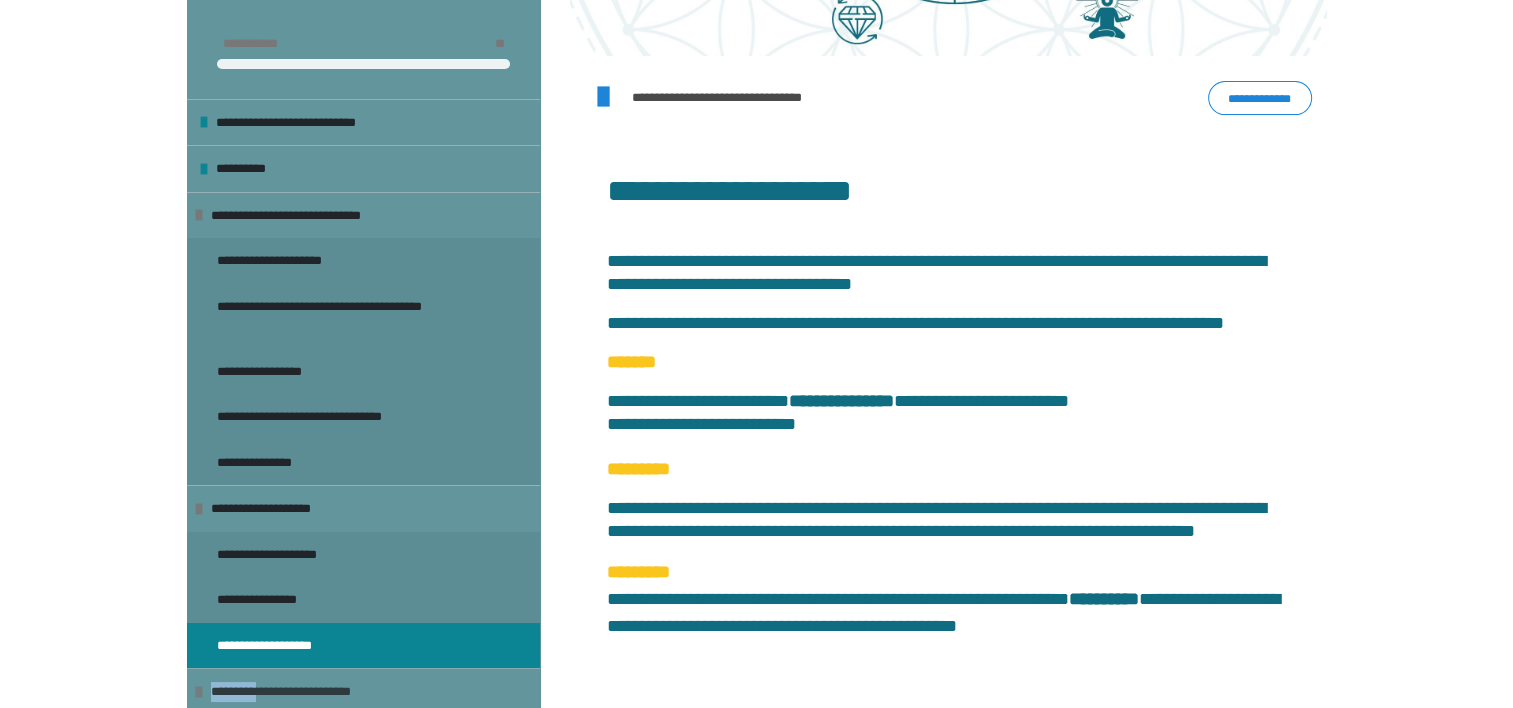 click on "**********" at bounding box center [314, 692] 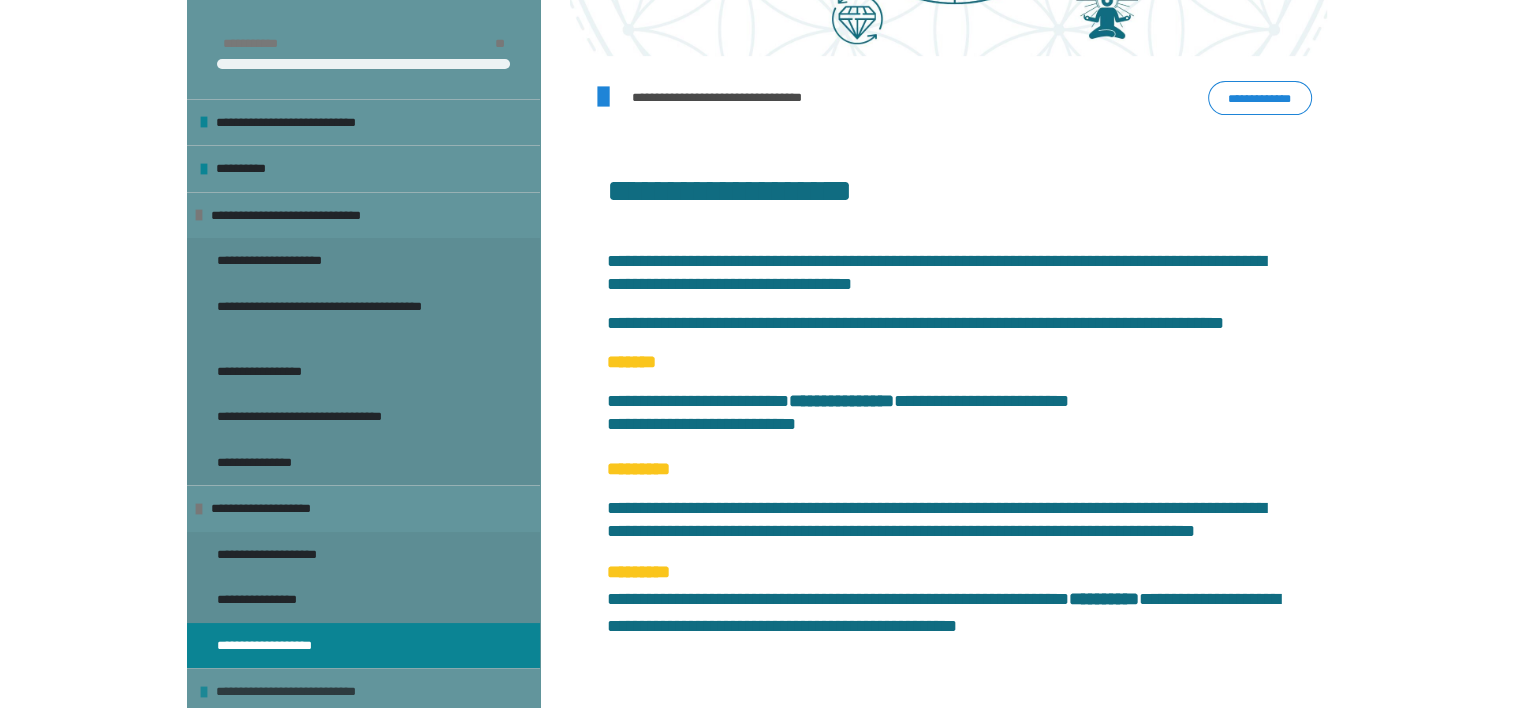 drag, startPoint x: 249, startPoint y: 689, endPoint x: 200, endPoint y: 692, distance: 49.09175 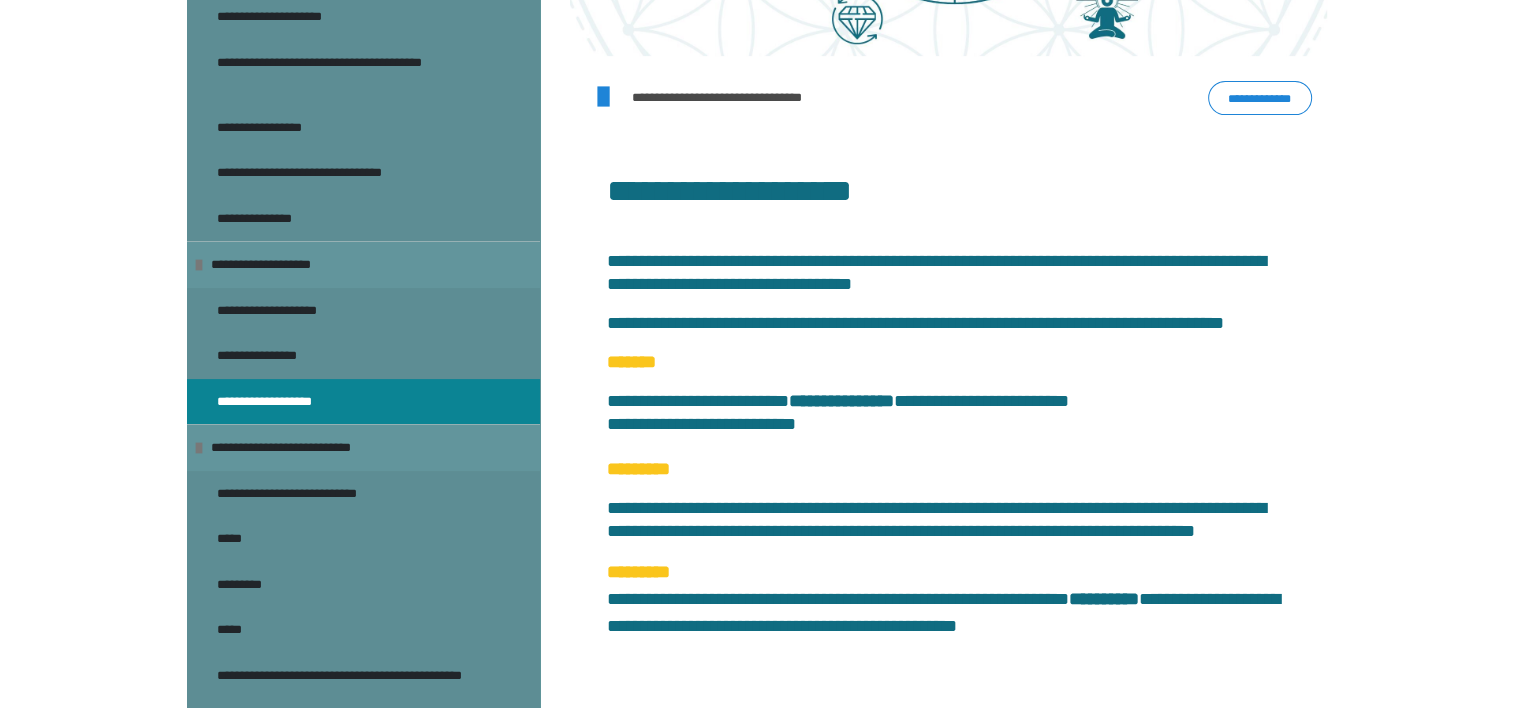 scroll, scrollTop: 253, scrollLeft: 0, axis: vertical 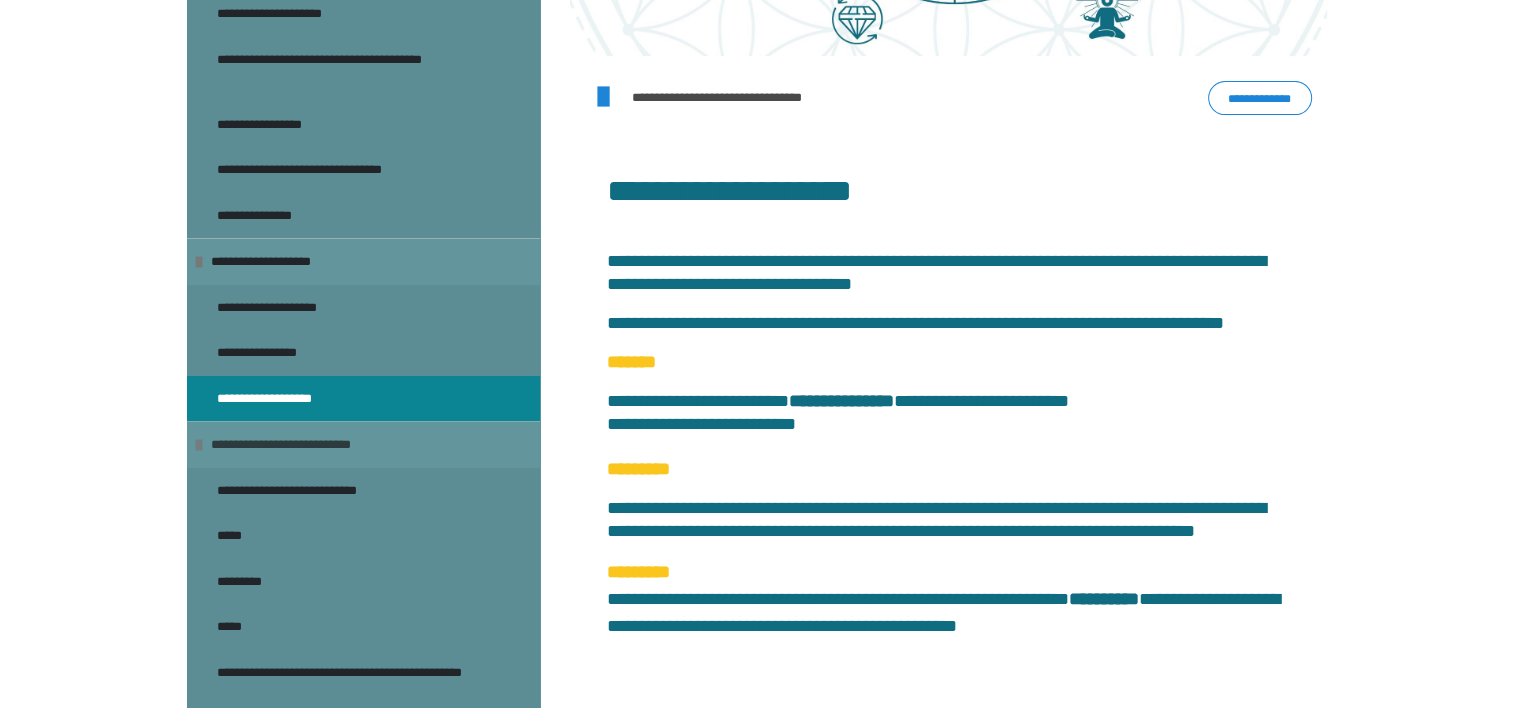 click on "**********" at bounding box center [314, 445] 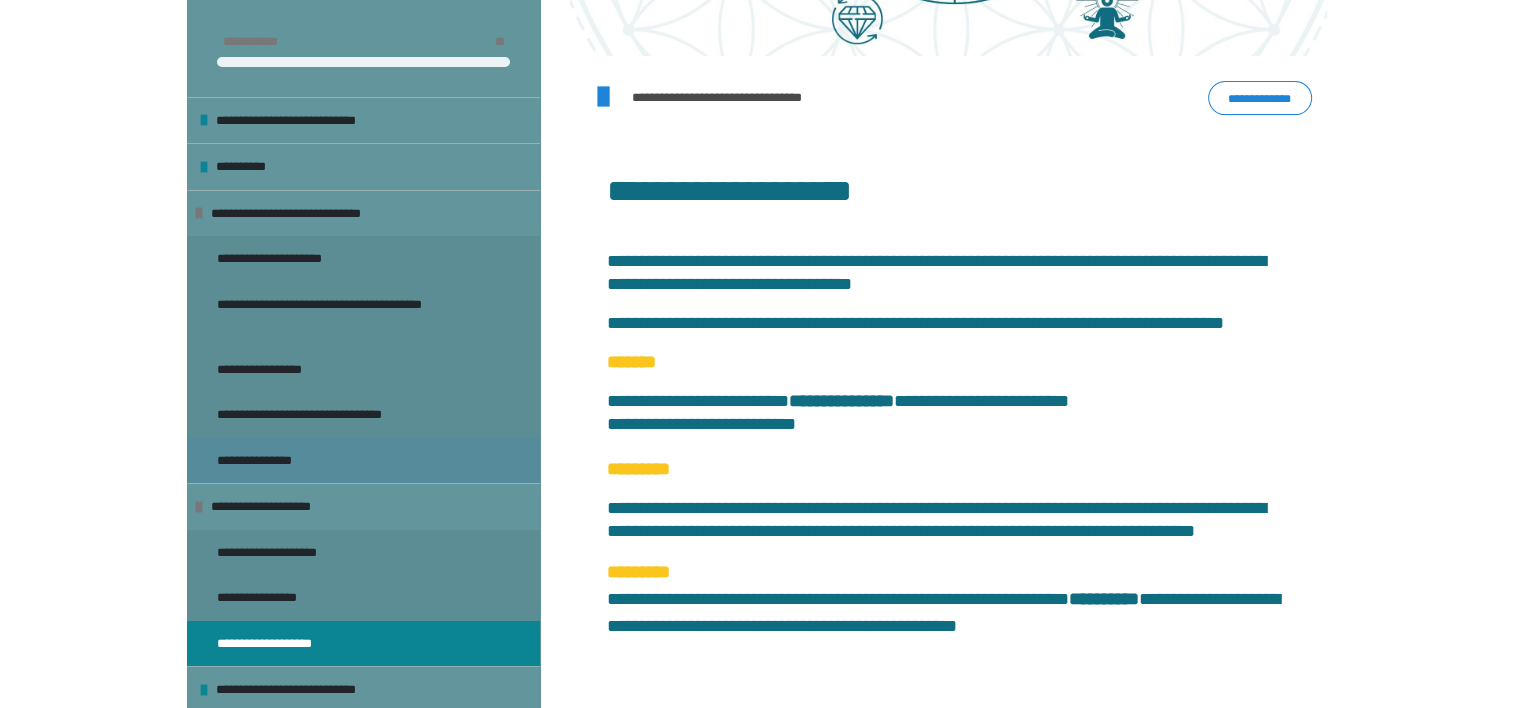 scroll, scrollTop: 6, scrollLeft: 0, axis: vertical 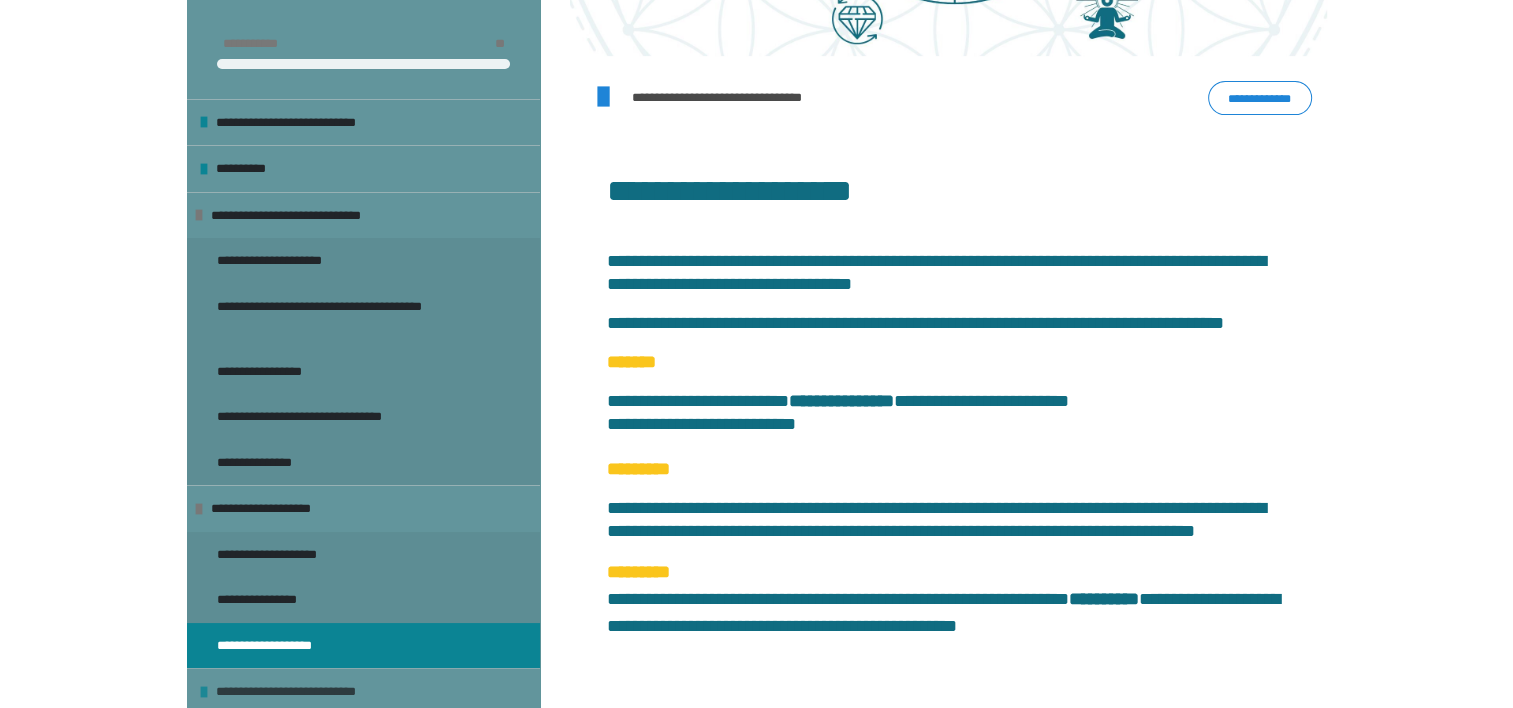 click on "**********" at bounding box center [319, 692] 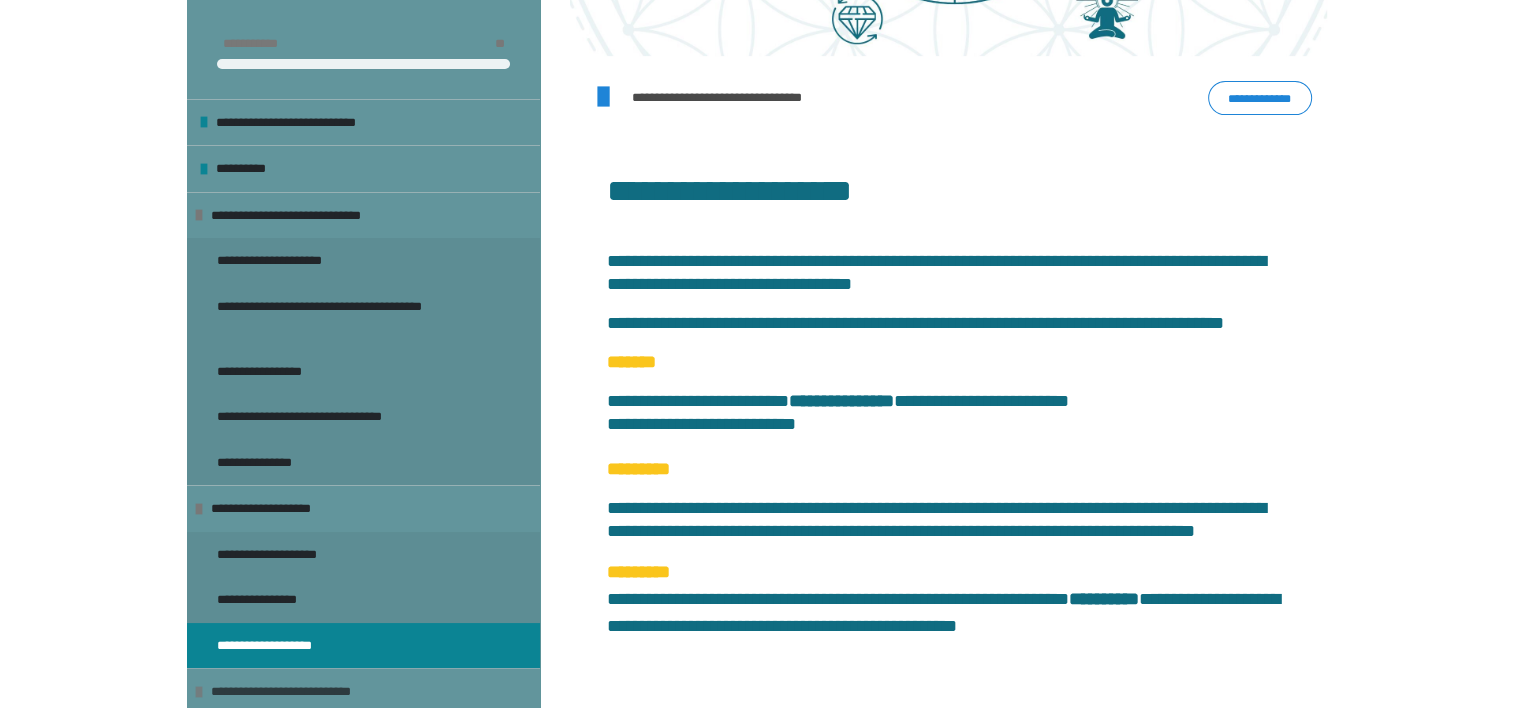 scroll, scrollTop: 253, scrollLeft: 0, axis: vertical 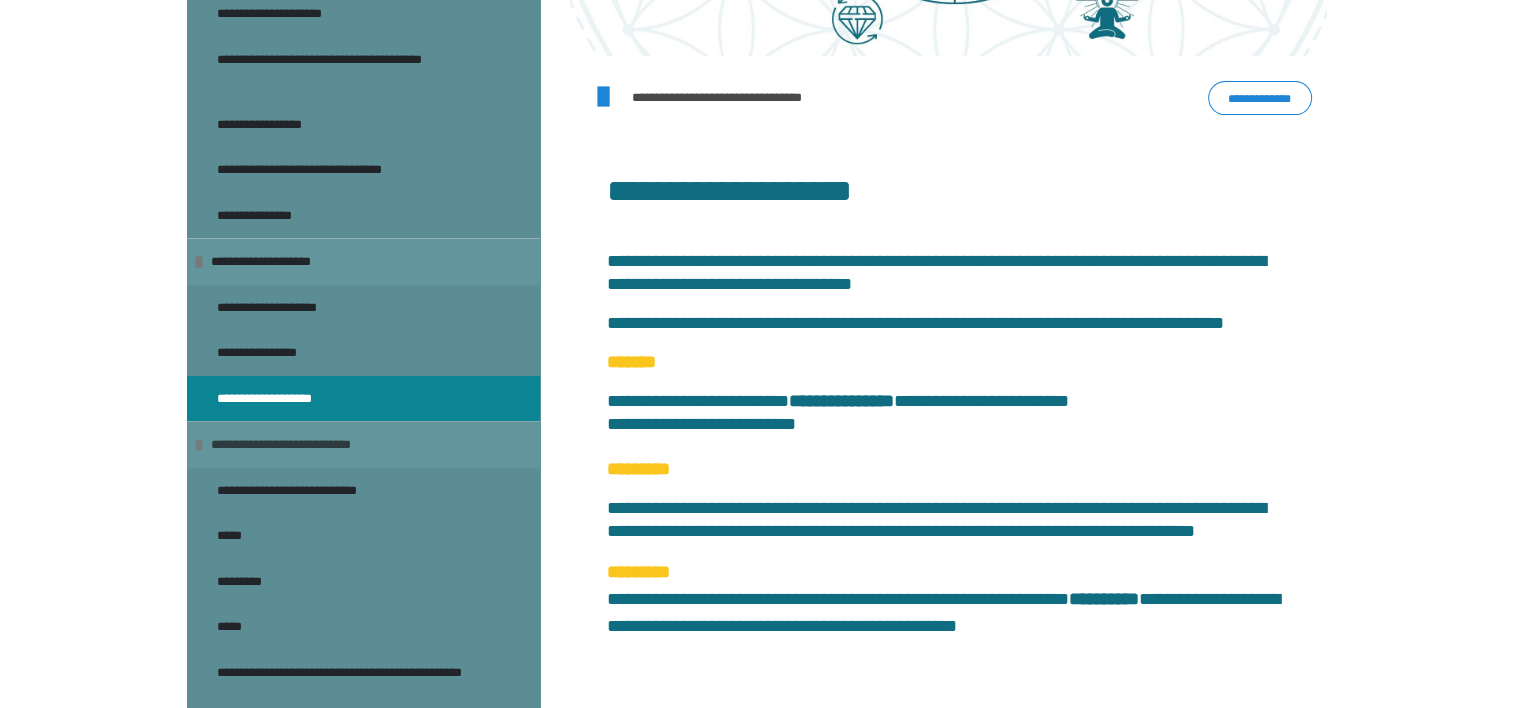 click on "**********" at bounding box center (314, 445) 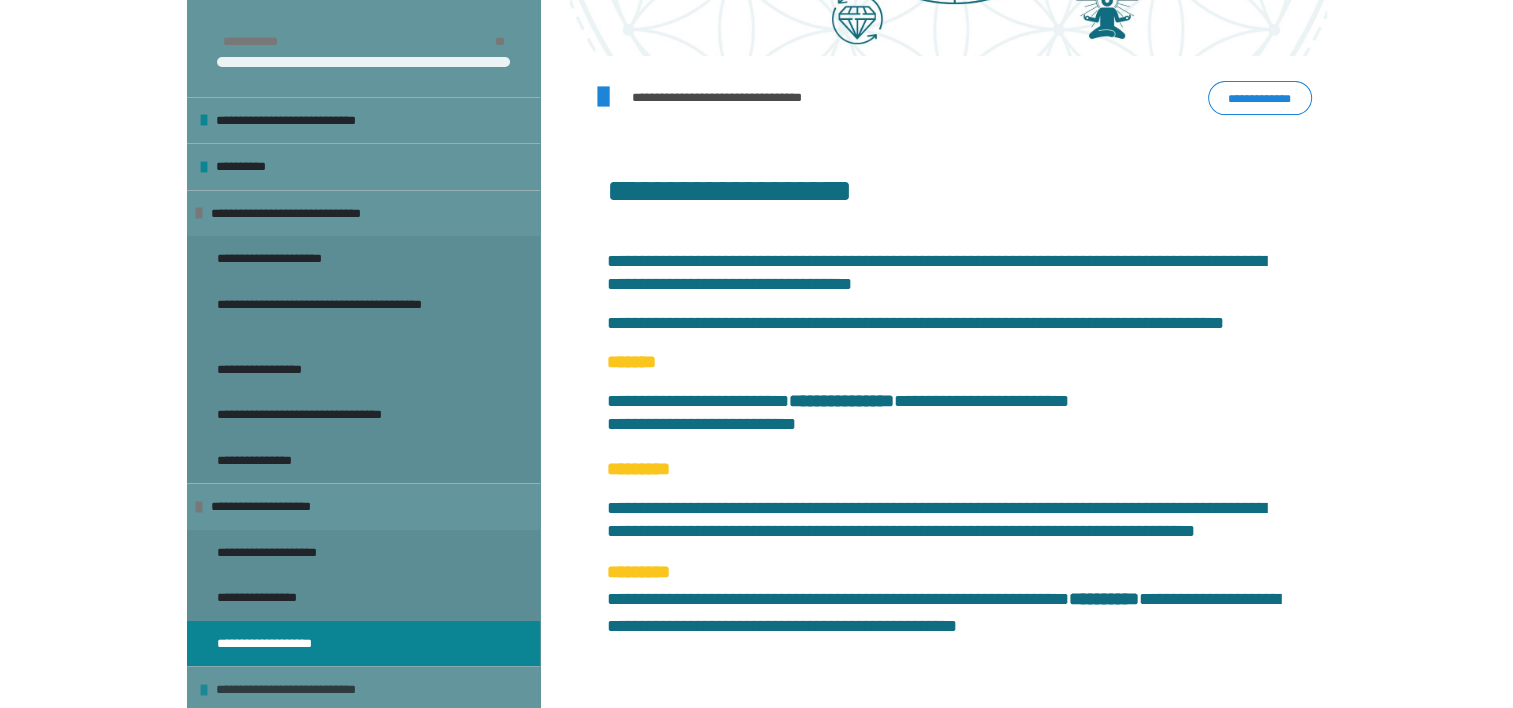 scroll, scrollTop: 6, scrollLeft: 0, axis: vertical 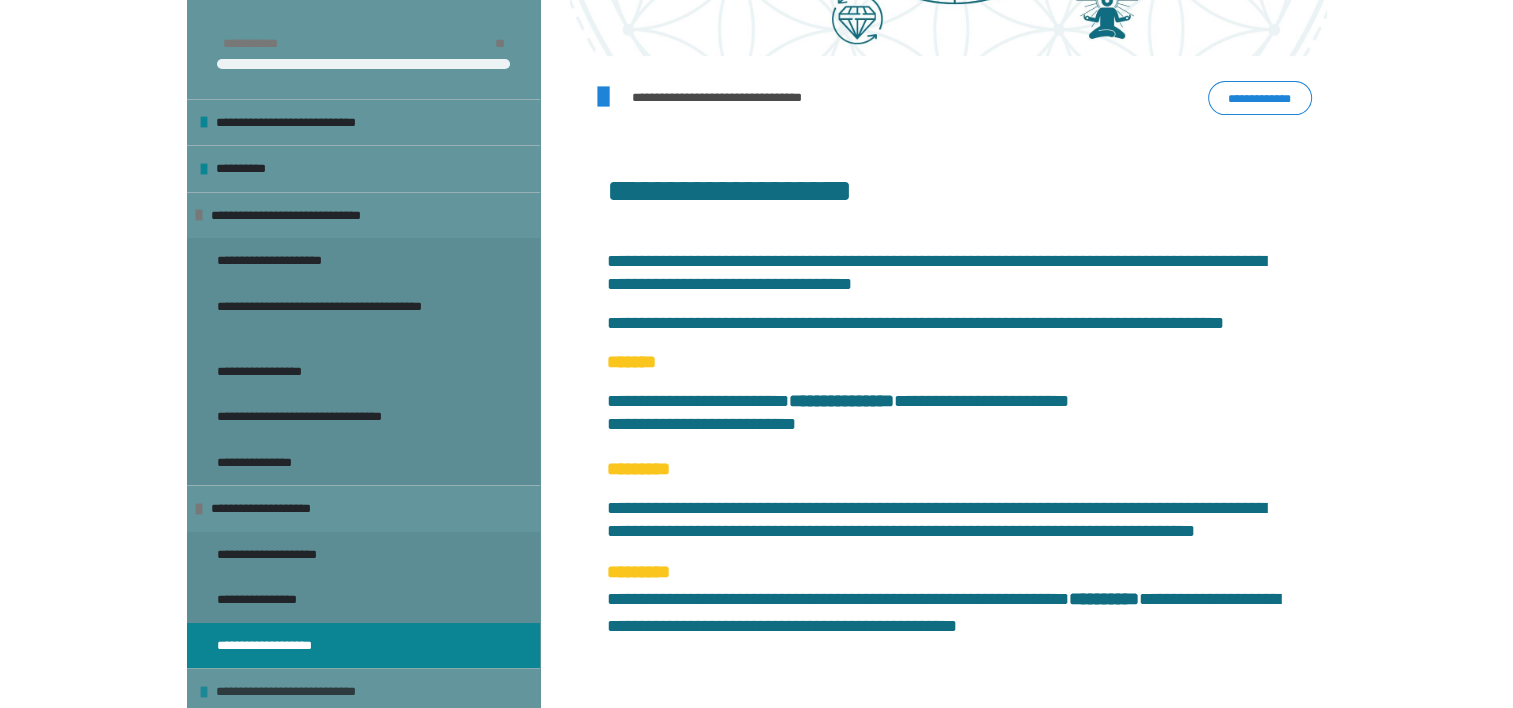 click on "**********" at bounding box center (319, 692) 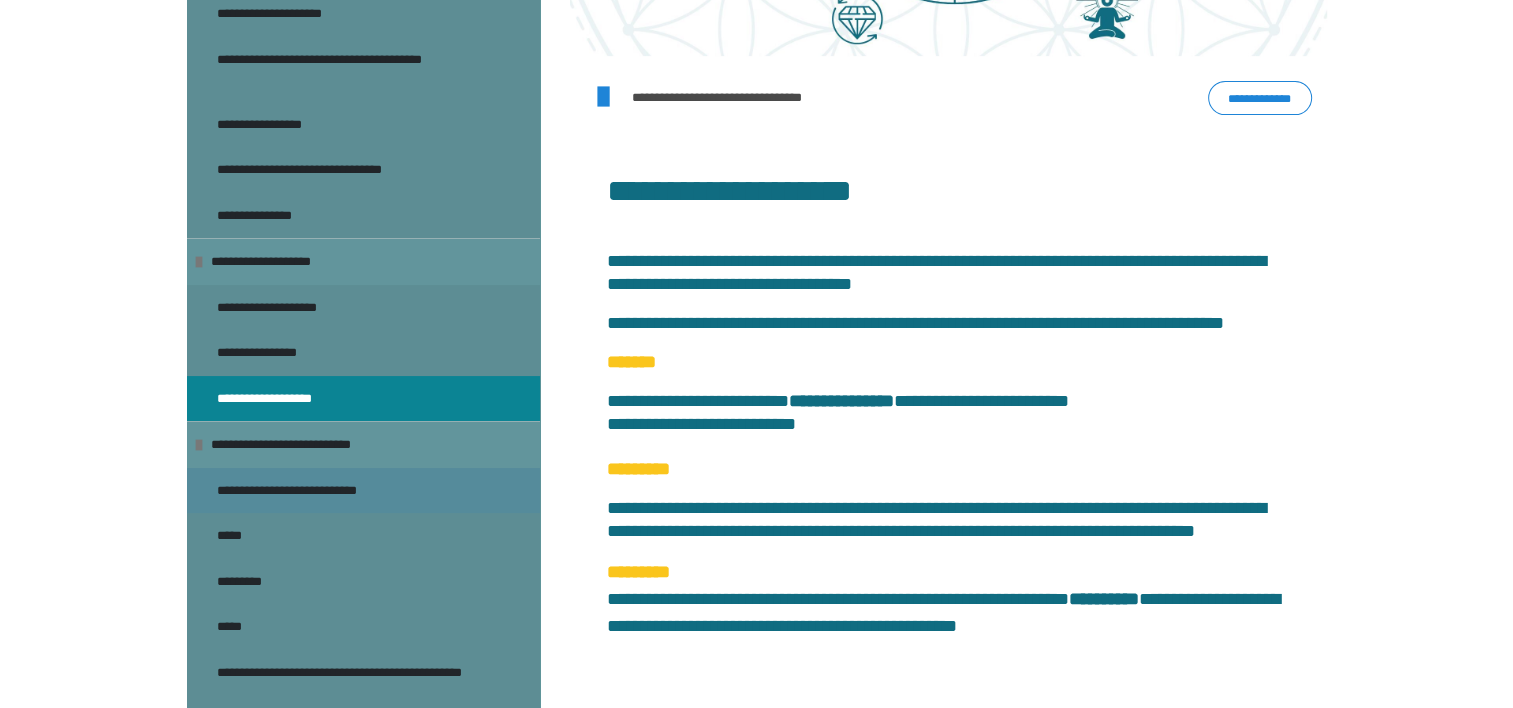 click on "**********" at bounding box center (314, 491) 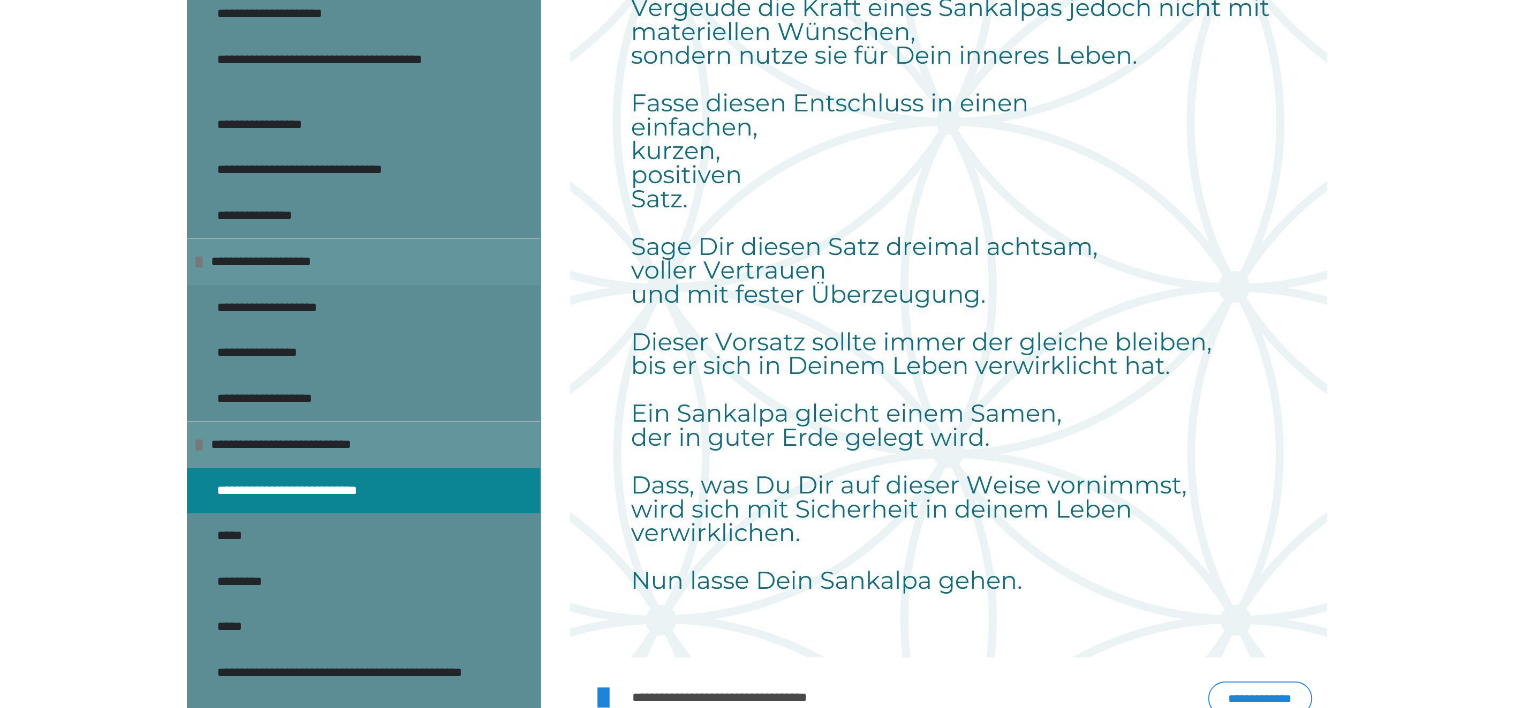 scroll, scrollTop: 2513, scrollLeft: 0, axis: vertical 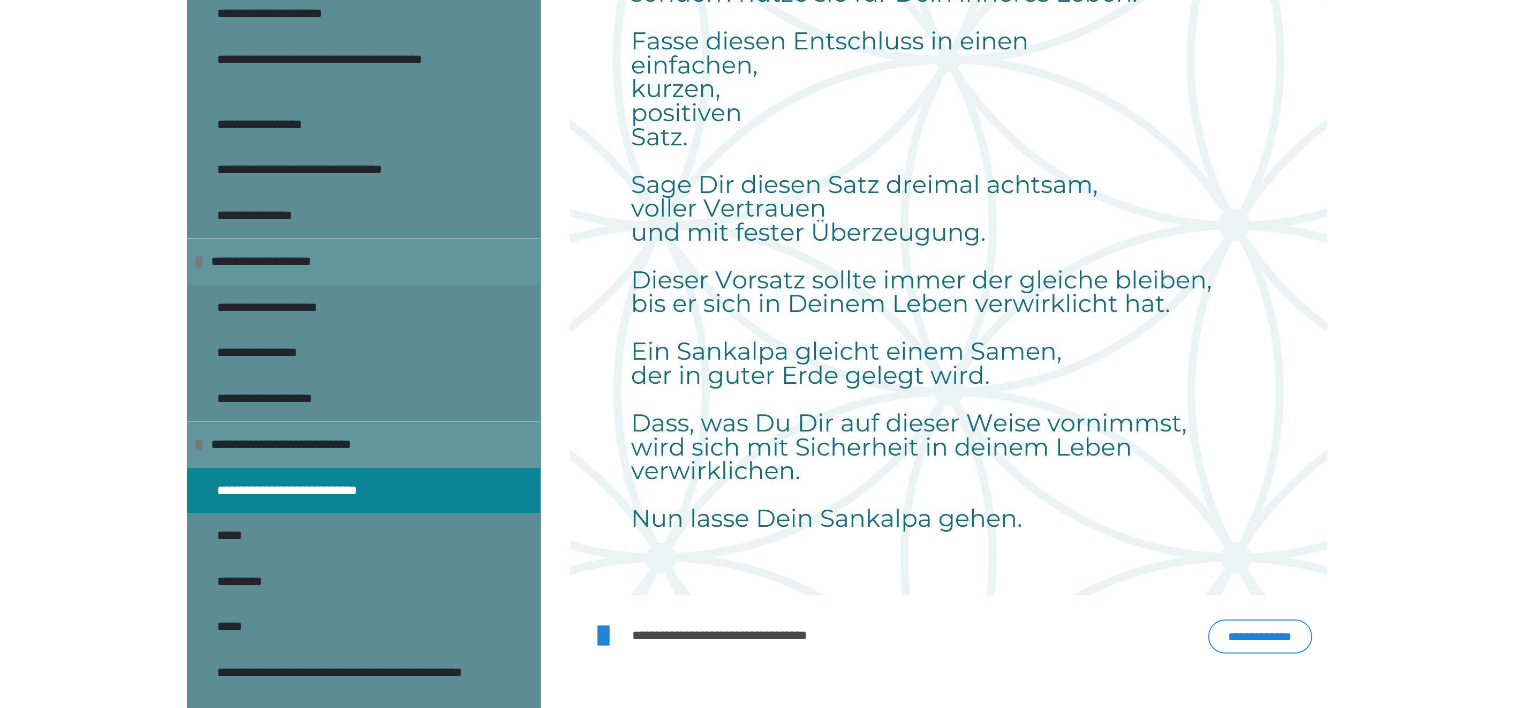 click on "**********" at bounding box center [1260, 636] 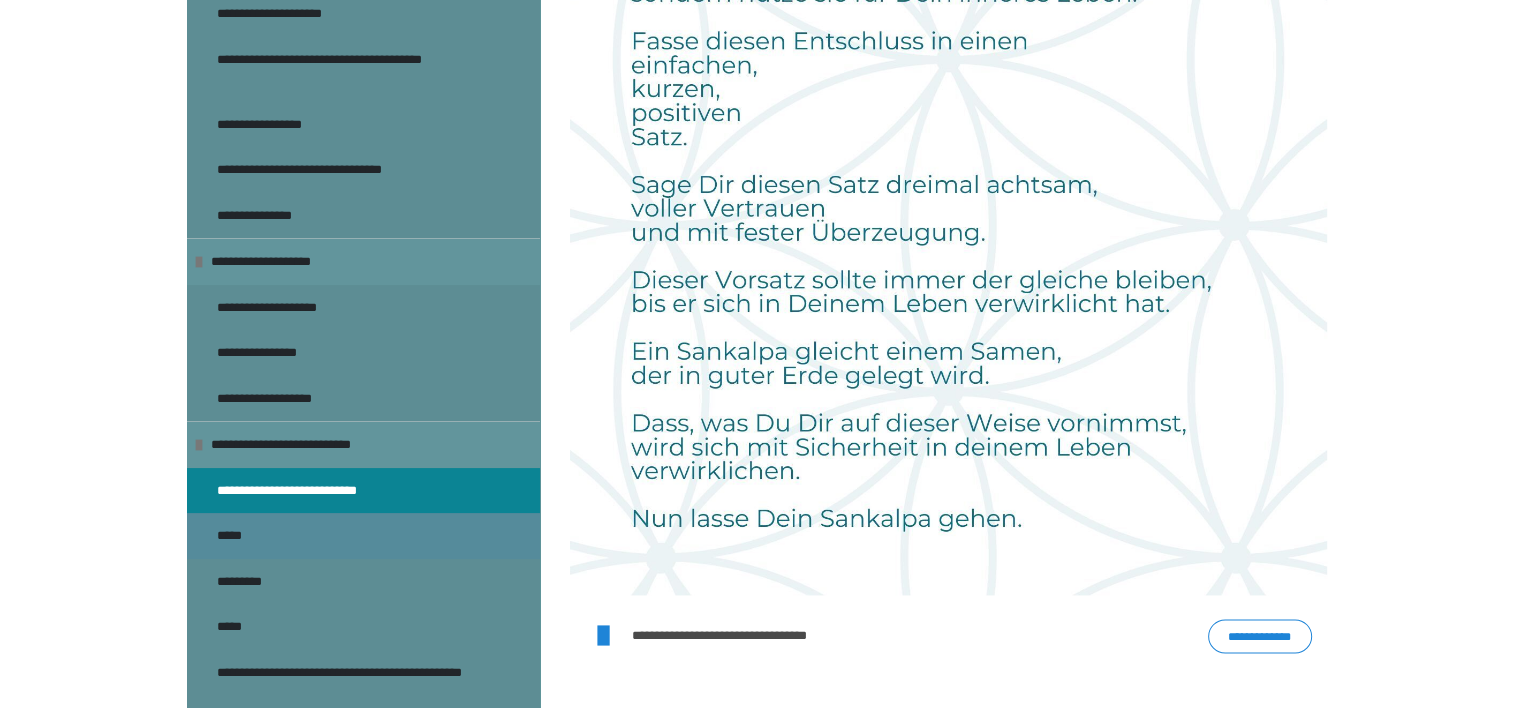 click on "*****" at bounding box center (240, 536) 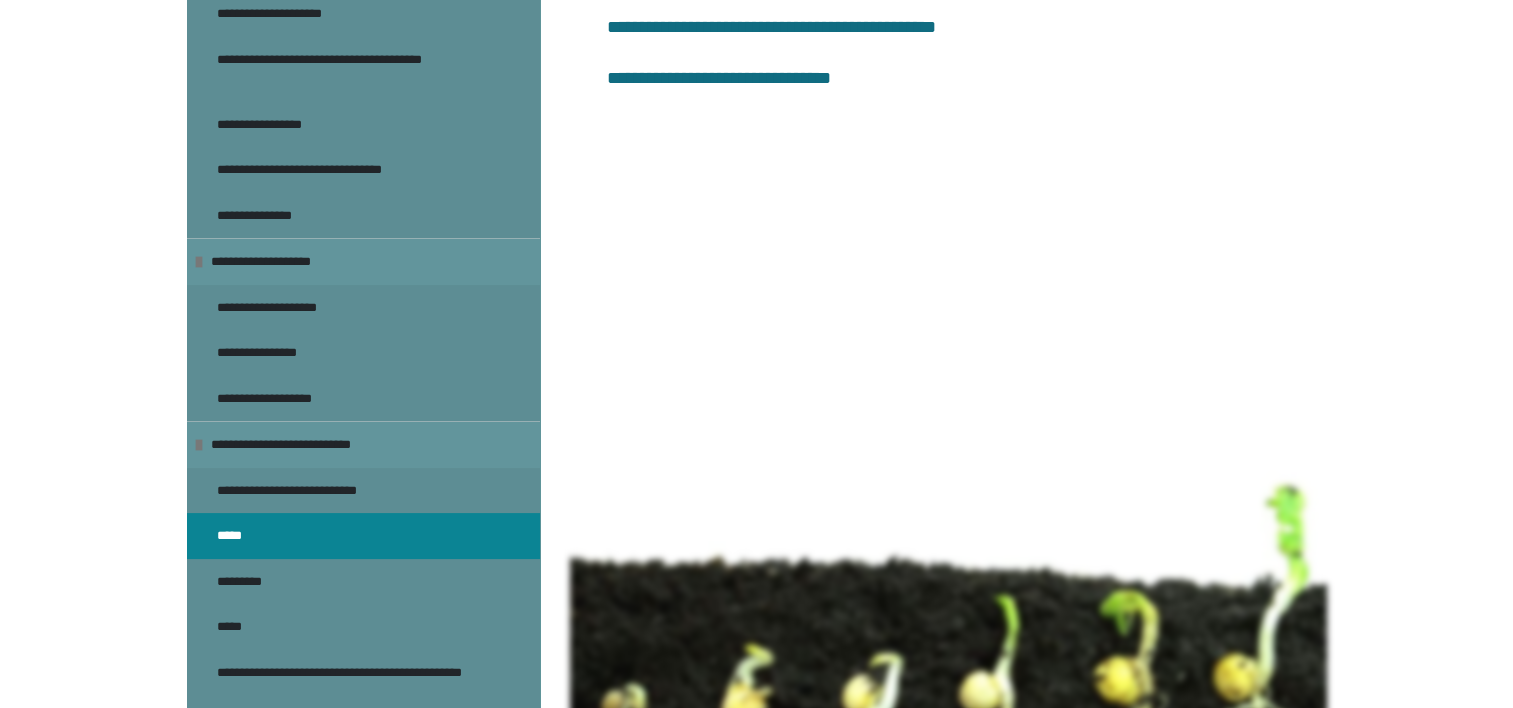 scroll, scrollTop: 2670, scrollLeft: 0, axis: vertical 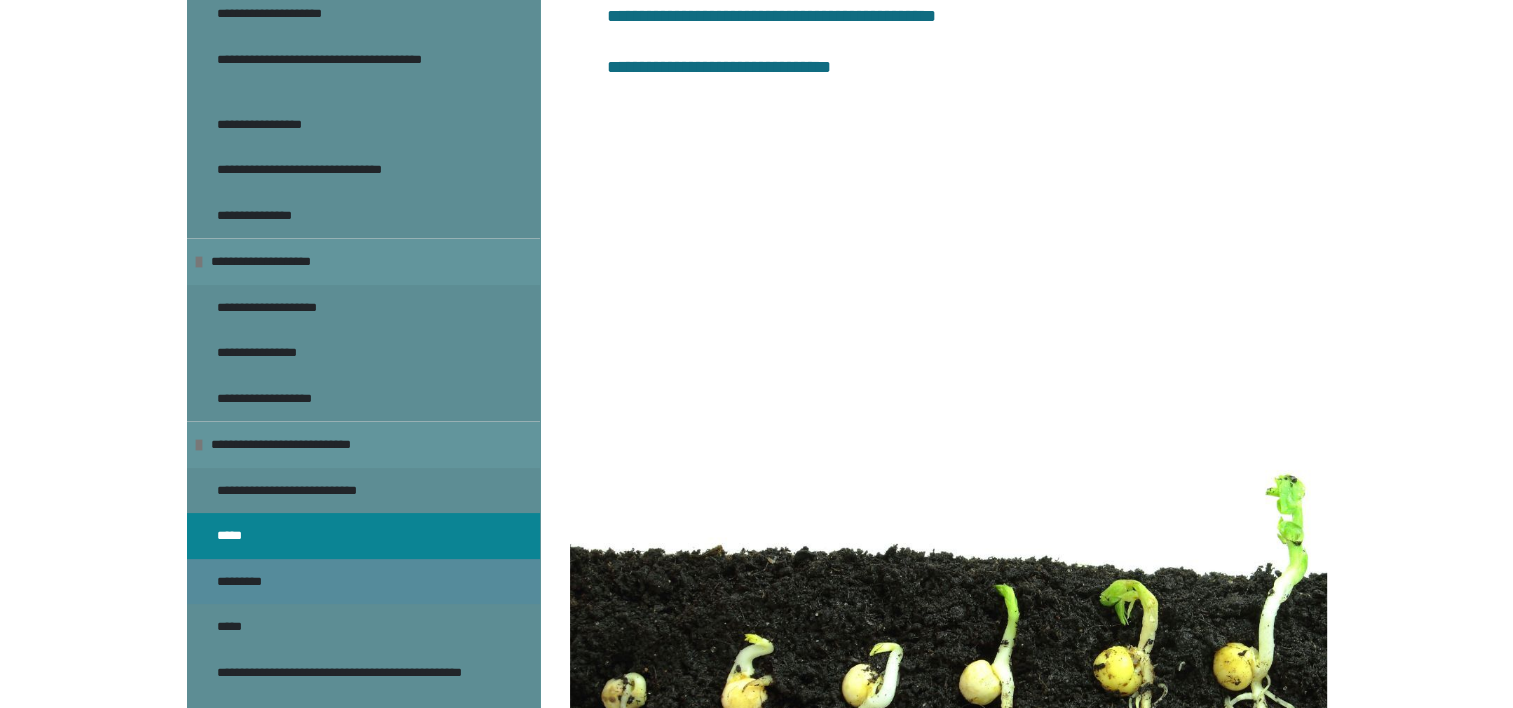 click on "*********" at bounding box center (249, 582) 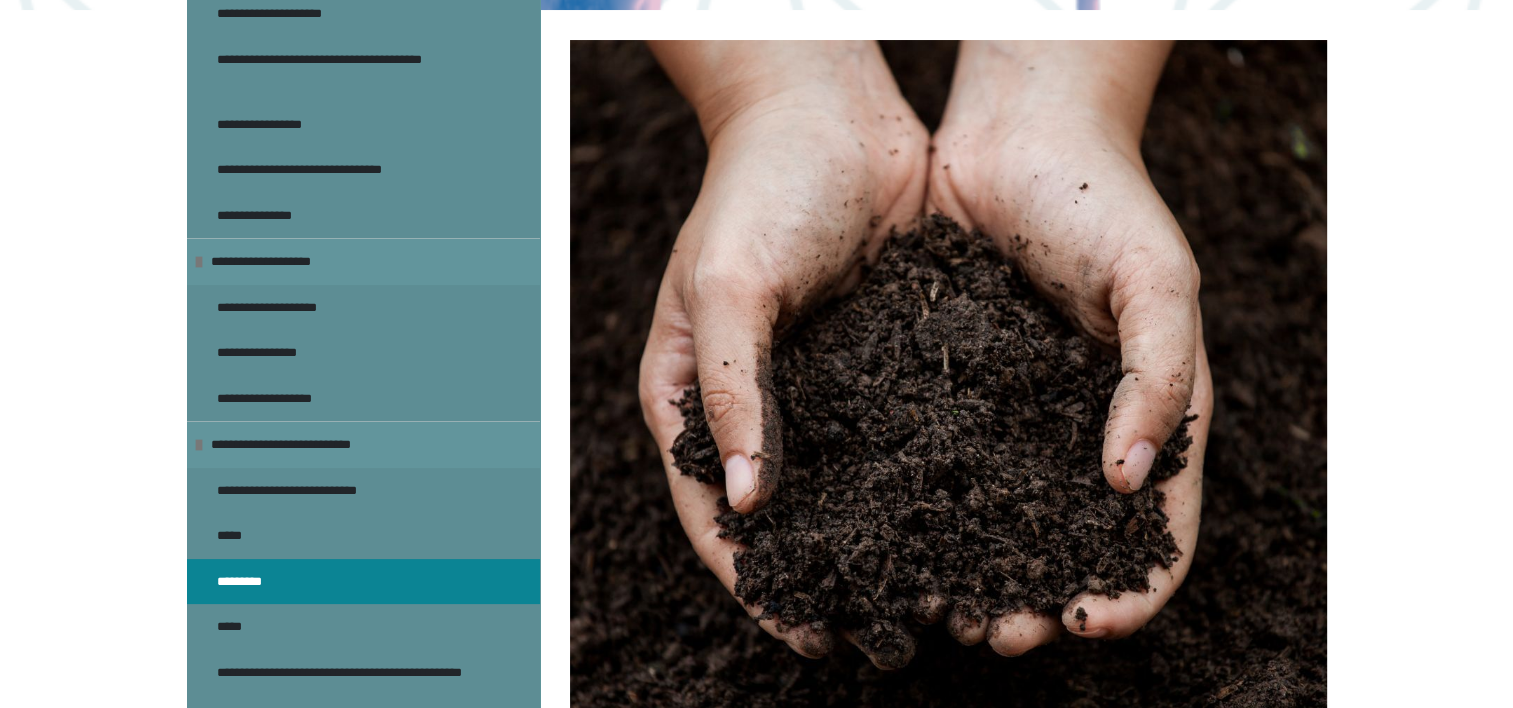 scroll, scrollTop: 670, scrollLeft: 0, axis: vertical 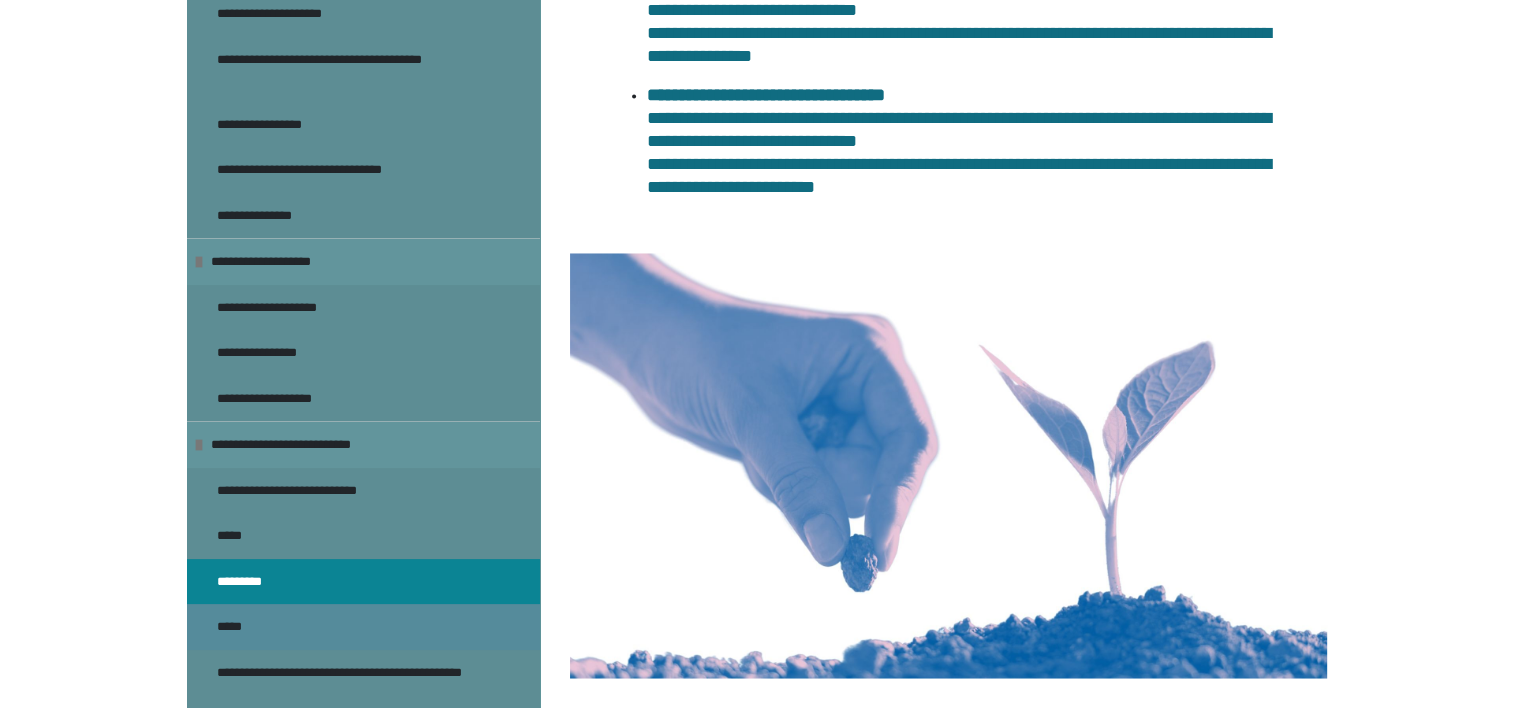 click on "*****" at bounding box center [237, 627] 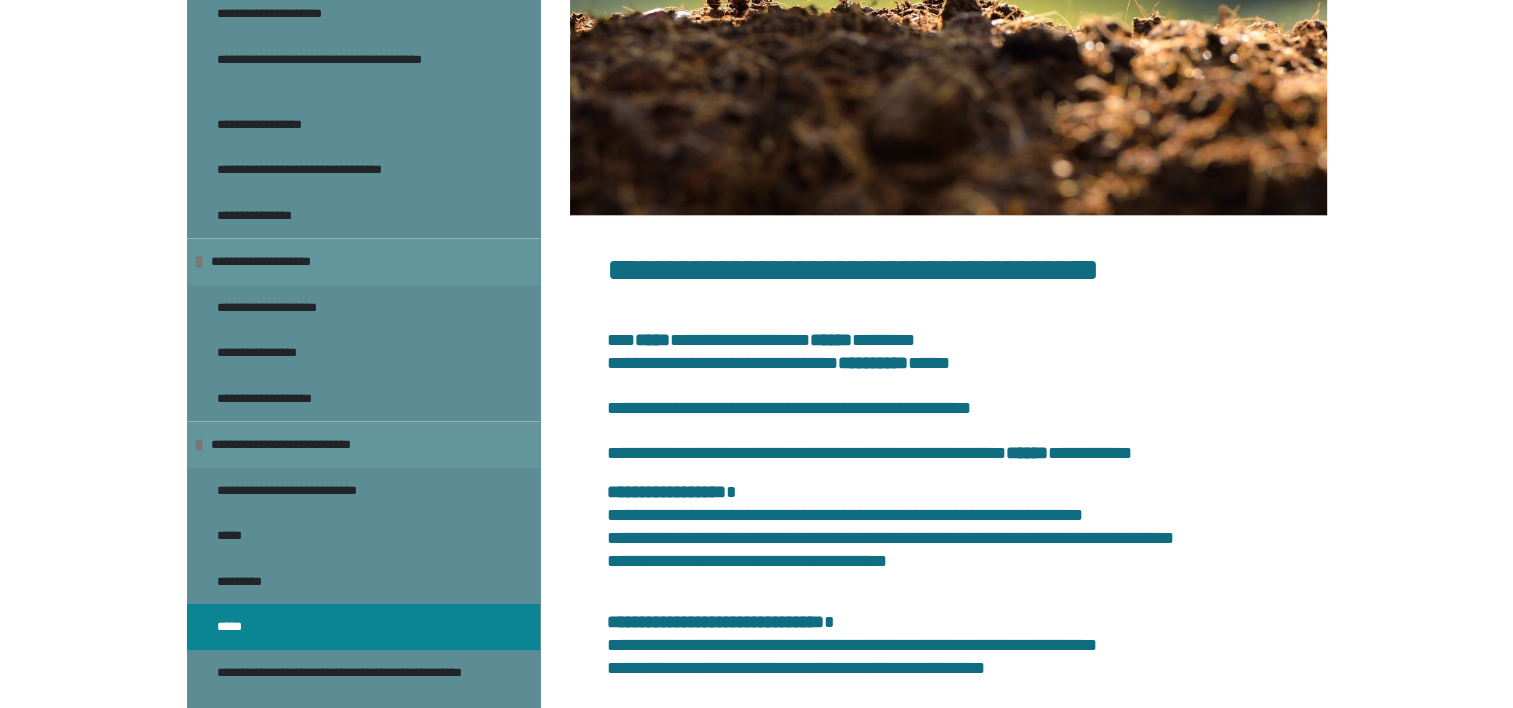scroll, scrollTop: 1070, scrollLeft: 0, axis: vertical 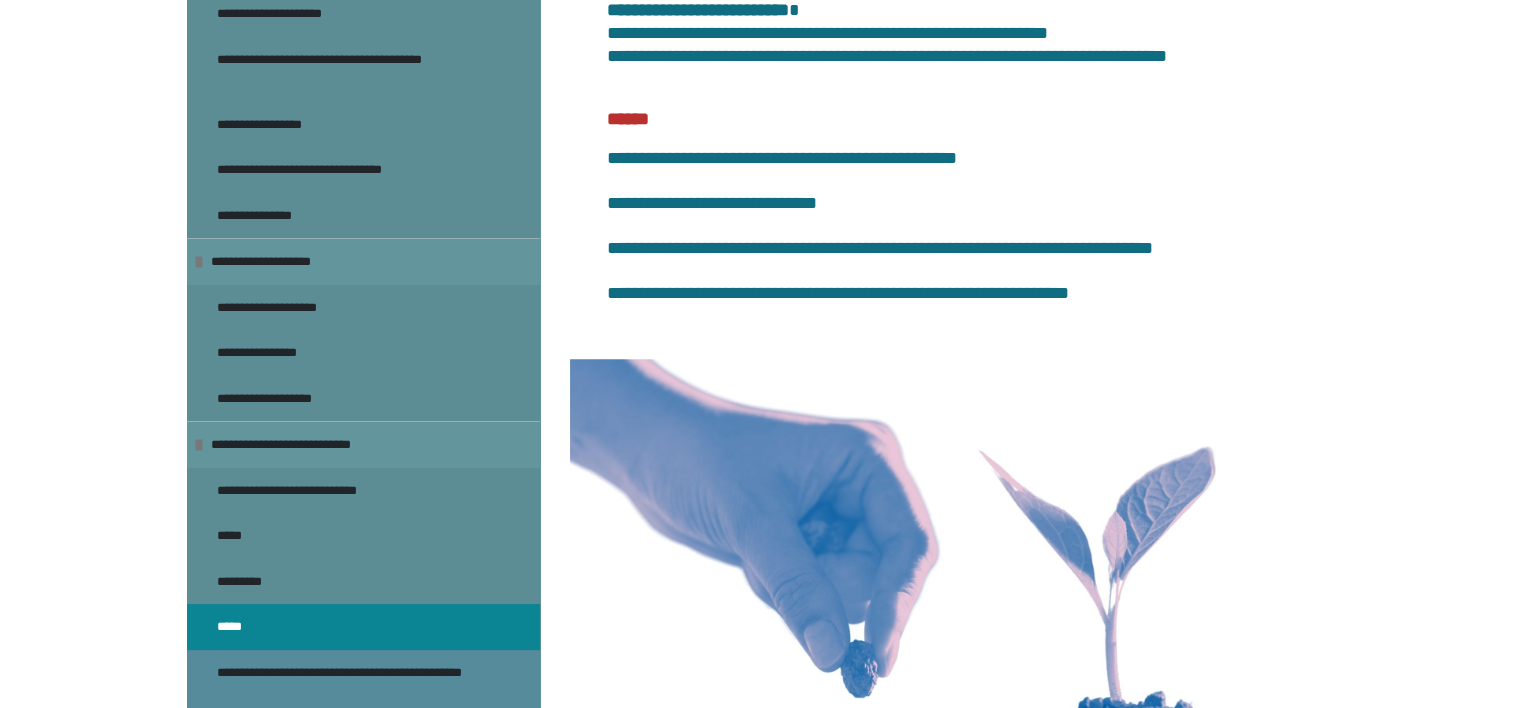 click on "**********" at bounding box center [348, 682] 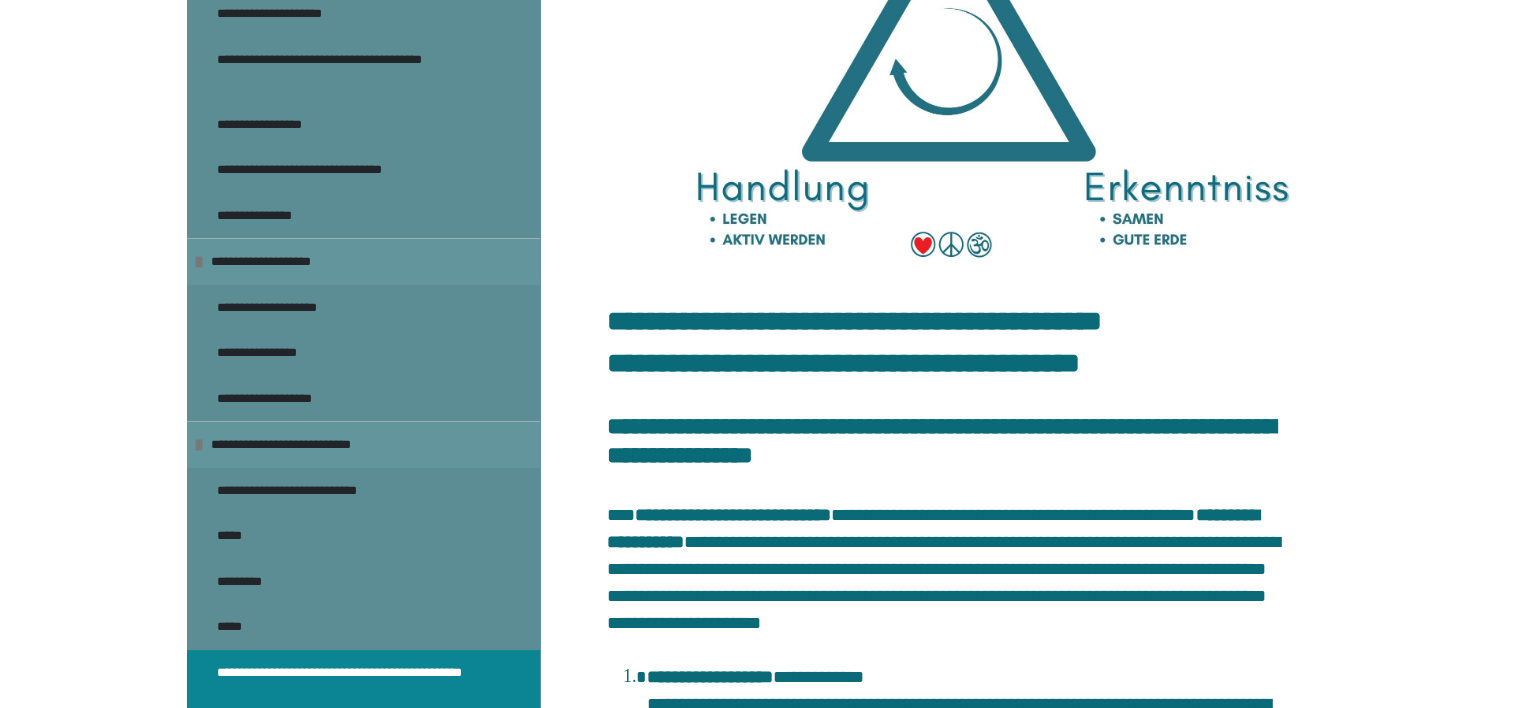 scroll, scrollTop: 467, scrollLeft: 0, axis: vertical 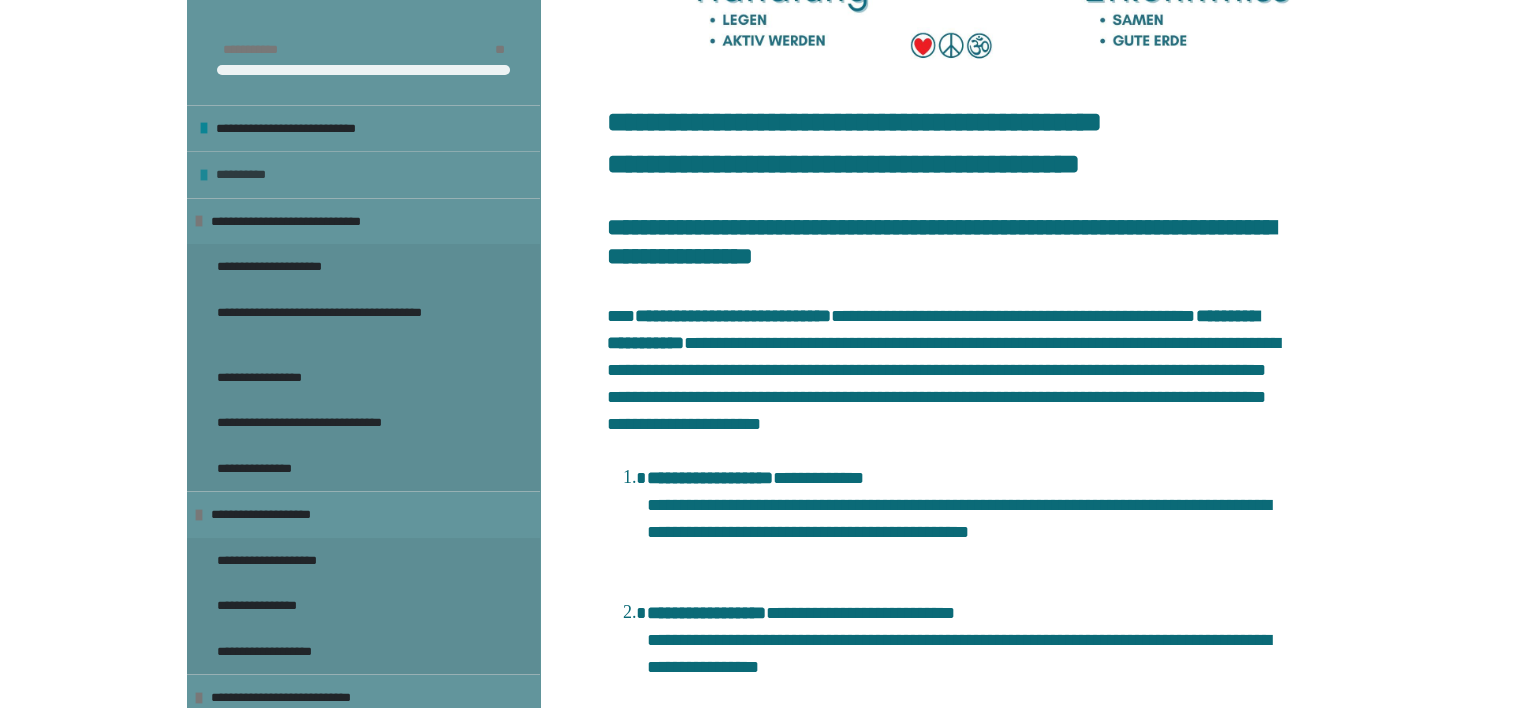 click on "**********" at bounding box center (249, 175) 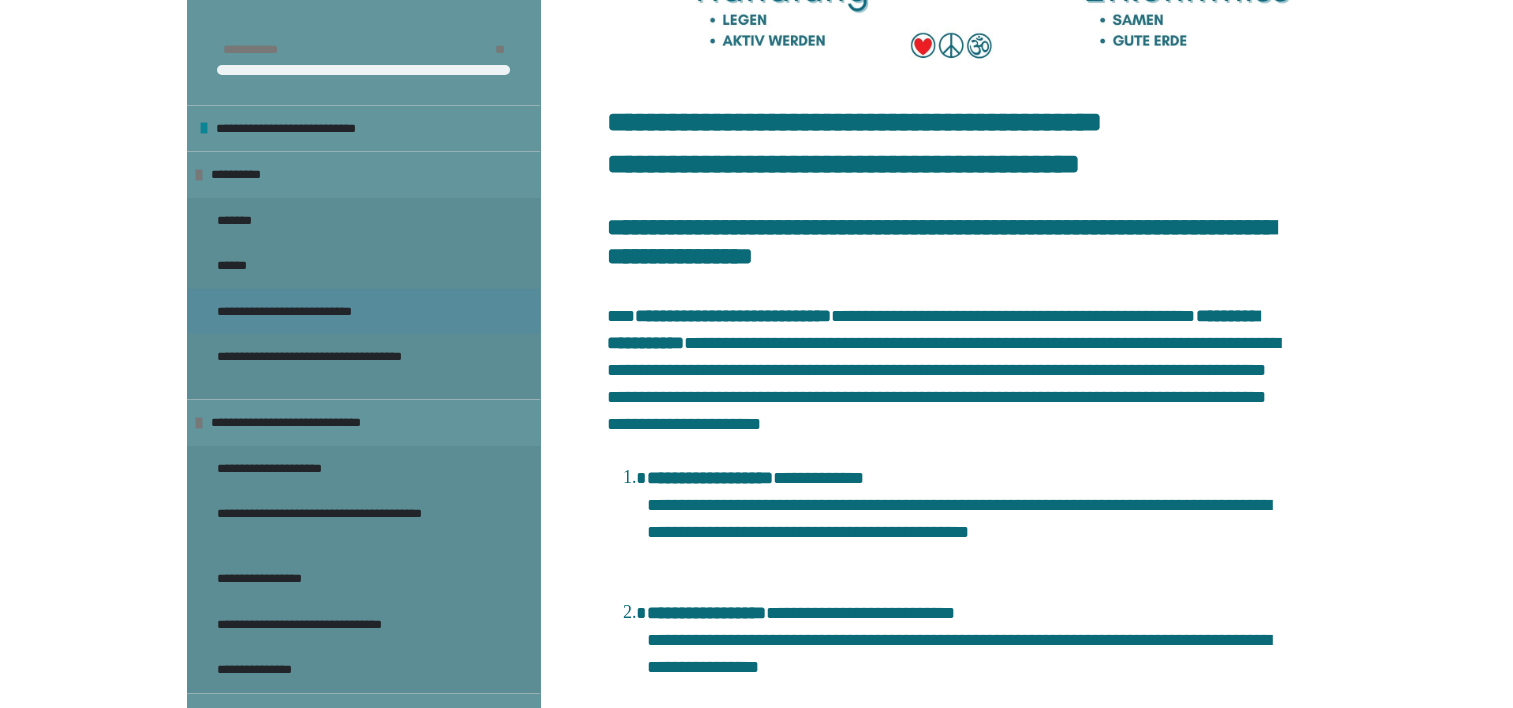 click on "**********" at bounding box center [315, 312] 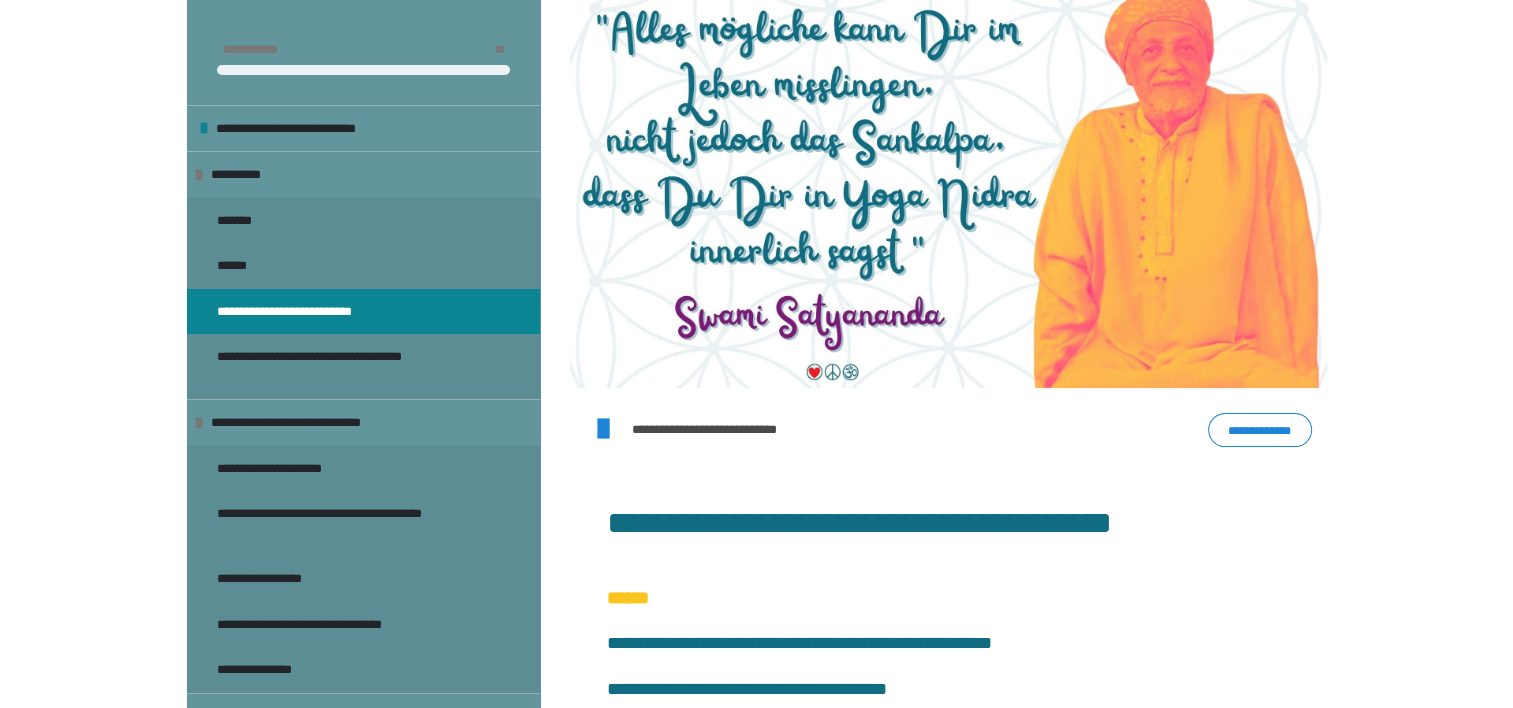 scroll, scrollTop: 647, scrollLeft: 0, axis: vertical 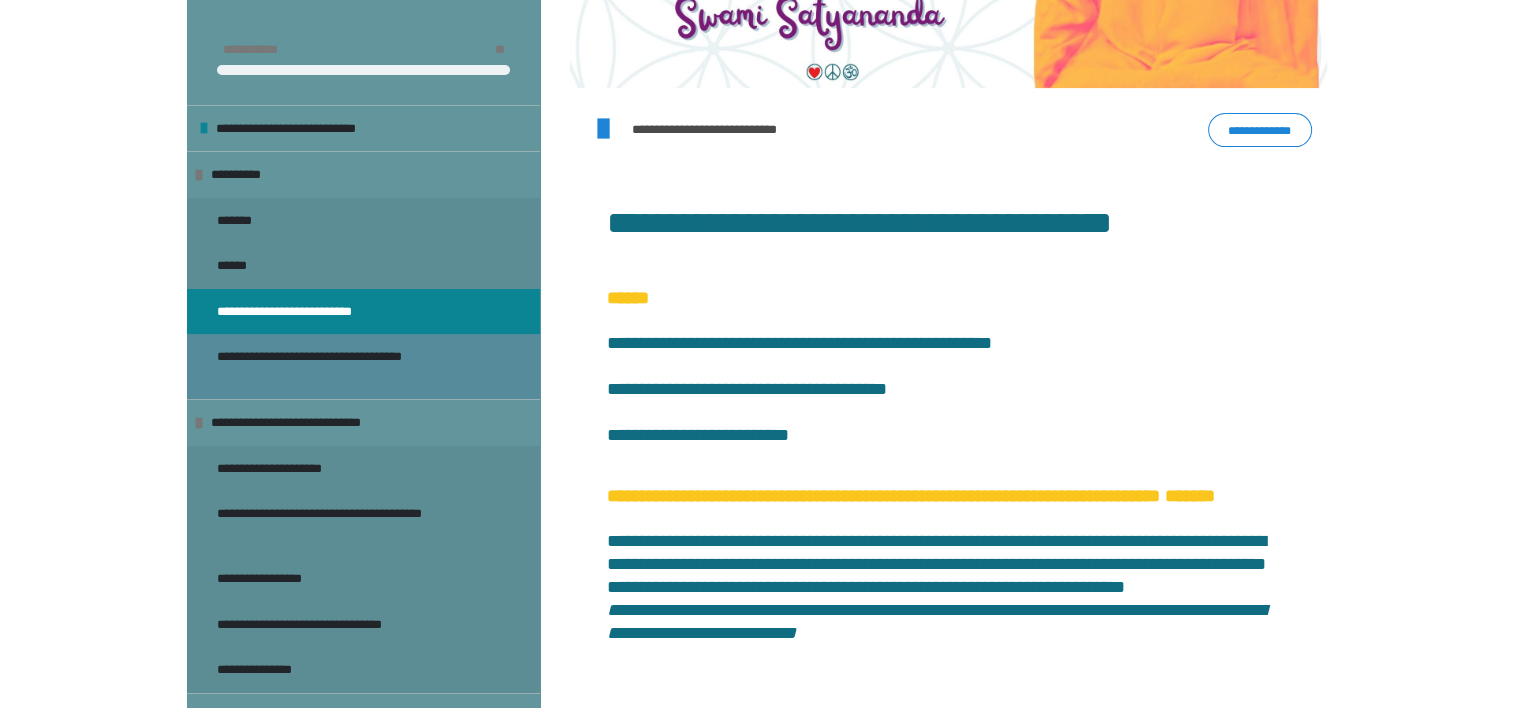 click on "**********" at bounding box center (348, 366) 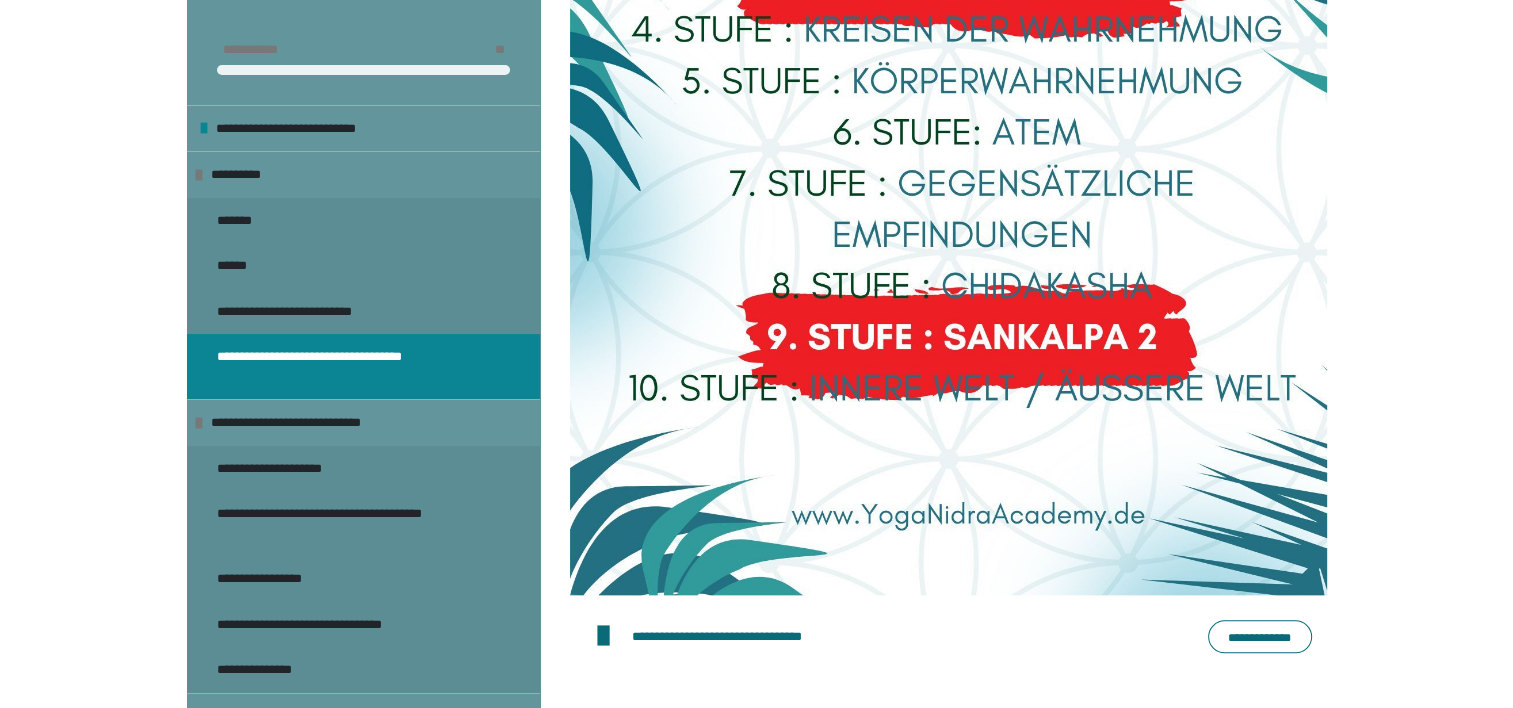 scroll, scrollTop: 2197, scrollLeft: 0, axis: vertical 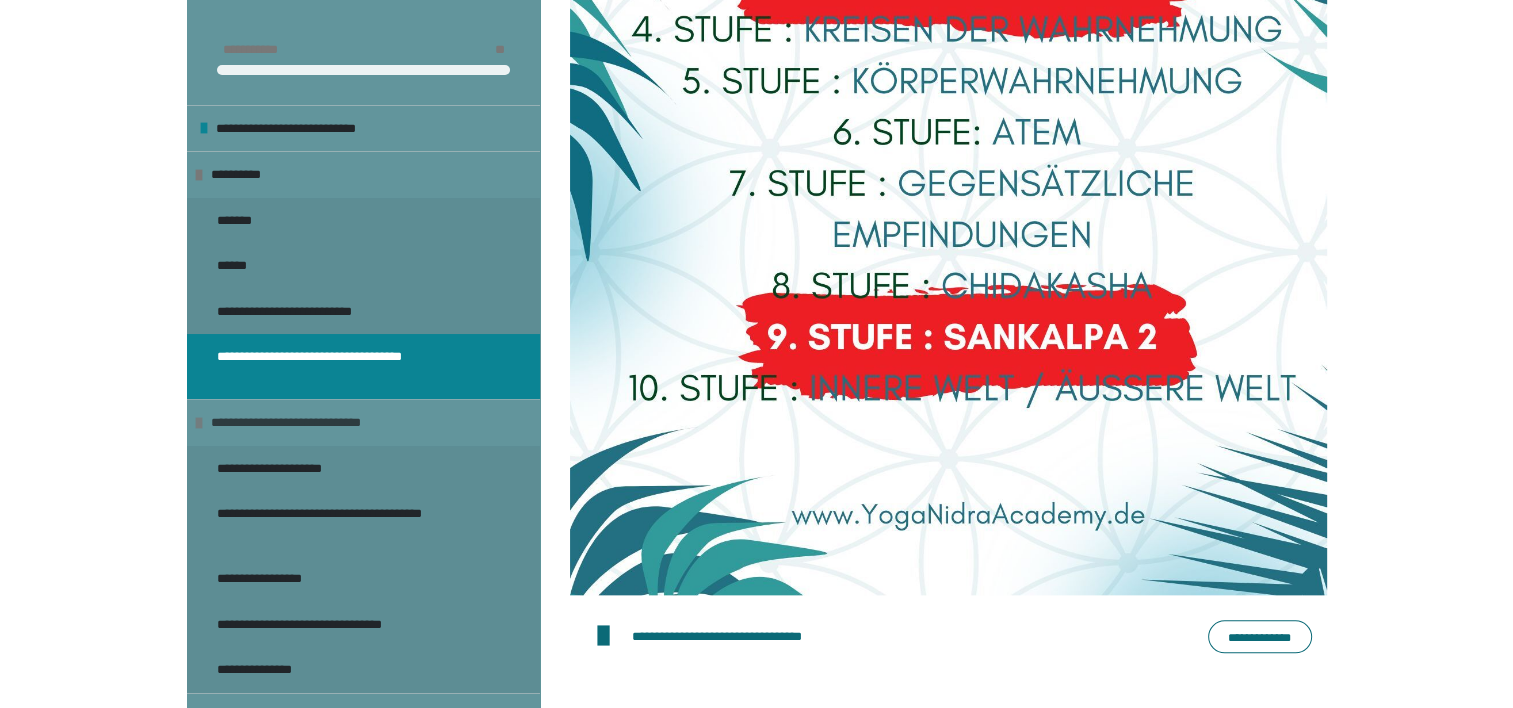 click on "**********" at bounding box center [316, 423] 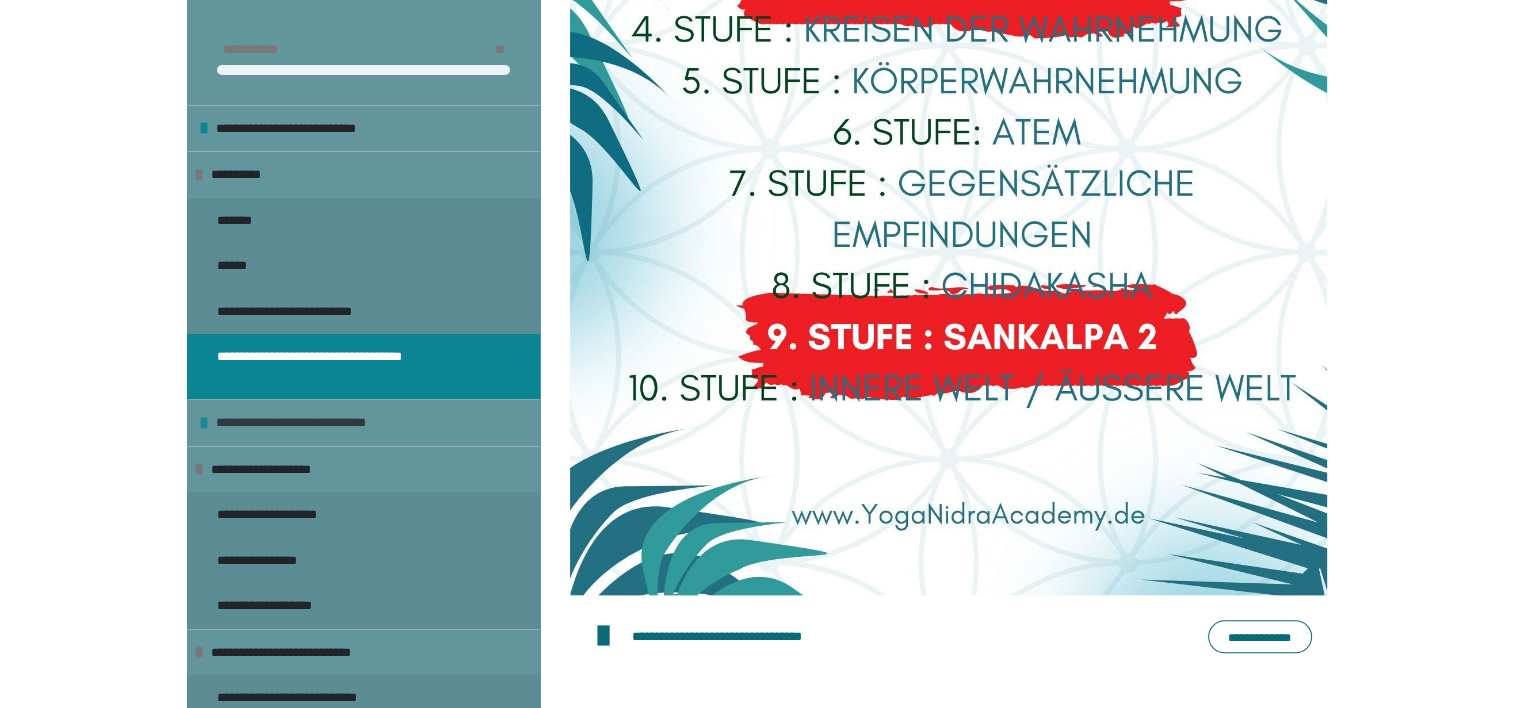 click at bounding box center [204, 423] 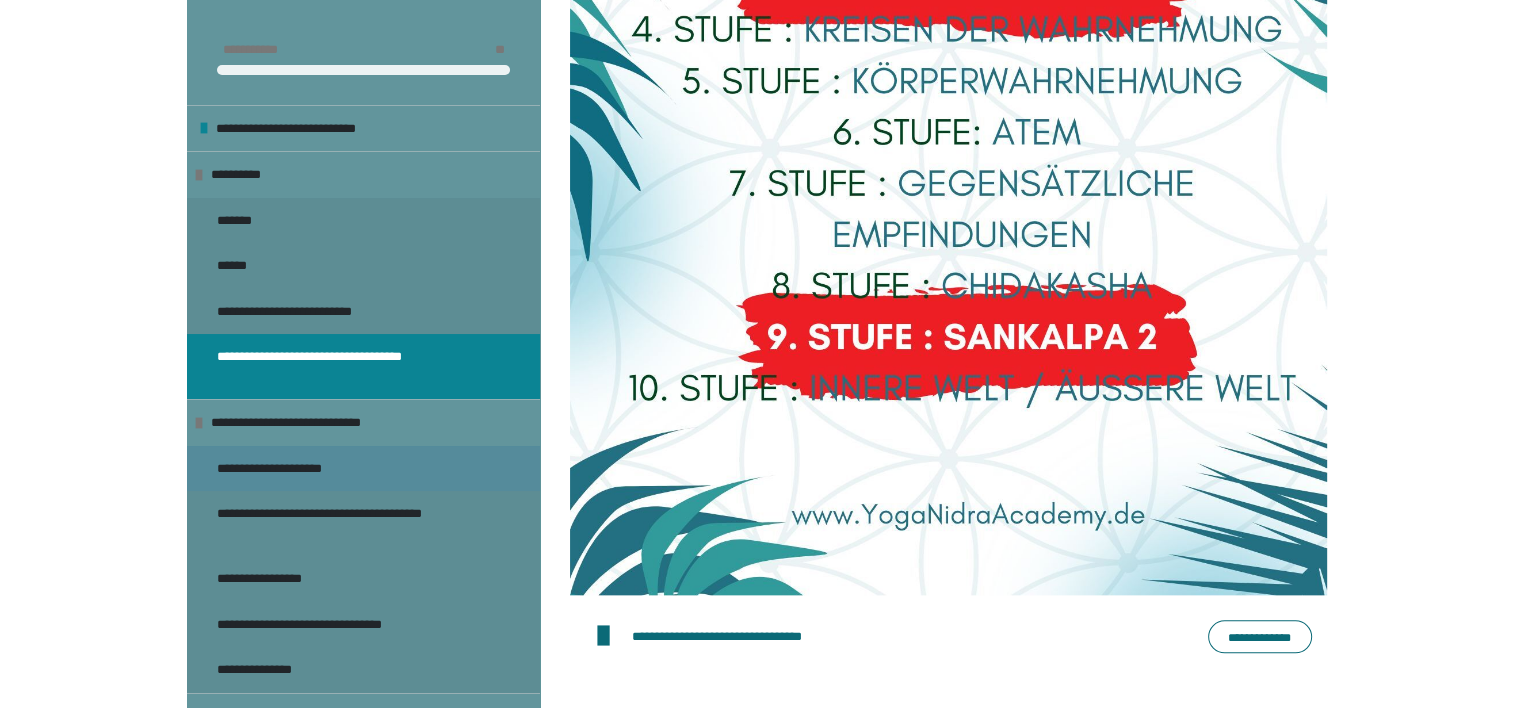 click on "**********" at bounding box center [286, 469] 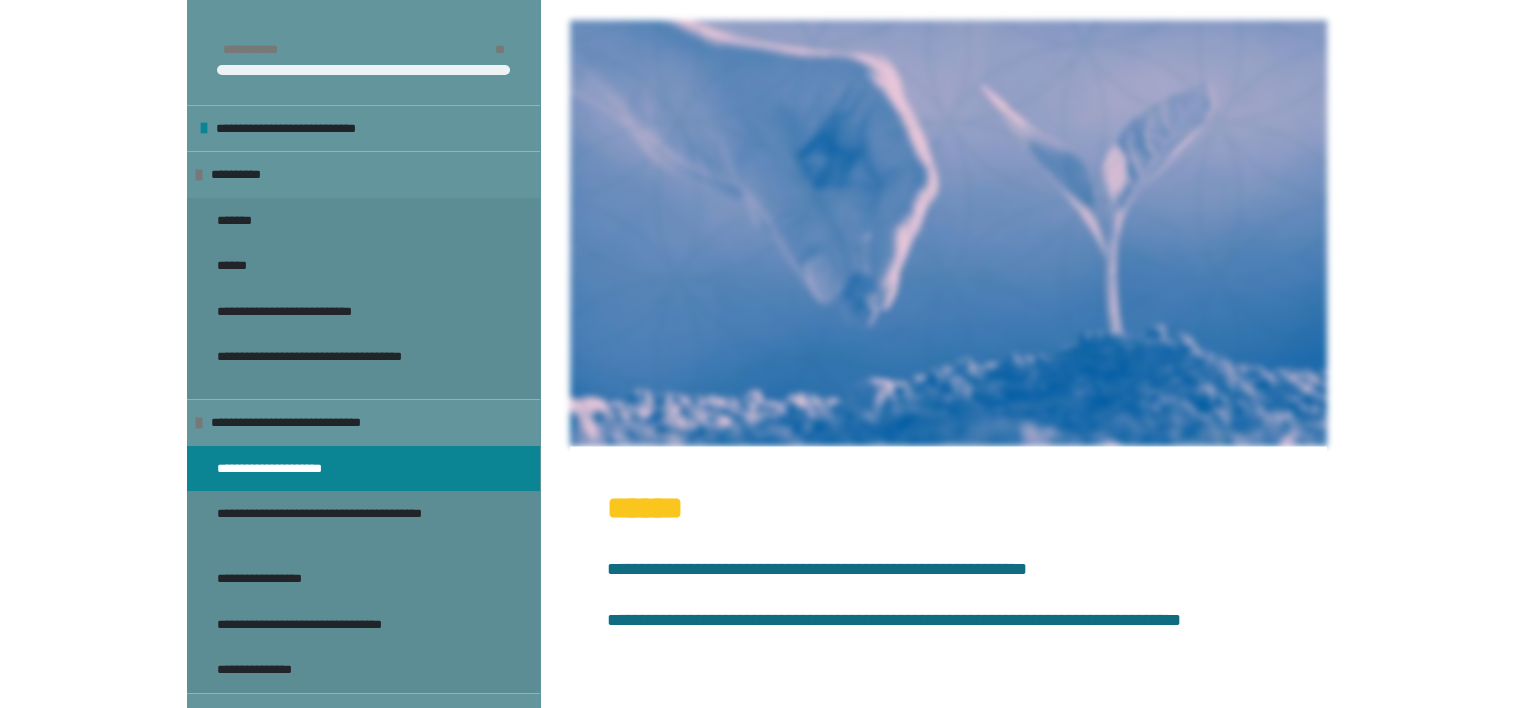 scroll, scrollTop: 2270, scrollLeft: 0, axis: vertical 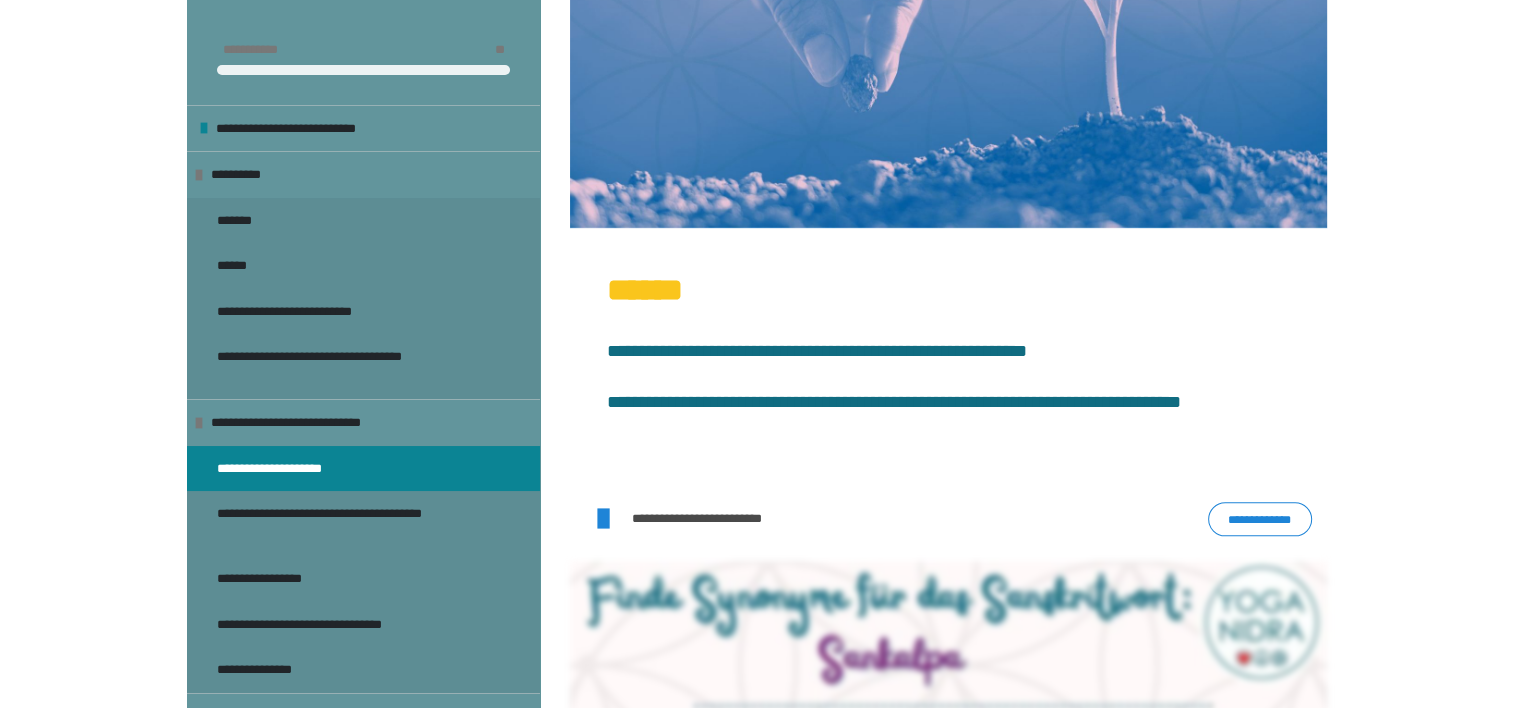 click on "**********" at bounding box center [1260, 519] 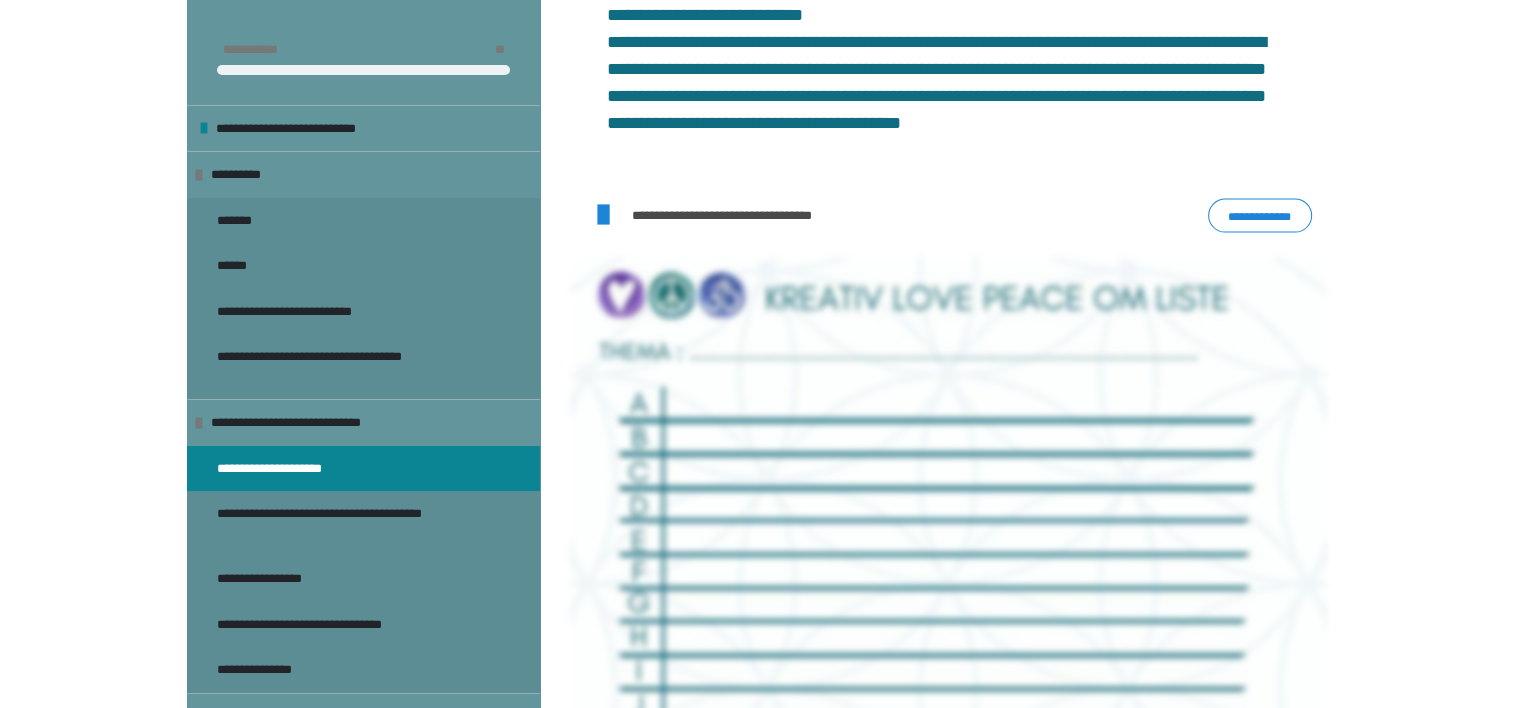 scroll, scrollTop: 4070, scrollLeft: 0, axis: vertical 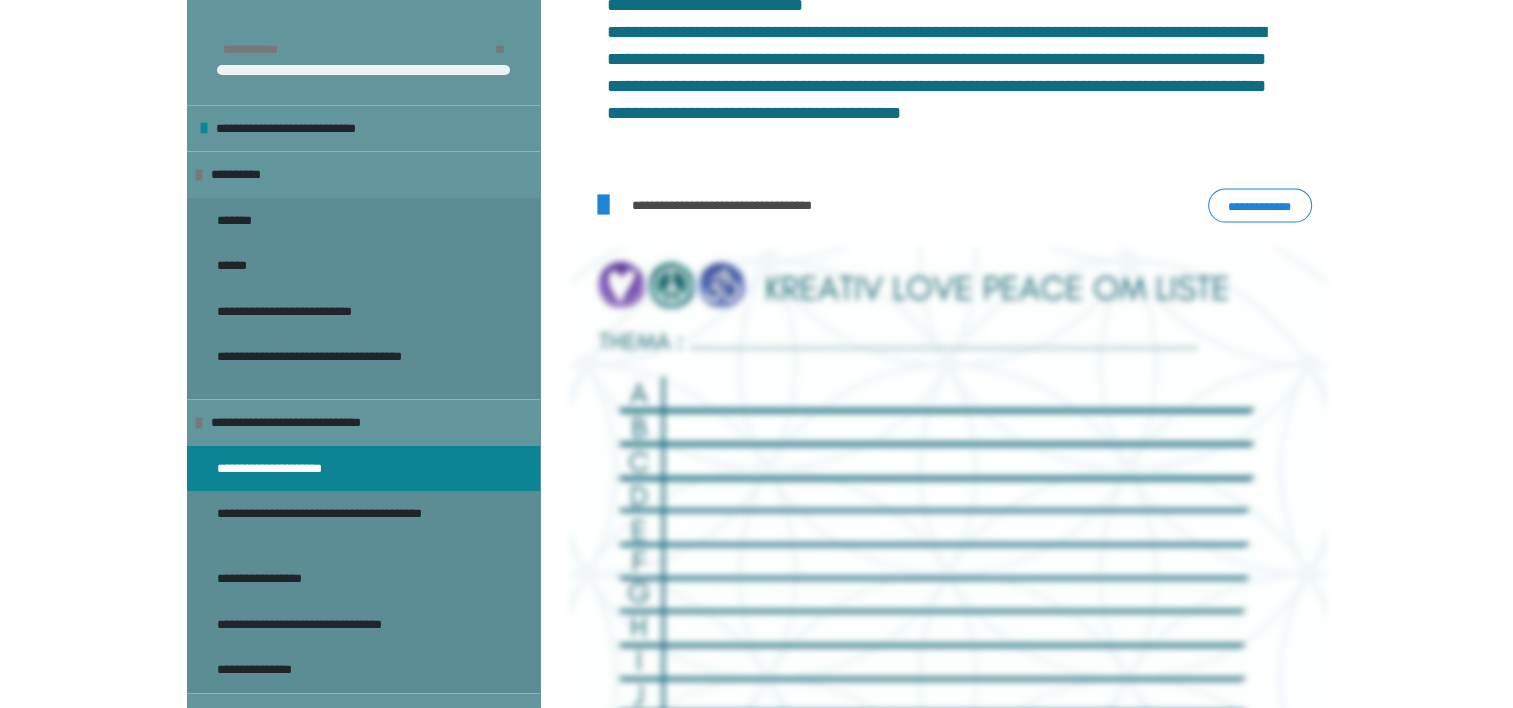 click on "**********" at bounding box center (1260, 206) 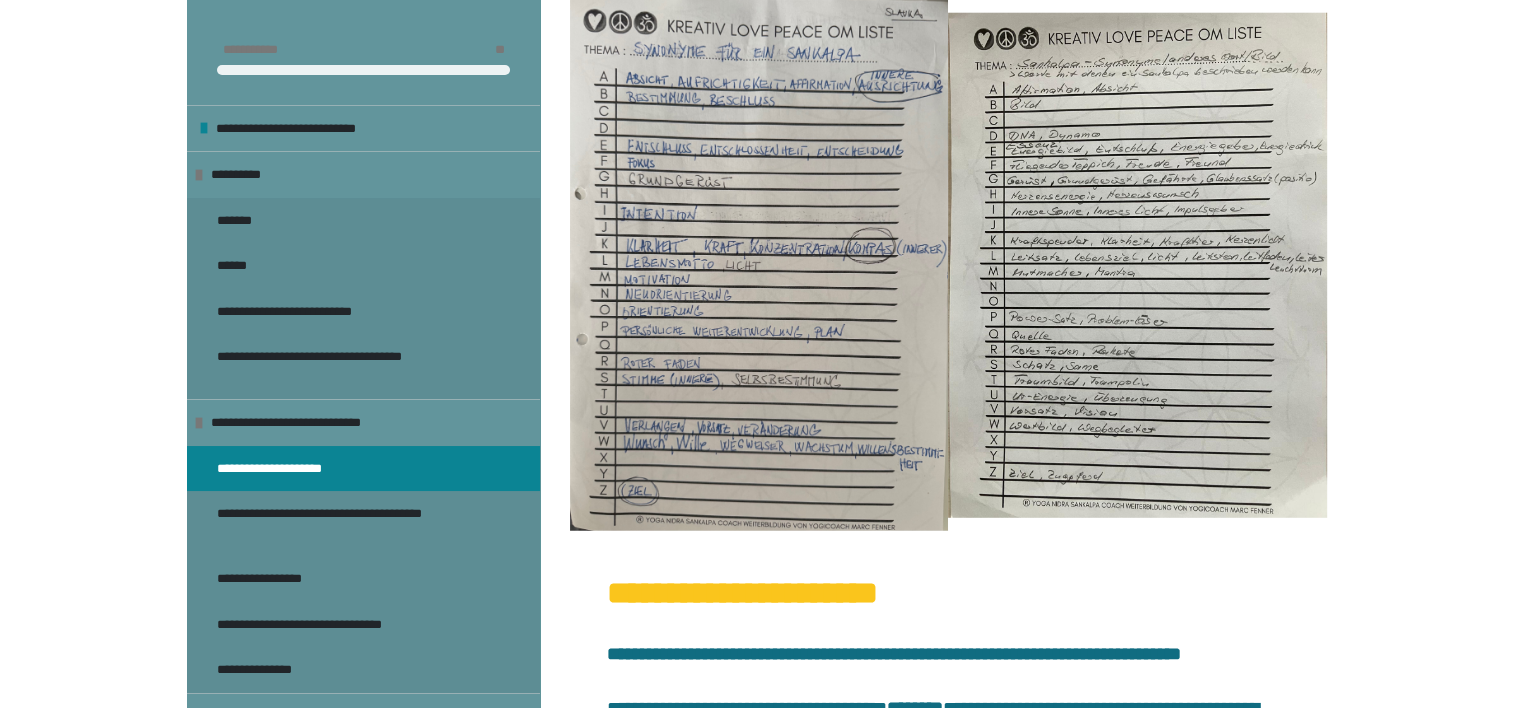 scroll, scrollTop: 5370, scrollLeft: 0, axis: vertical 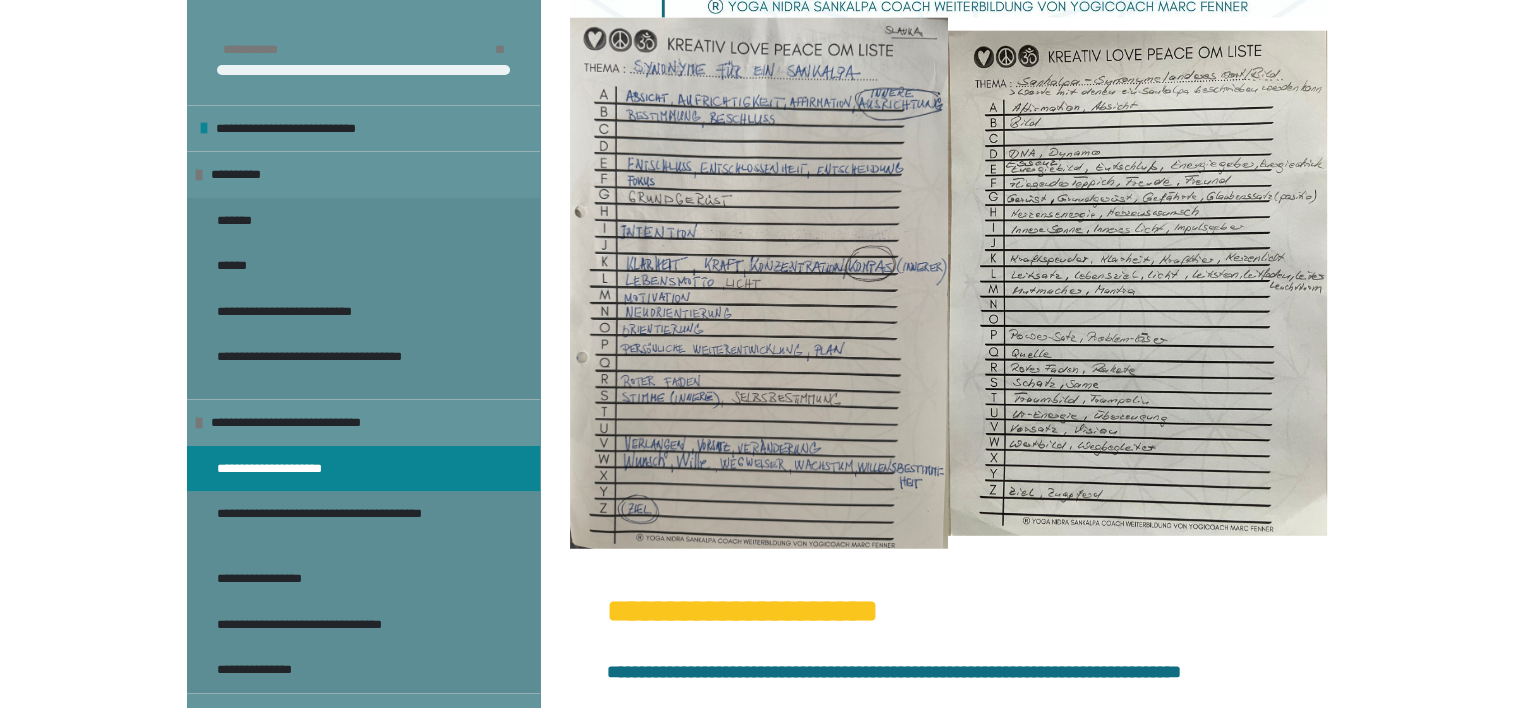 click at bounding box center [759, 283] 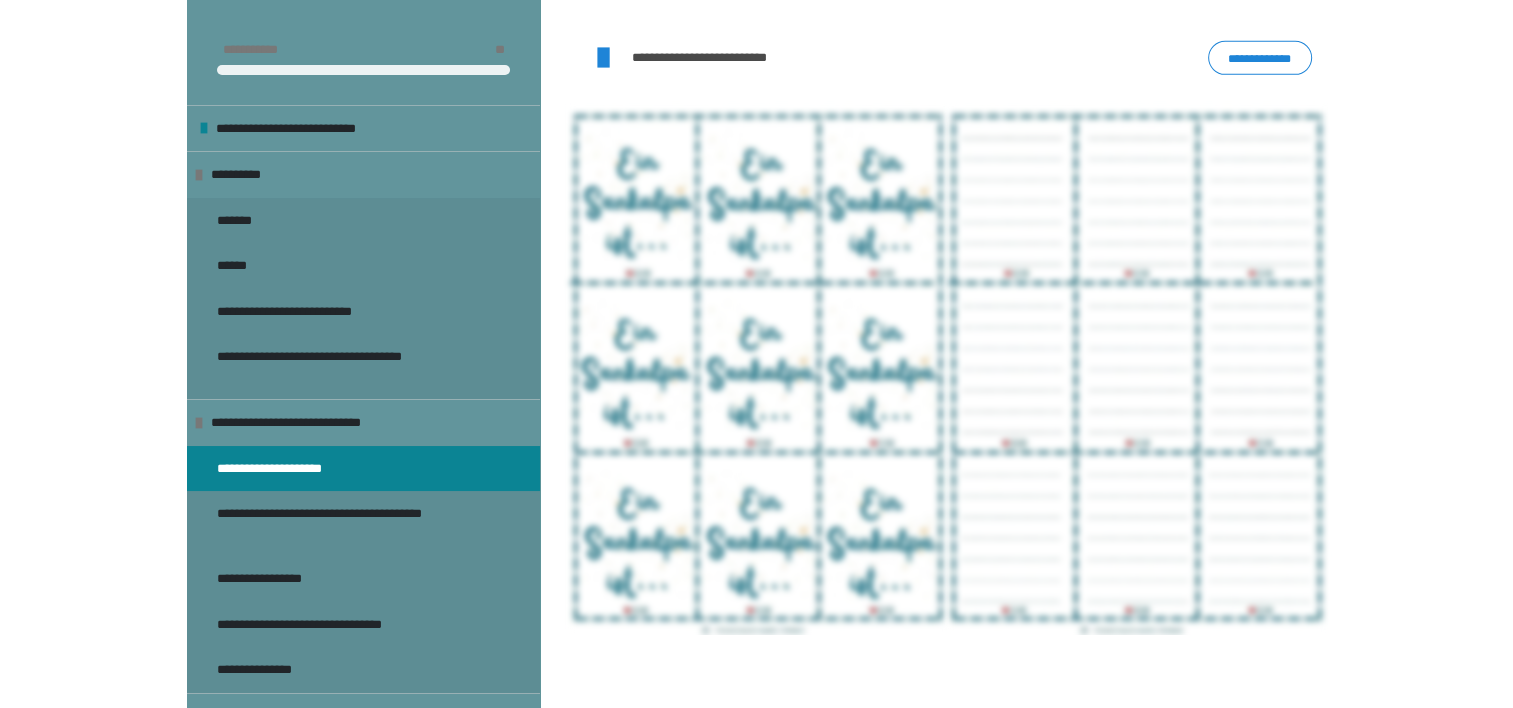 scroll, scrollTop: 6670, scrollLeft: 0, axis: vertical 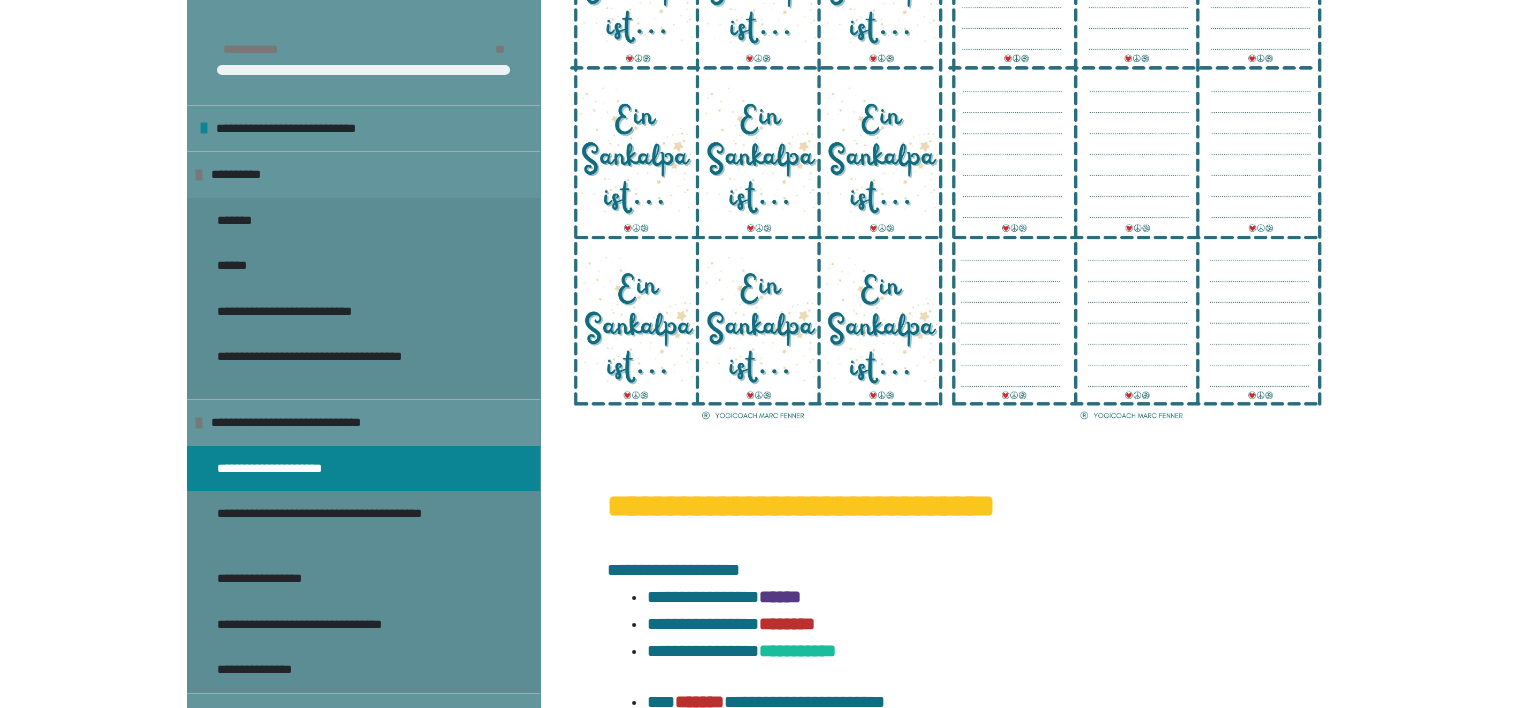 click on "**********" at bounding box center (1260, -157) 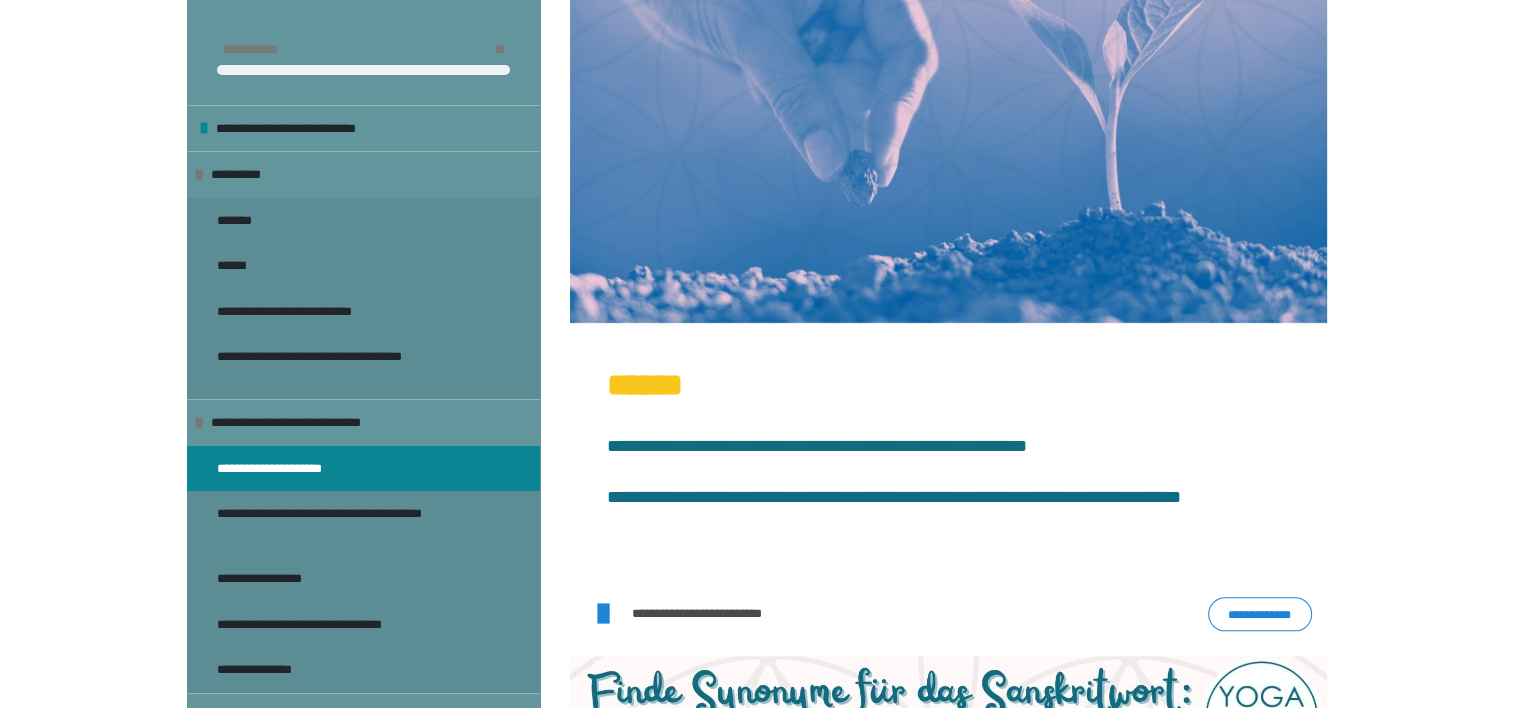 scroll, scrollTop: 2400, scrollLeft: 0, axis: vertical 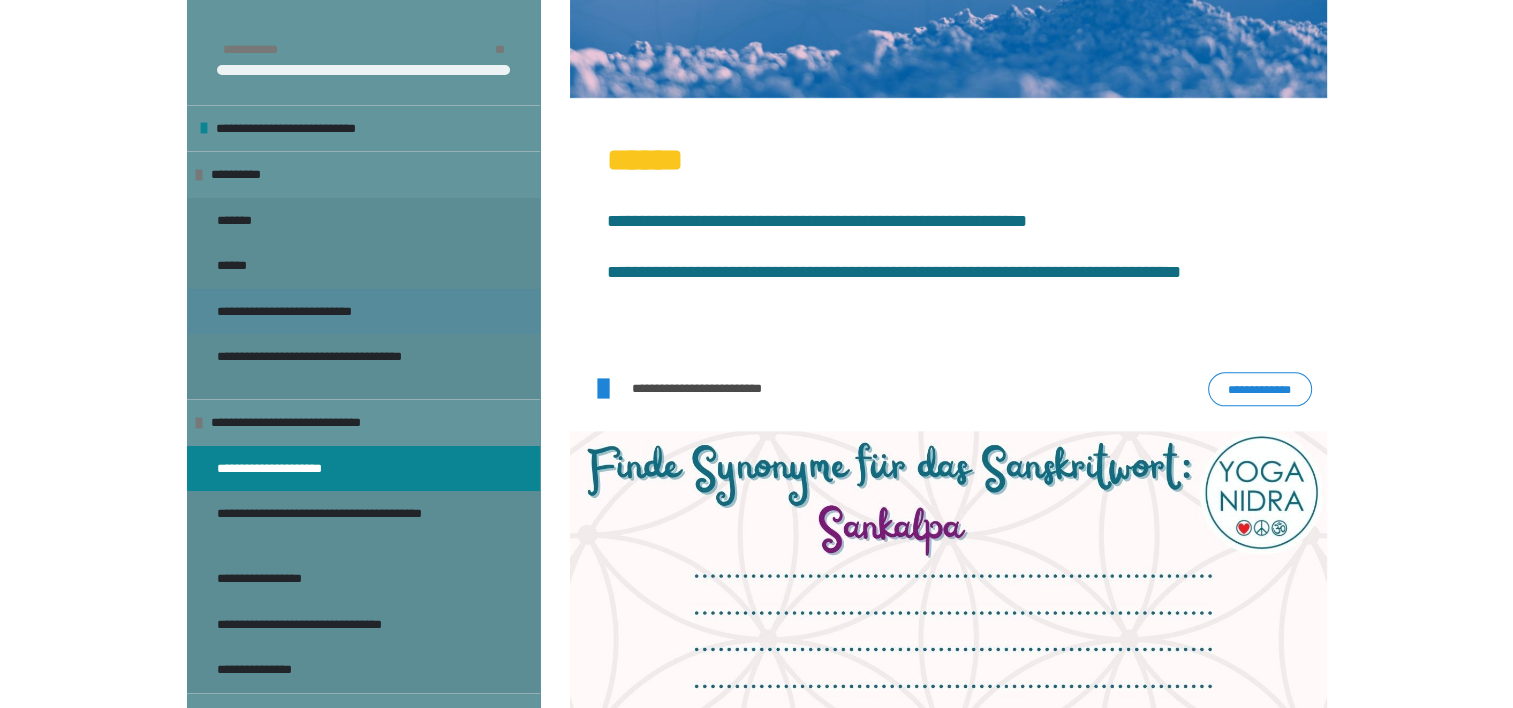 click on "**********" at bounding box center [315, 312] 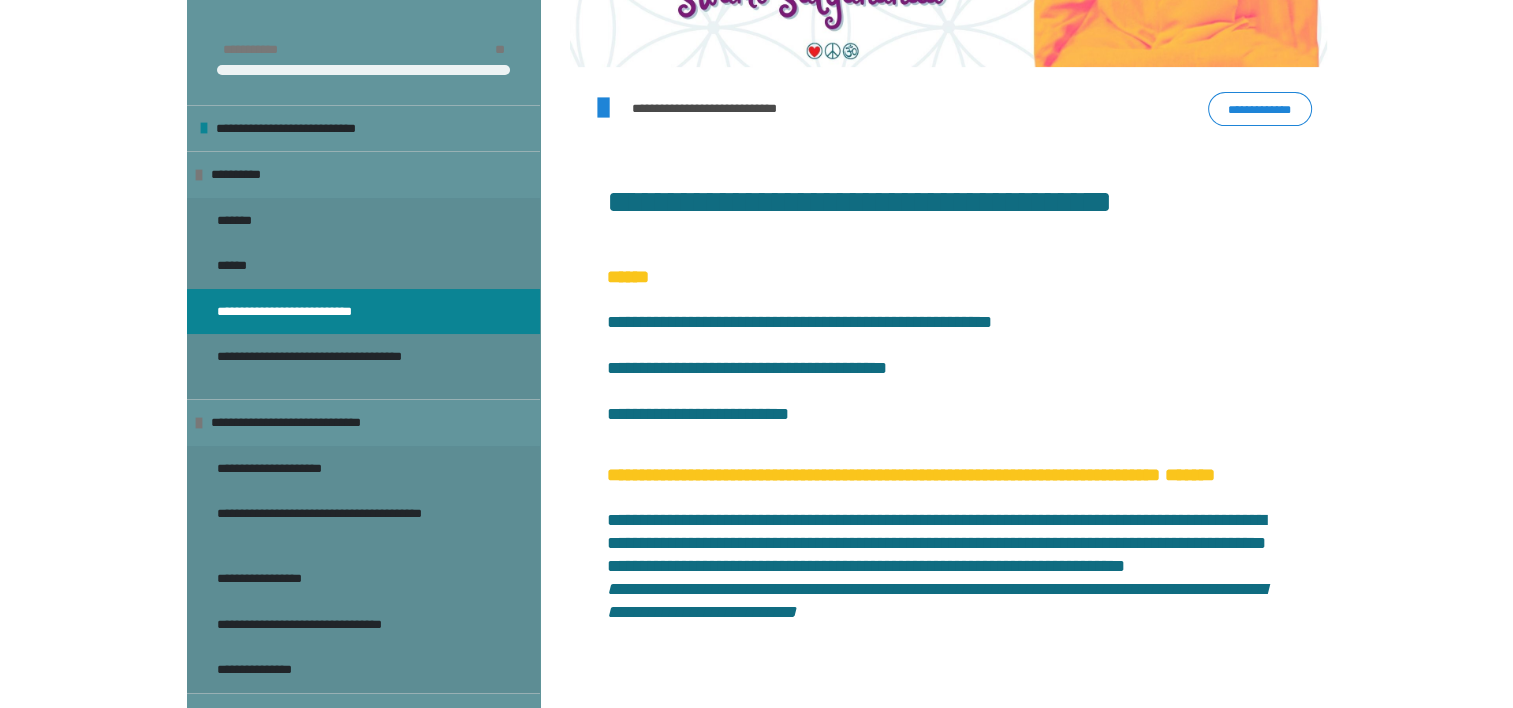 scroll, scrollTop: 747, scrollLeft: 0, axis: vertical 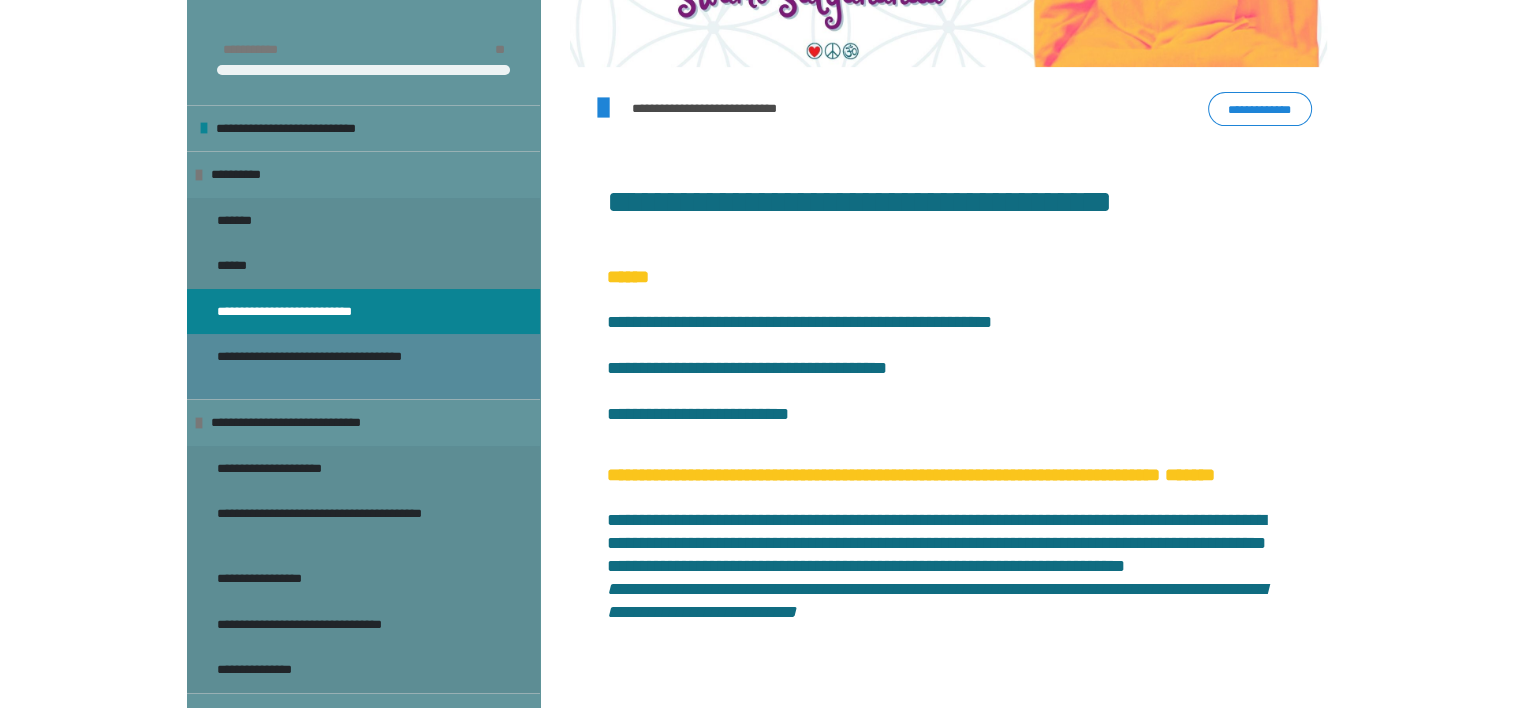 click on "**********" at bounding box center (348, 366) 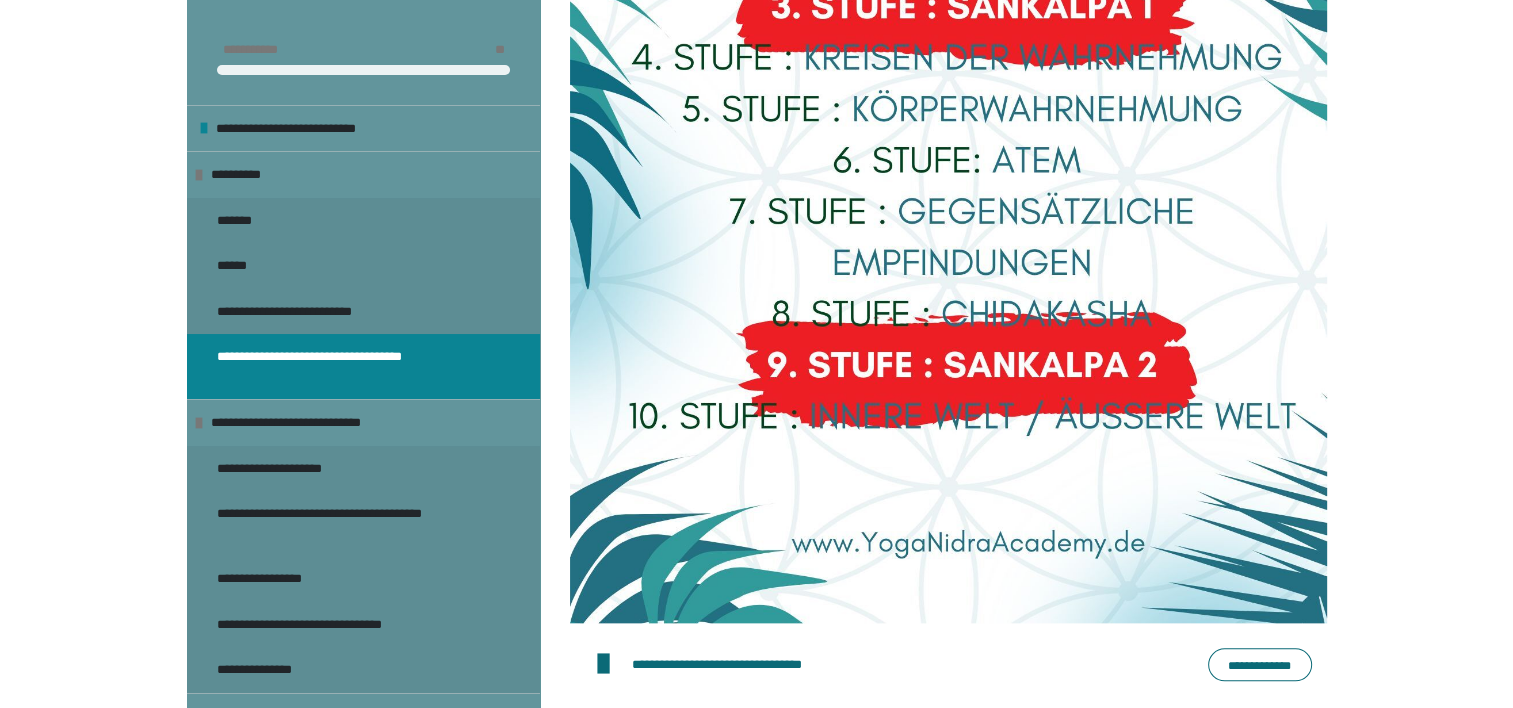 scroll, scrollTop: 2197, scrollLeft: 0, axis: vertical 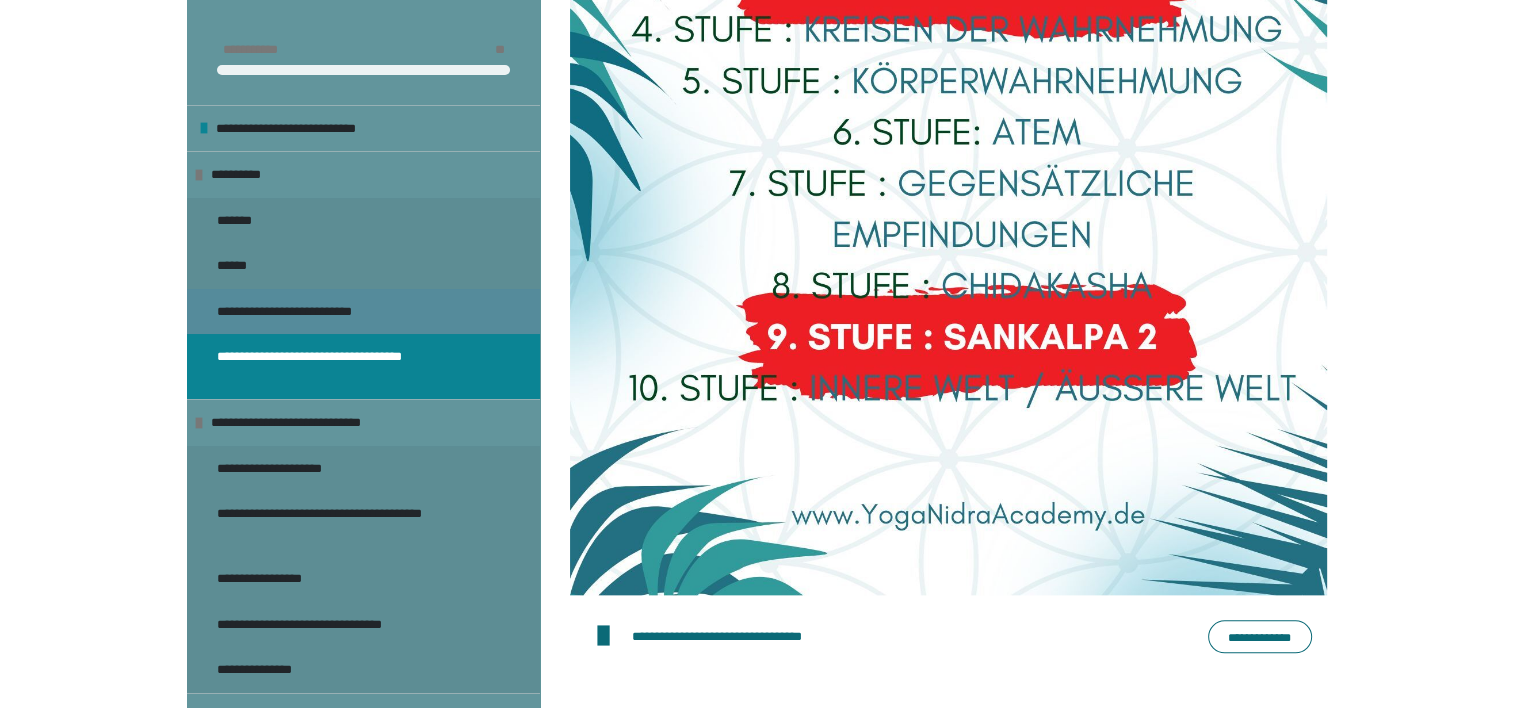 click on "**********" at bounding box center (315, 312) 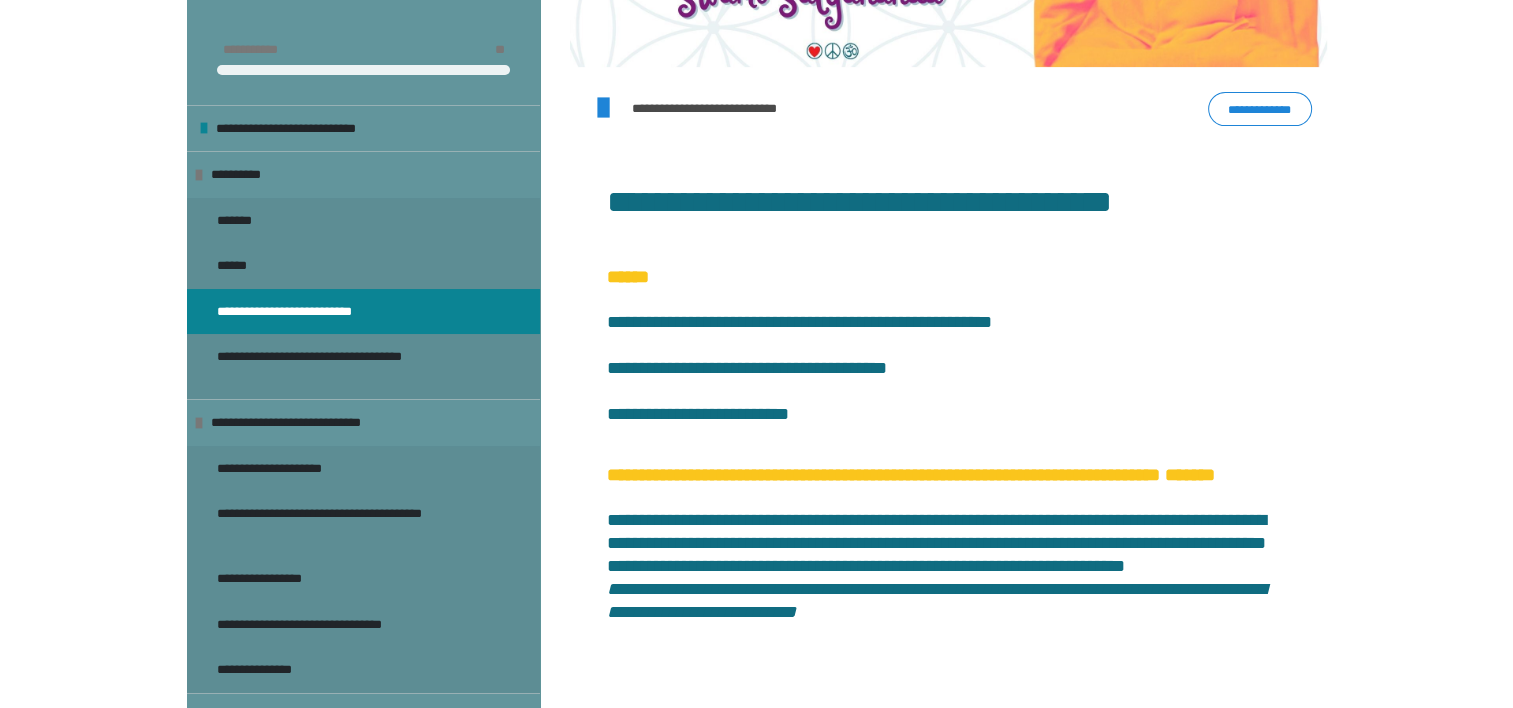 scroll, scrollTop: 747, scrollLeft: 0, axis: vertical 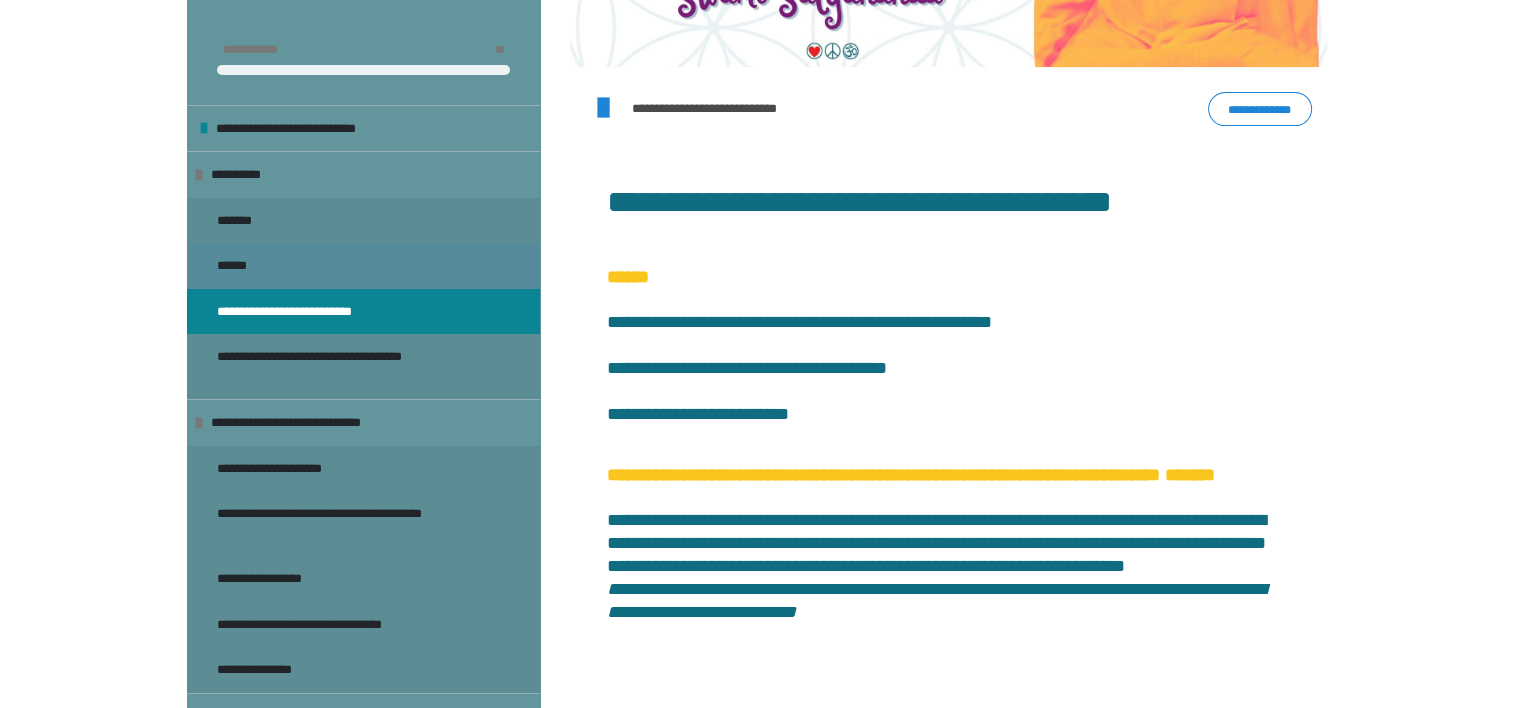 click on "******" at bounding box center (363, 266) 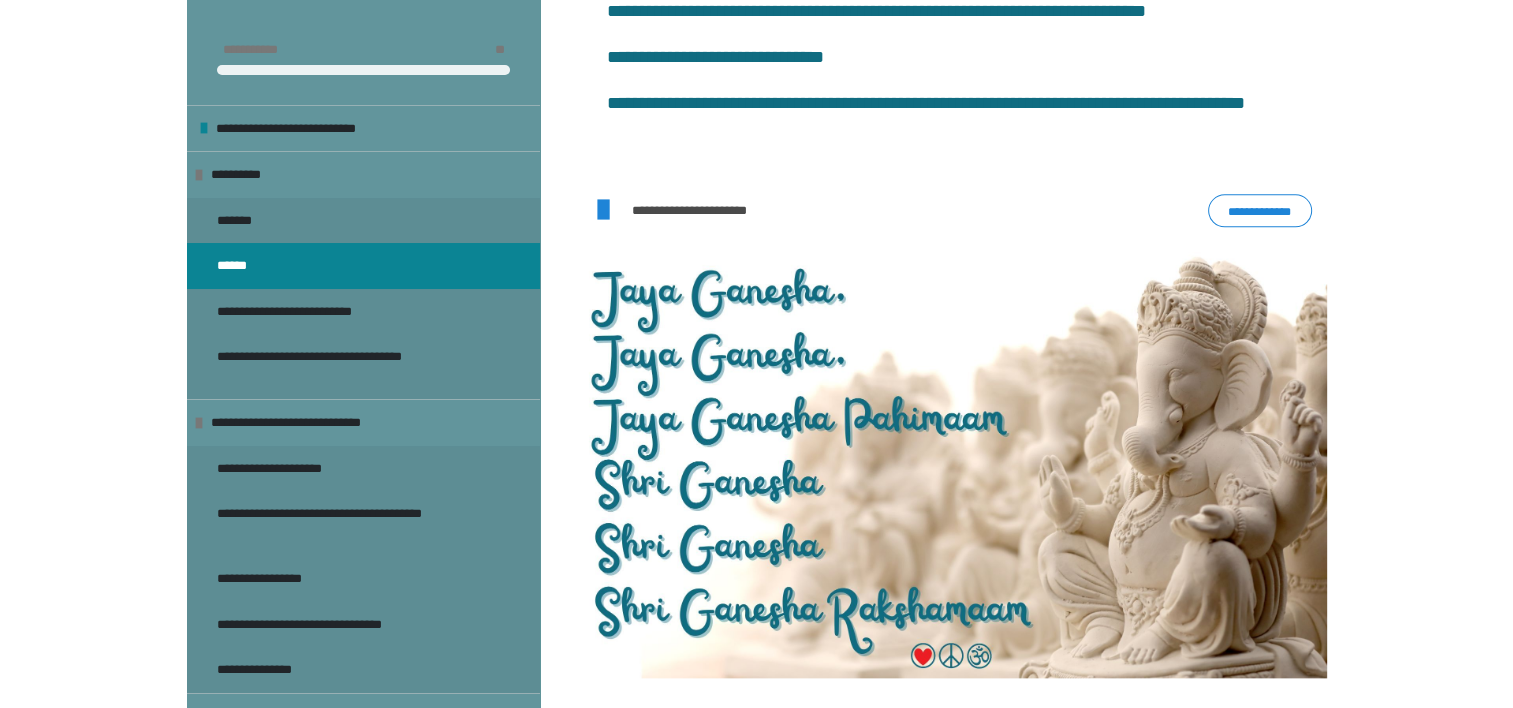 scroll, scrollTop: 2226, scrollLeft: 0, axis: vertical 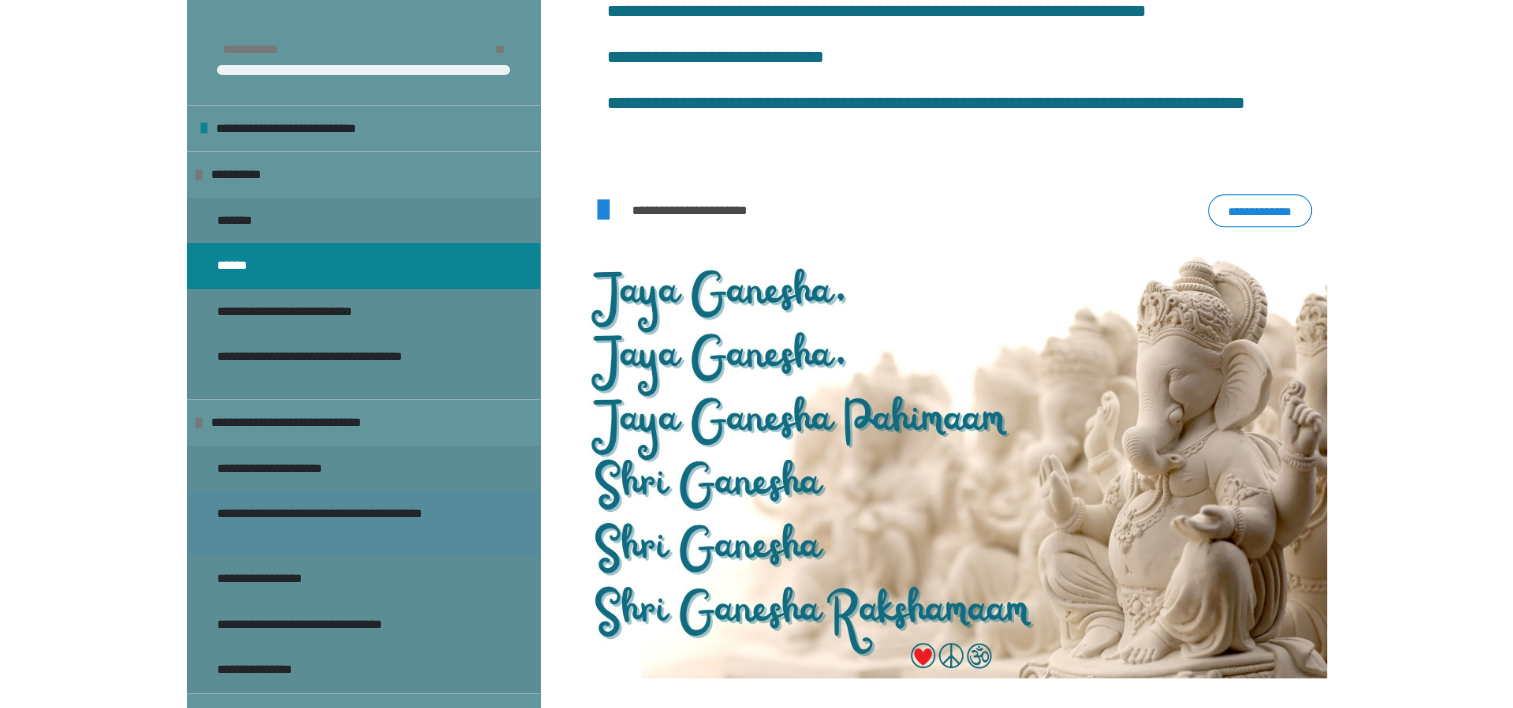 click on "**********" at bounding box center (348, 523) 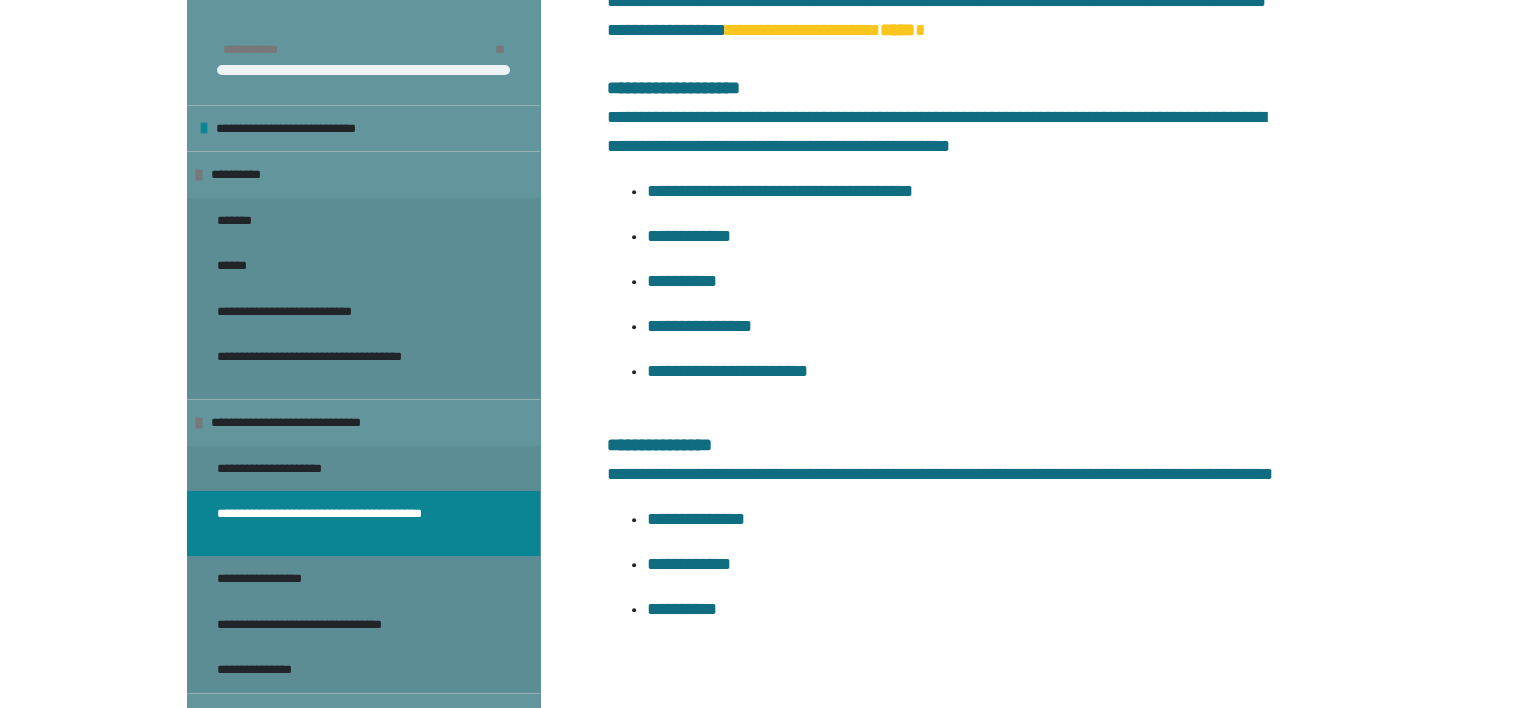 scroll, scrollTop: 2276, scrollLeft: 0, axis: vertical 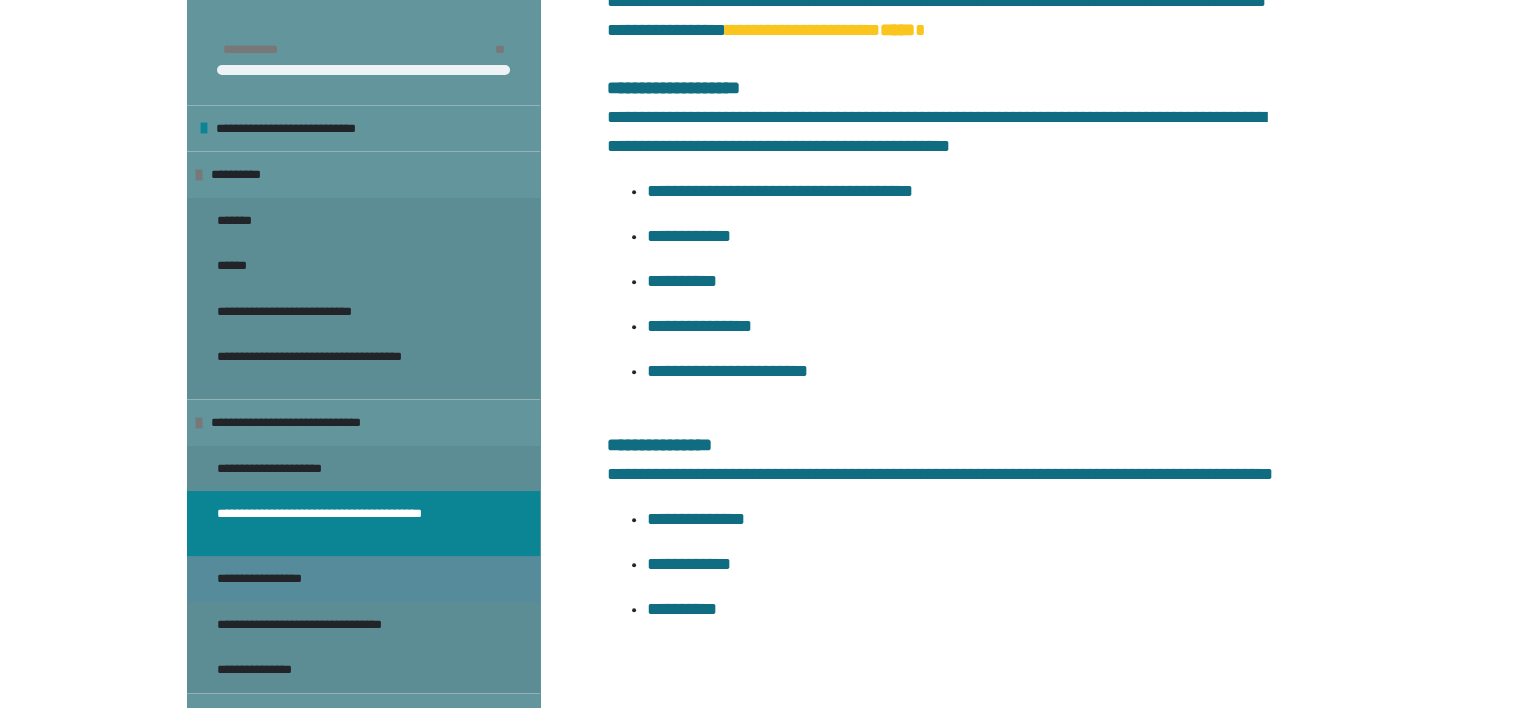 click on "**********" at bounding box center [276, 579] 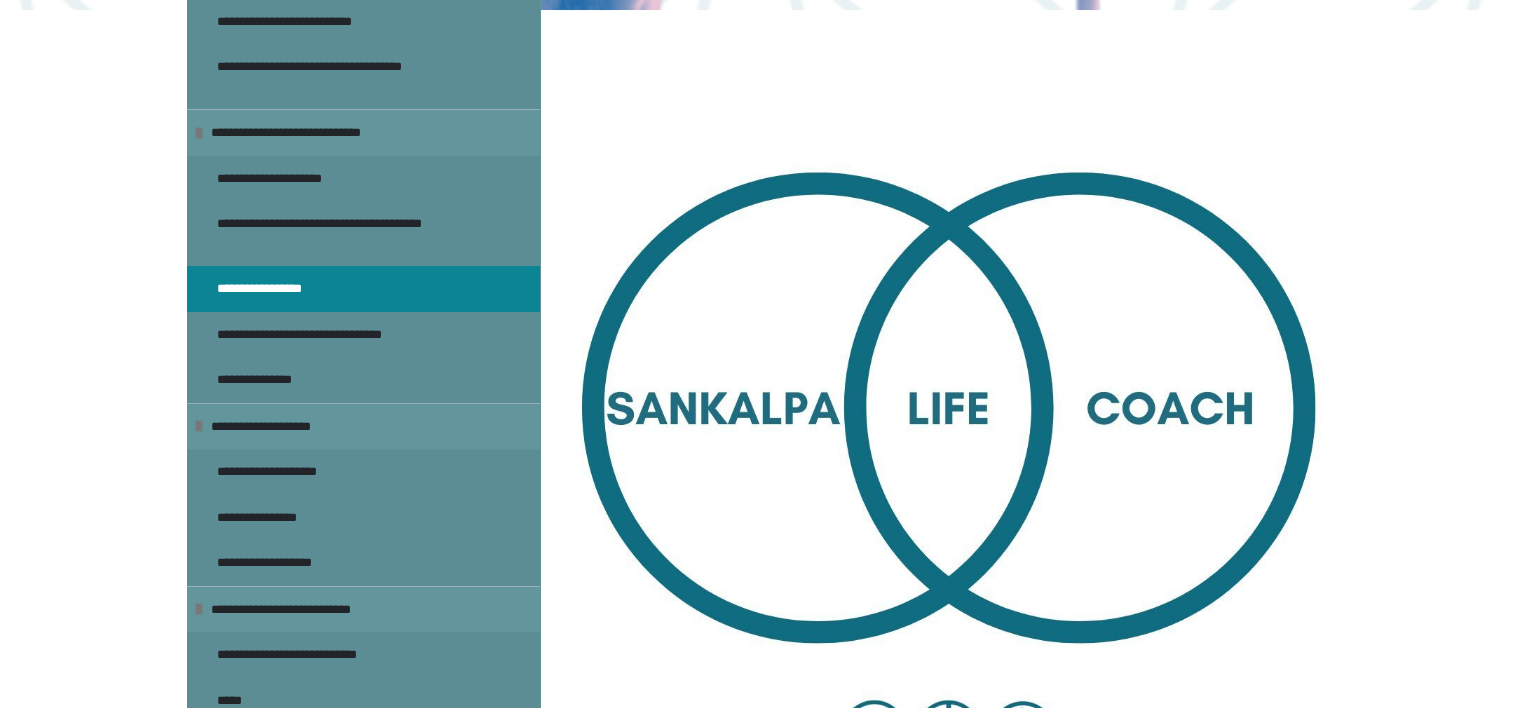 scroll, scrollTop: 300, scrollLeft: 0, axis: vertical 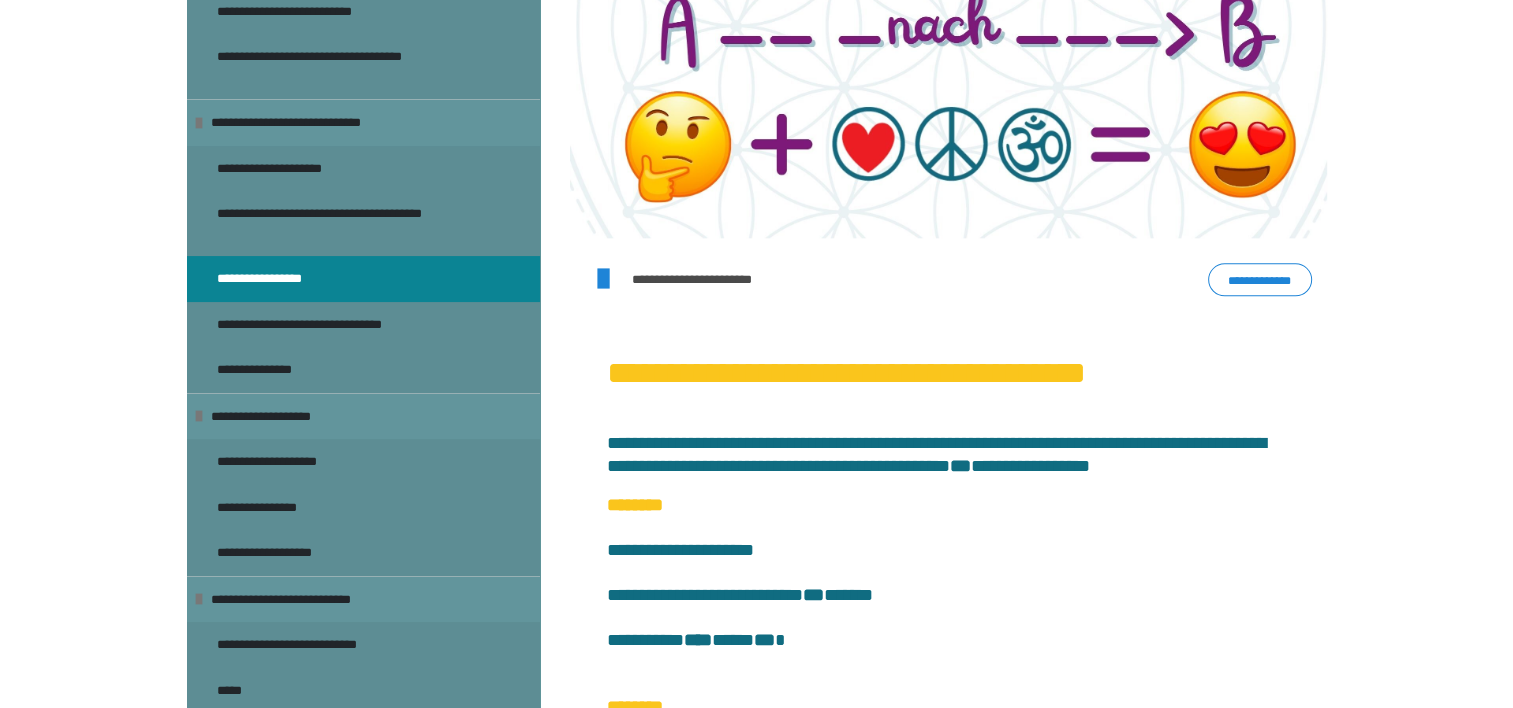 click on "**********" at bounding box center (1260, 280) 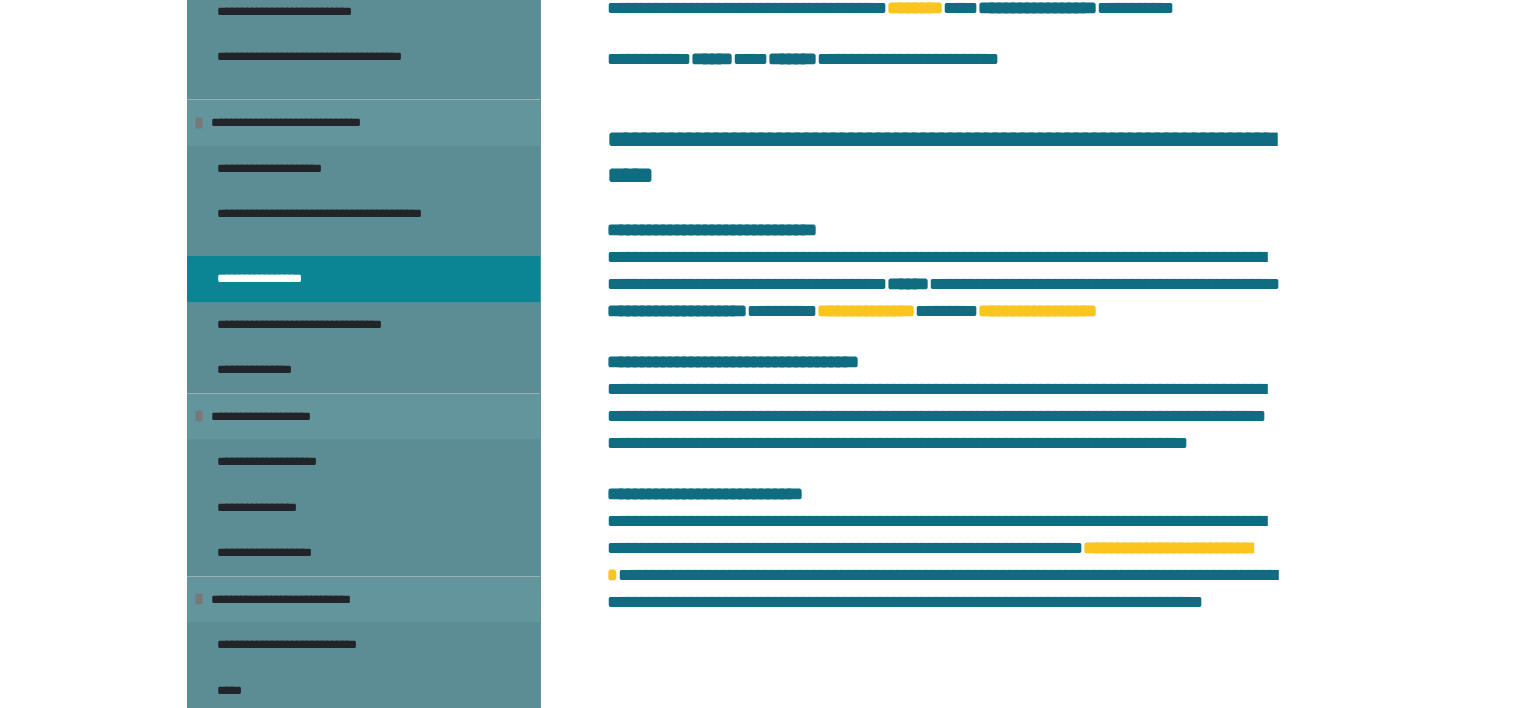 scroll, scrollTop: 4690, scrollLeft: 0, axis: vertical 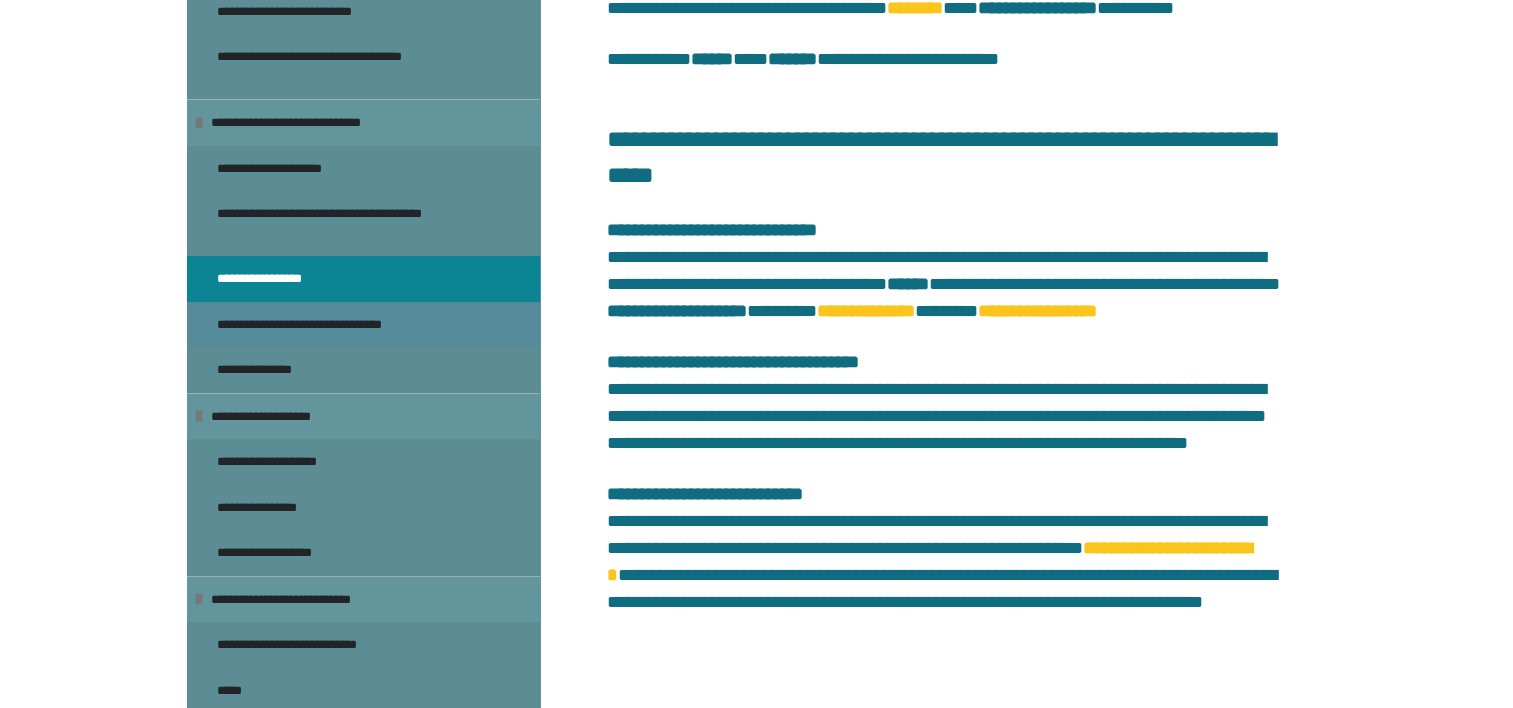 click on "**********" at bounding box center (324, 325) 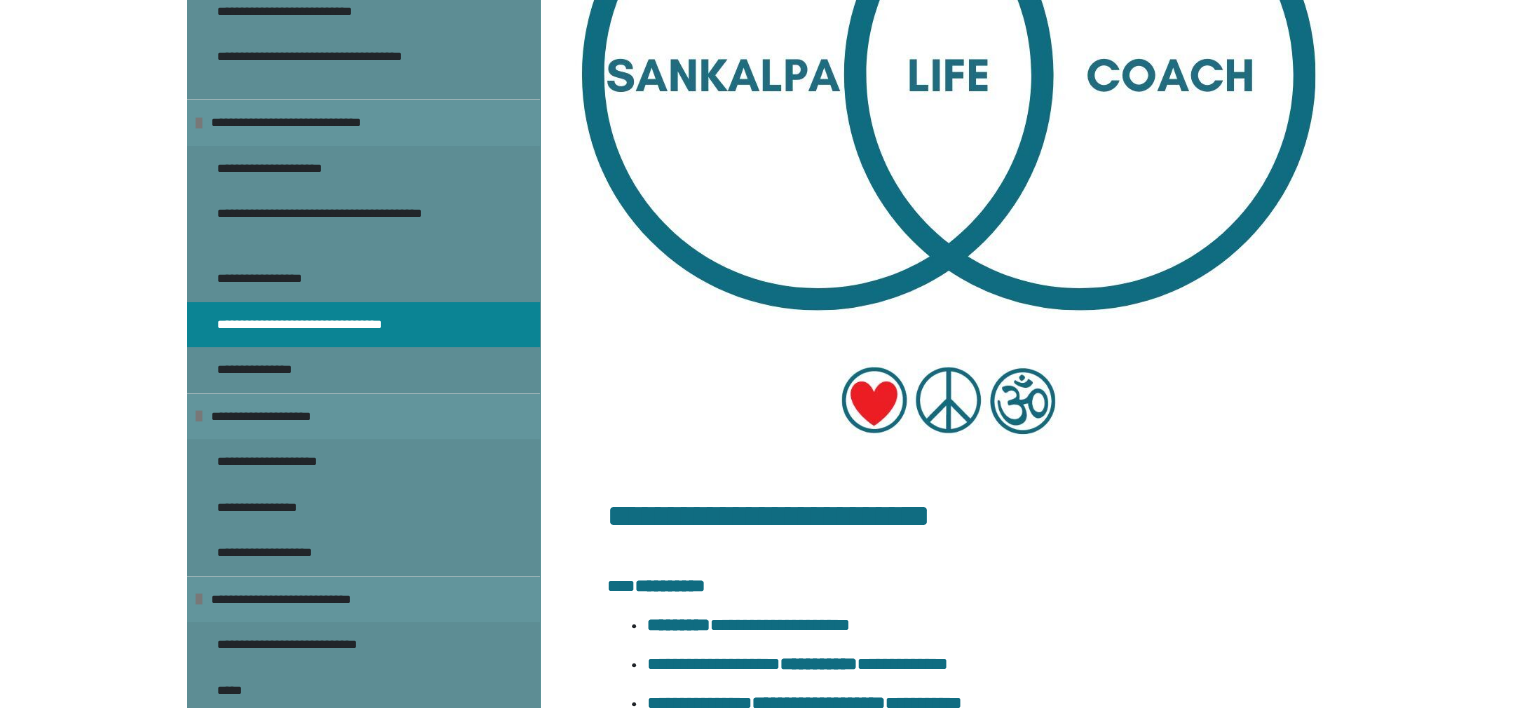 scroll, scrollTop: 256, scrollLeft: 0, axis: vertical 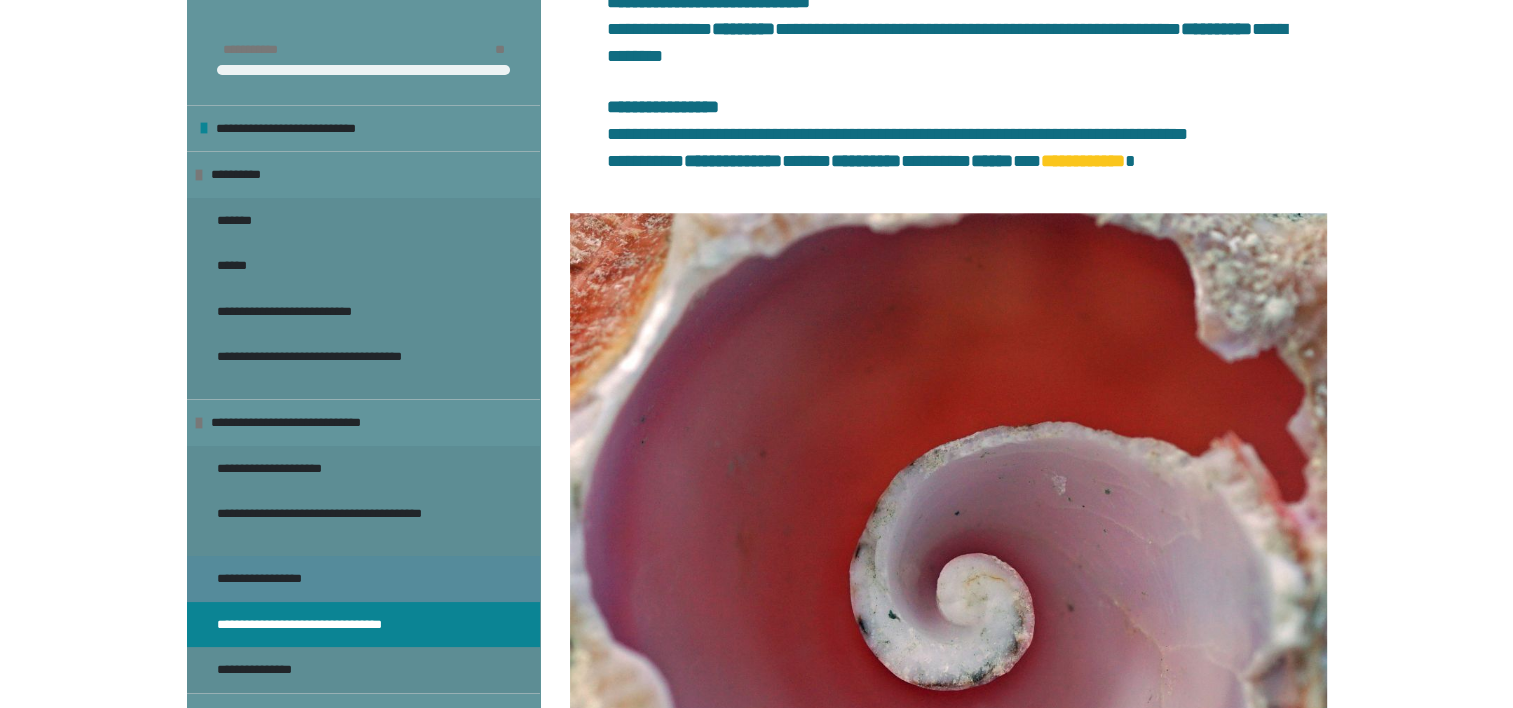 click on "**********" at bounding box center (276, 579) 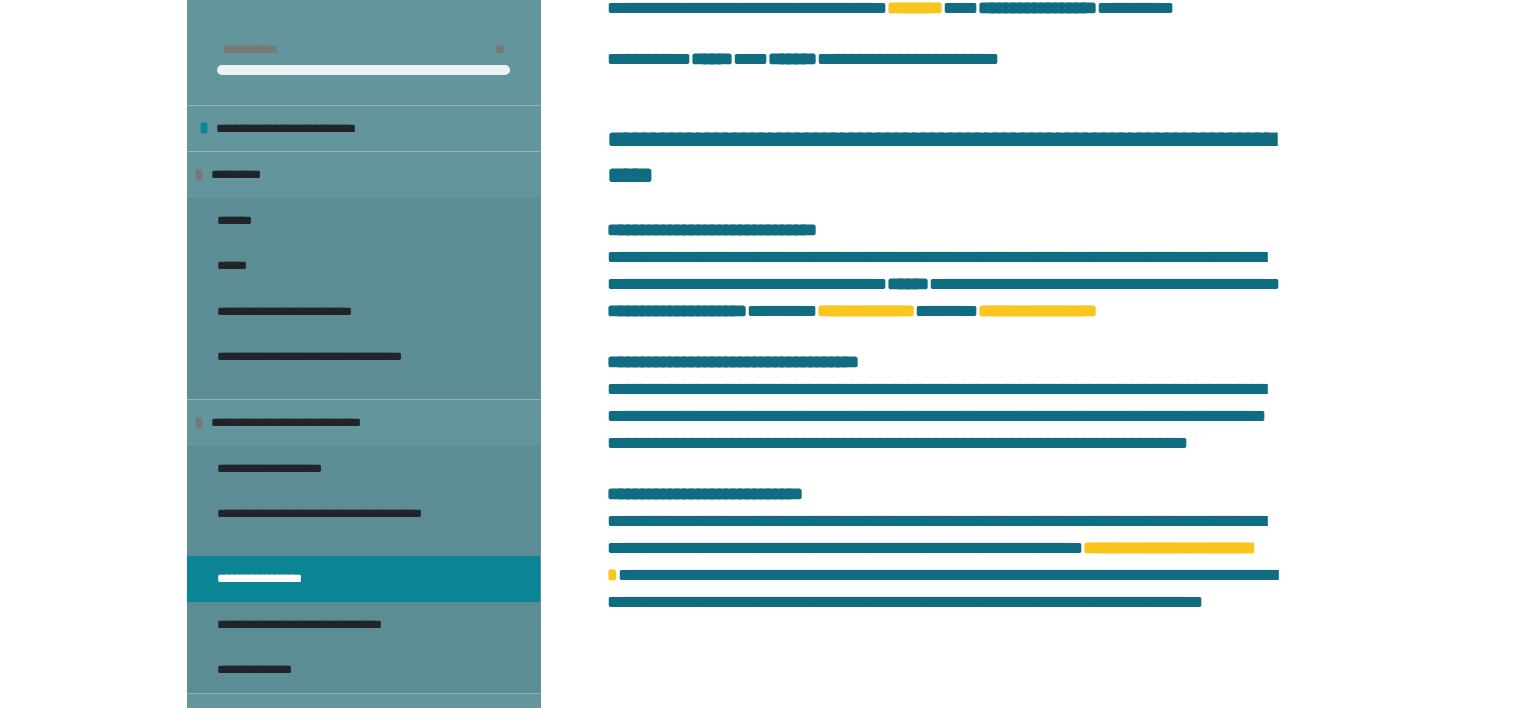 scroll, scrollTop: 4690, scrollLeft: 0, axis: vertical 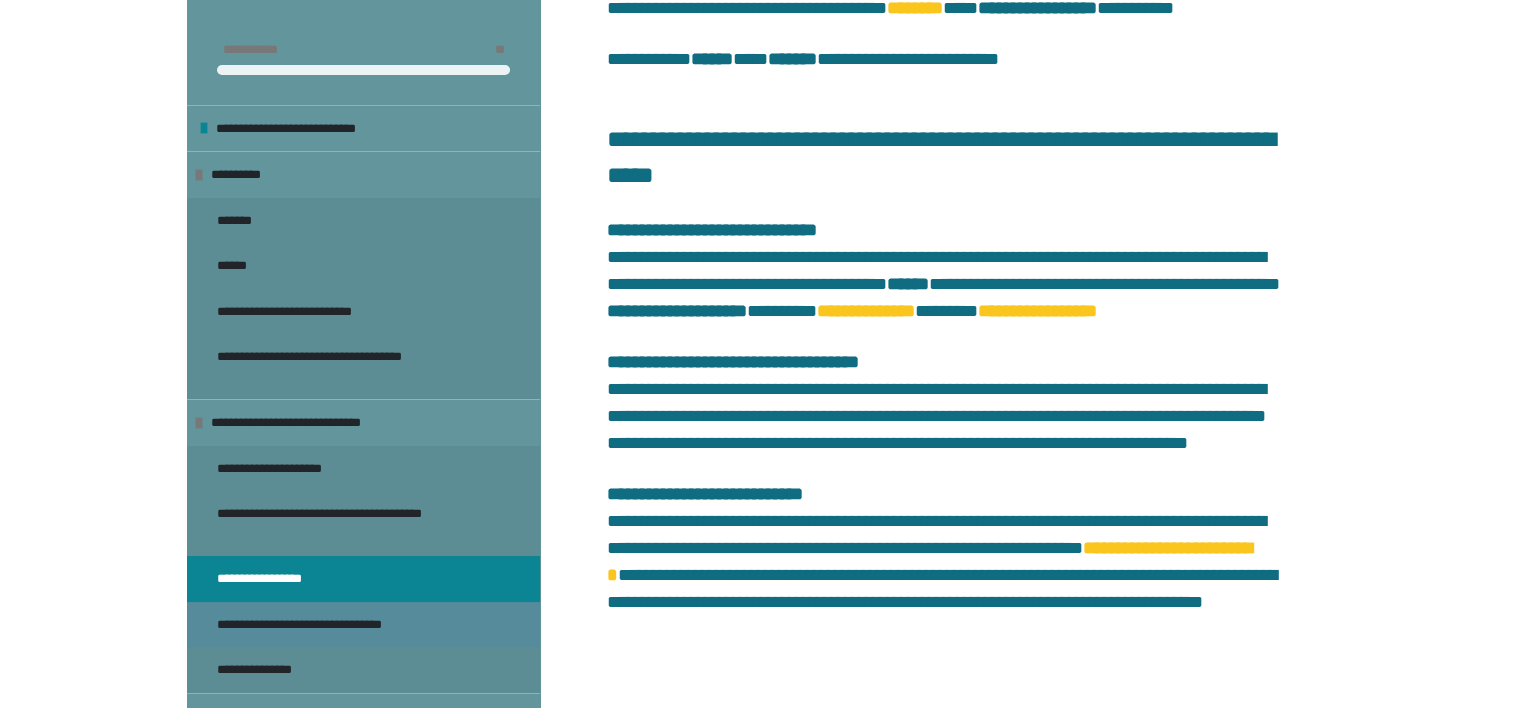 click on "**********" at bounding box center [324, 625] 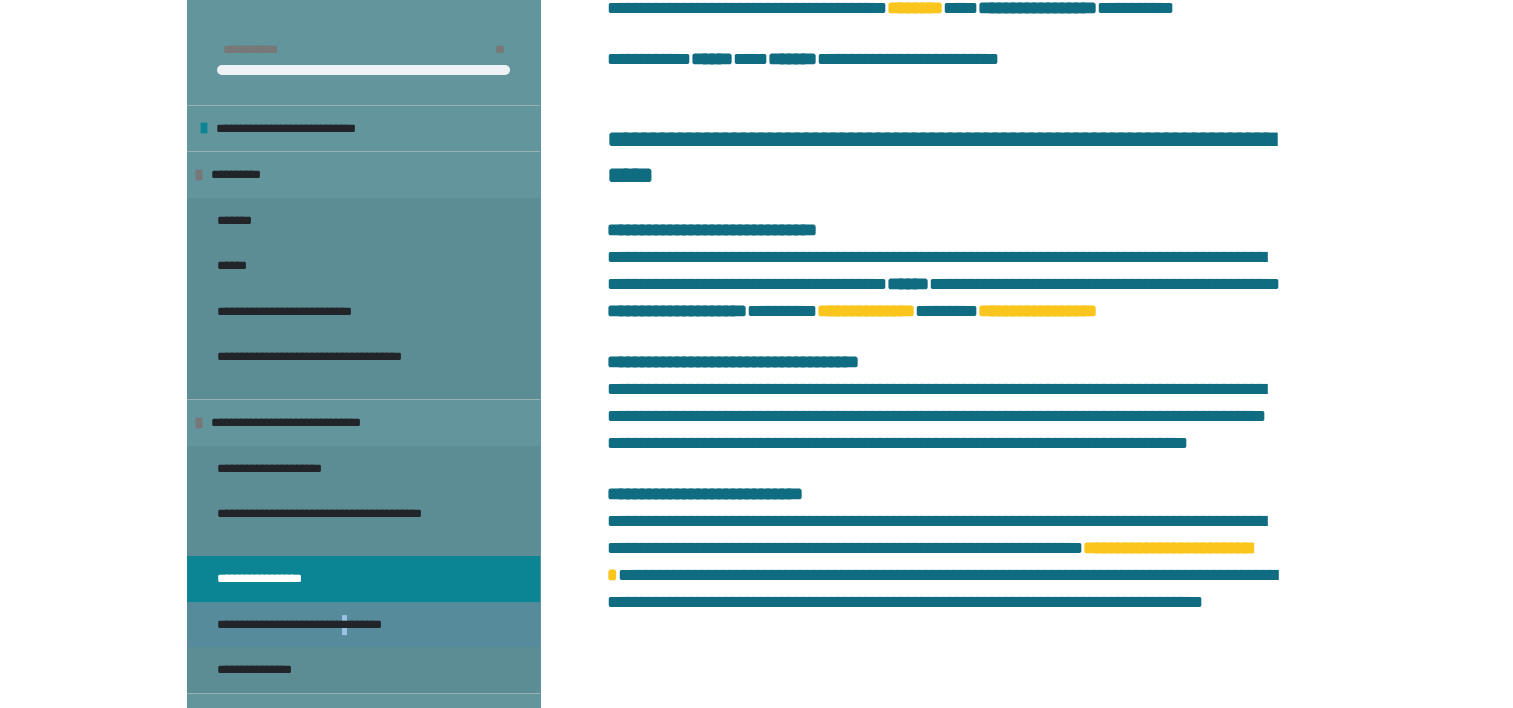 scroll, scrollTop: 270, scrollLeft: 0, axis: vertical 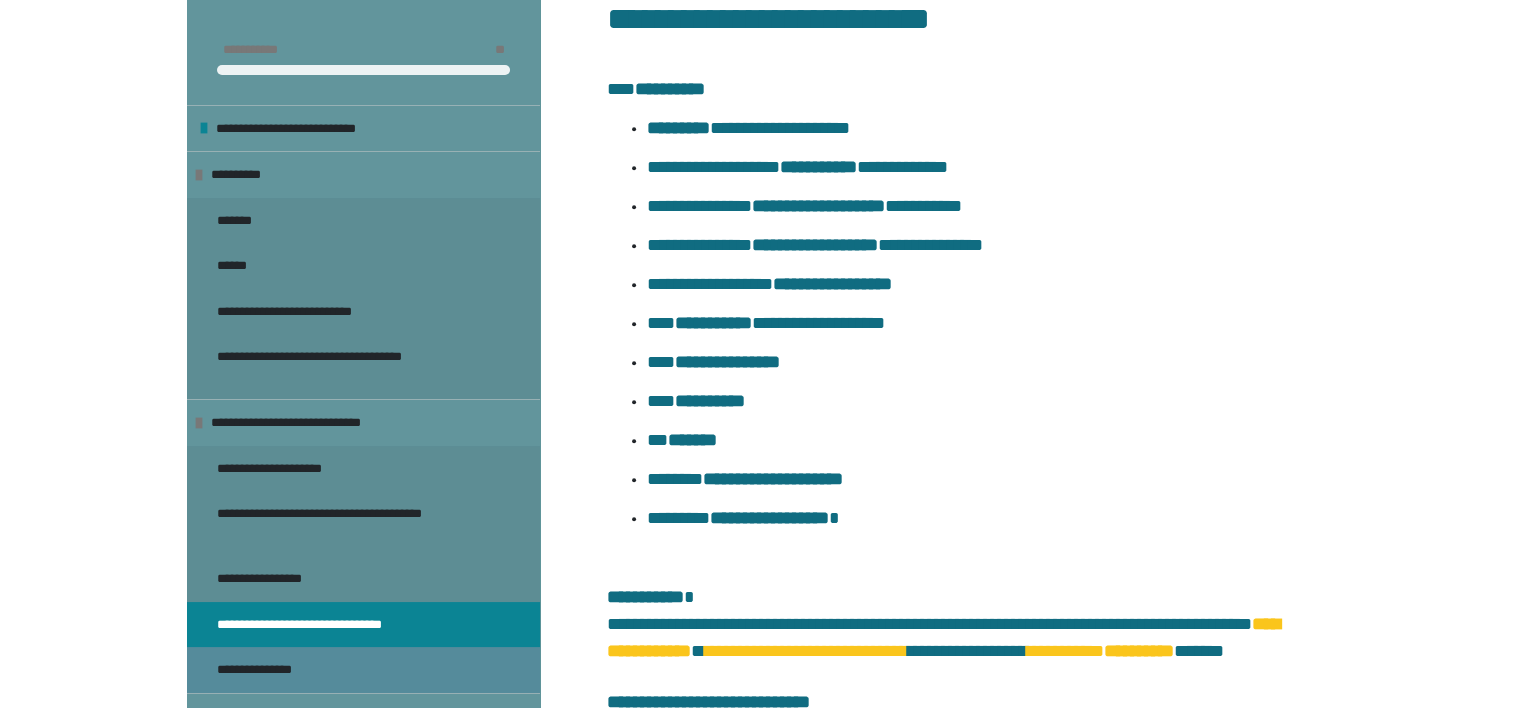 click on "**********" at bounding box center [279, 670] 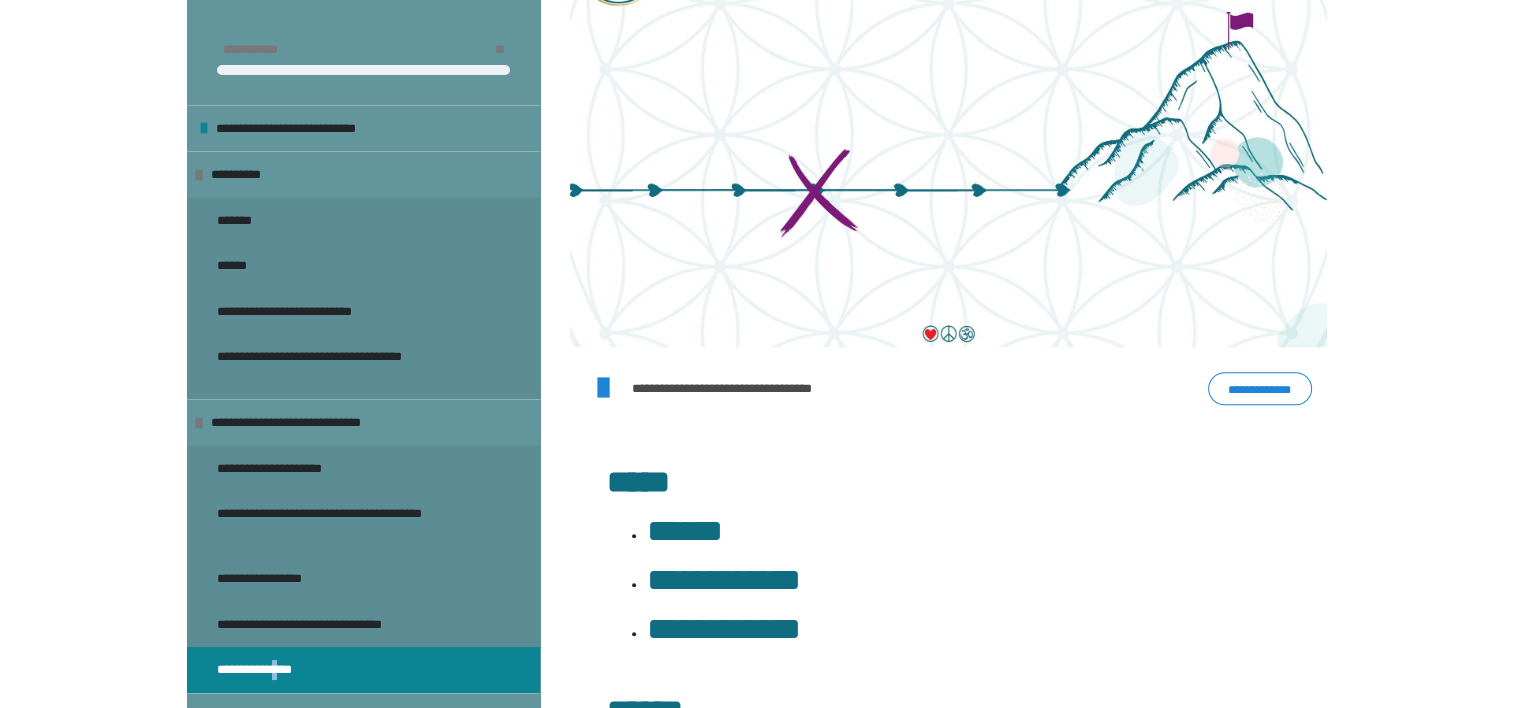 scroll, scrollTop: 1670, scrollLeft: 0, axis: vertical 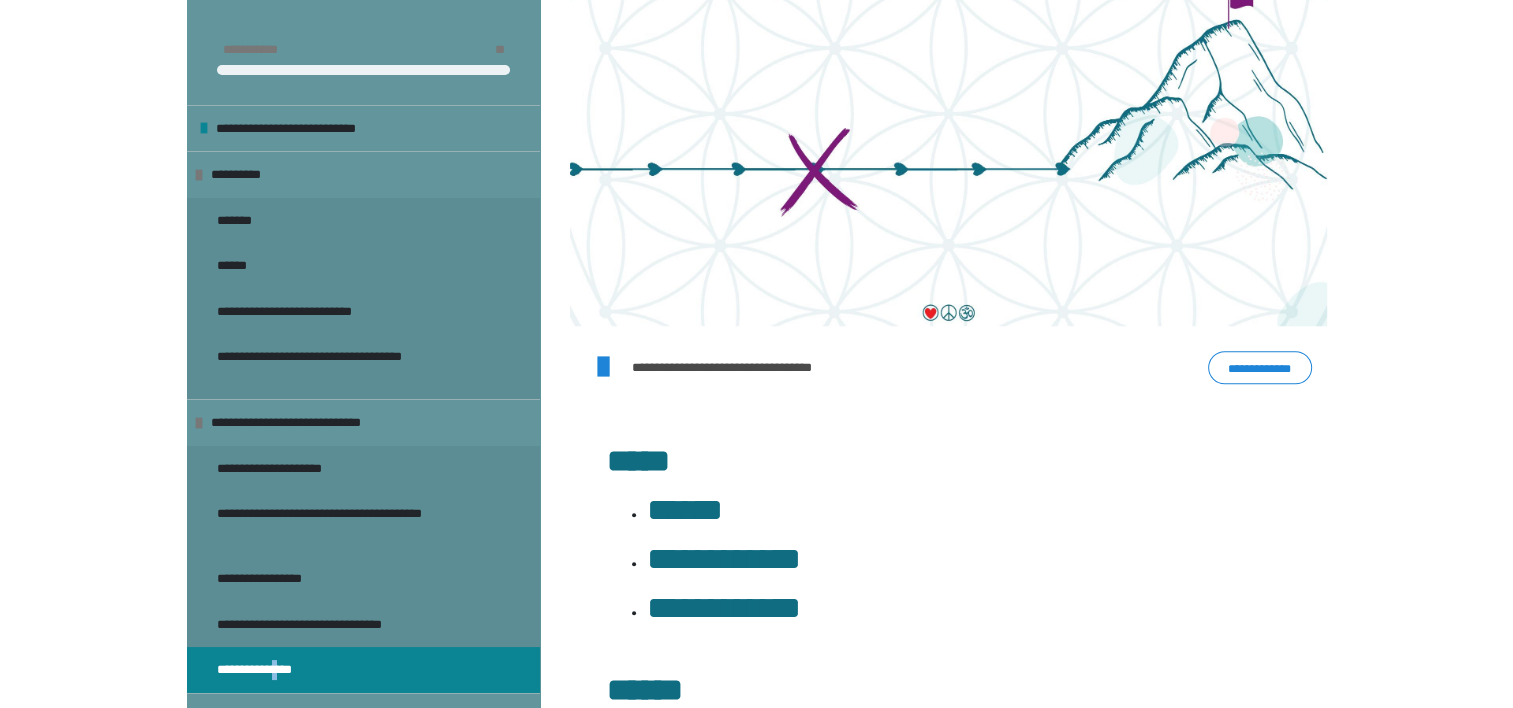 click on "**********" at bounding box center [1260, 368] 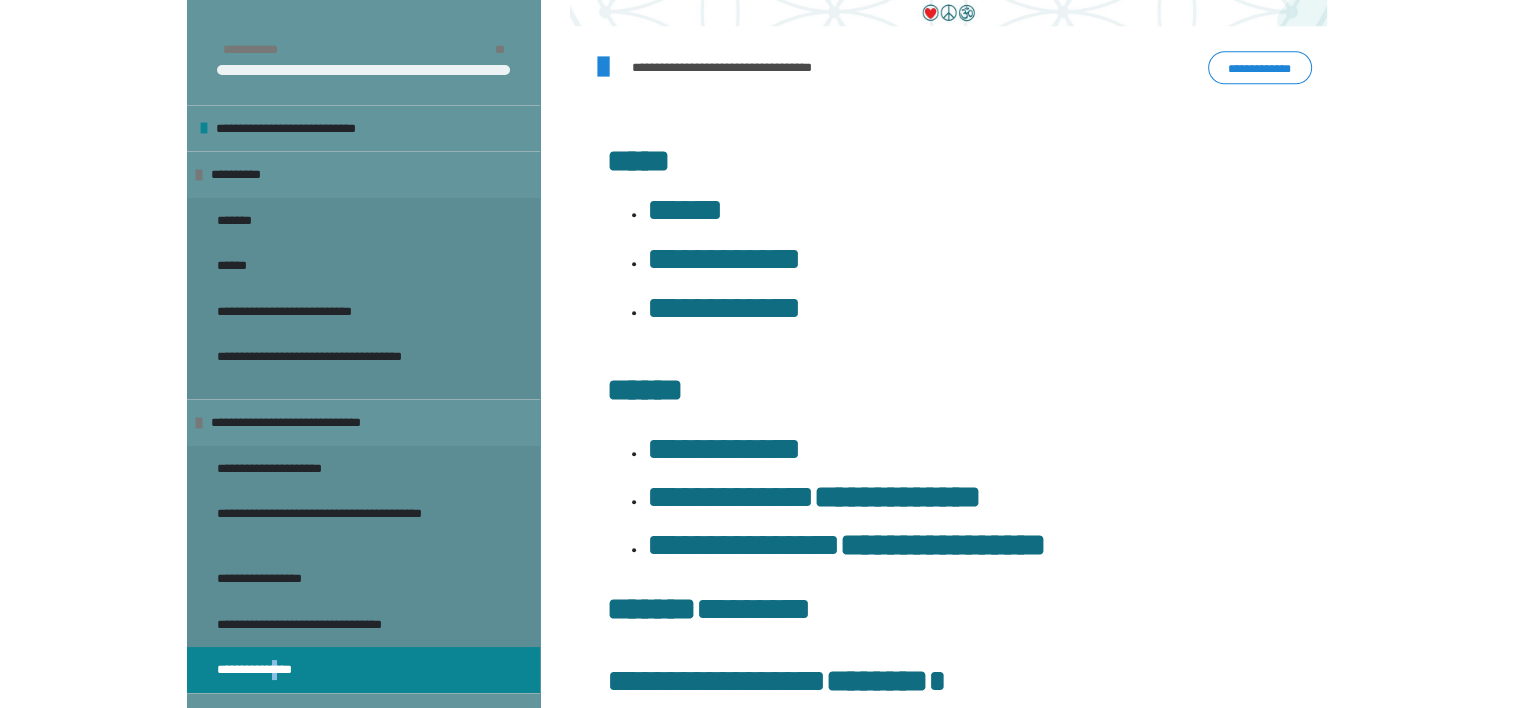 scroll, scrollTop: 2136, scrollLeft: 0, axis: vertical 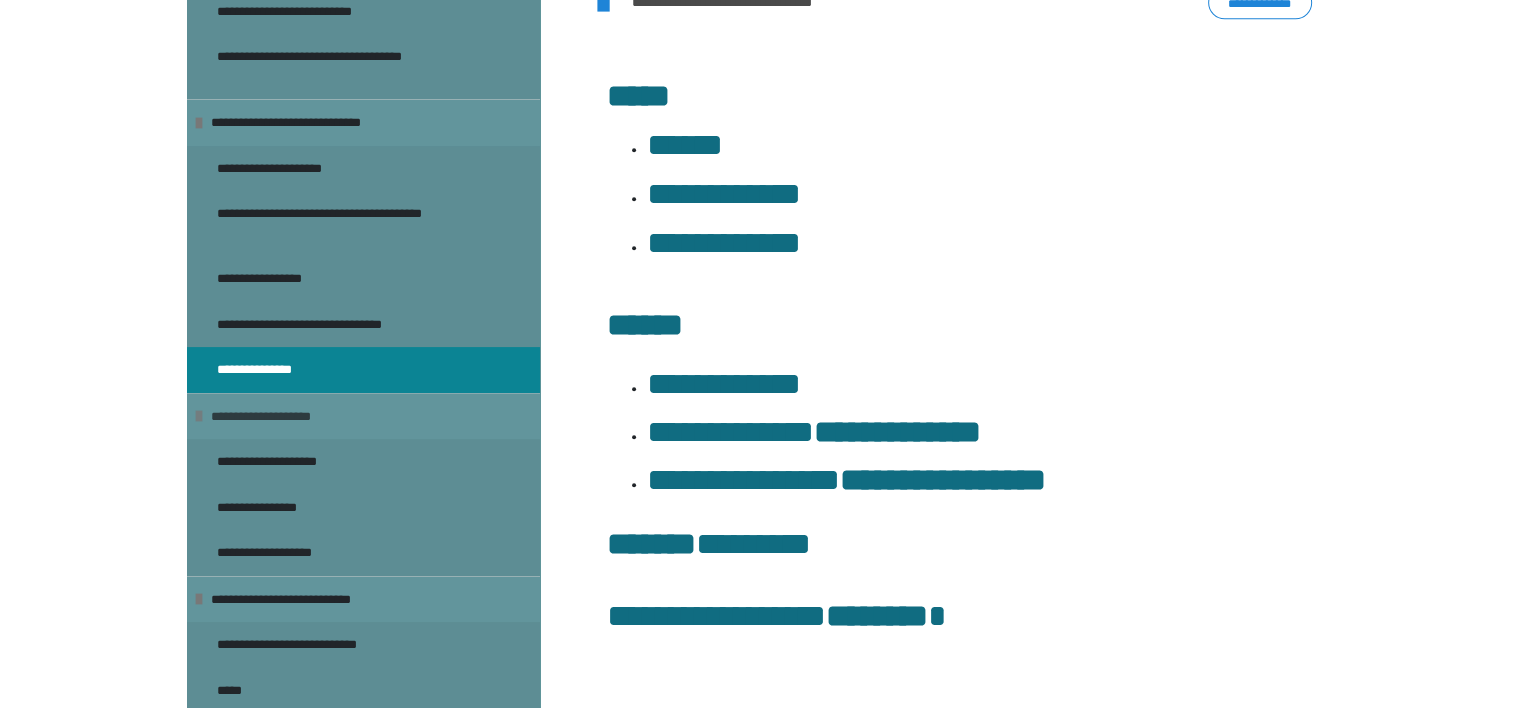 click on "**********" at bounding box center [363, 416] 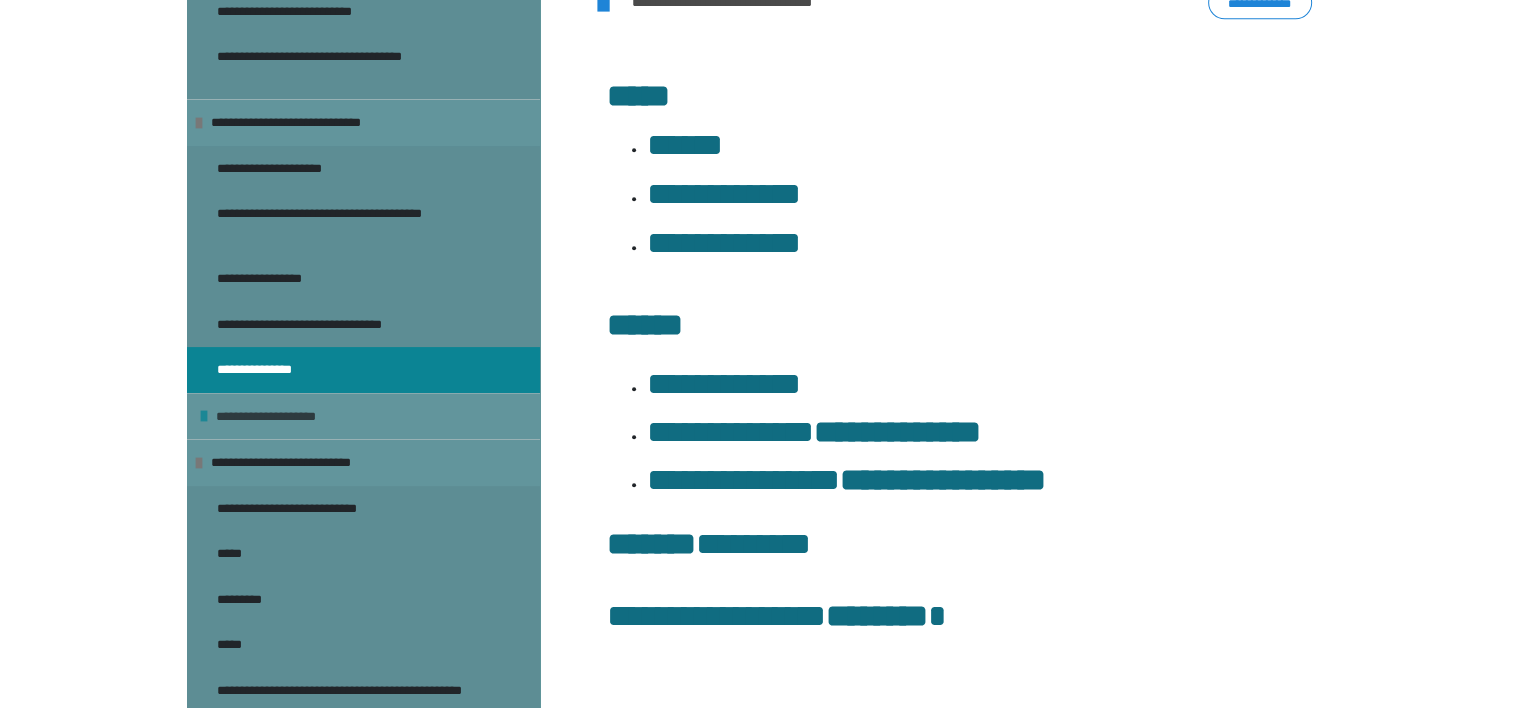 click at bounding box center (204, 416) 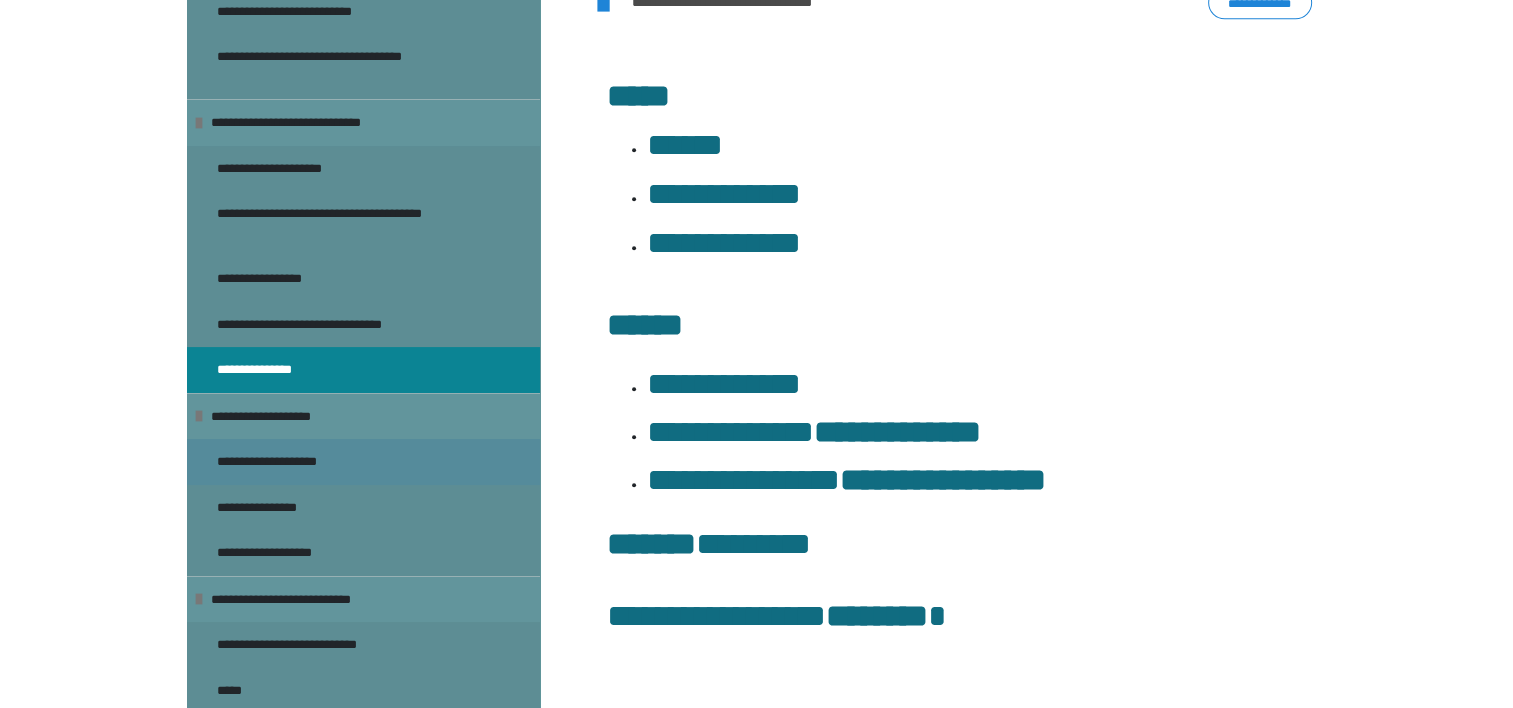 click on "**********" at bounding box center (288, 462) 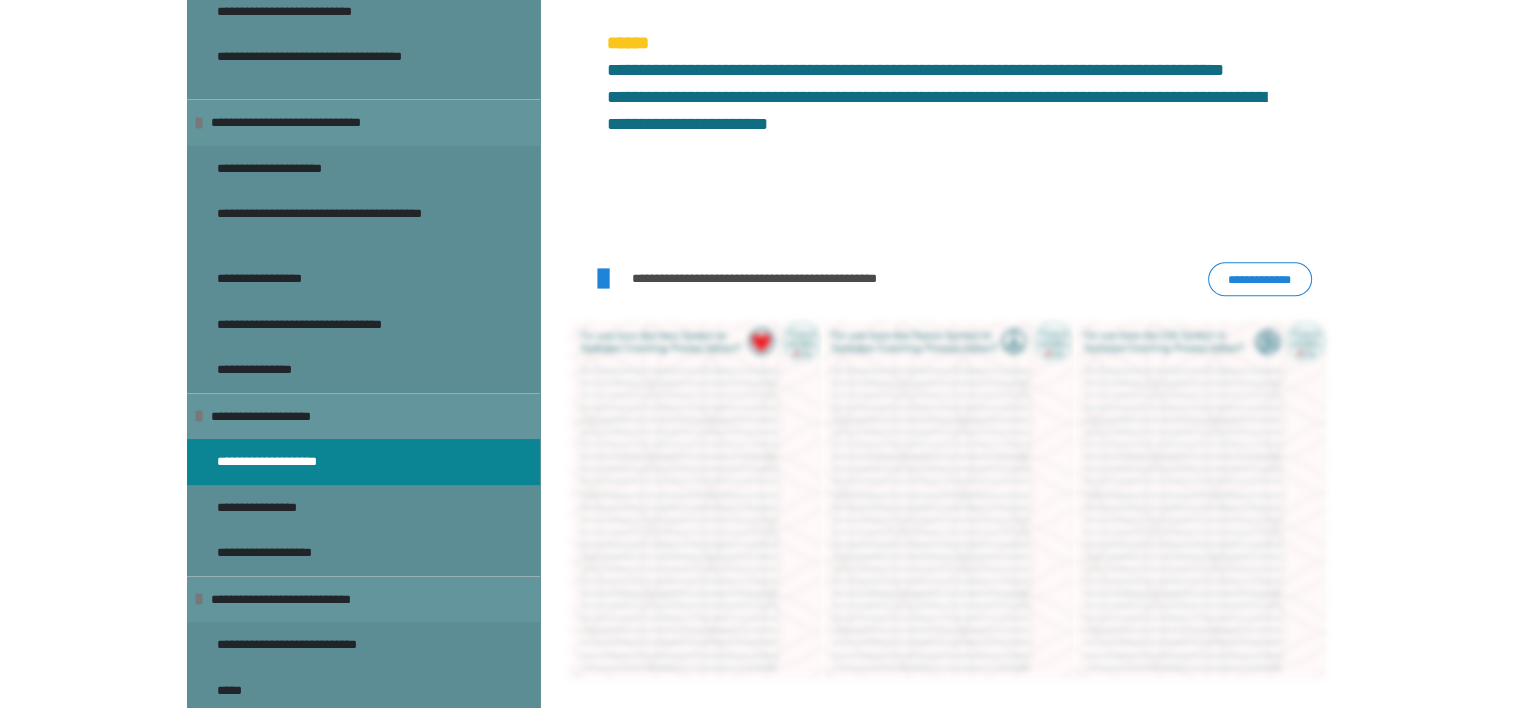 scroll, scrollTop: 1659, scrollLeft: 0, axis: vertical 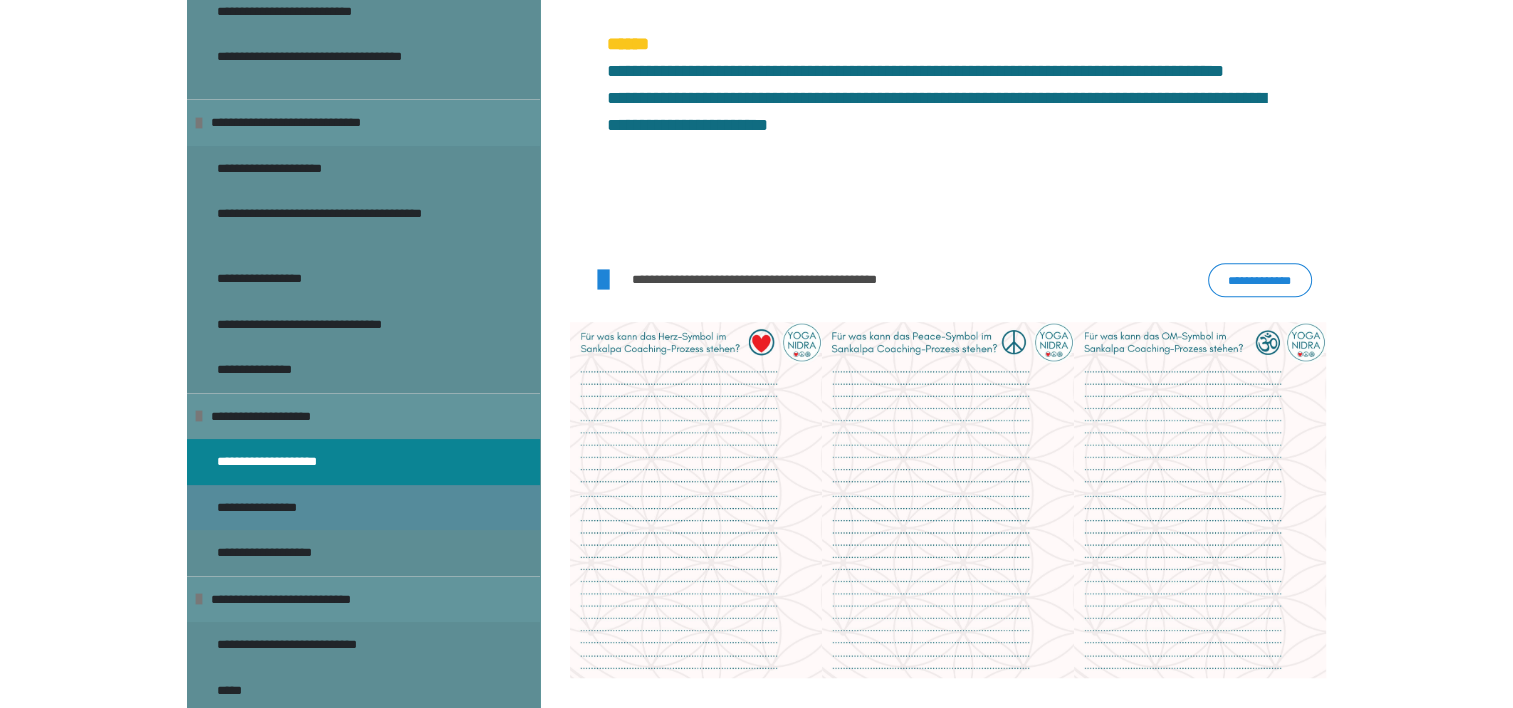click on "**********" at bounding box center [271, 508] 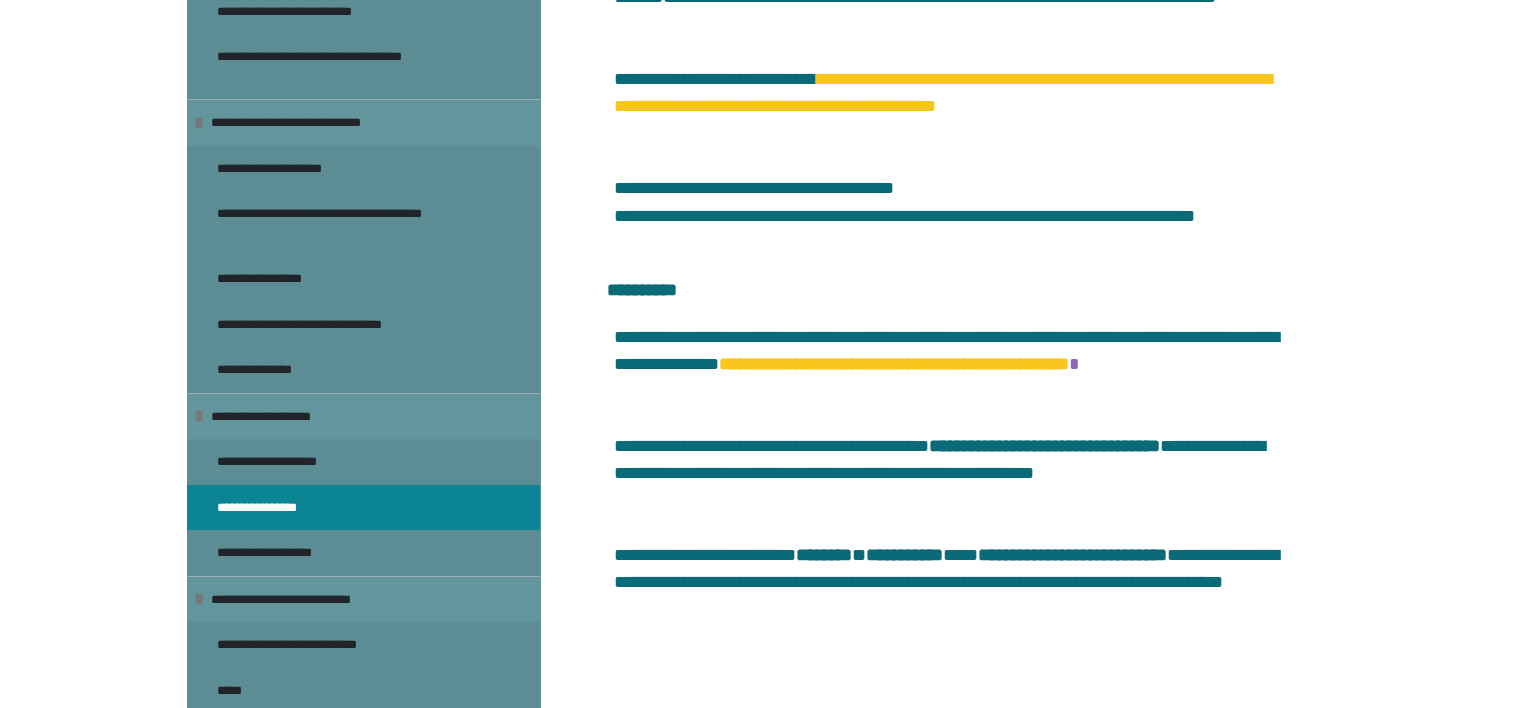 scroll, scrollTop: 4255, scrollLeft: 0, axis: vertical 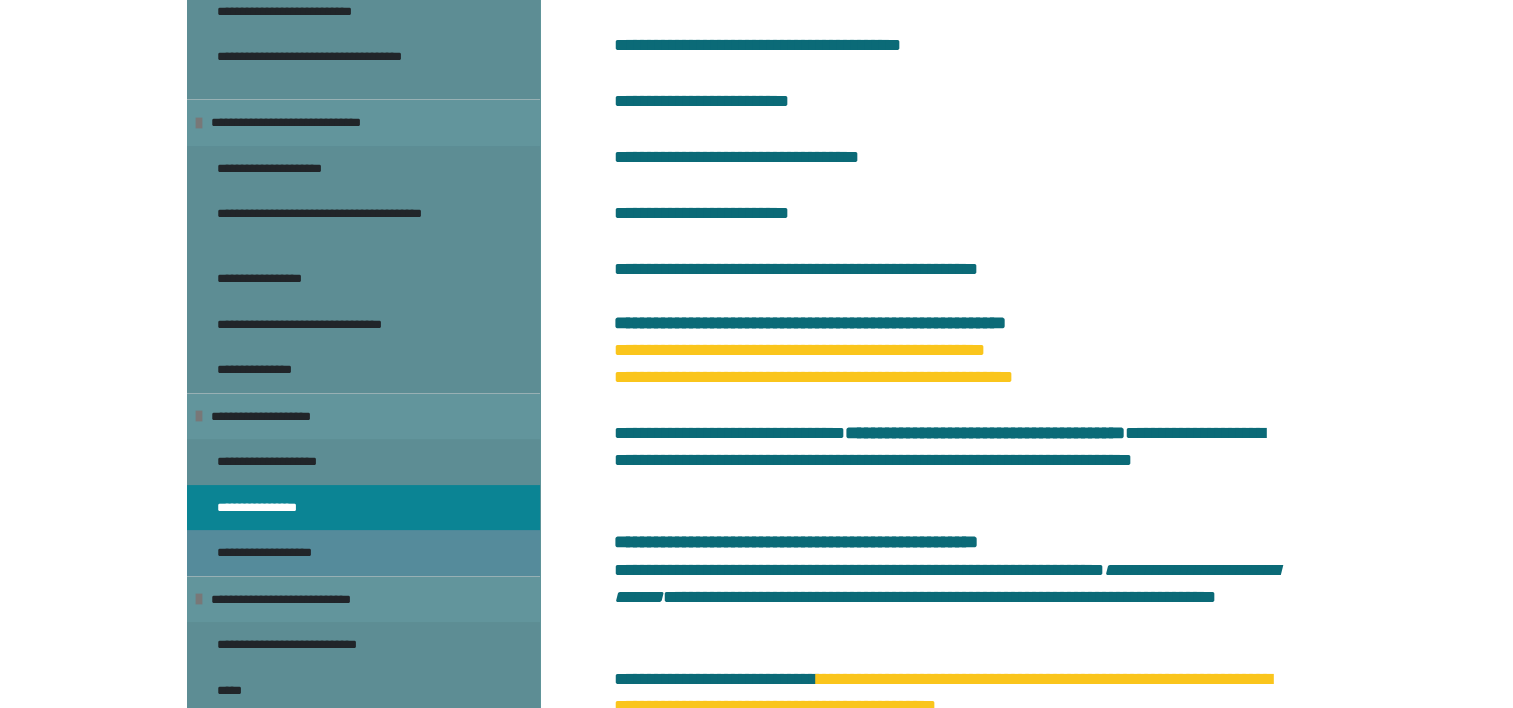 click on "**********" at bounding box center (284, 553) 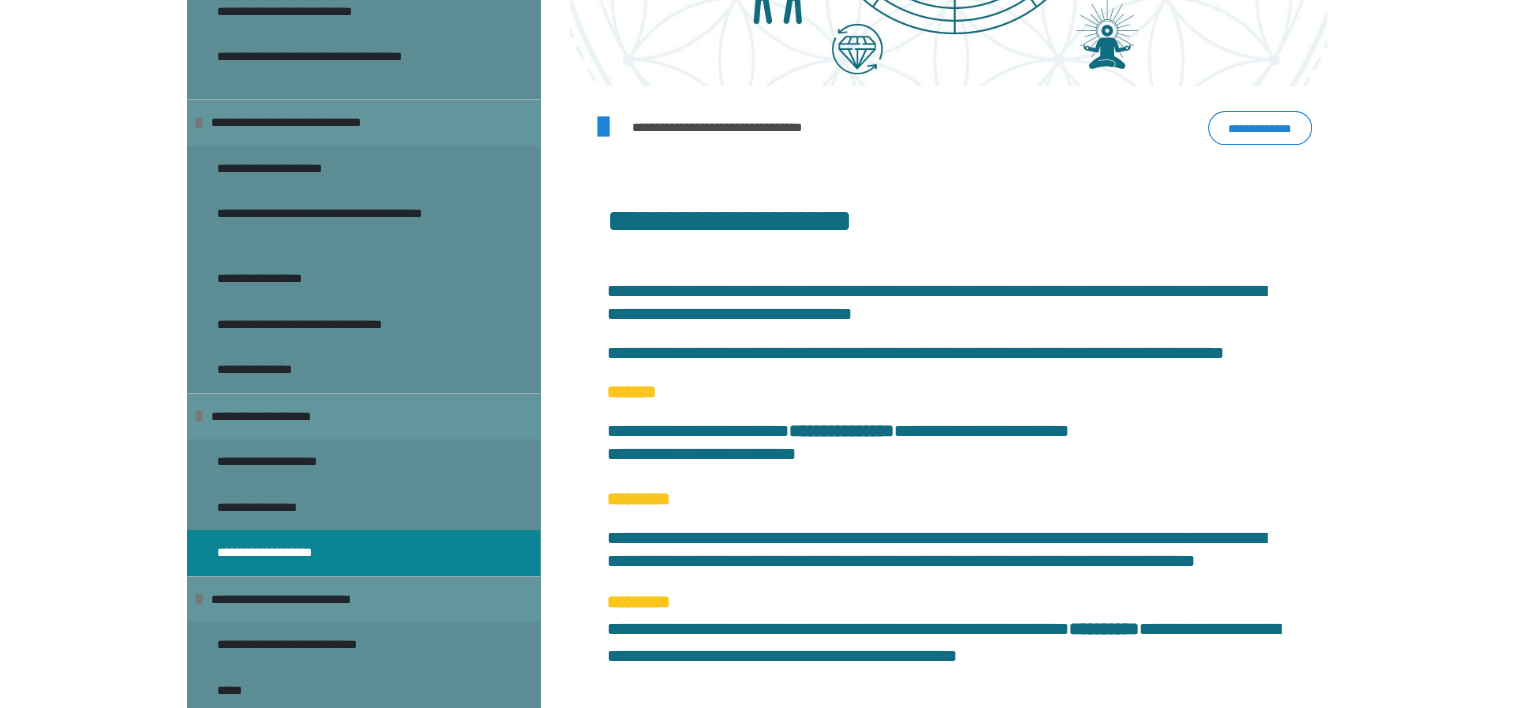 scroll, scrollTop: 670, scrollLeft: 0, axis: vertical 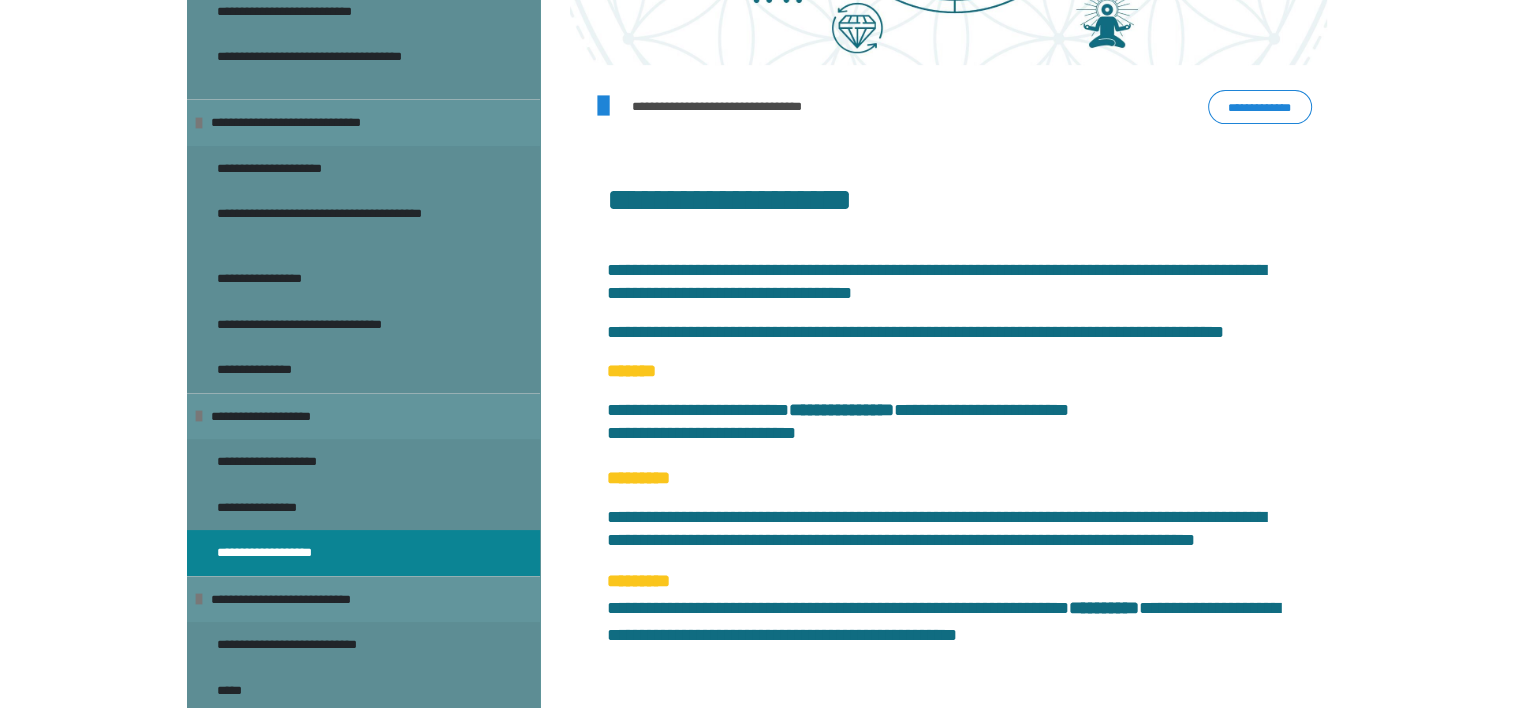 click on "**********" at bounding box center [1260, 107] 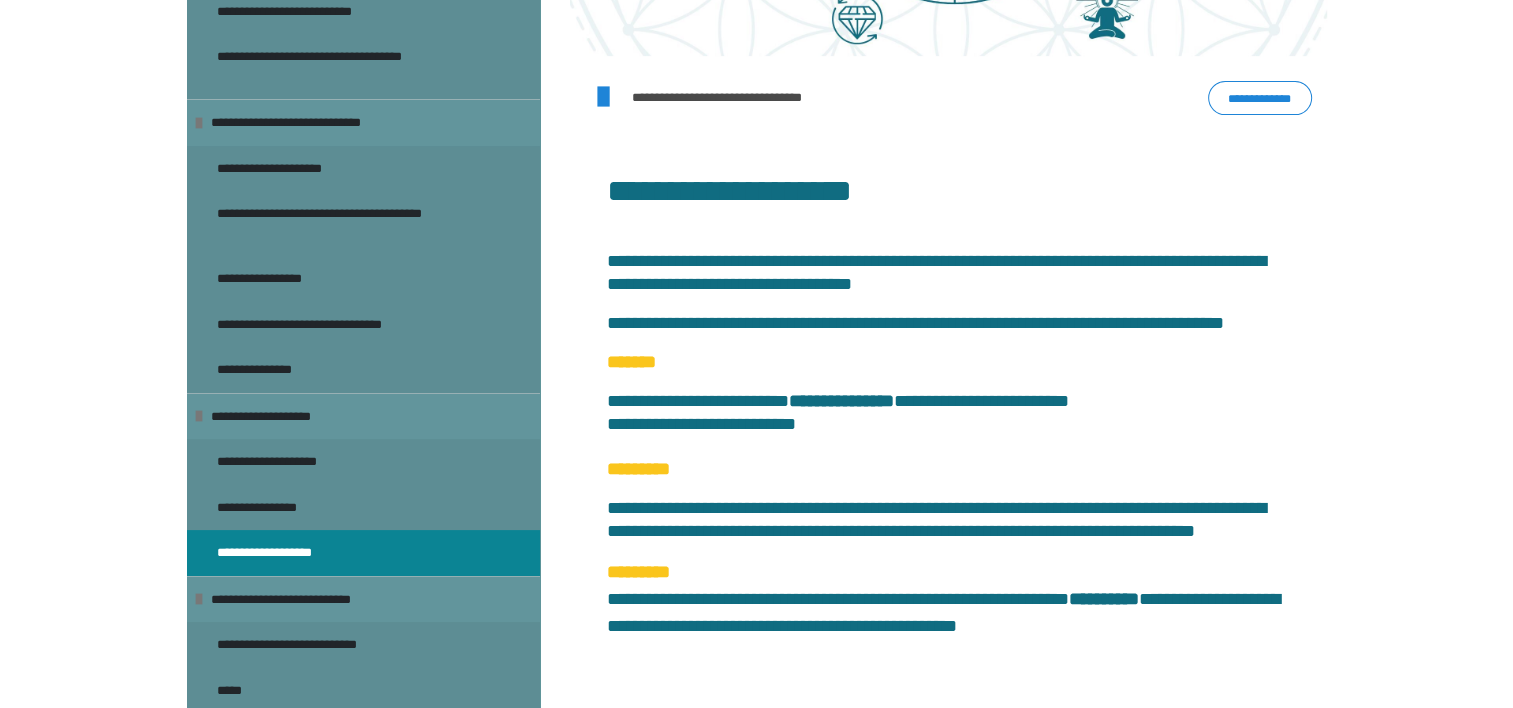 scroll, scrollTop: 724, scrollLeft: 0, axis: vertical 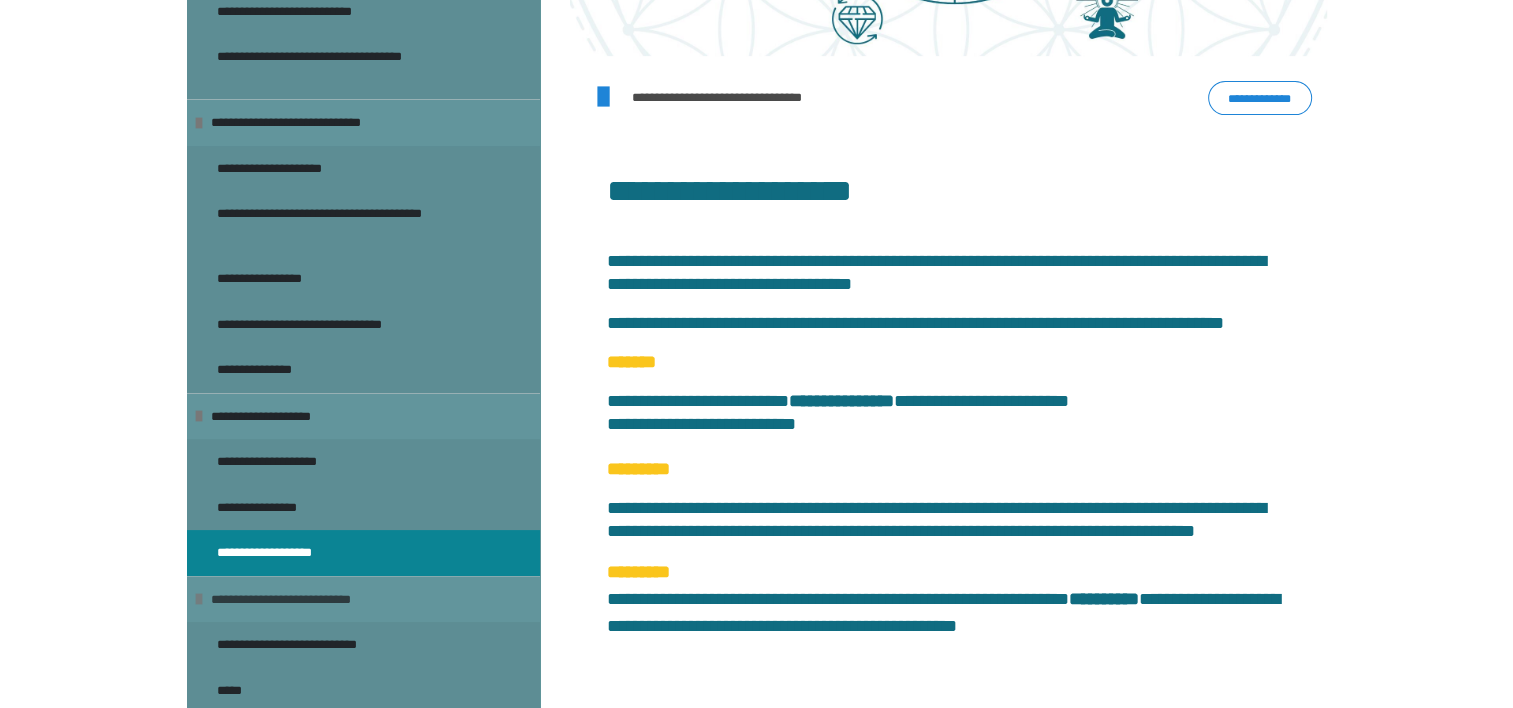 click on "**********" at bounding box center [314, 600] 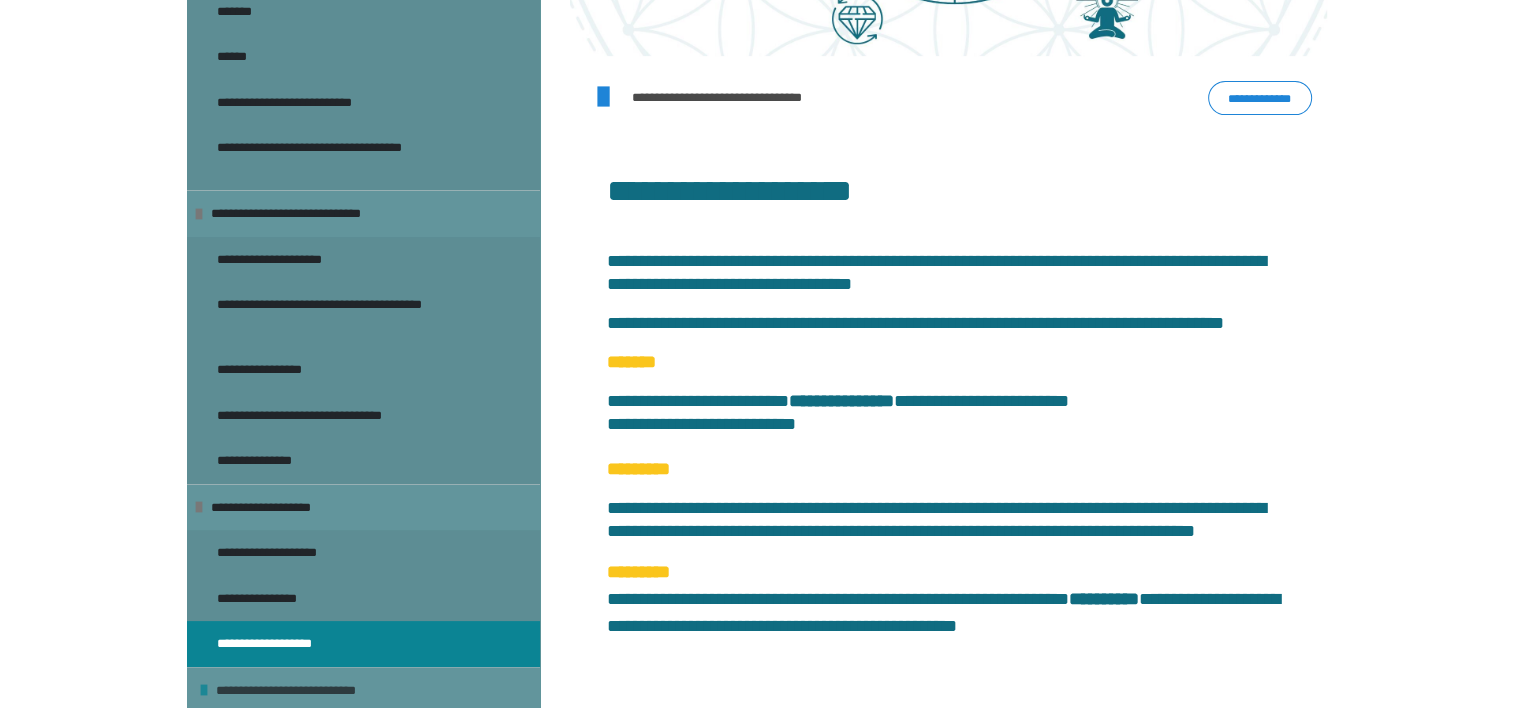 scroll, scrollTop: 208, scrollLeft: 0, axis: vertical 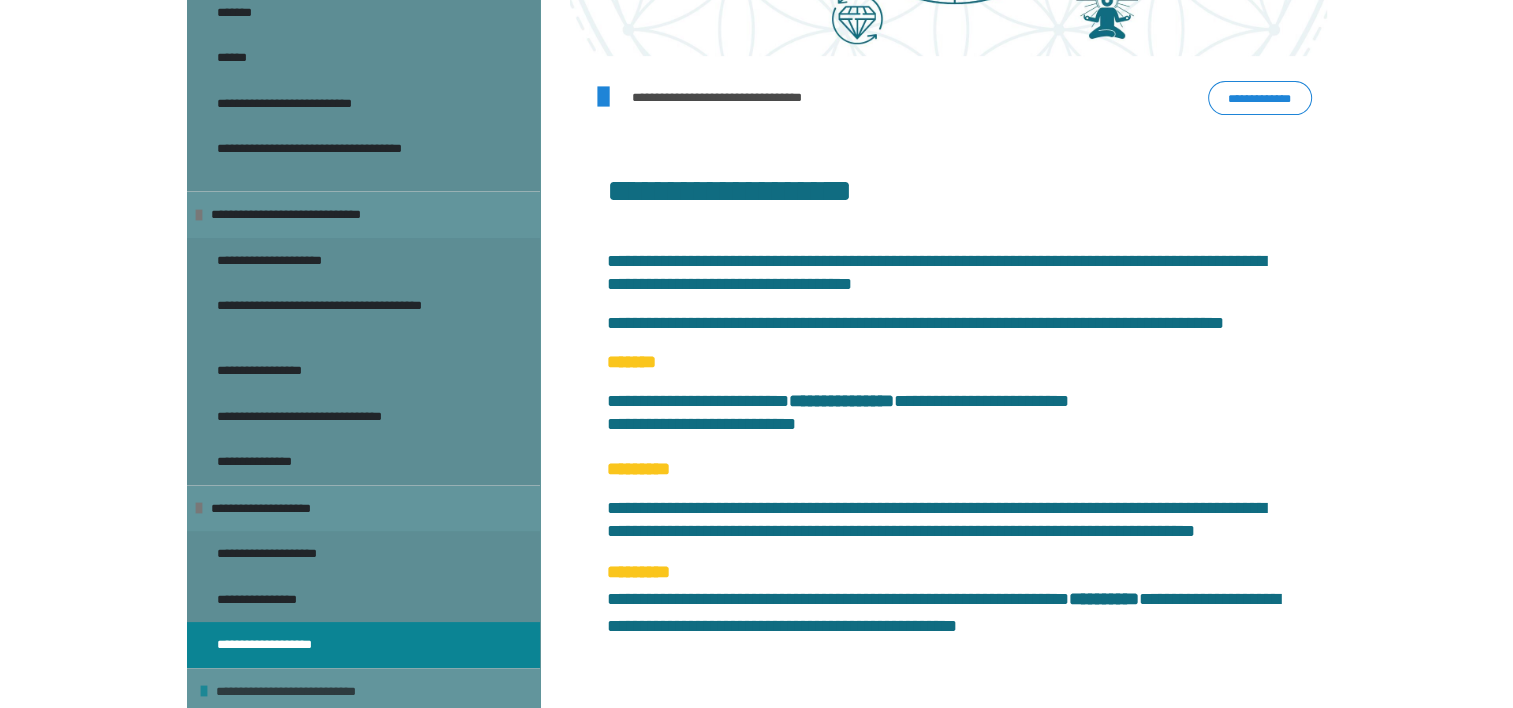 click on "**********" at bounding box center [319, 692] 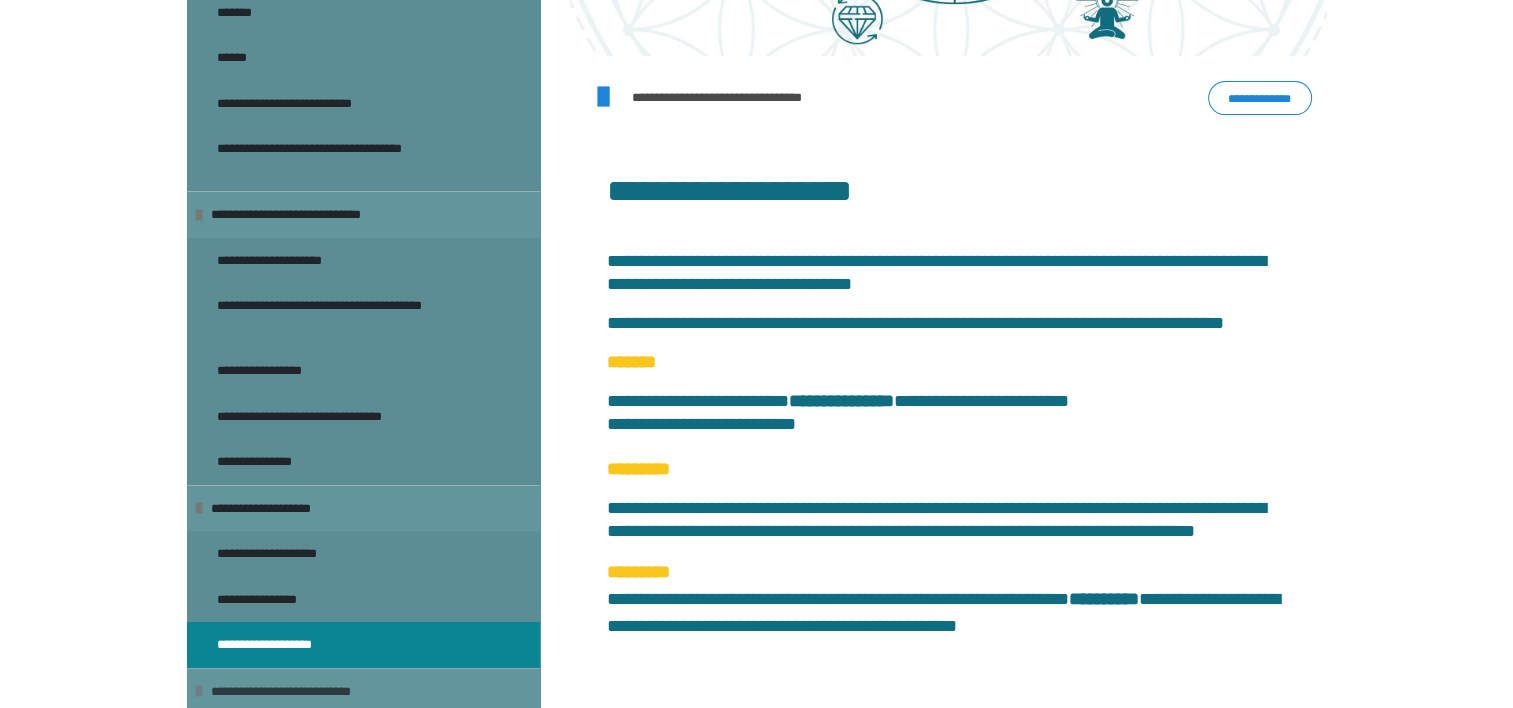 scroll, scrollTop: 300, scrollLeft: 0, axis: vertical 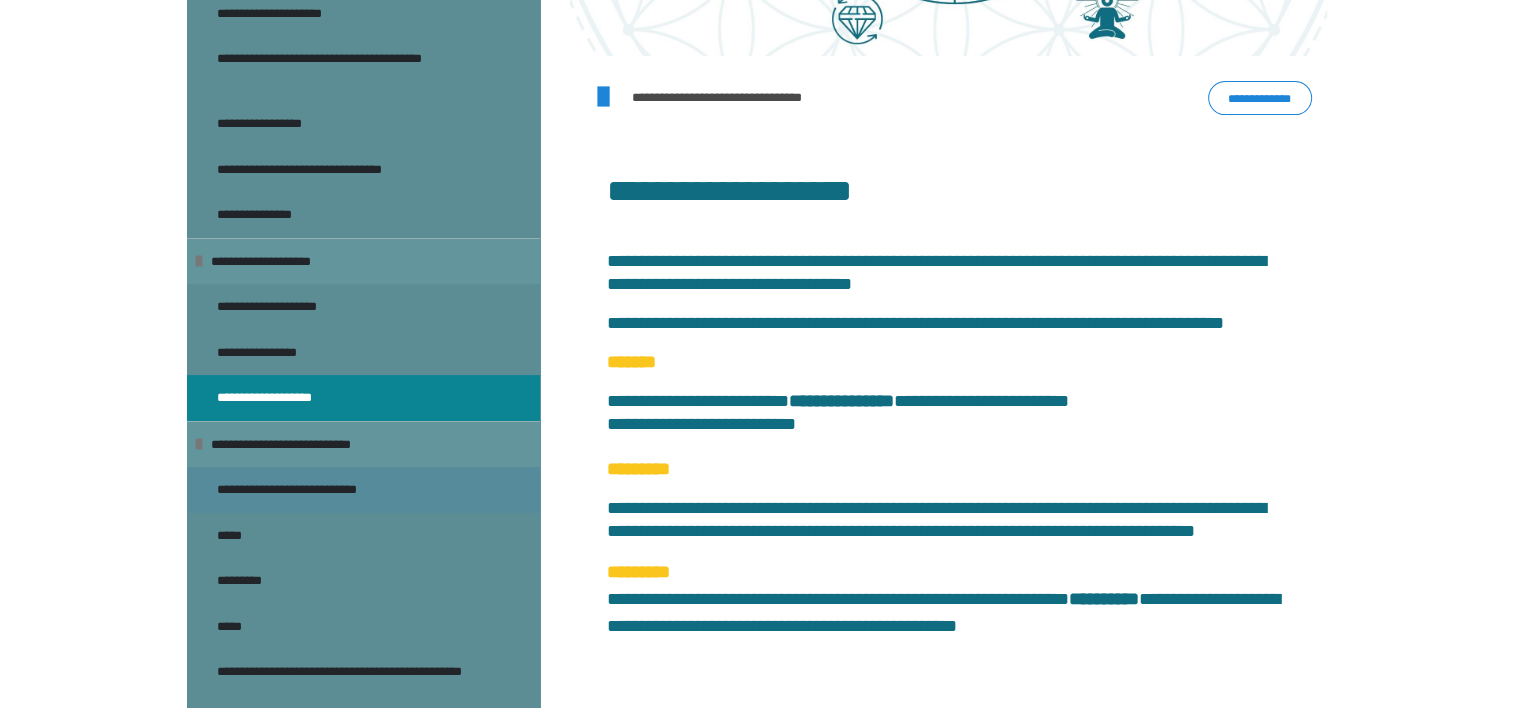click on "**********" at bounding box center (314, 490) 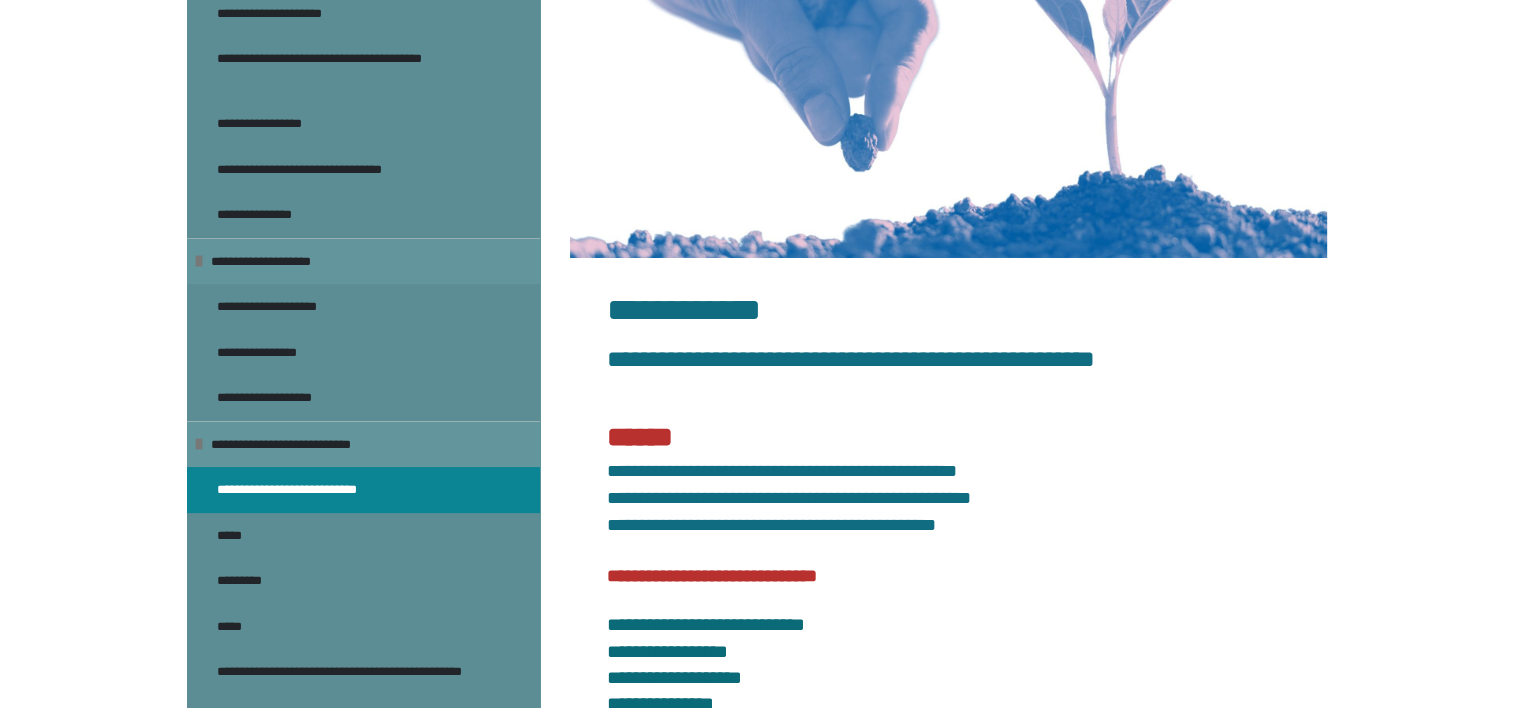 scroll, scrollTop: 670, scrollLeft: 0, axis: vertical 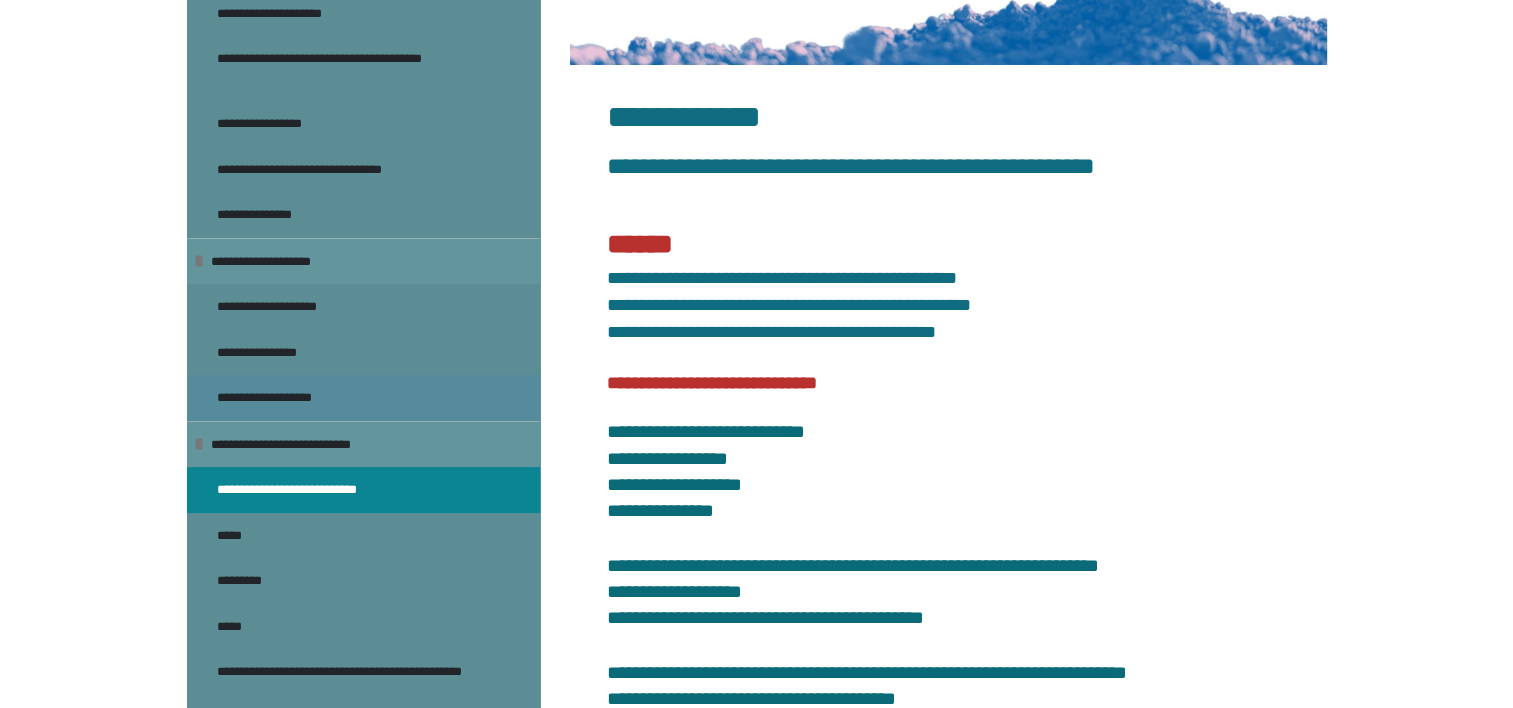 click on "**********" at bounding box center (284, 398) 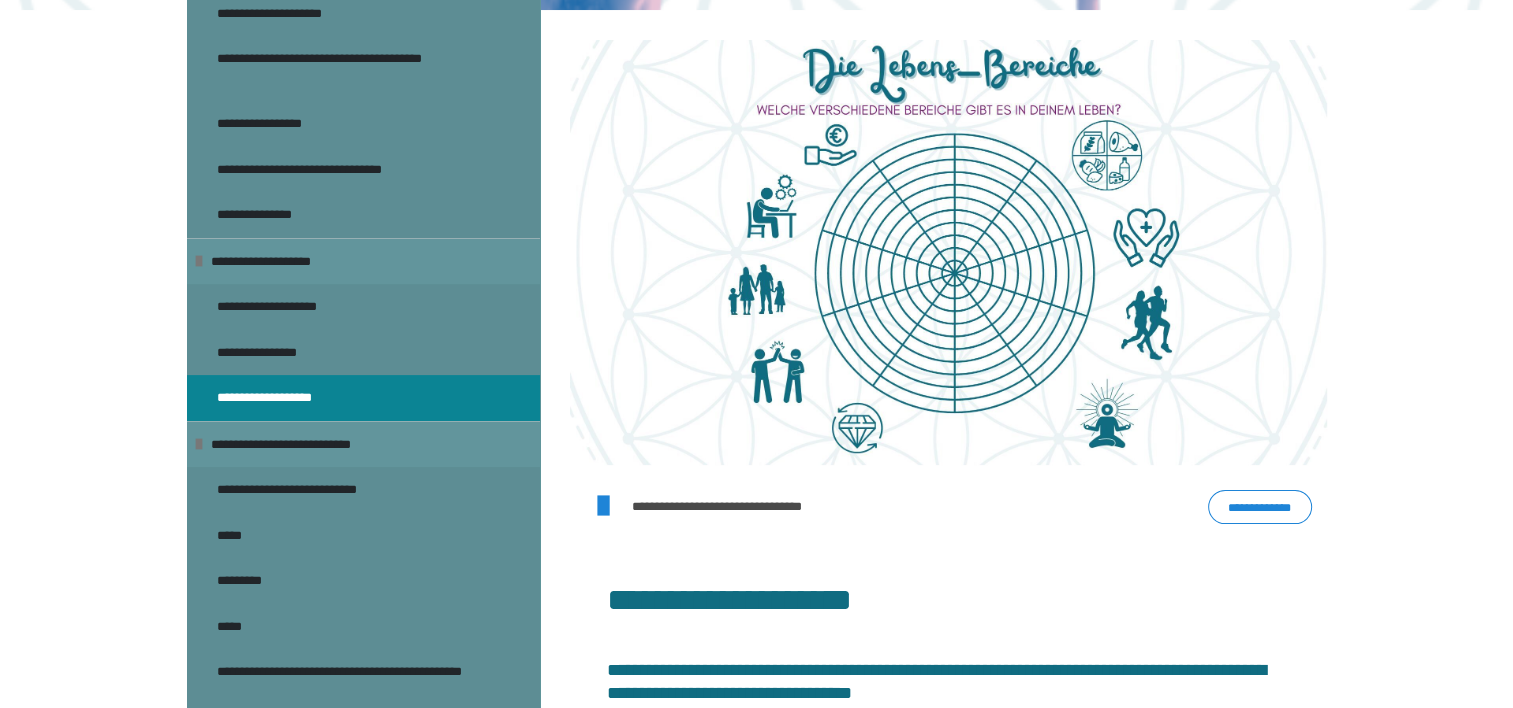 scroll, scrollTop: 724, scrollLeft: 0, axis: vertical 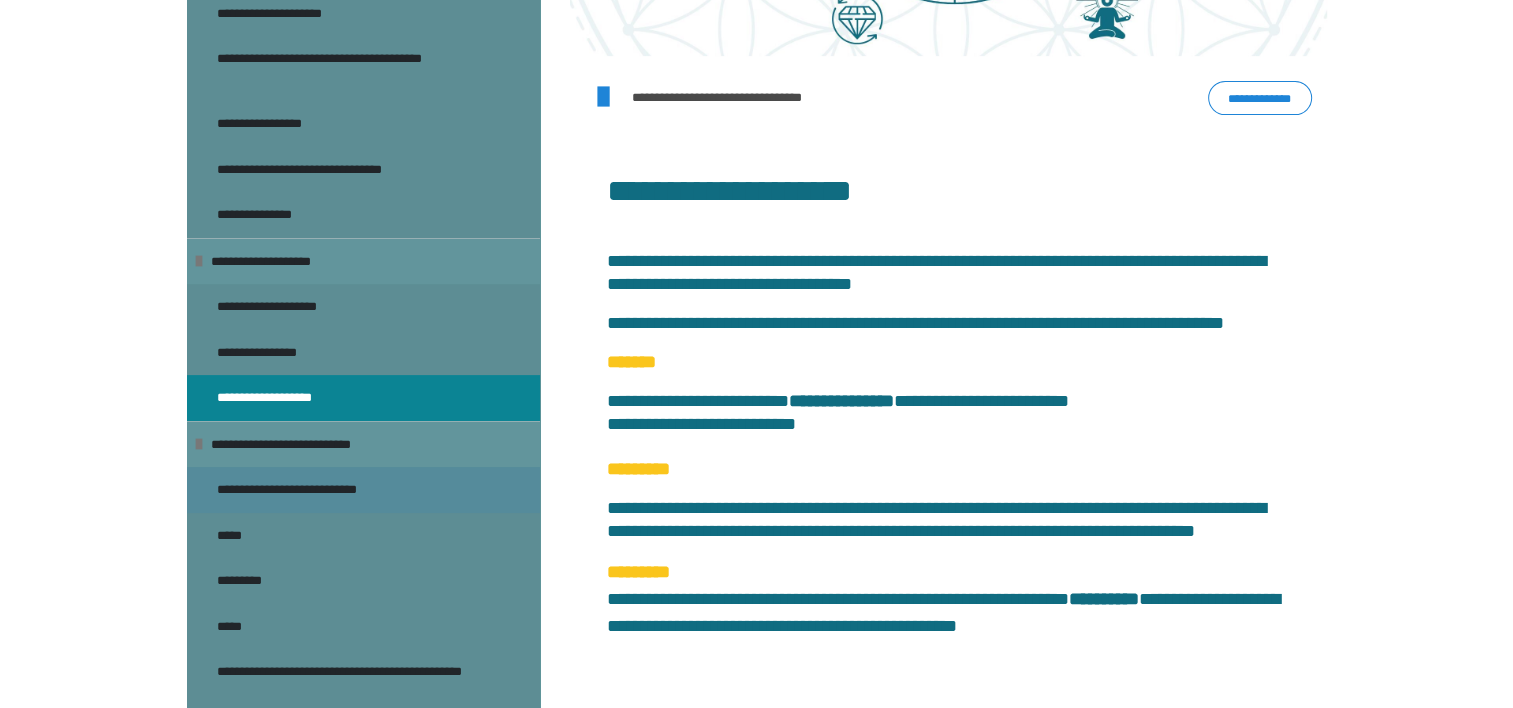 click on "**********" at bounding box center (314, 490) 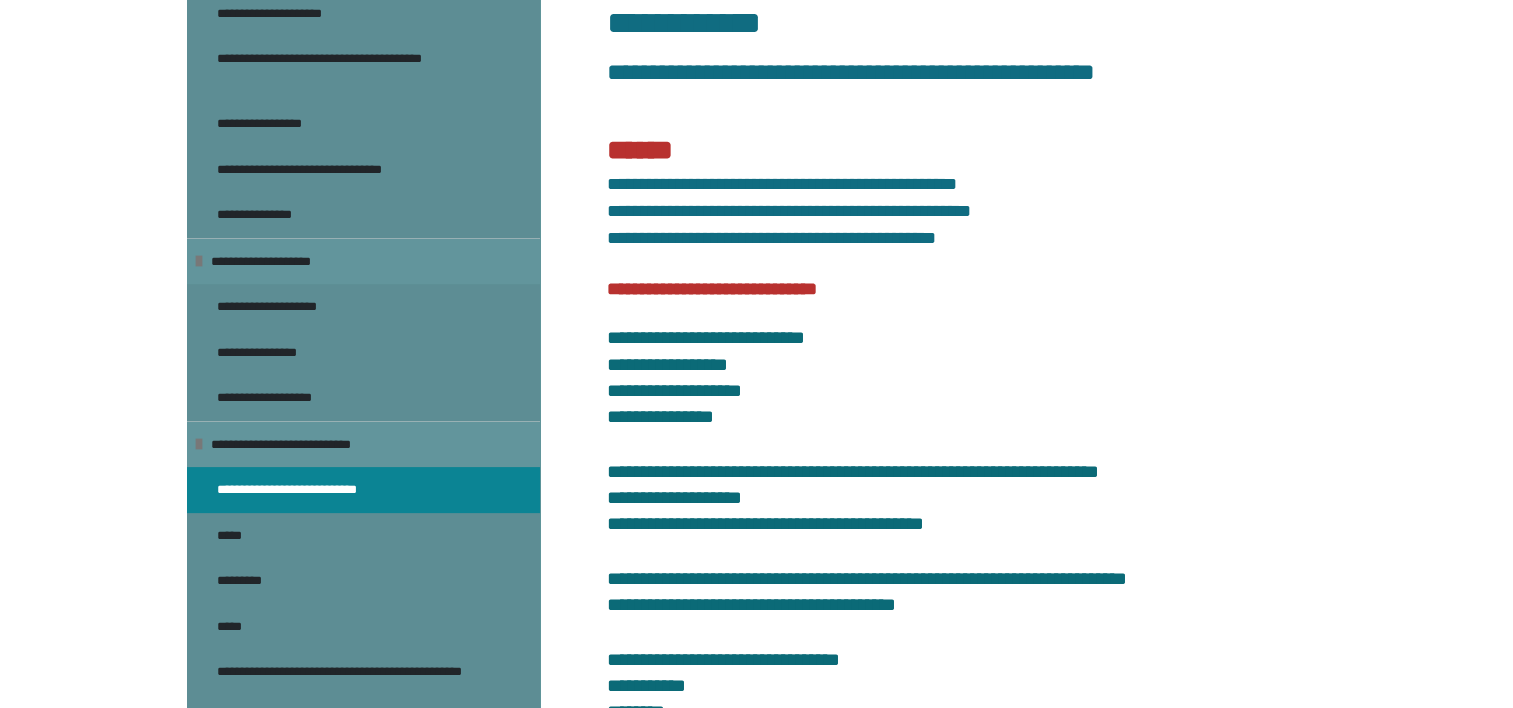 scroll, scrollTop: 770, scrollLeft: 0, axis: vertical 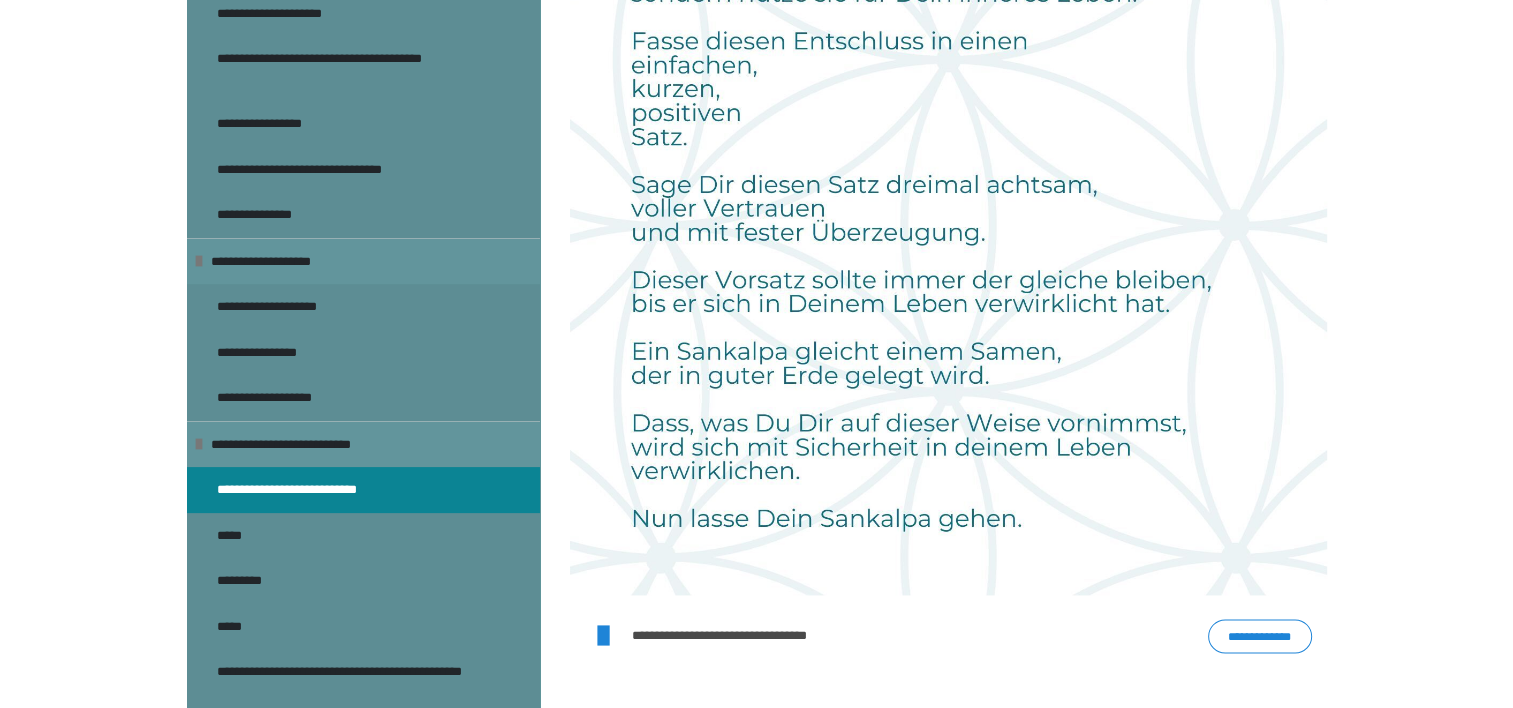 click on "**********" at bounding box center (1260, 636) 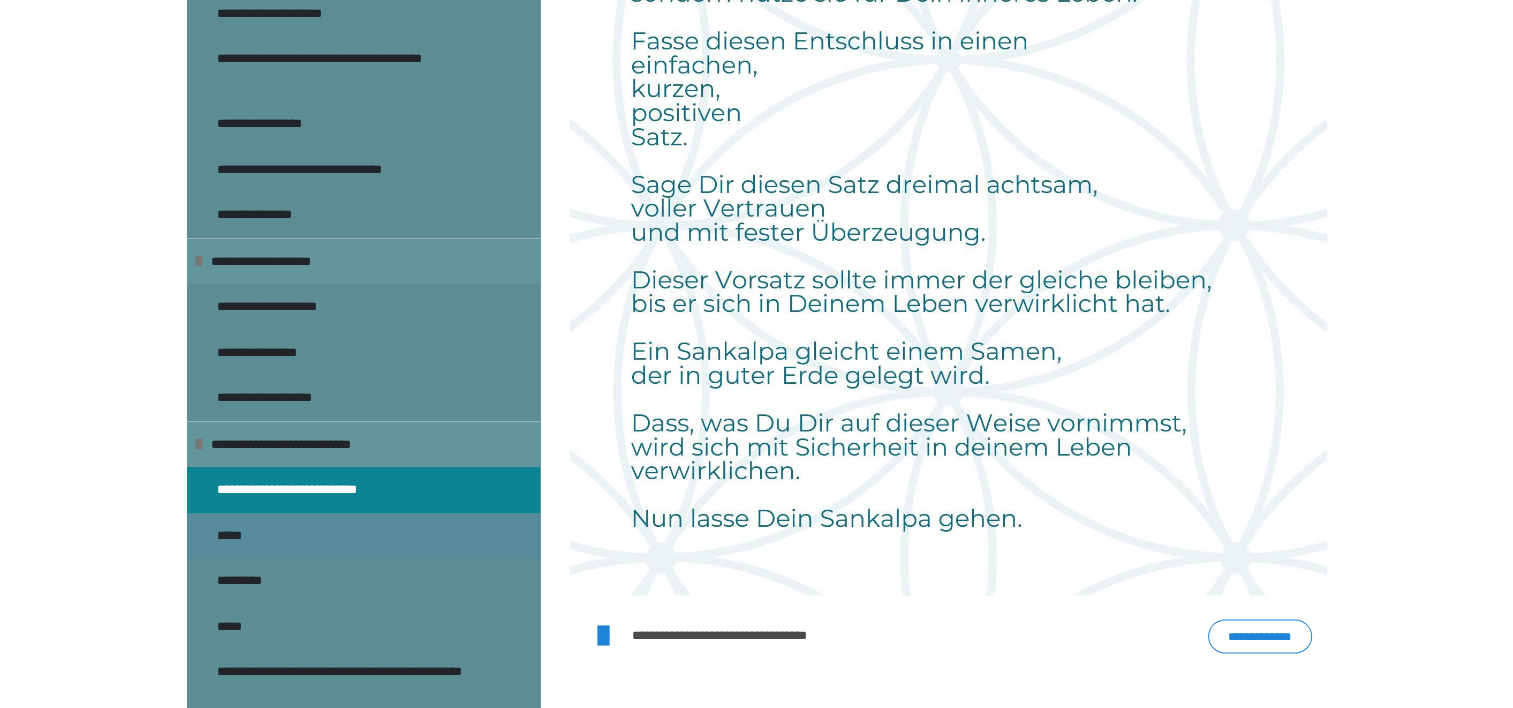 click on "*****" at bounding box center [240, 536] 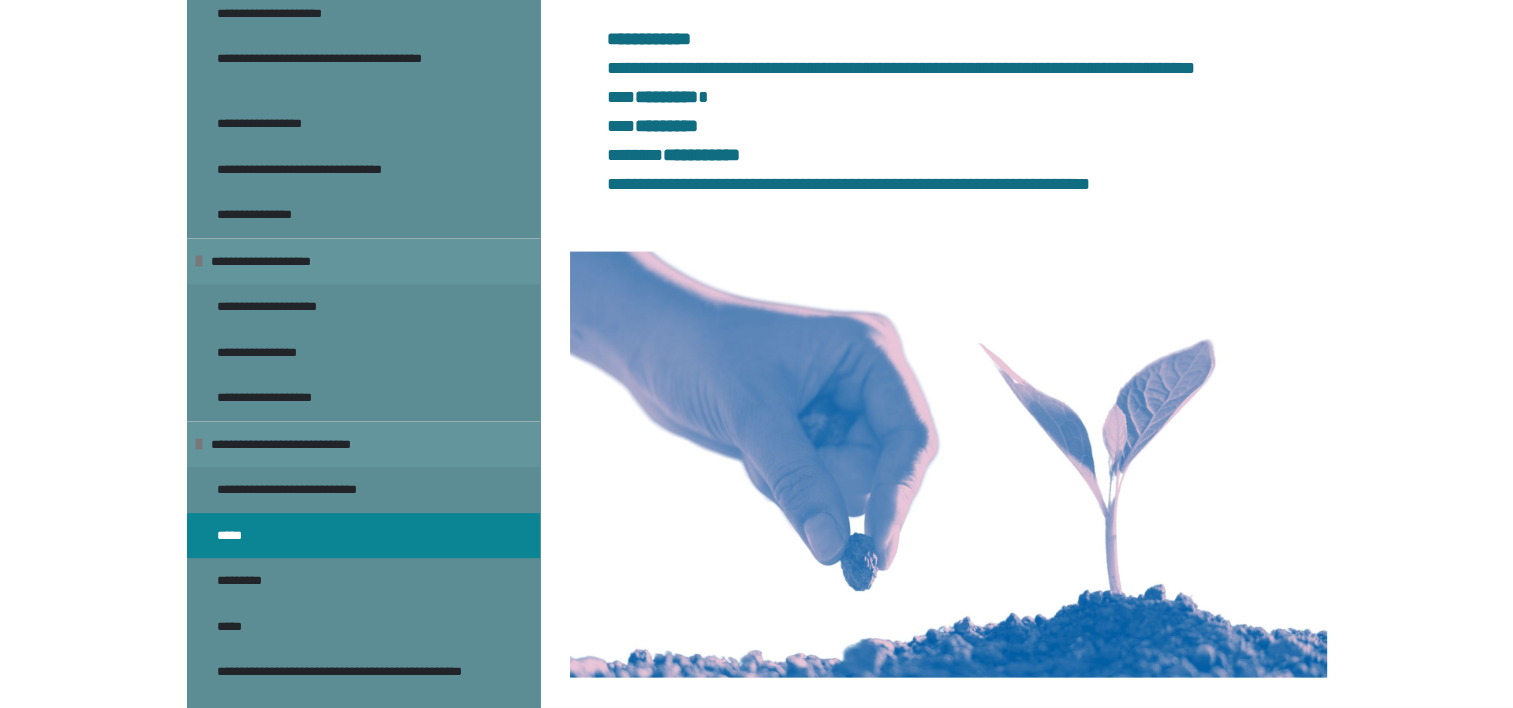 scroll, scrollTop: 4532, scrollLeft: 0, axis: vertical 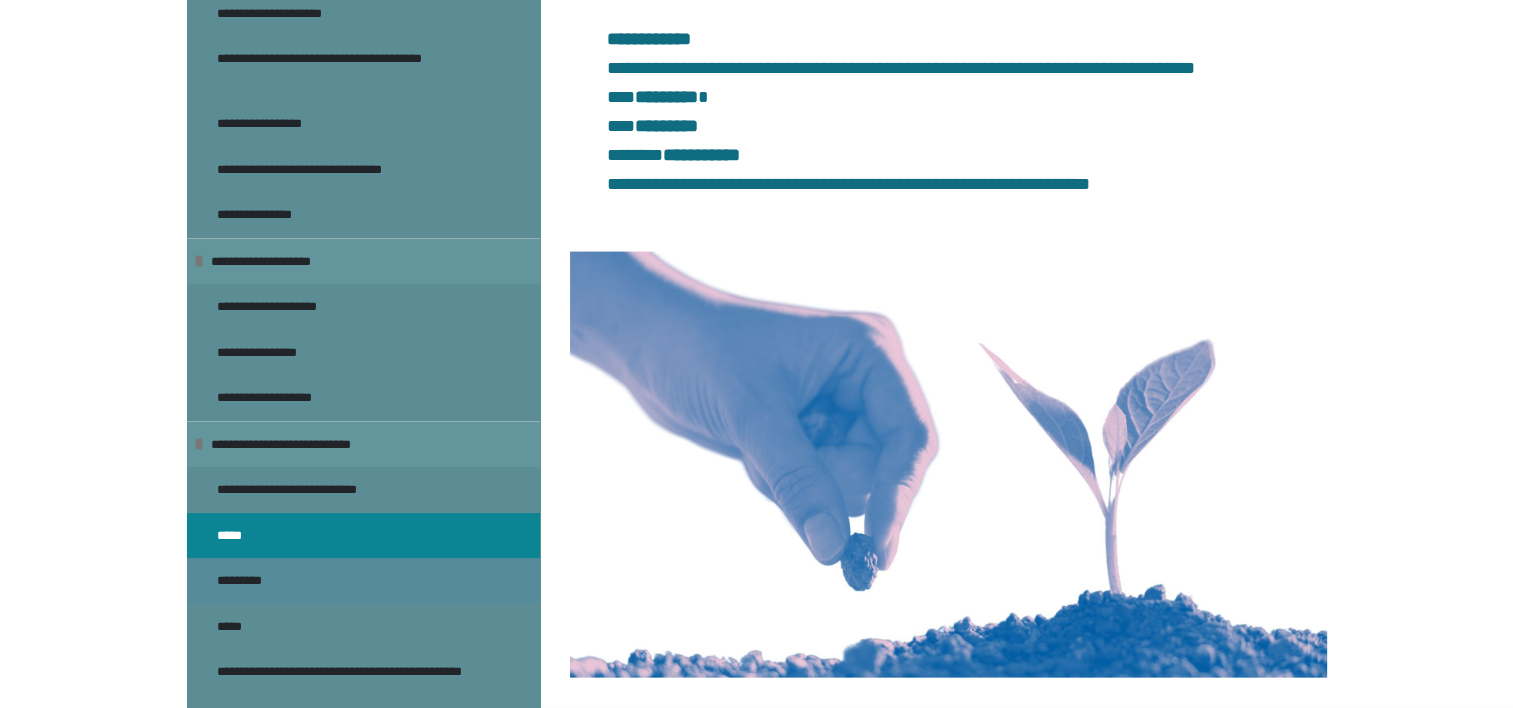 click on "*********" at bounding box center [249, 581] 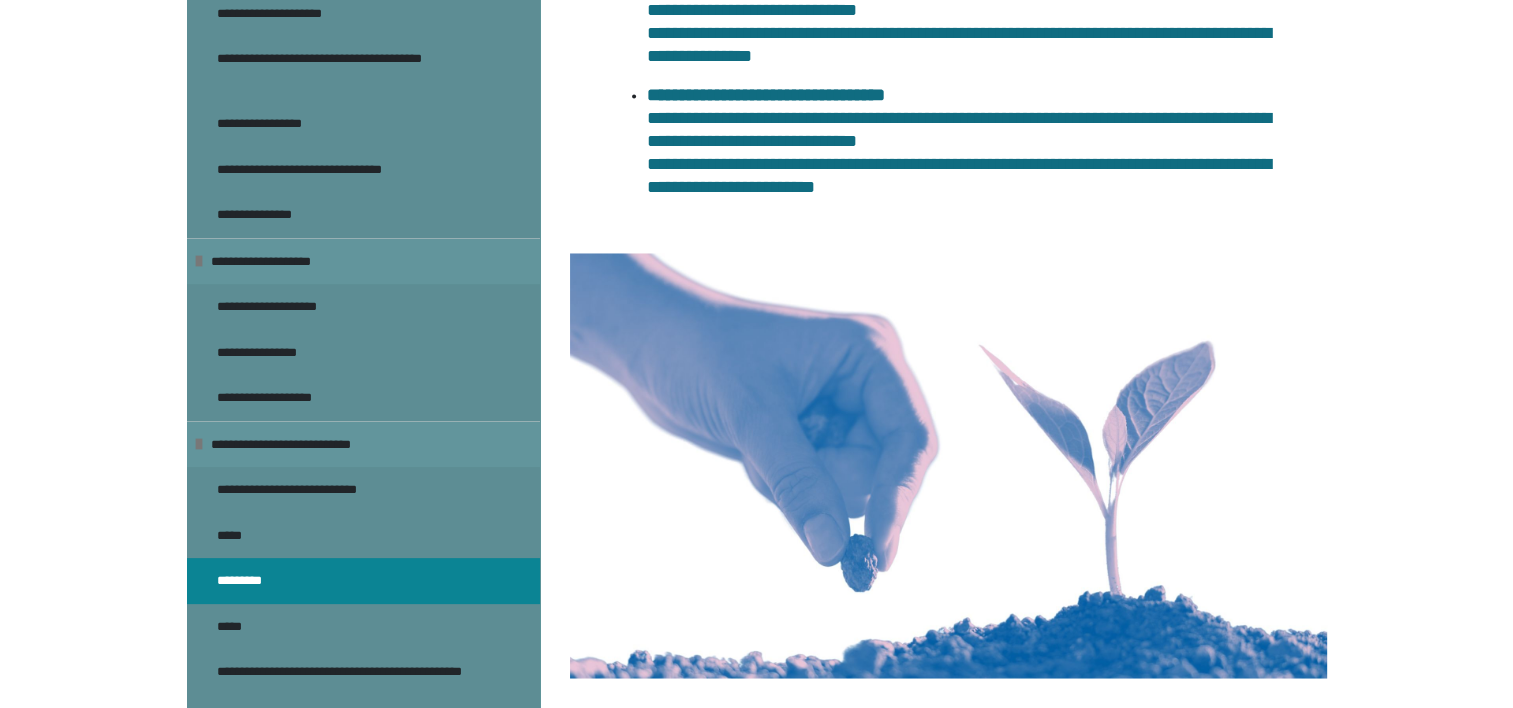 scroll, scrollTop: 3724, scrollLeft: 0, axis: vertical 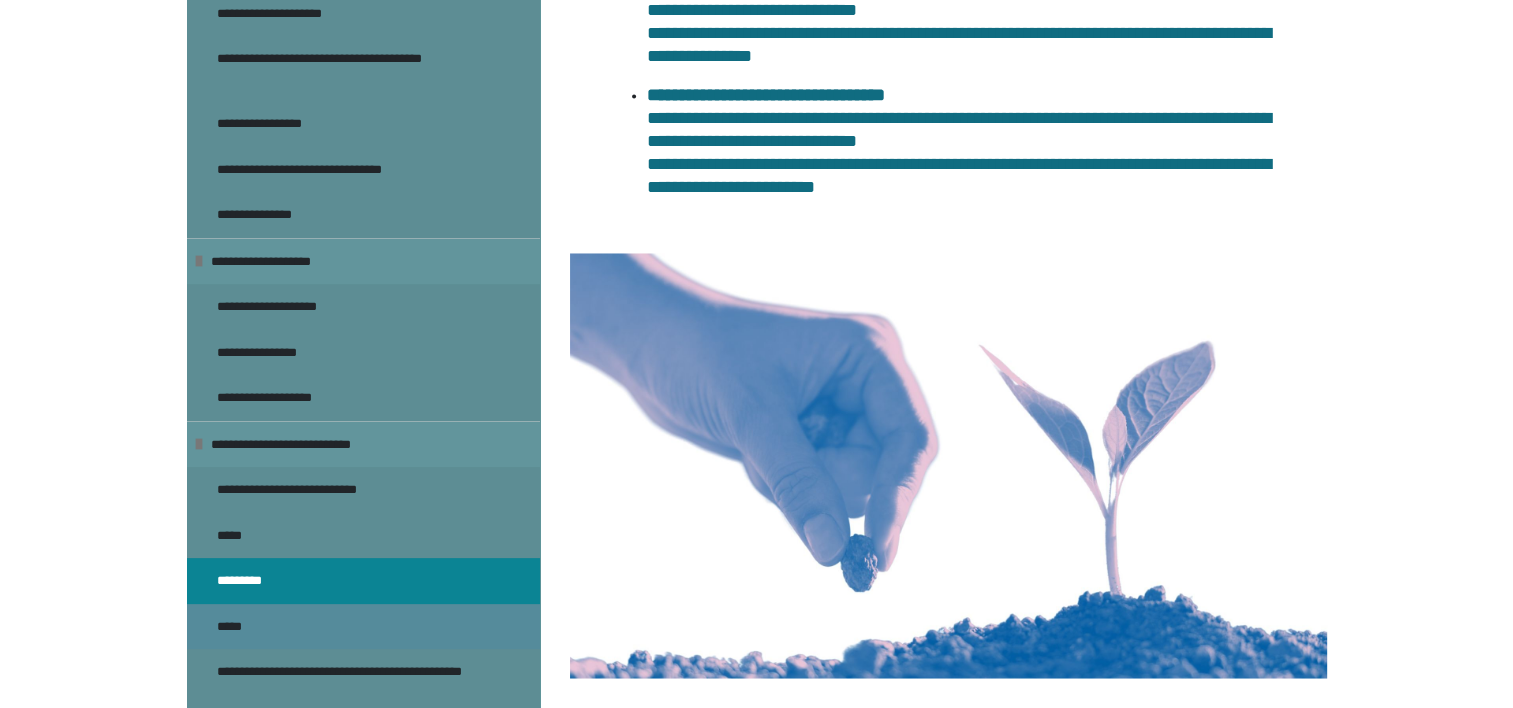 click on "*****" at bounding box center [237, 627] 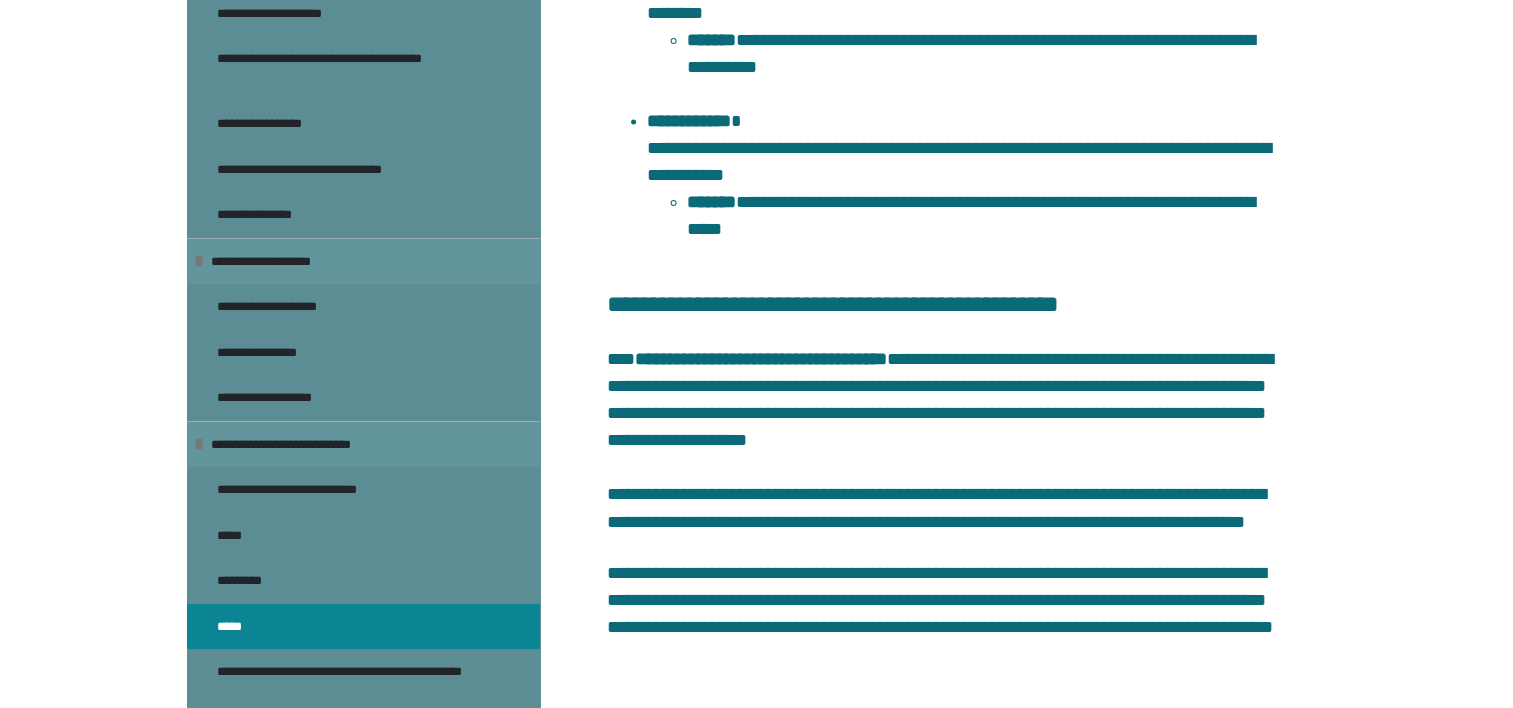 scroll, scrollTop: 3456, scrollLeft: 0, axis: vertical 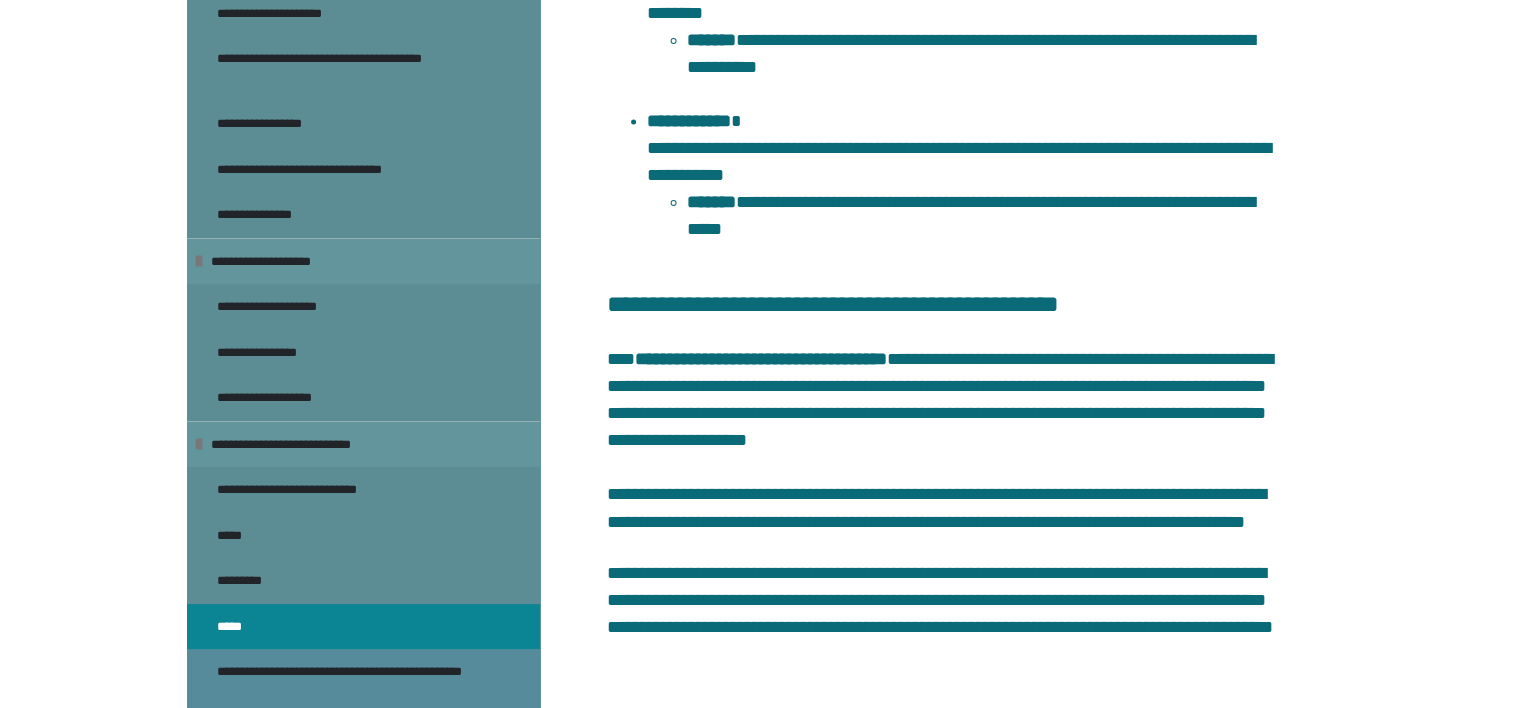 click on "**********" at bounding box center (348, 681) 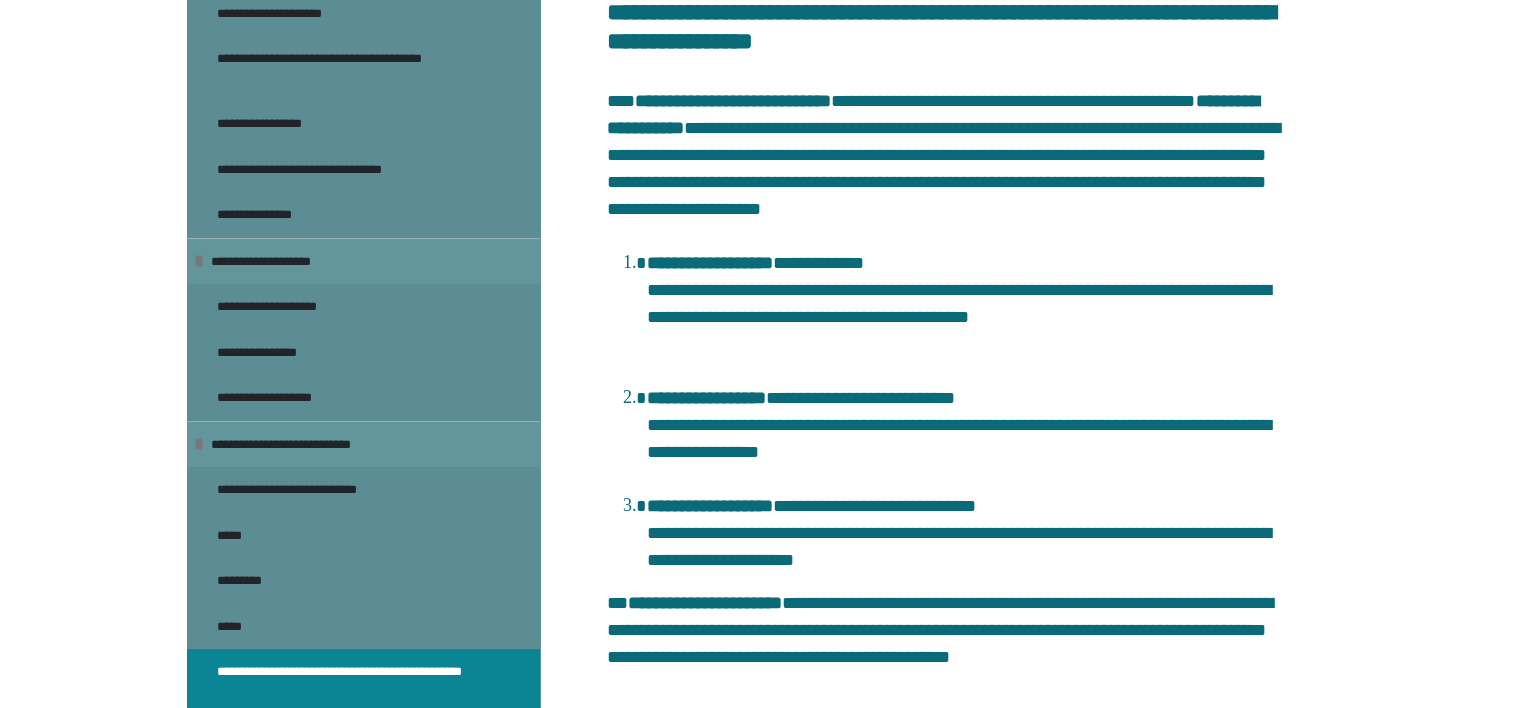 scroll, scrollTop: 967, scrollLeft: 0, axis: vertical 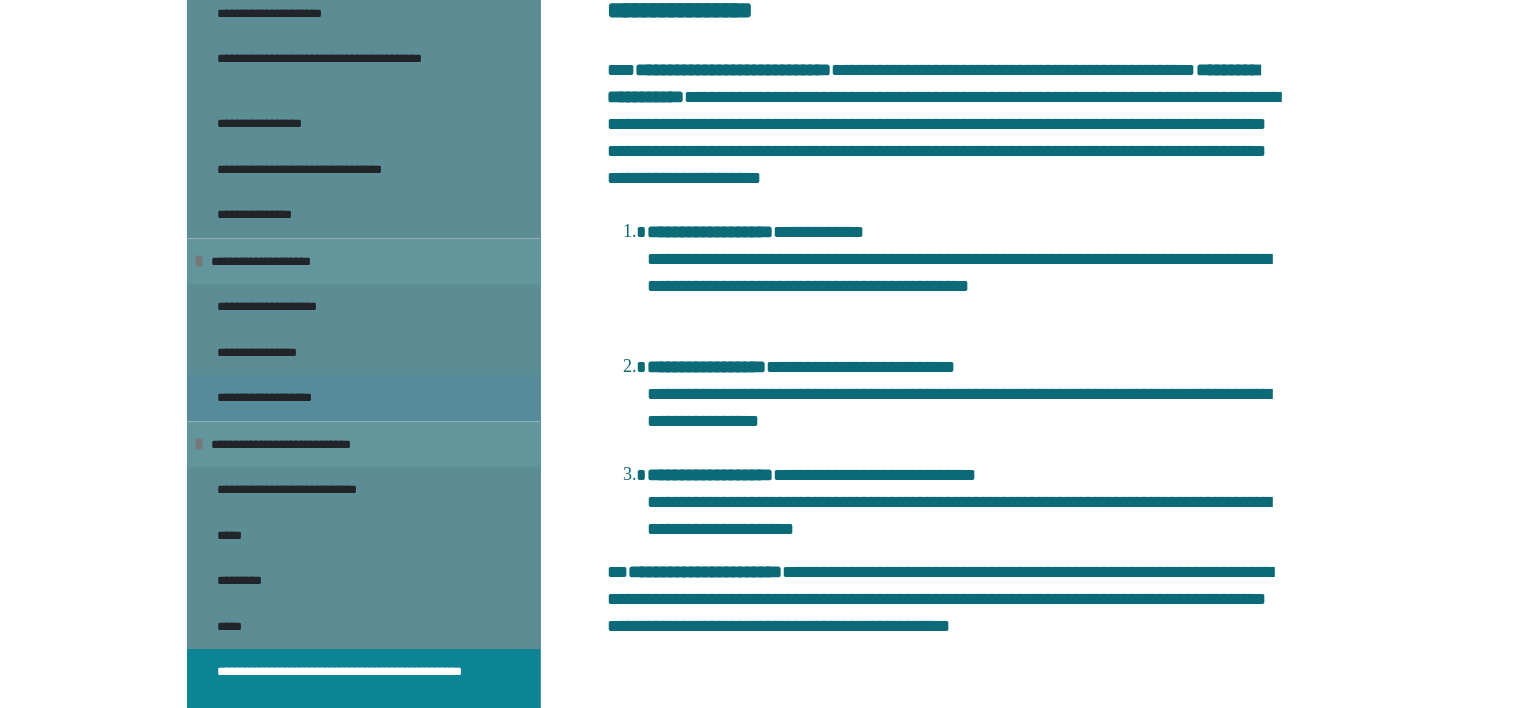 click on "**********" at bounding box center [284, 398] 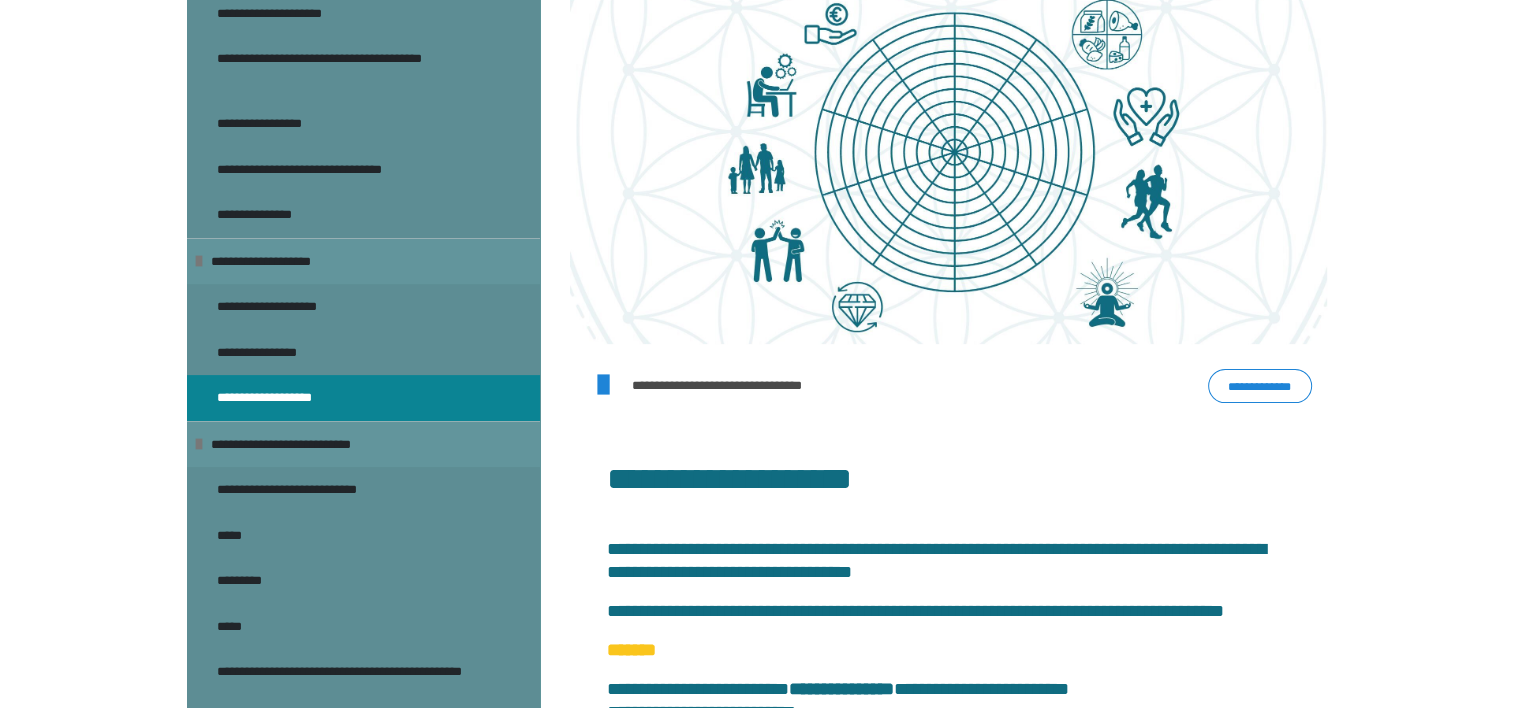 scroll, scrollTop: 724, scrollLeft: 0, axis: vertical 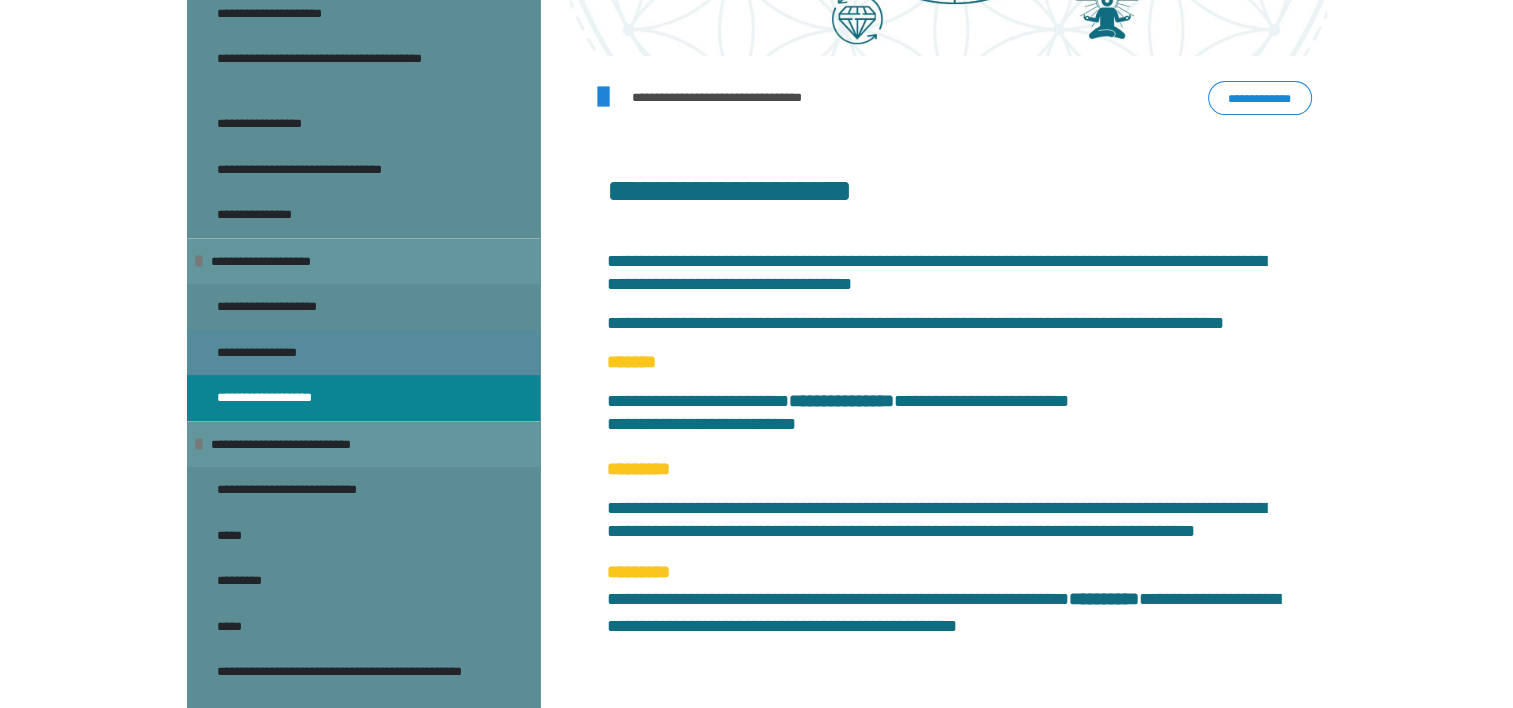 click on "**********" at bounding box center [271, 353] 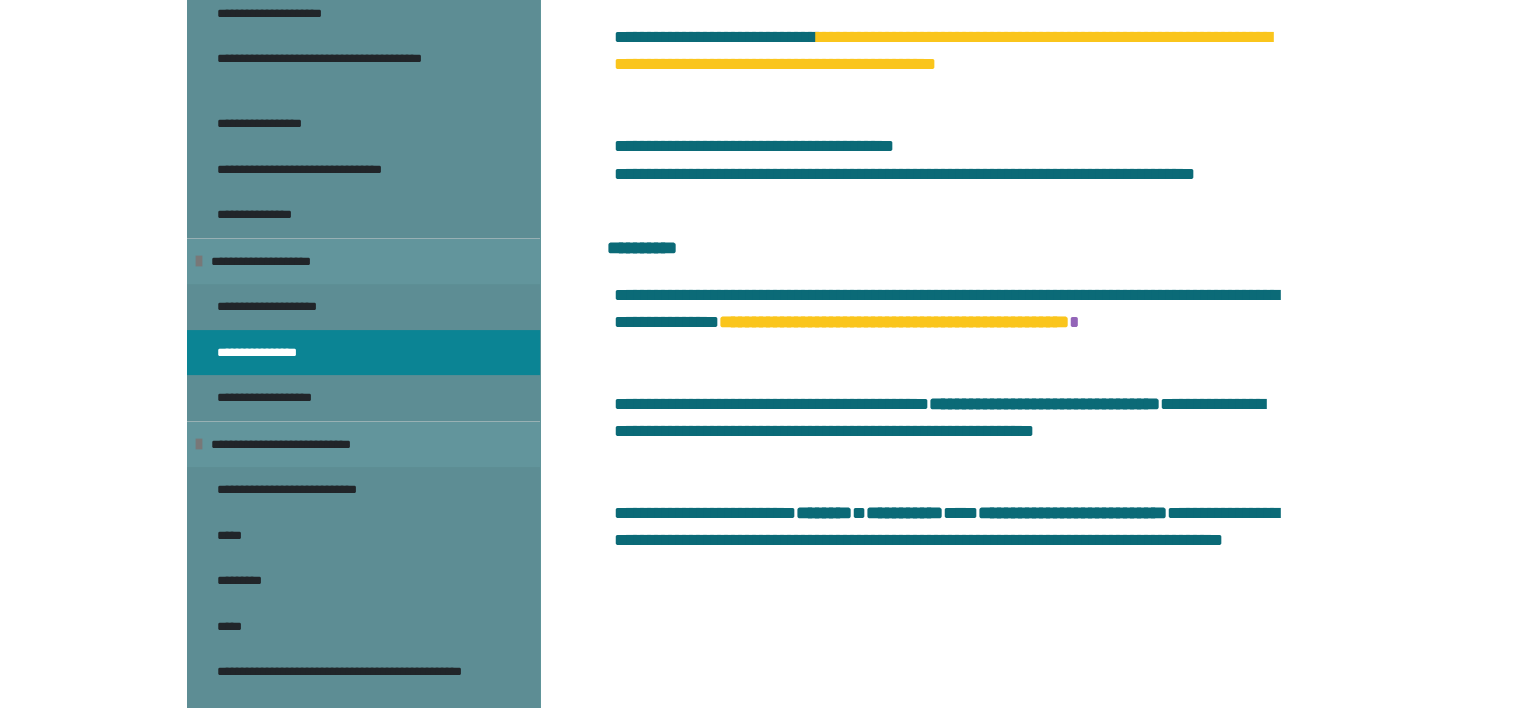 scroll, scrollTop: 5455, scrollLeft: 0, axis: vertical 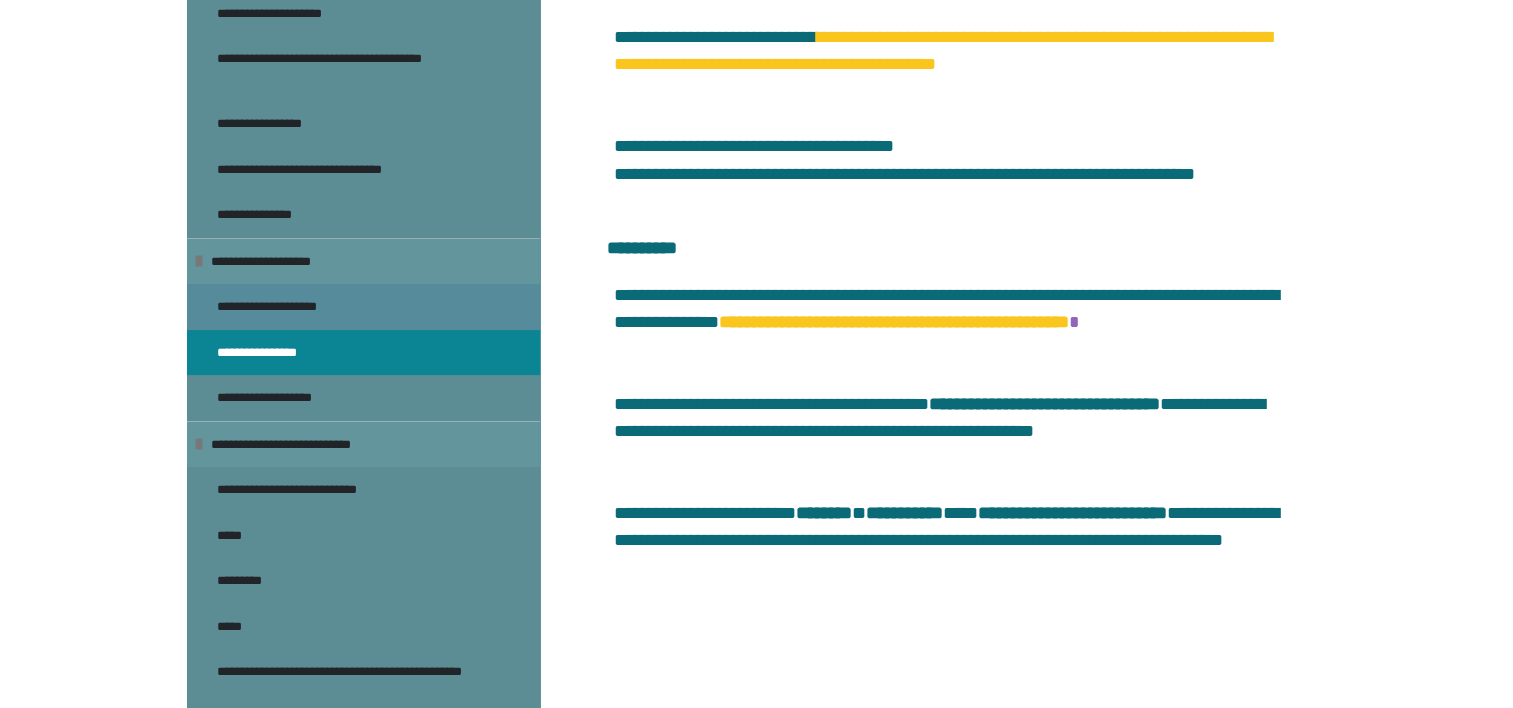 click on "**********" at bounding box center [288, 307] 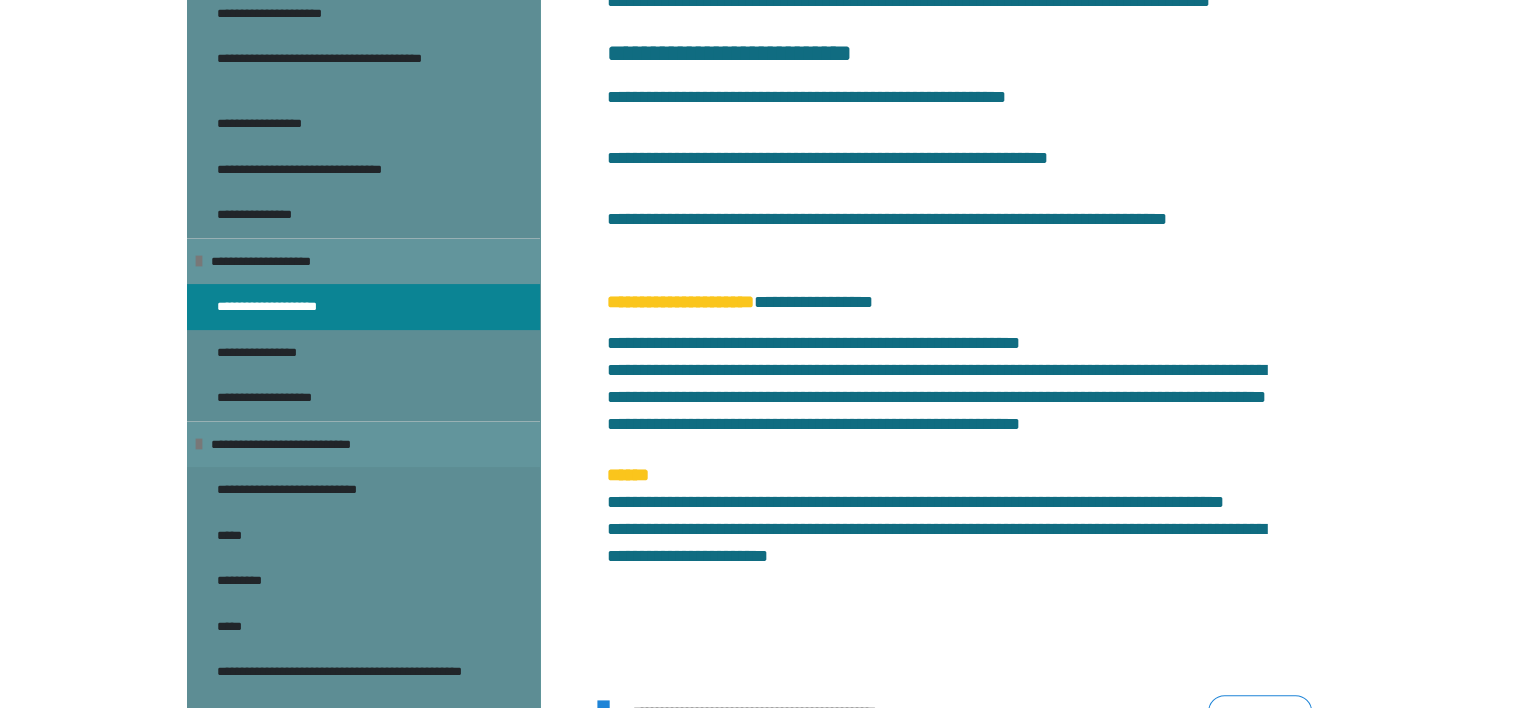 scroll, scrollTop: 1470, scrollLeft: 0, axis: vertical 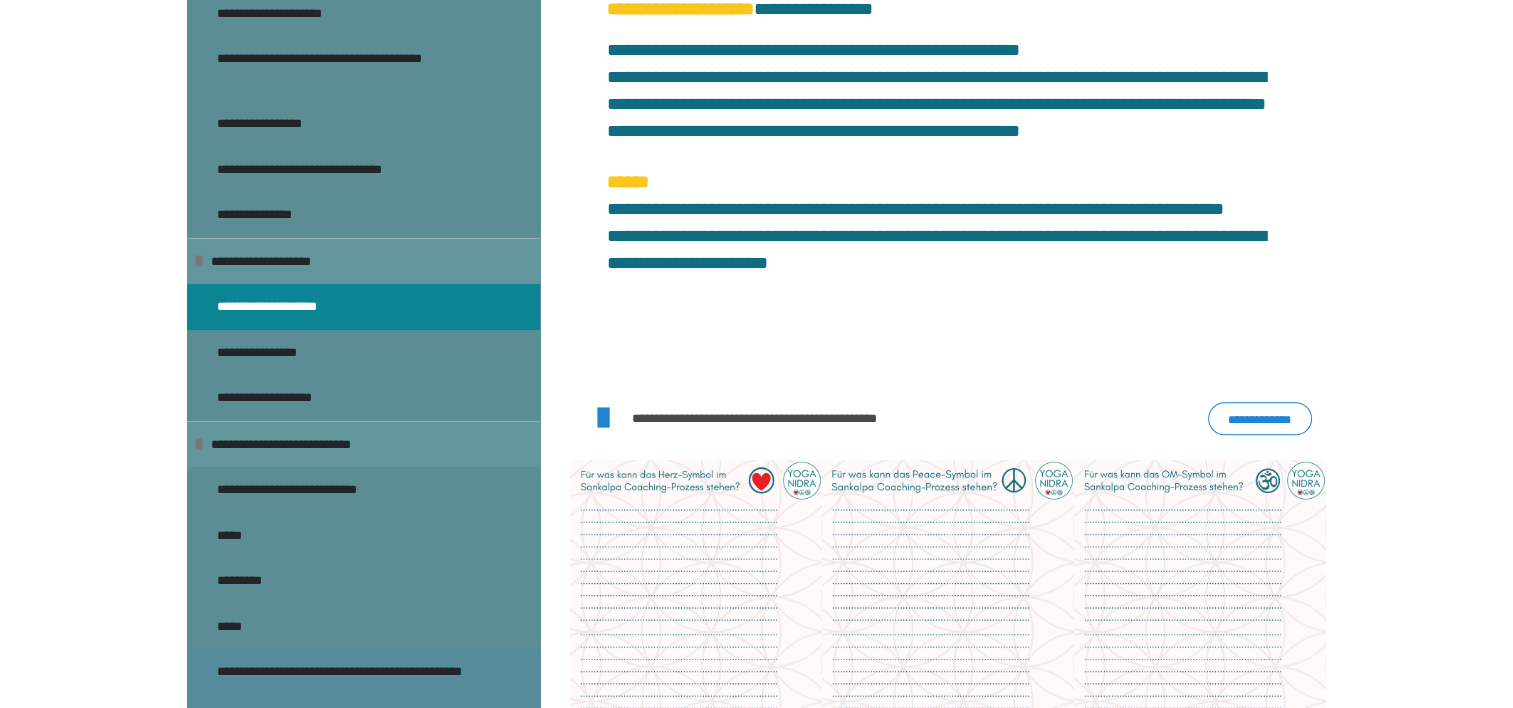 click on "**********" at bounding box center [348, 681] 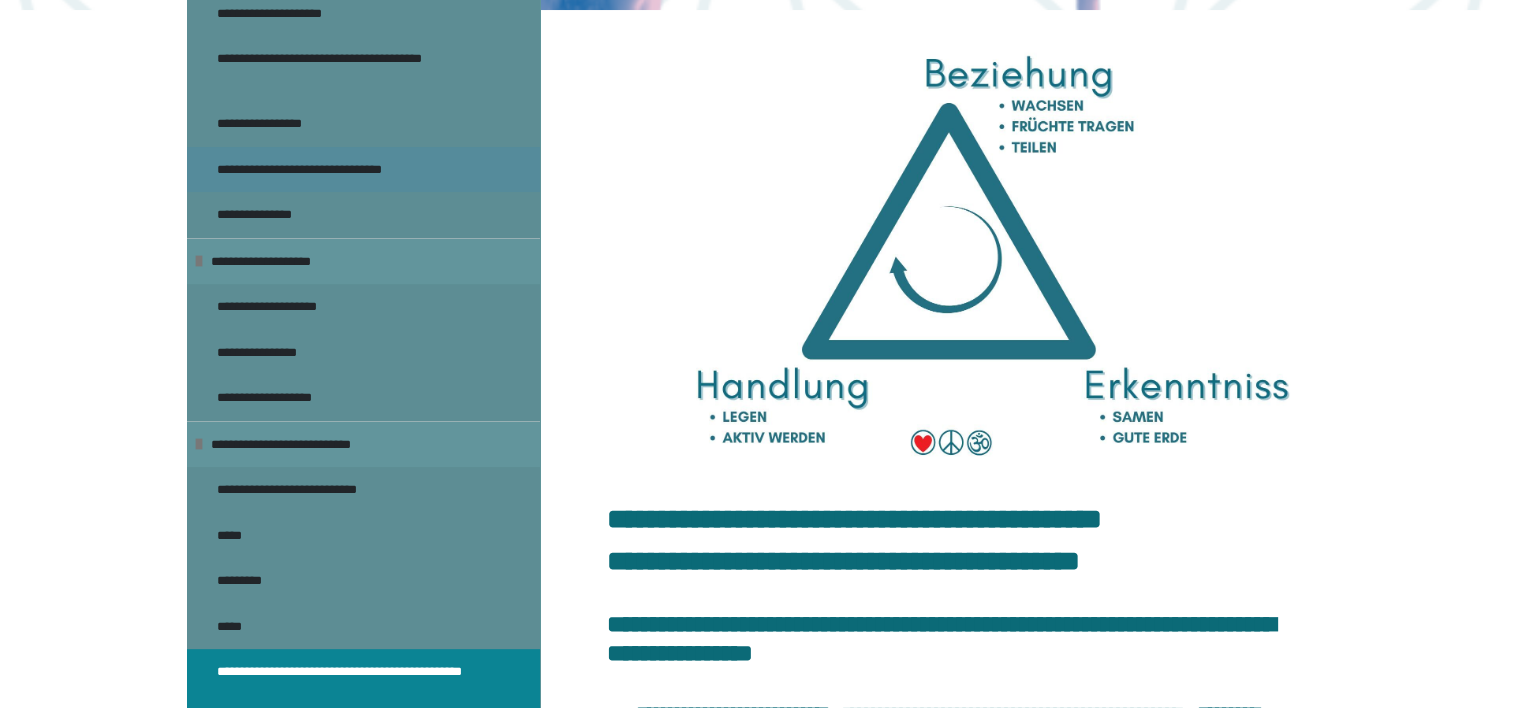 click on "**********" at bounding box center (324, 170) 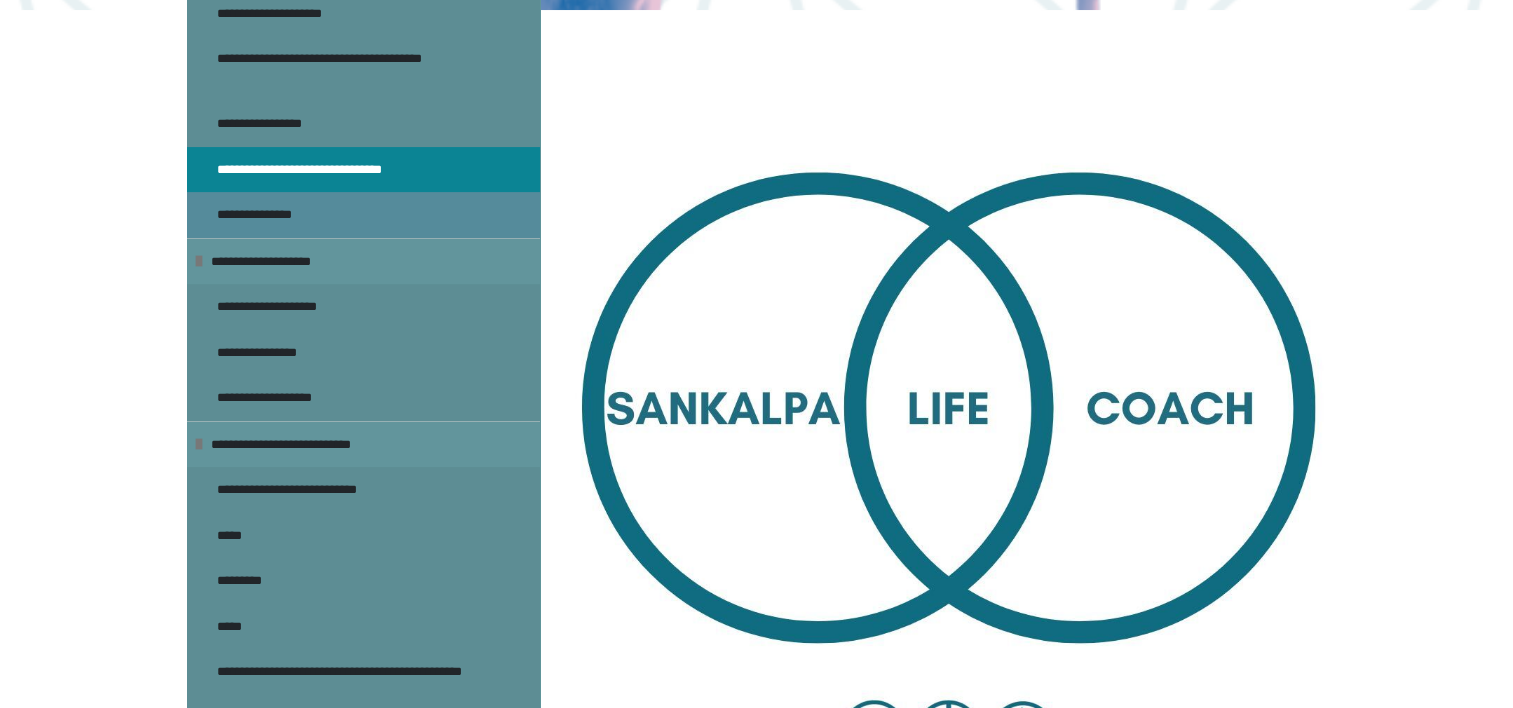 click on "**********" at bounding box center [279, 215] 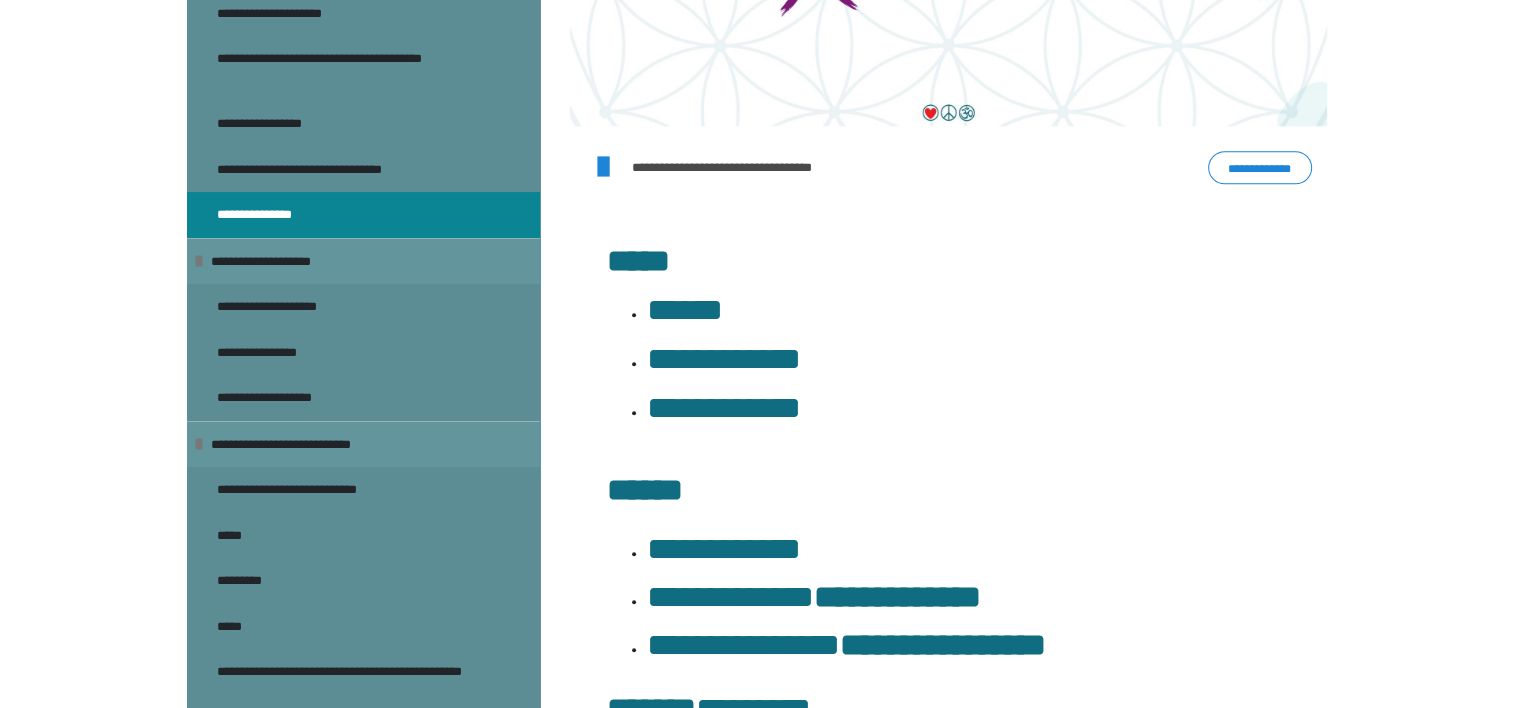 scroll, scrollTop: 2136, scrollLeft: 0, axis: vertical 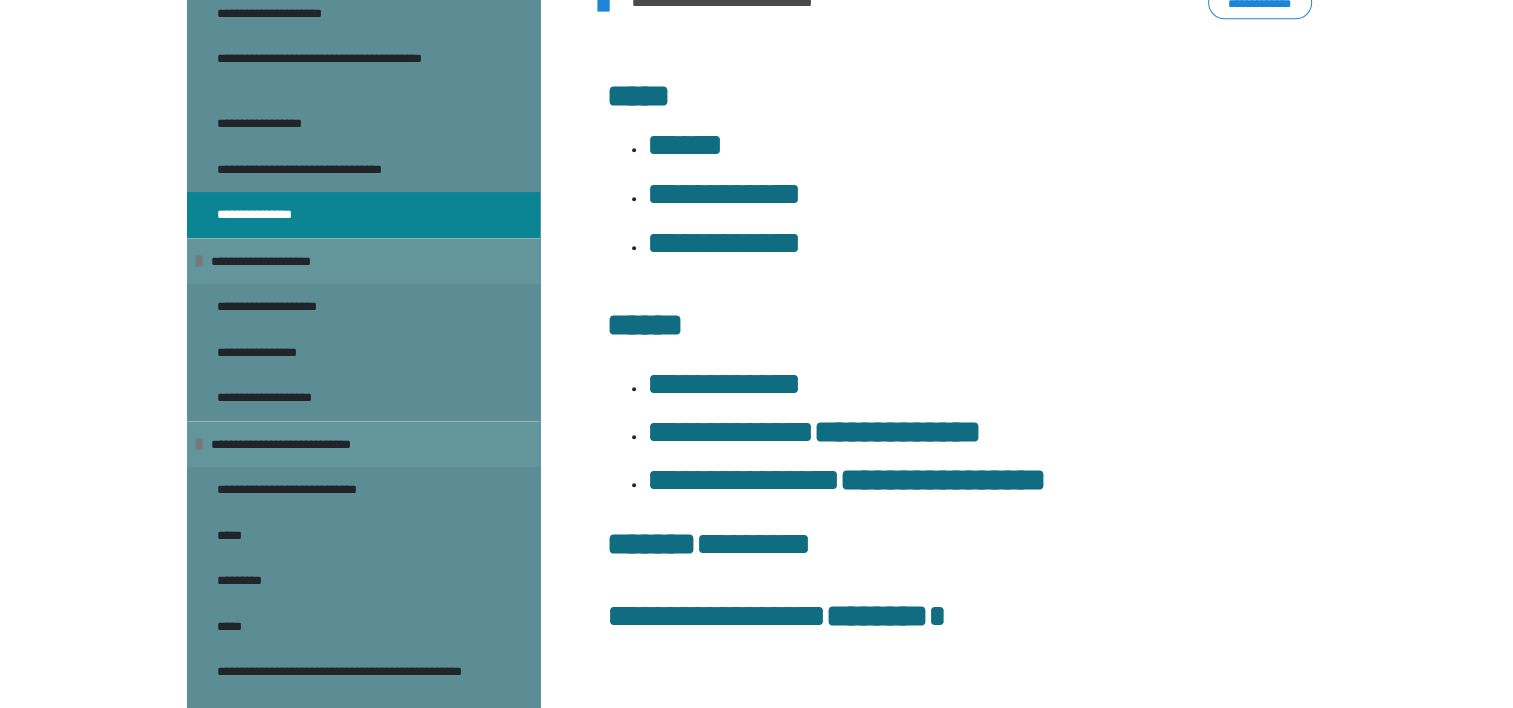 drag, startPoint x: 333, startPoint y: 474, endPoint x: 1197, endPoint y: 169, distance: 916.2538 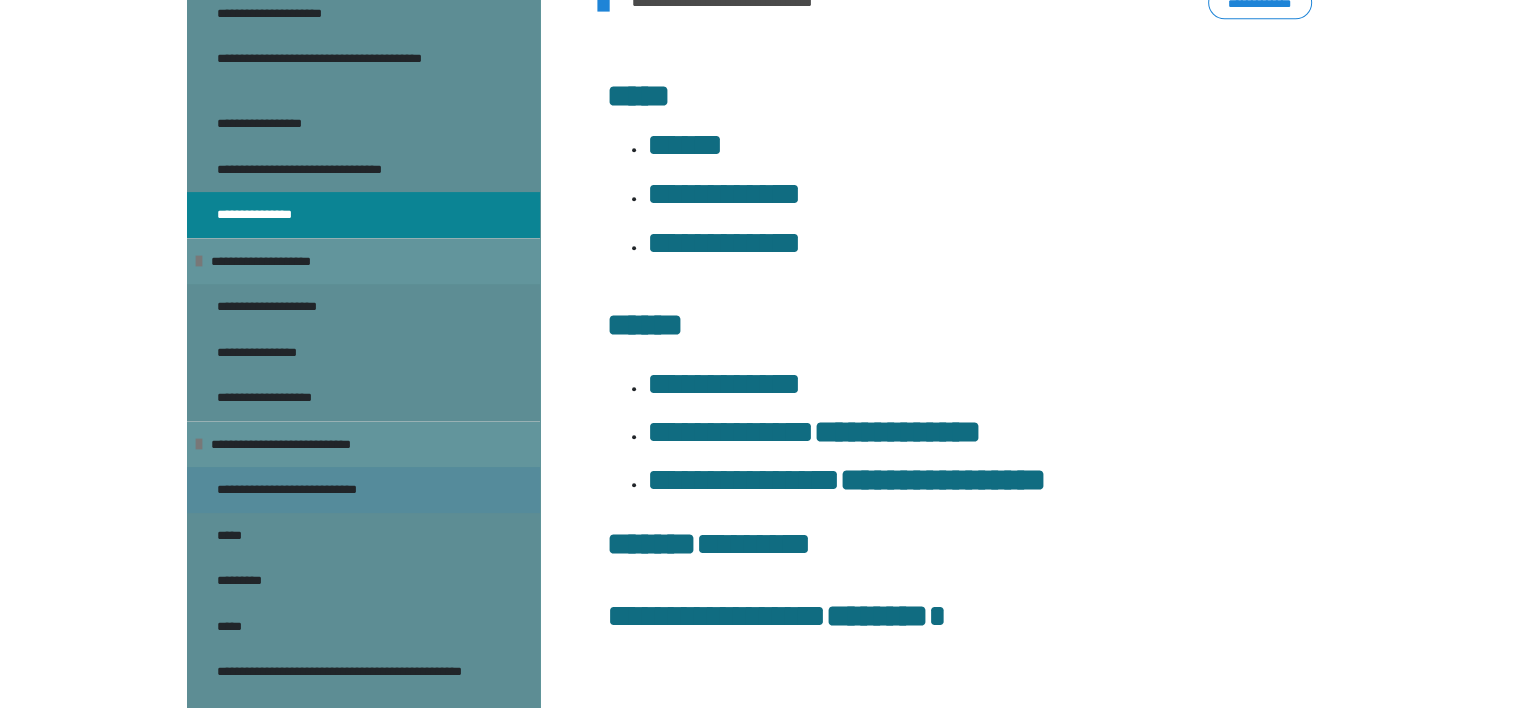 click on "**********" at bounding box center (314, 490) 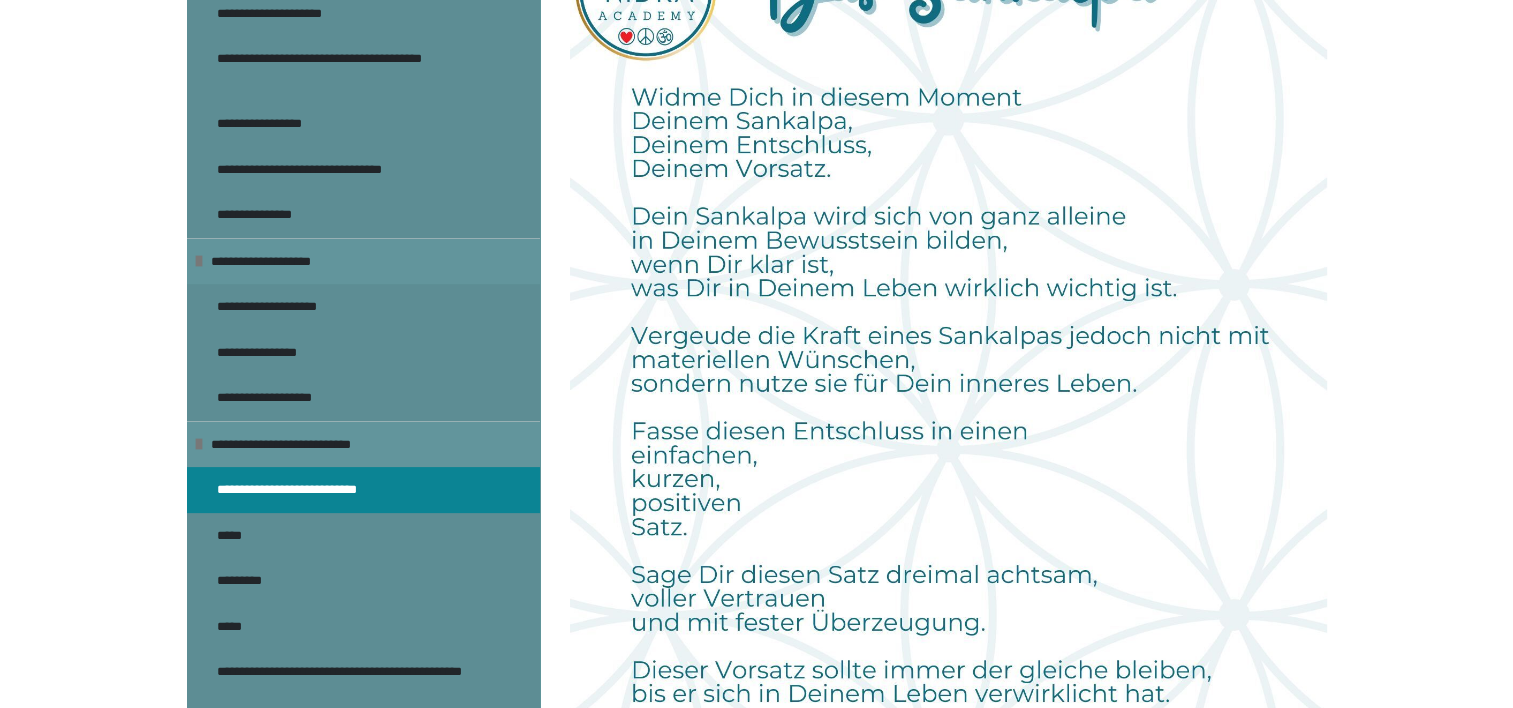 scroll, scrollTop: 2513, scrollLeft: 0, axis: vertical 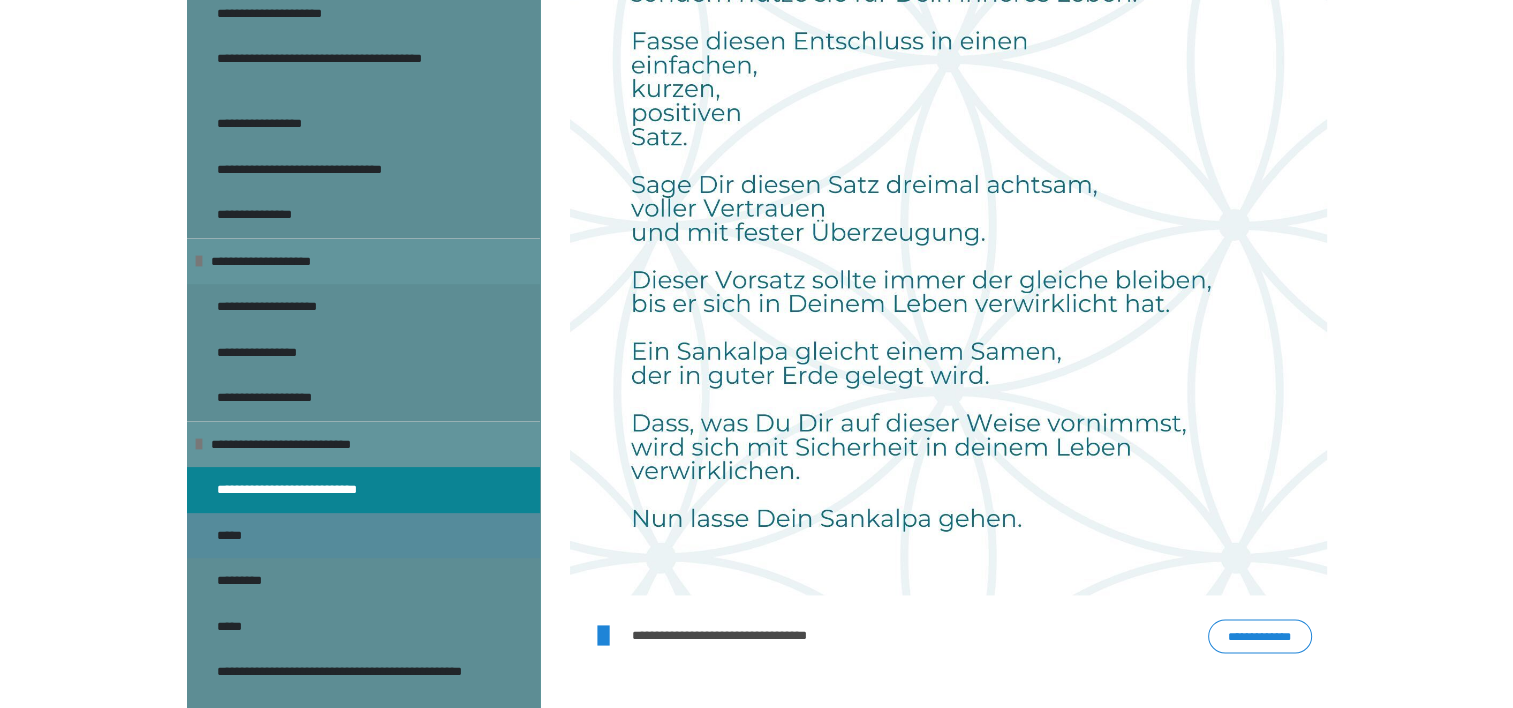 click on "*****" at bounding box center (240, 536) 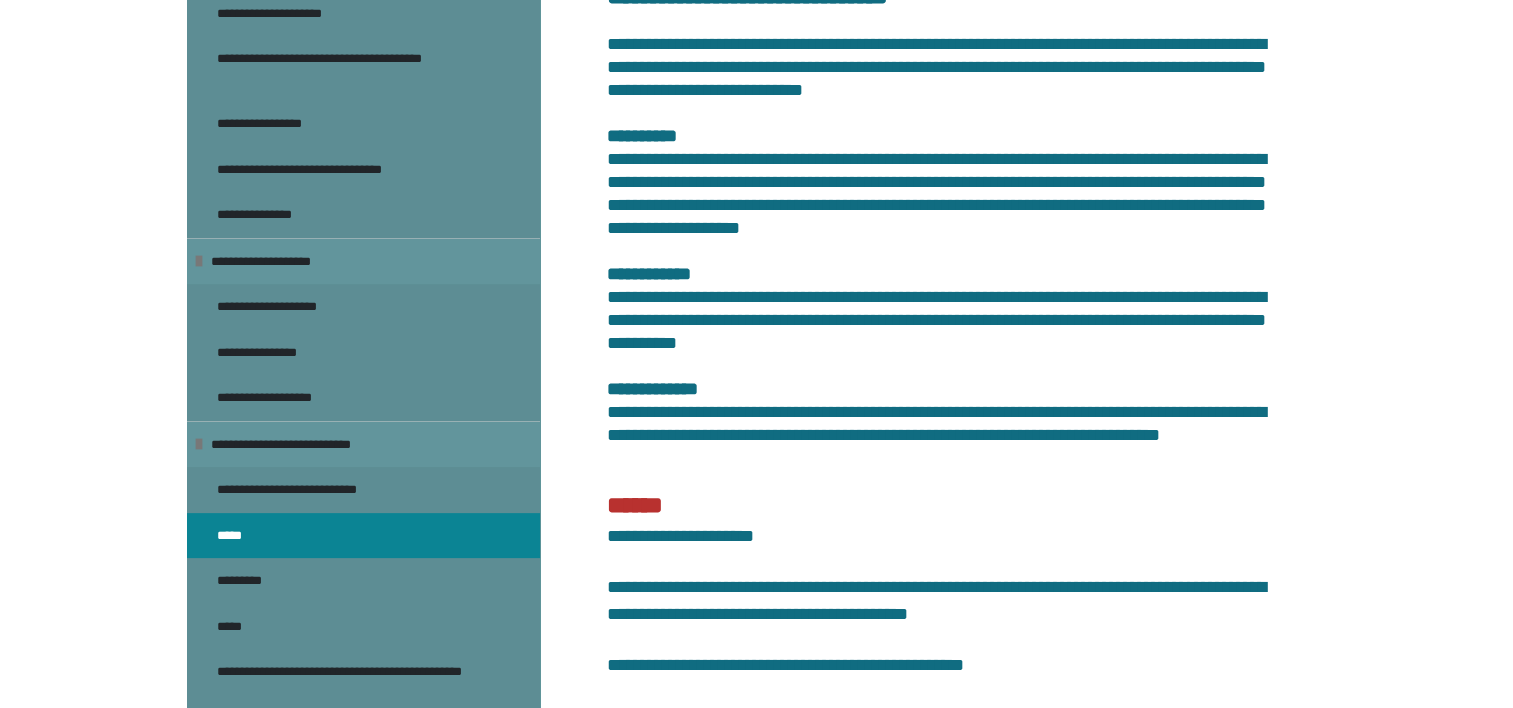 scroll, scrollTop: 2470, scrollLeft: 0, axis: vertical 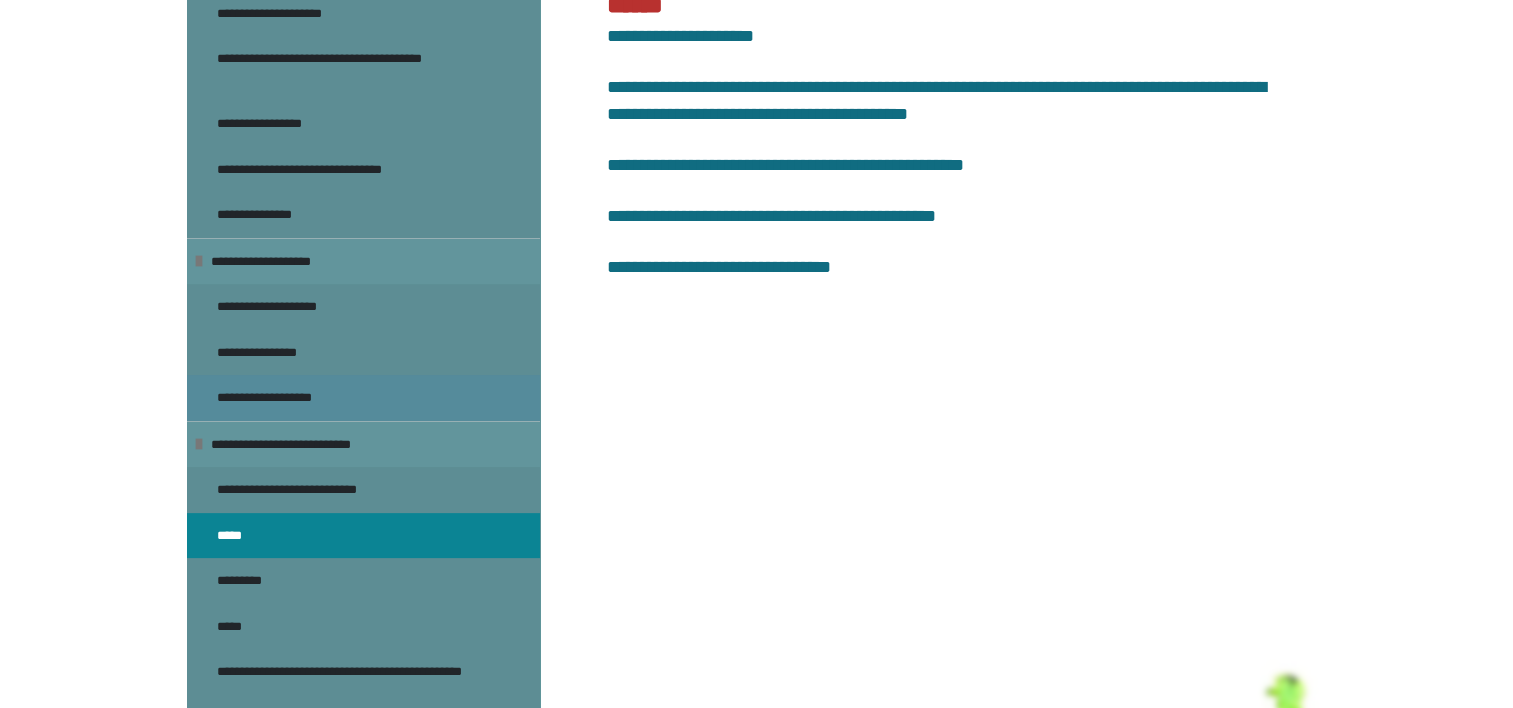 click on "**********" at bounding box center [284, 398] 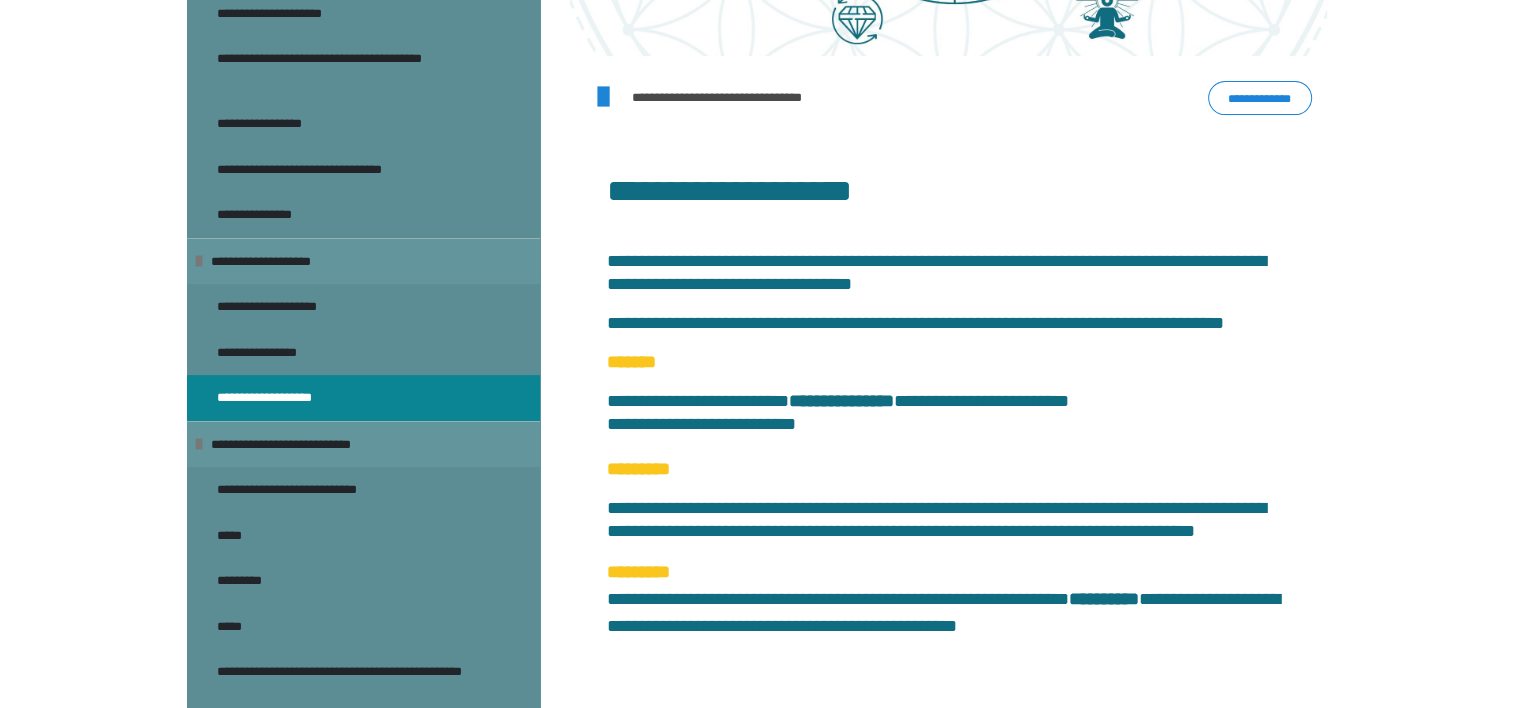 scroll, scrollTop: 724, scrollLeft: 0, axis: vertical 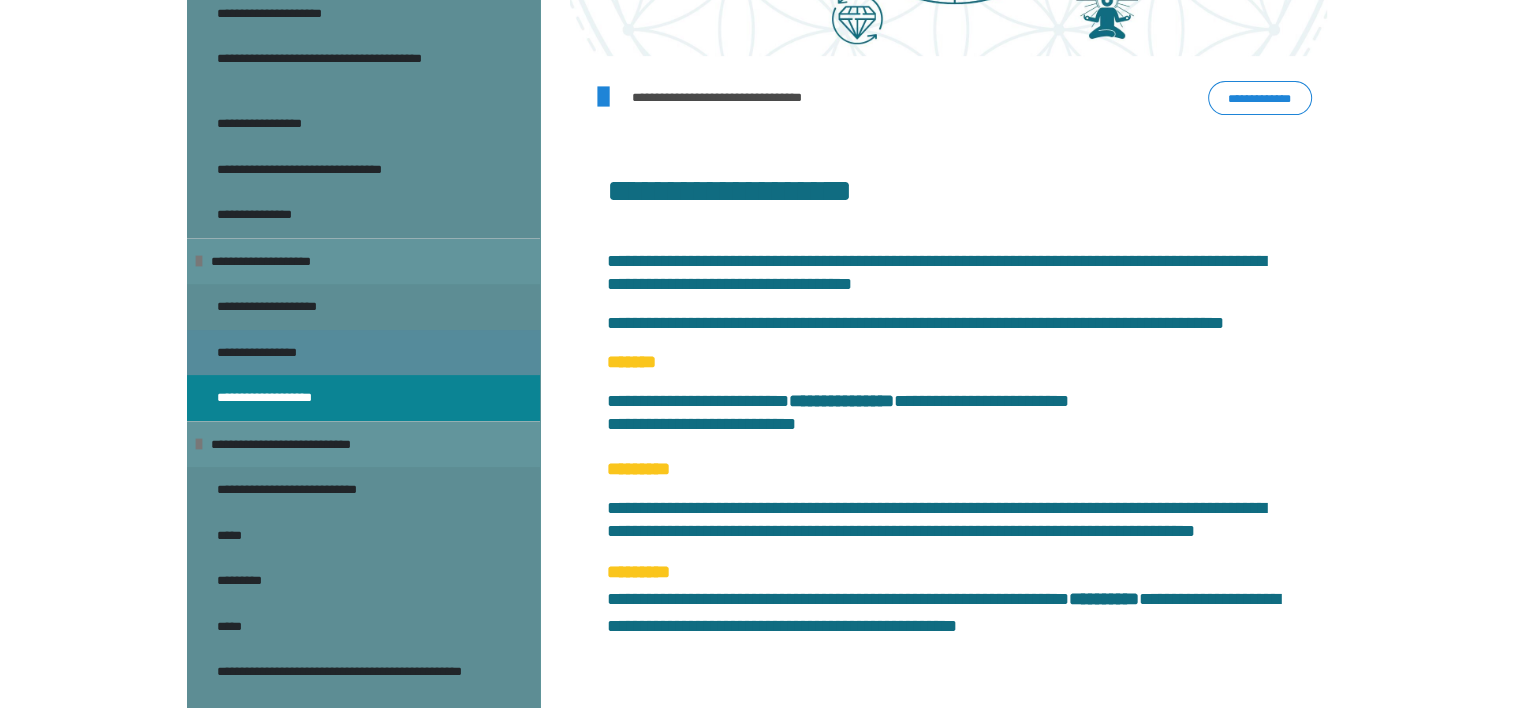 click on "**********" at bounding box center (271, 353) 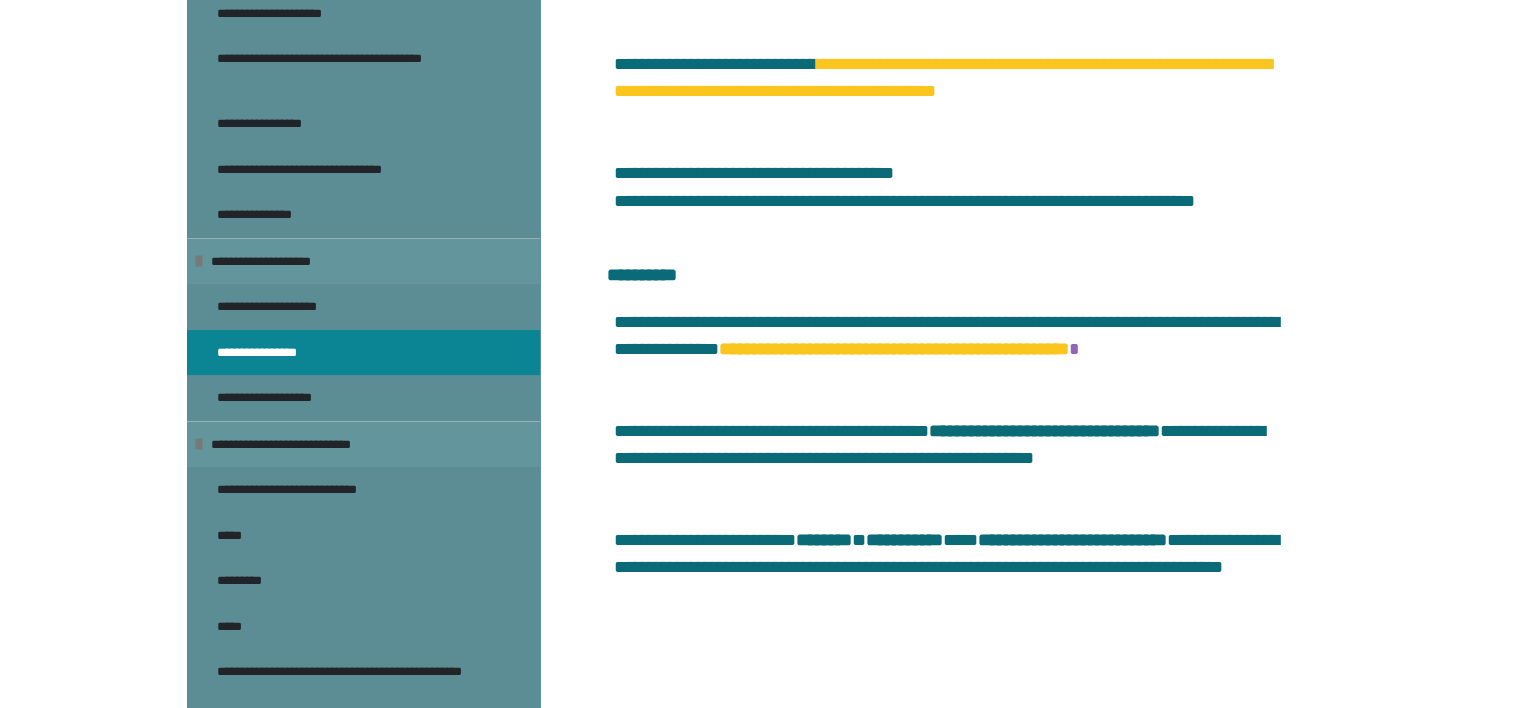 scroll, scrollTop: 5455, scrollLeft: 0, axis: vertical 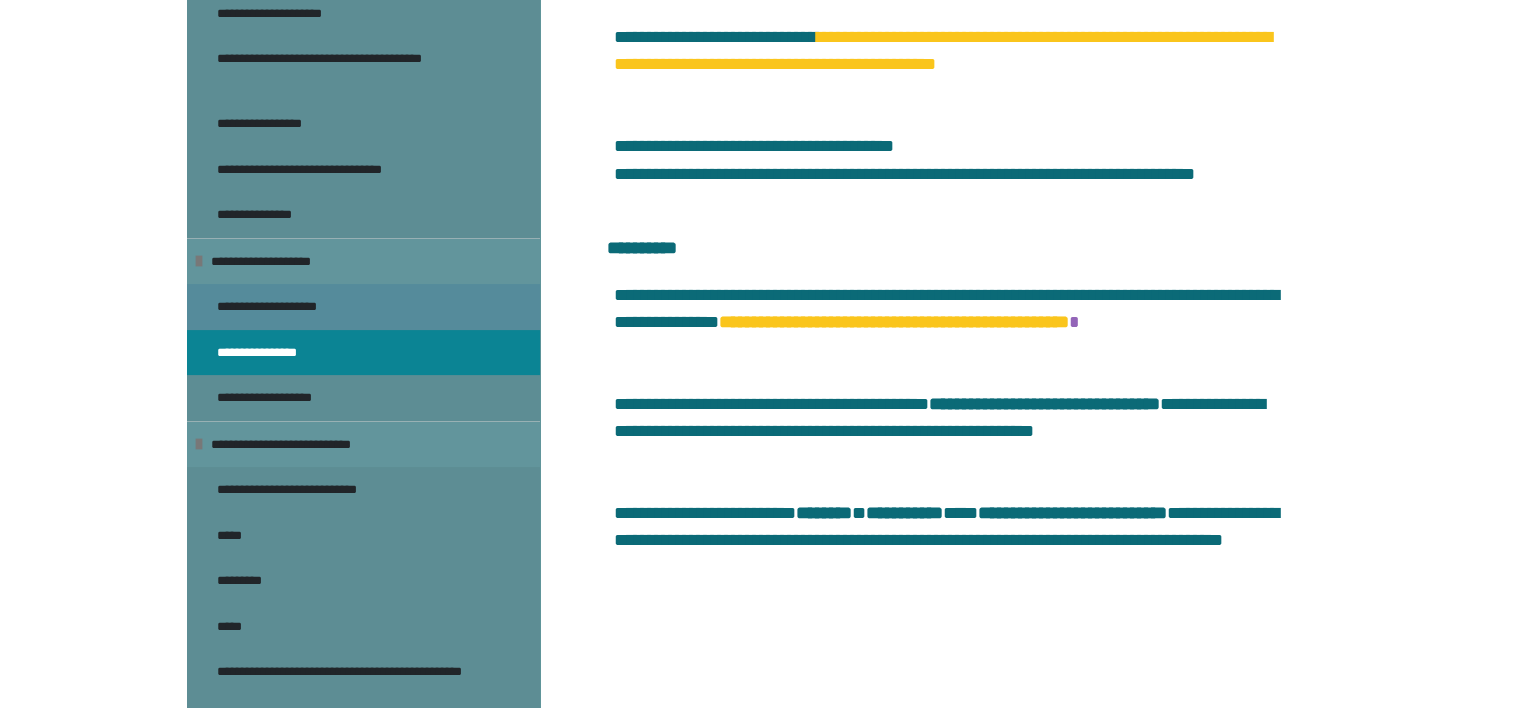 click on "**********" at bounding box center [288, 307] 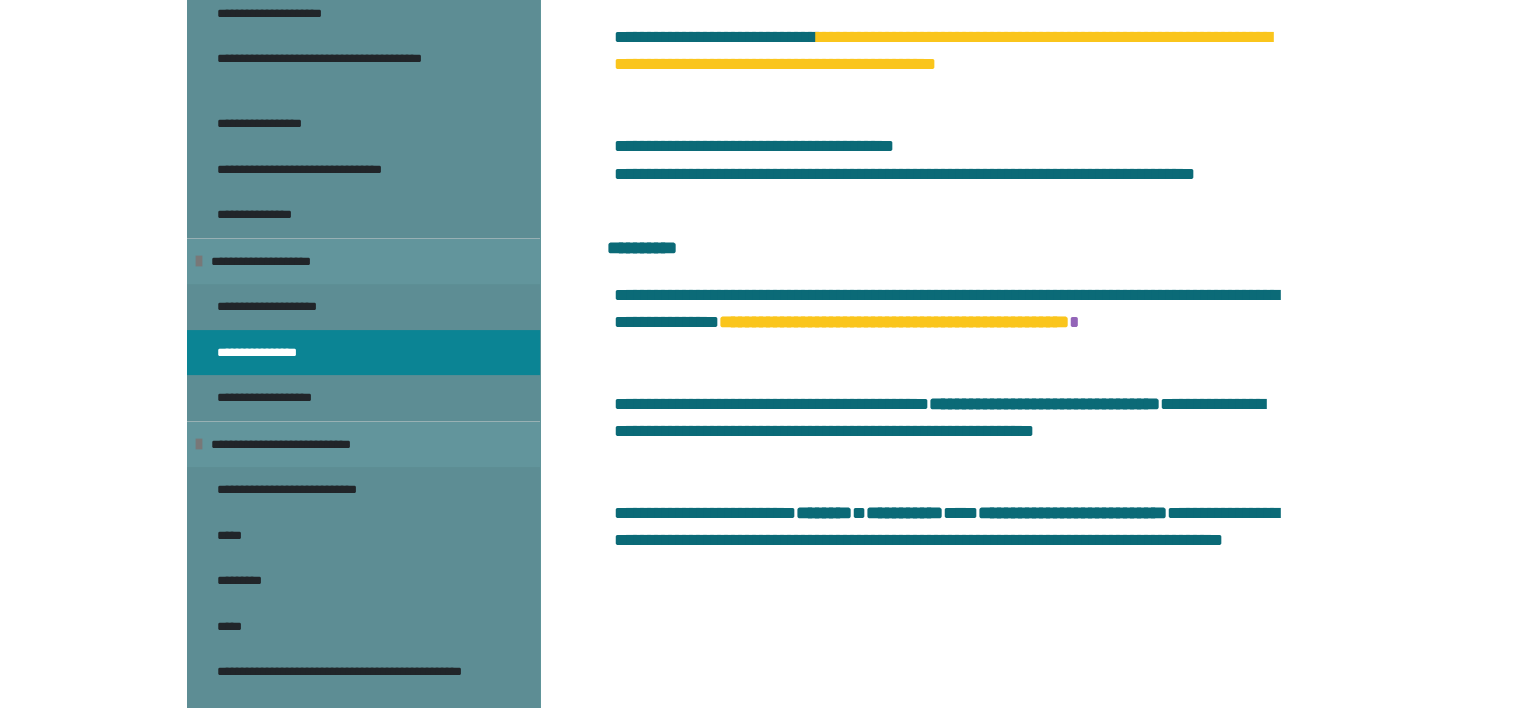 scroll, scrollTop: 270, scrollLeft: 0, axis: vertical 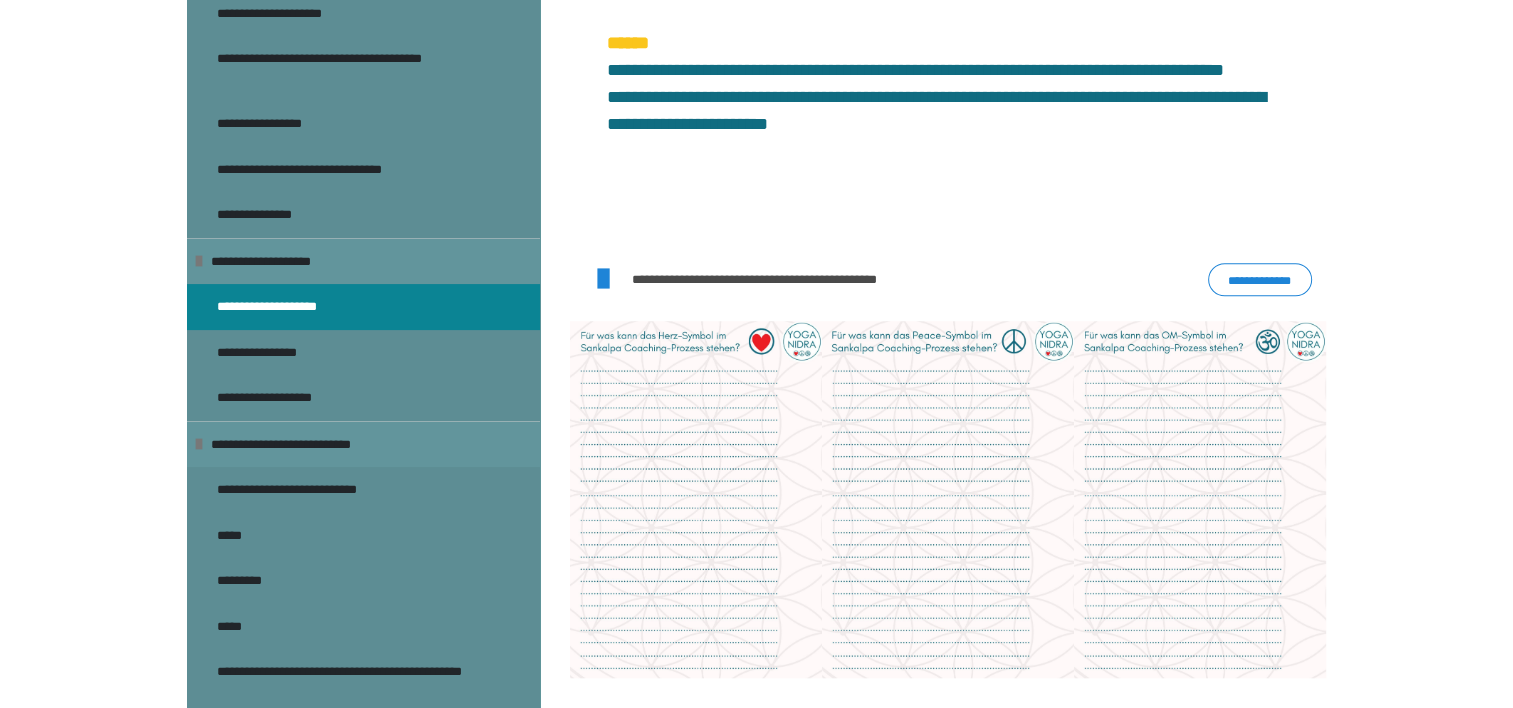 click on "**********" at bounding box center (1260, 280) 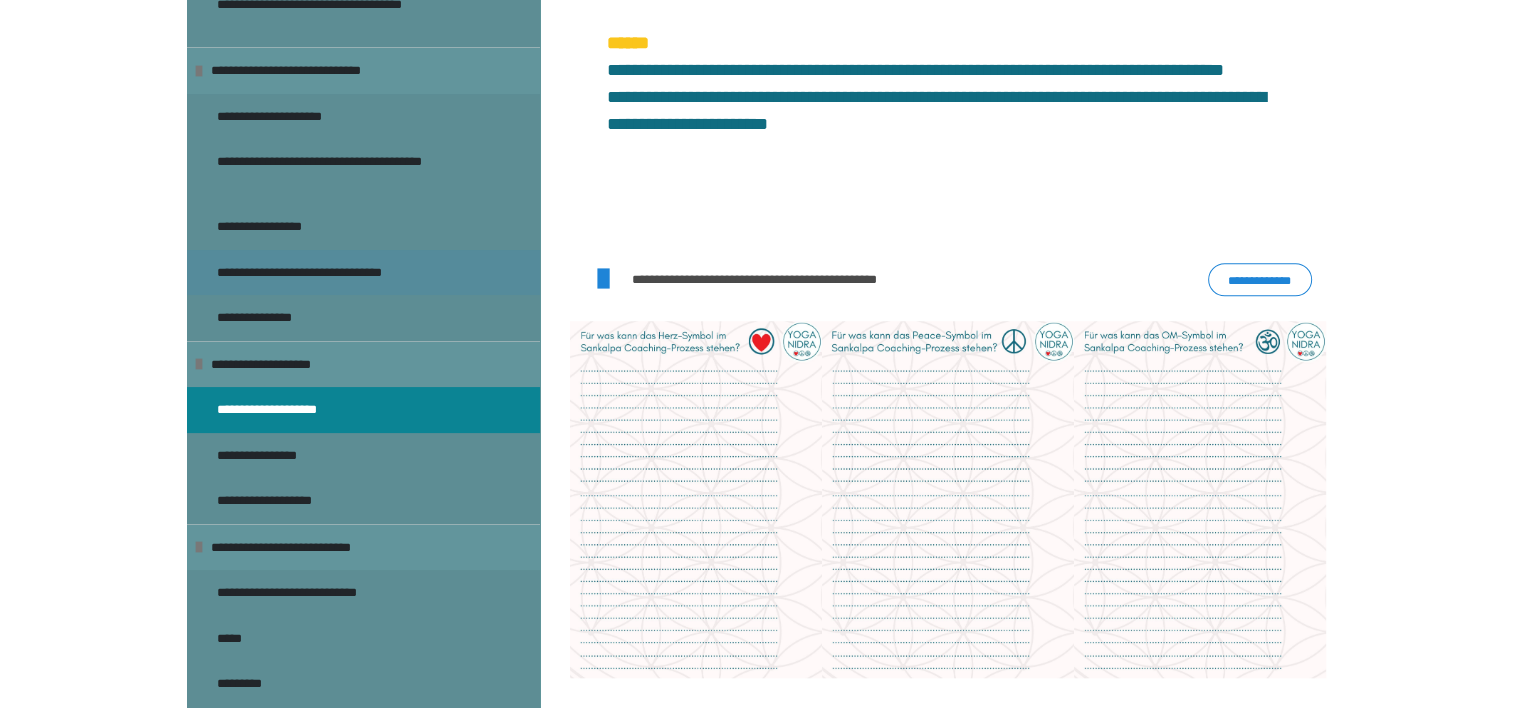 scroll, scrollTop: 355, scrollLeft: 0, axis: vertical 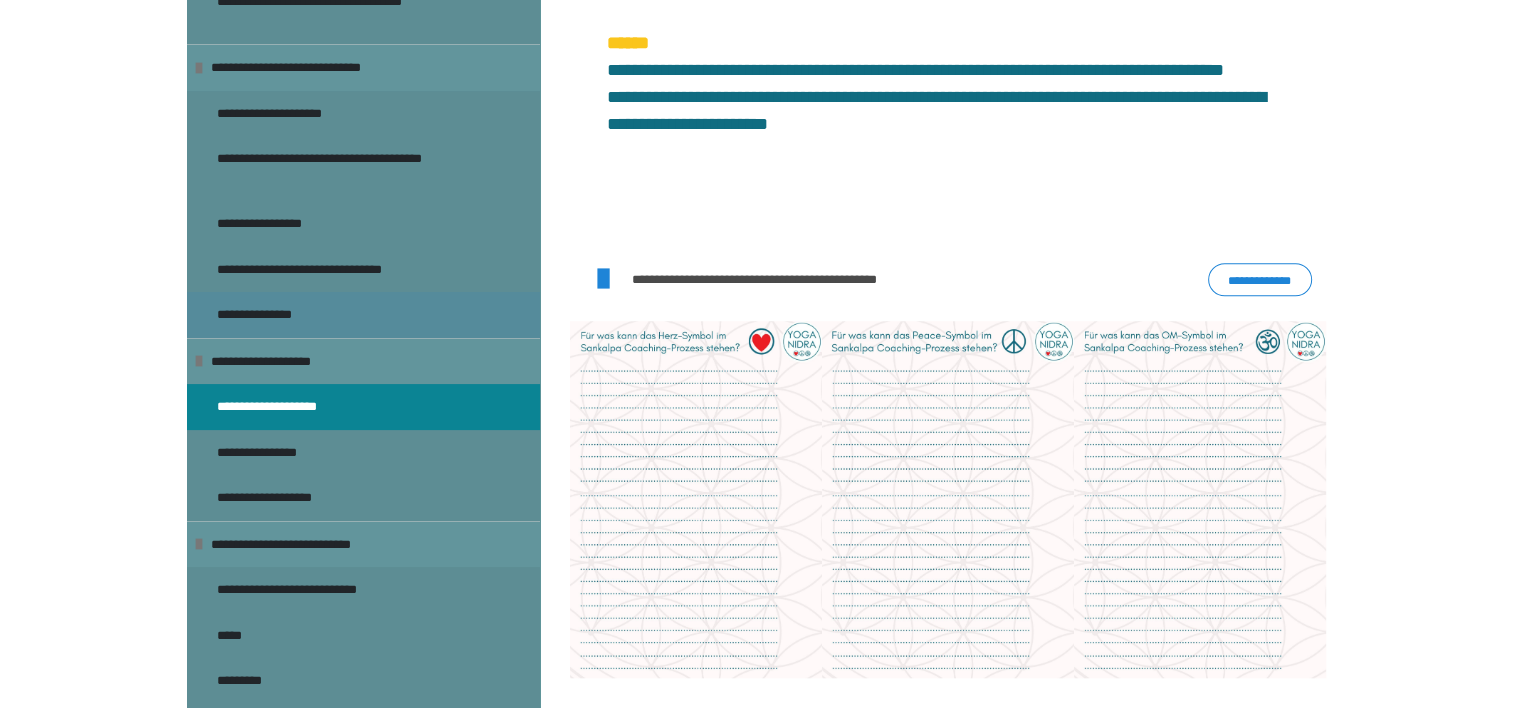 click on "**********" at bounding box center (363, 315) 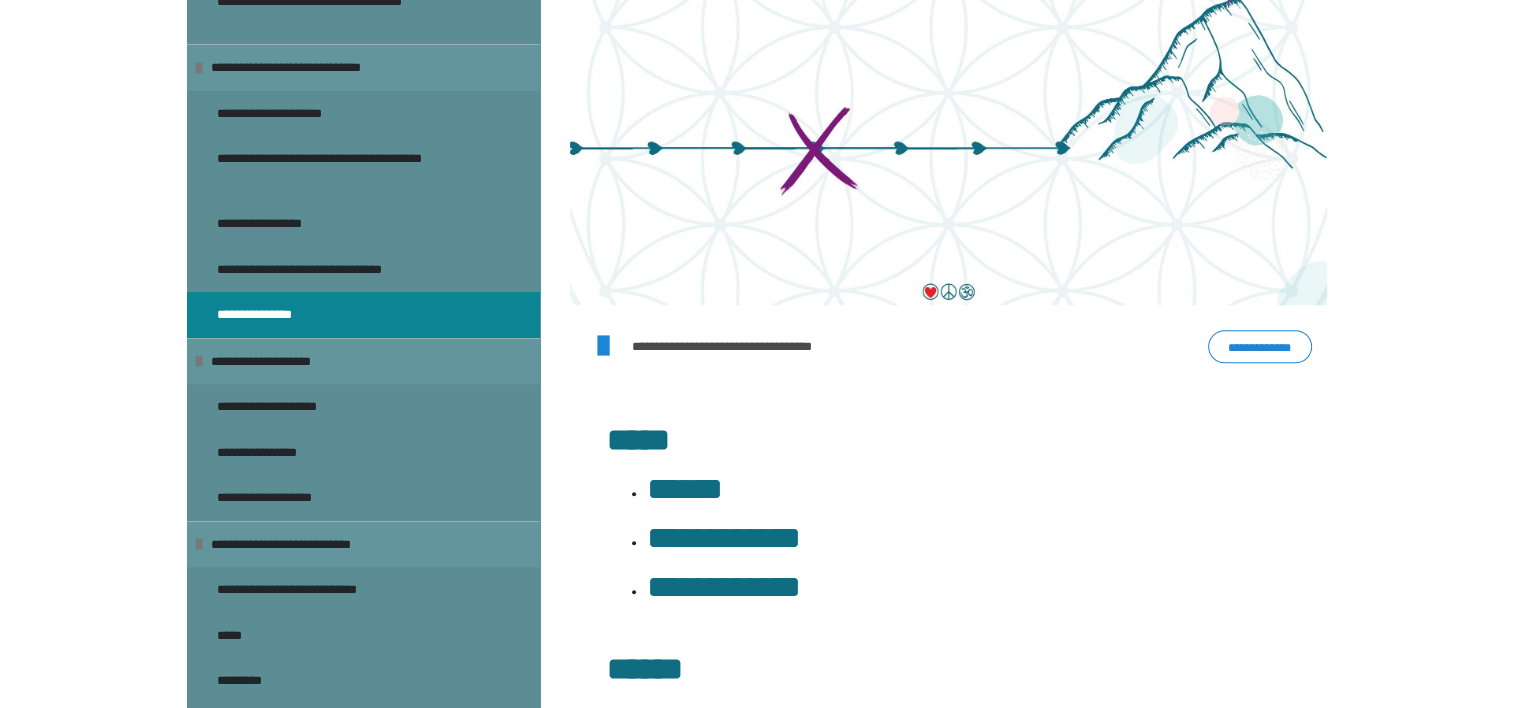 scroll, scrollTop: 1436, scrollLeft: 0, axis: vertical 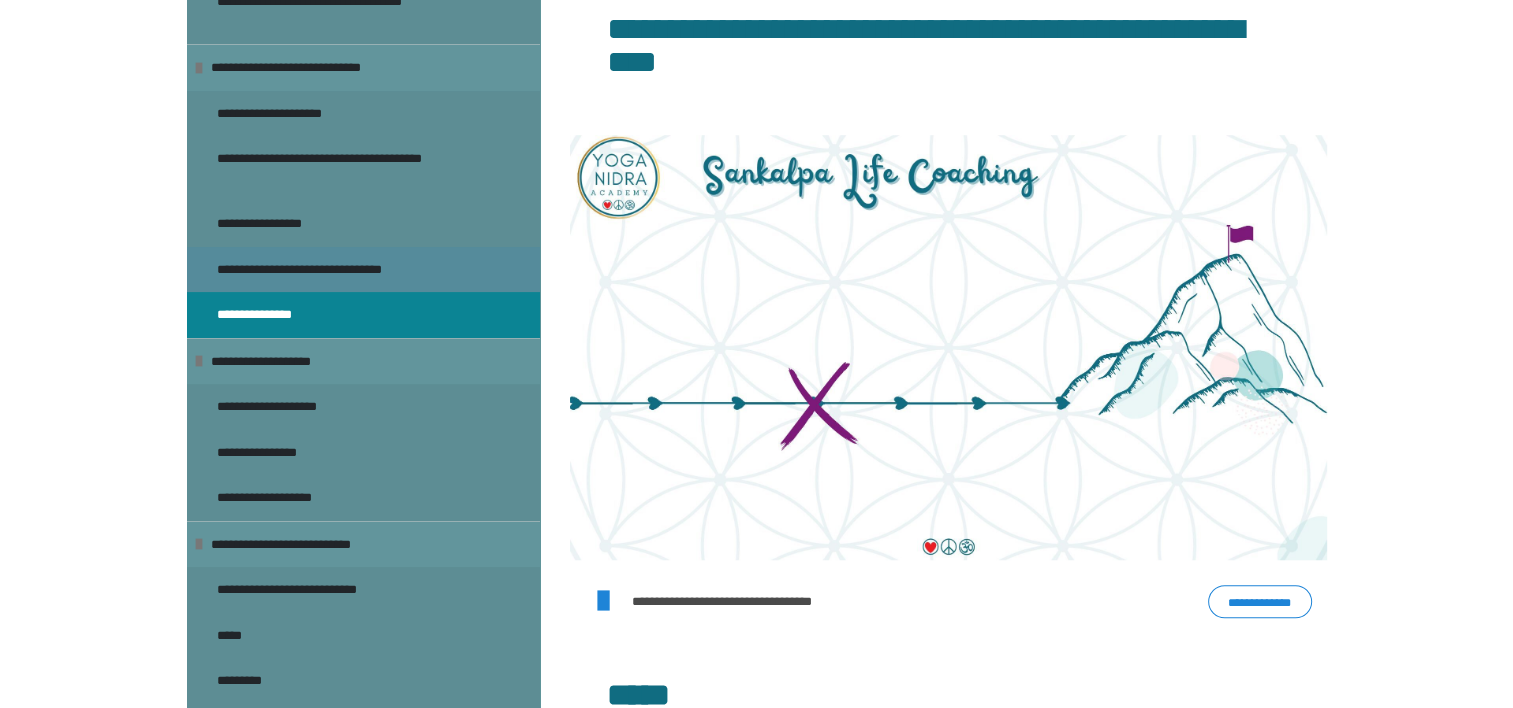 click on "**********" at bounding box center [324, 270] 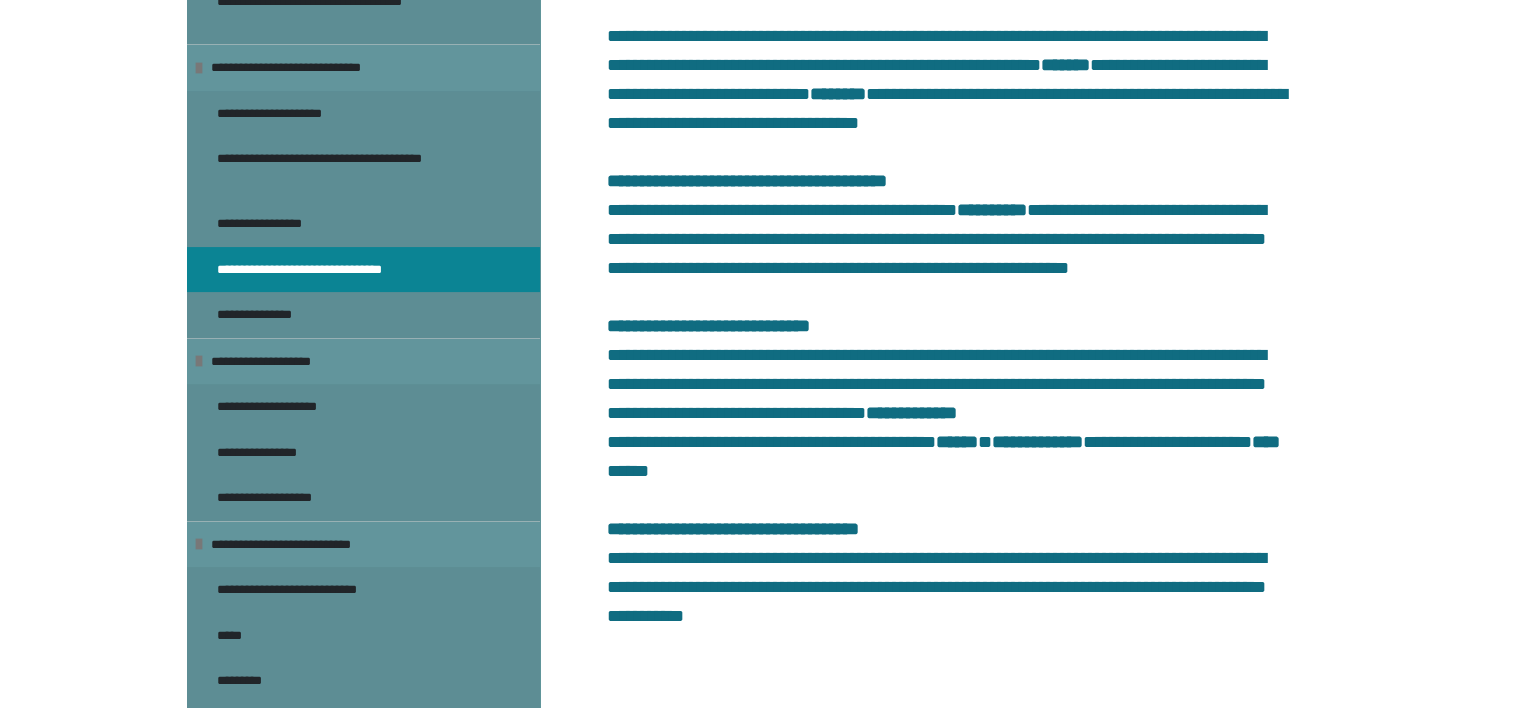 scroll, scrollTop: 3056, scrollLeft: 0, axis: vertical 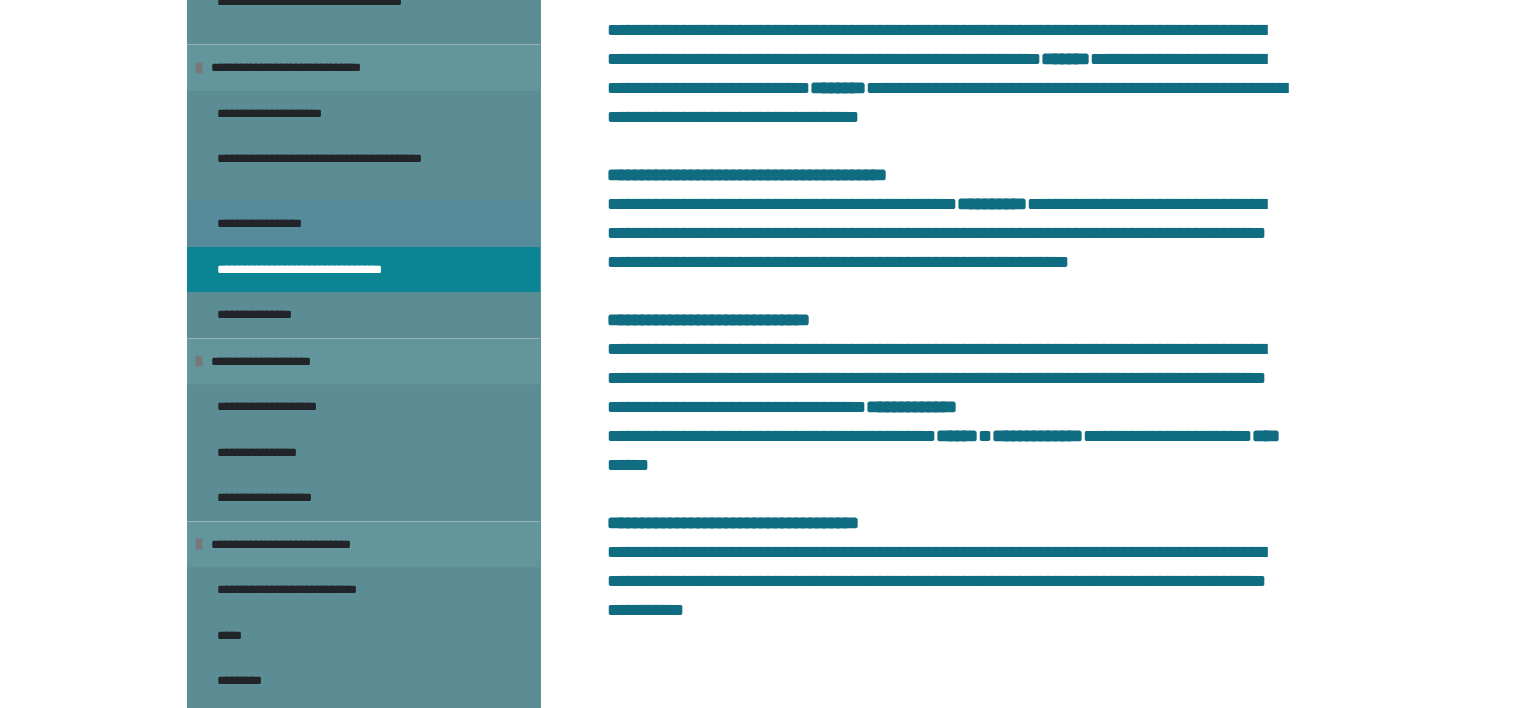click on "**********" at bounding box center [276, 224] 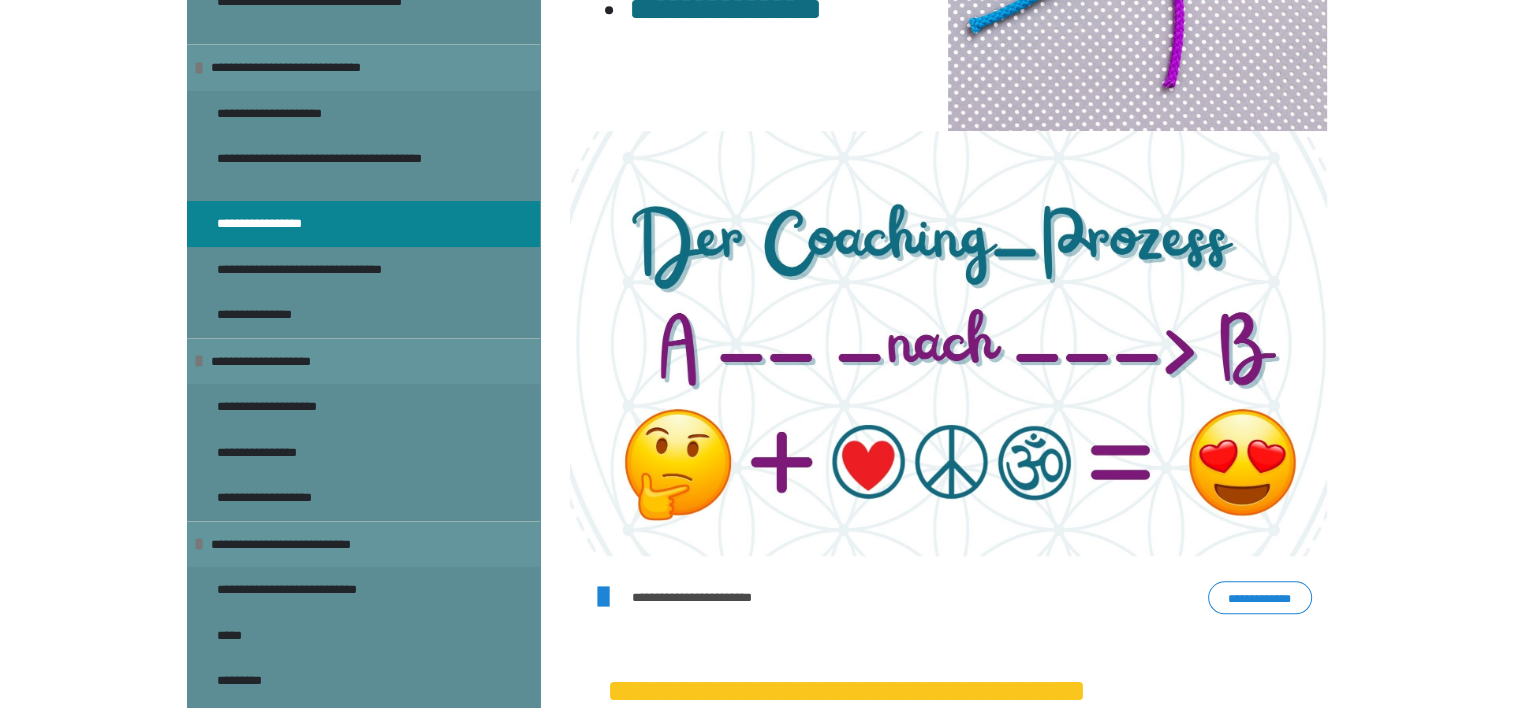 scroll, scrollTop: 2170, scrollLeft: 0, axis: vertical 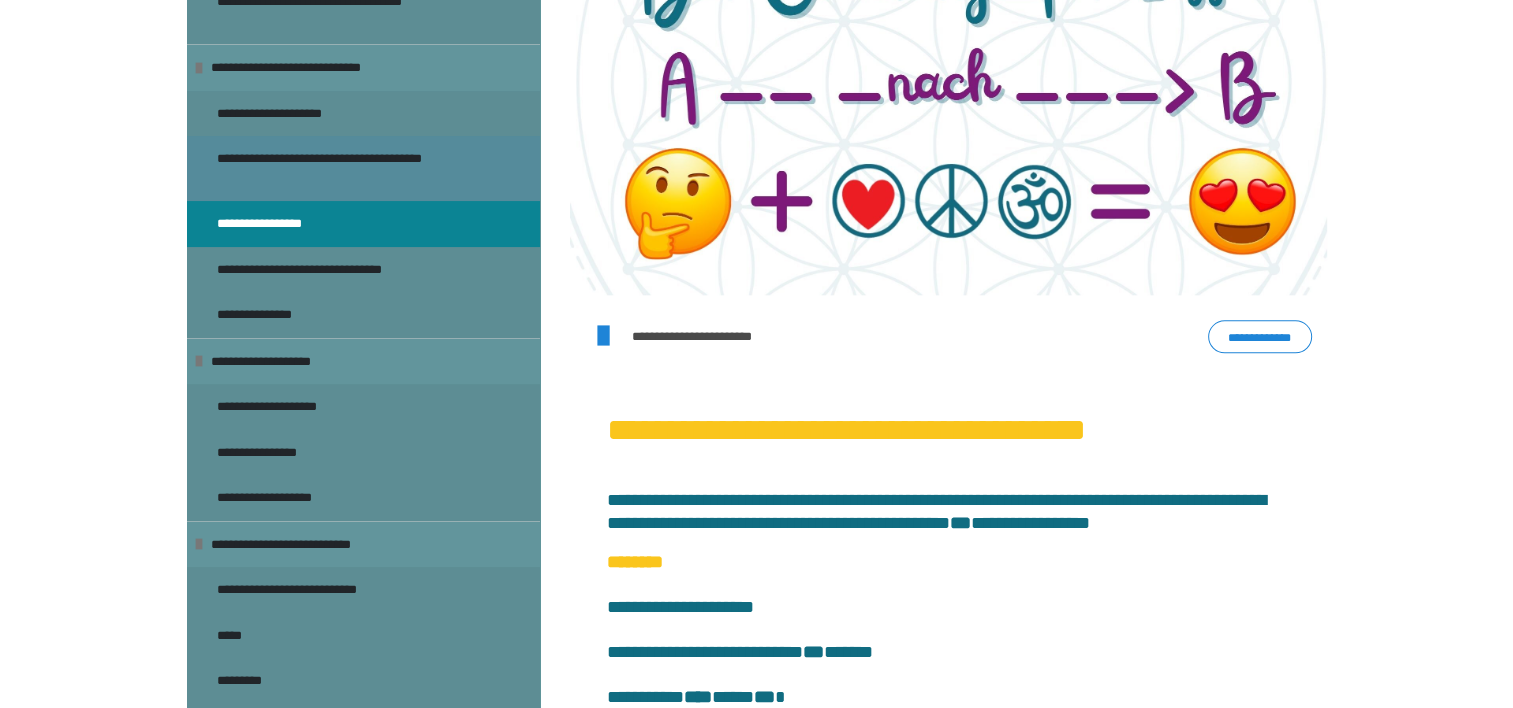 click on "**********" at bounding box center [348, 168] 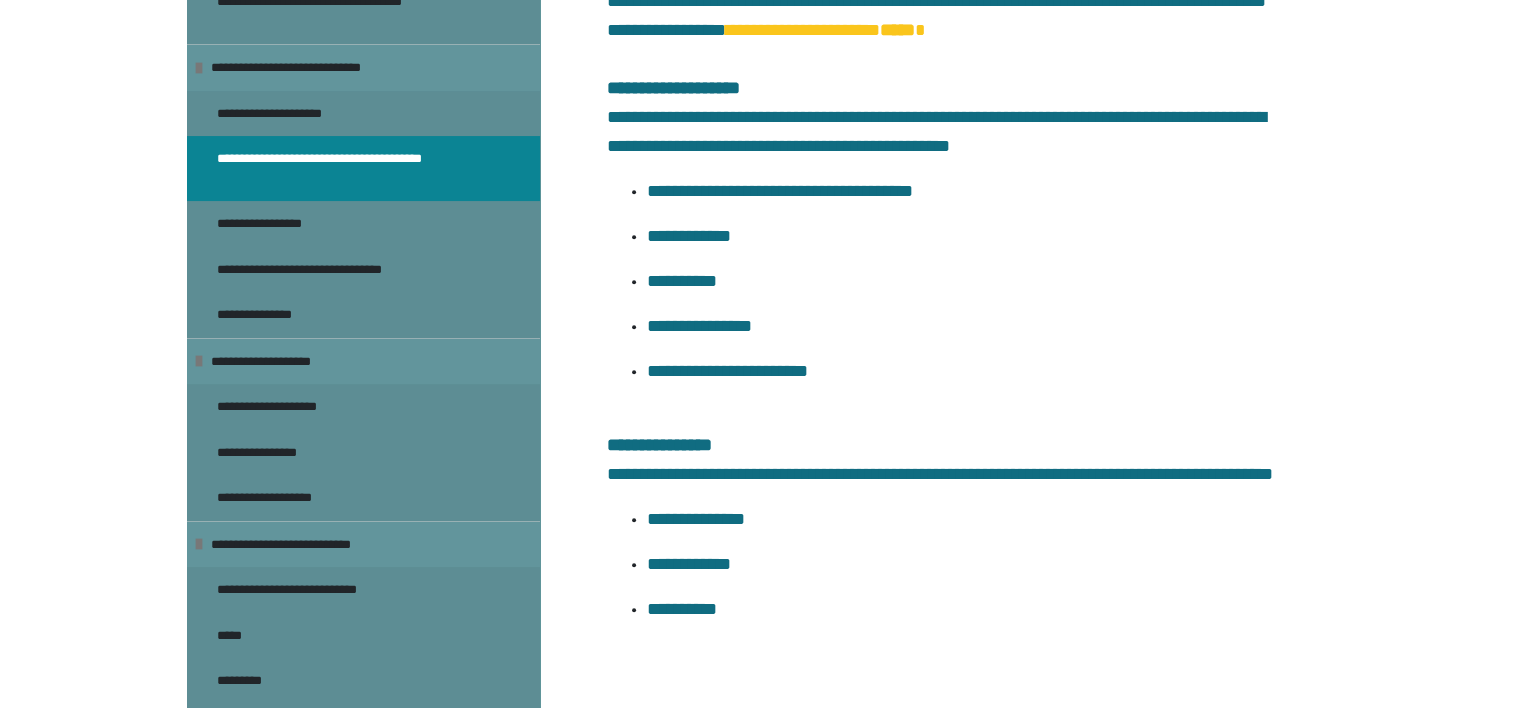 scroll, scrollTop: 2276, scrollLeft: 0, axis: vertical 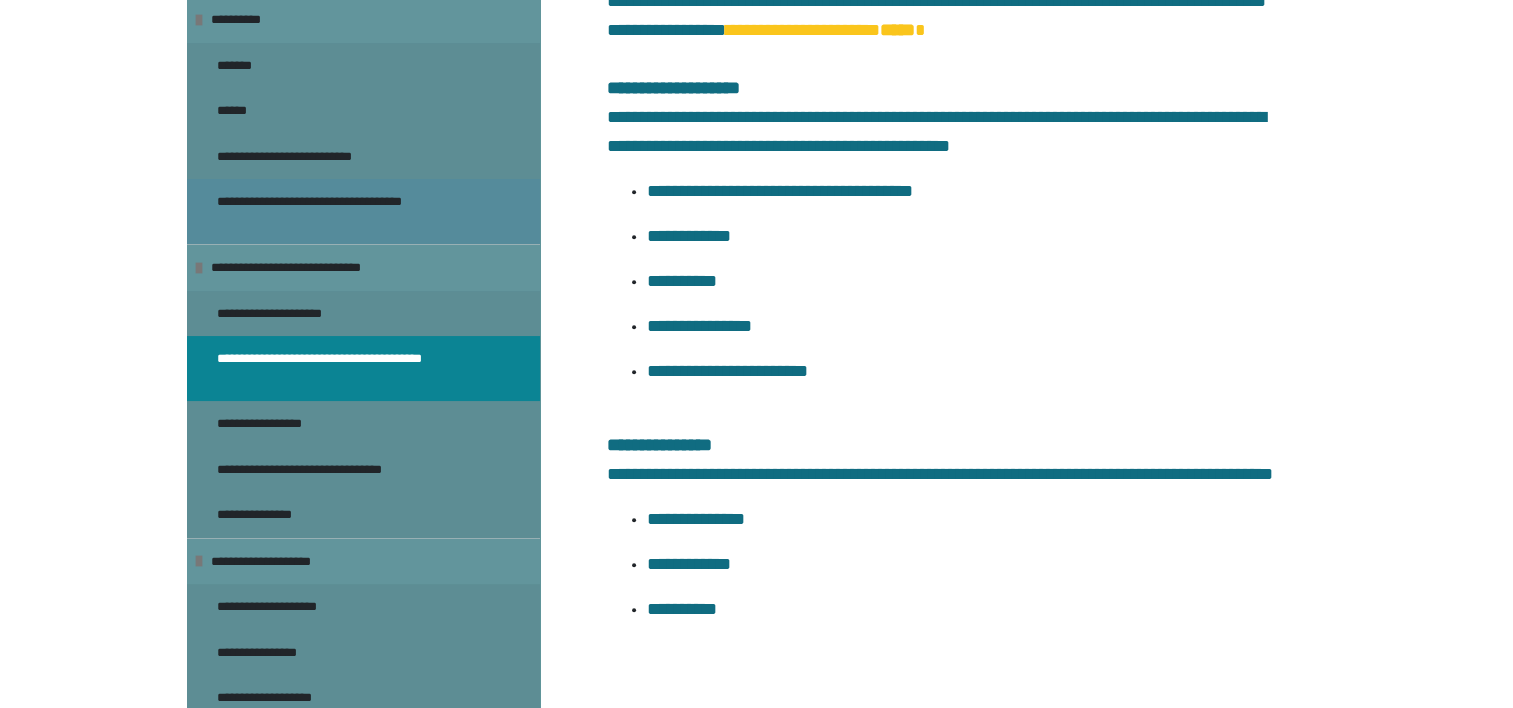 click on "**********" at bounding box center [348, 211] 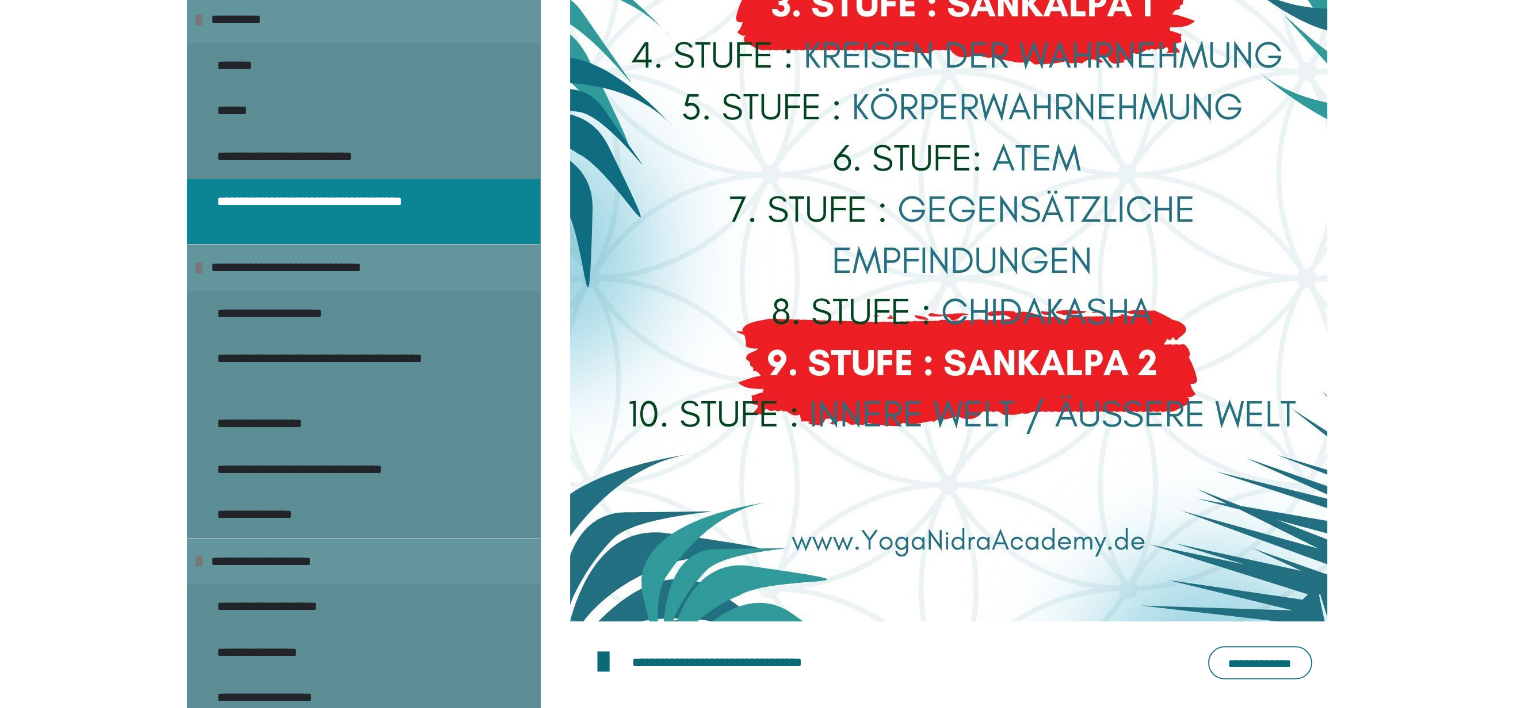 scroll, scrollTop: 2197, scrollLeft: 0, axis: vertical 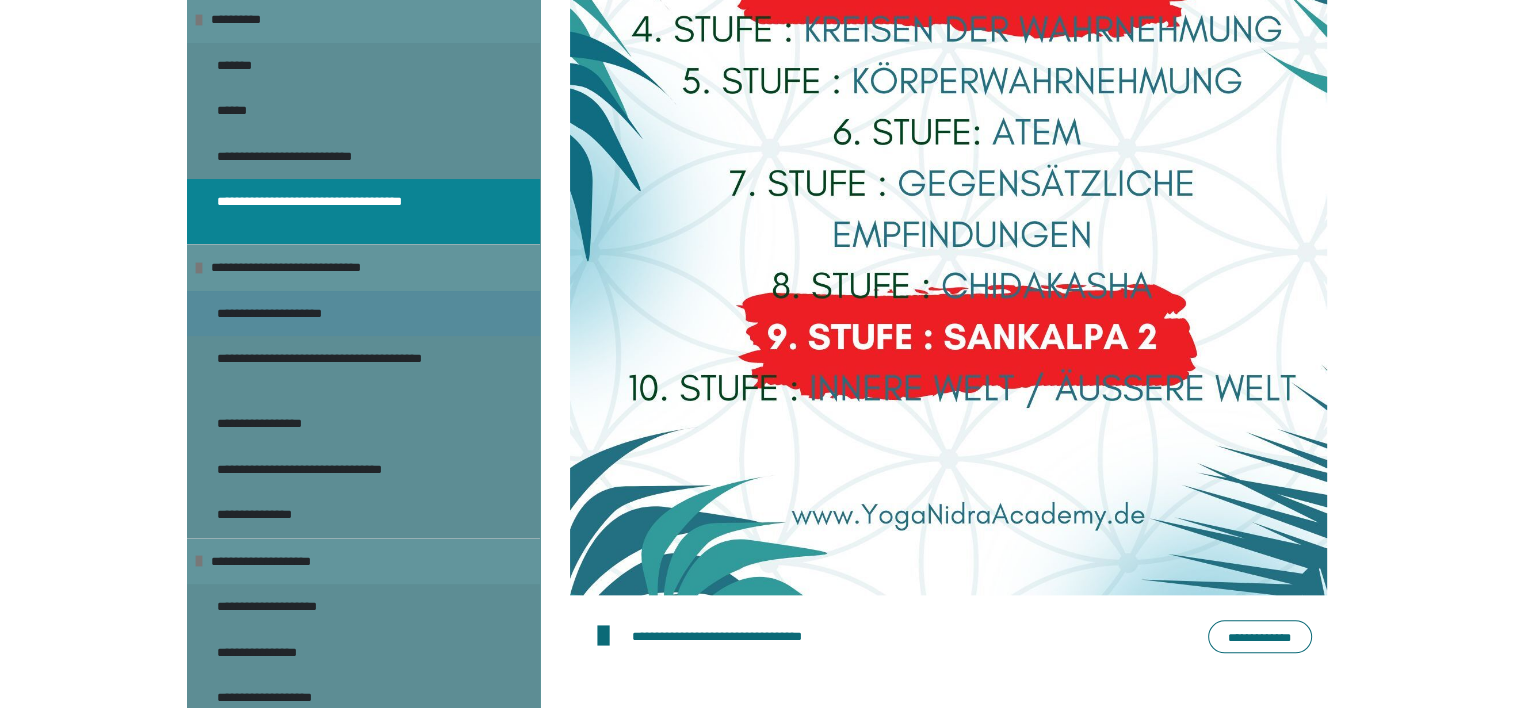 click on "**********" at bounding box center [286, 314] 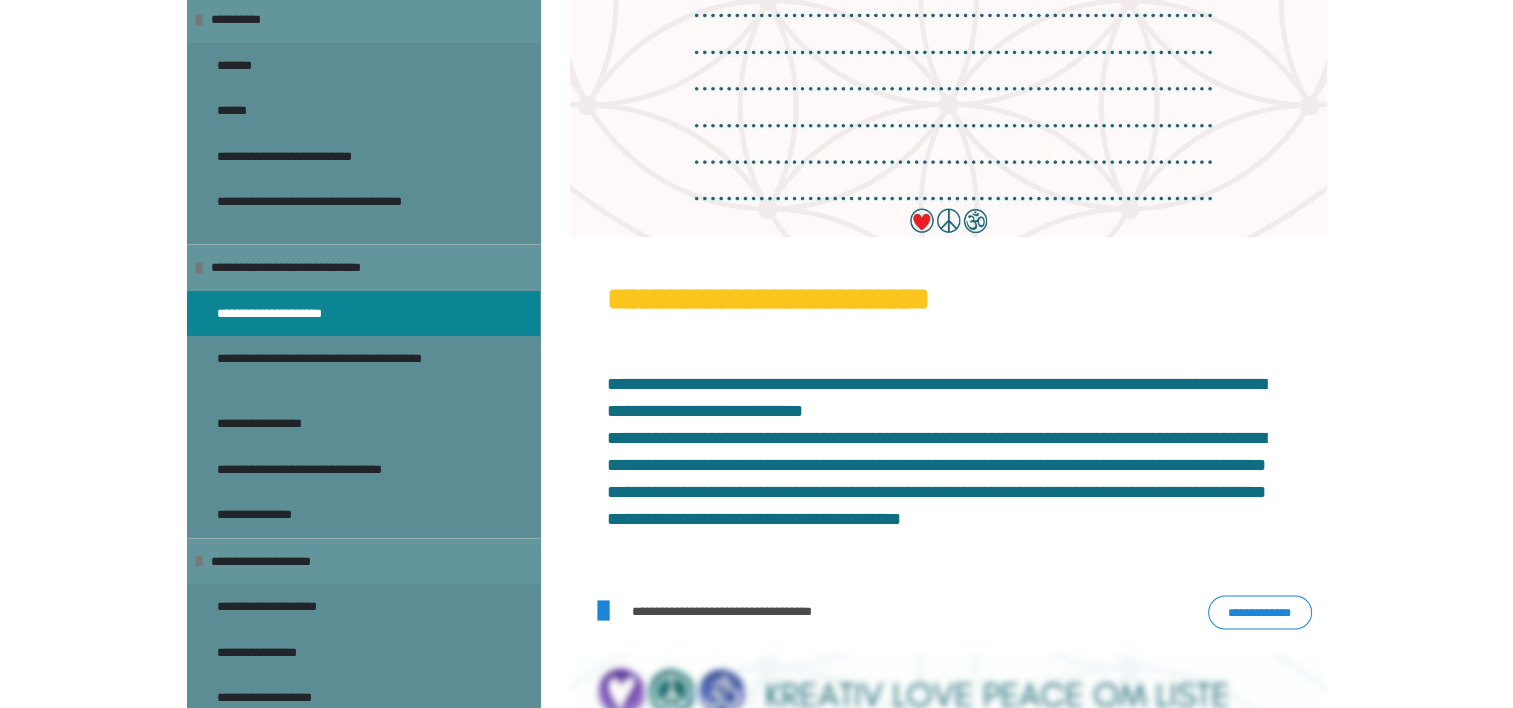 scroll, scrollTop: 3127, scrollLeft: 0, axis: vertical 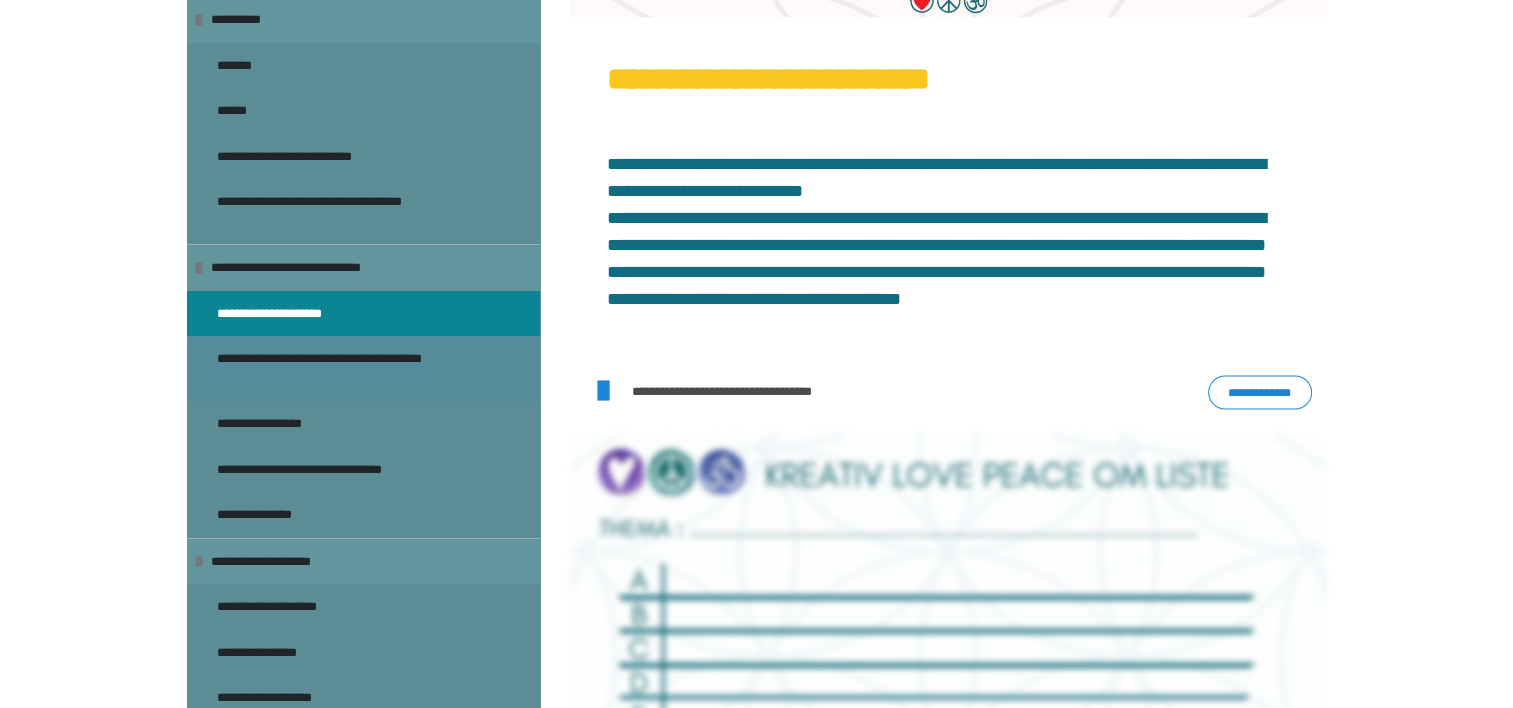 click on "**********" at bounding box center [348, 368] 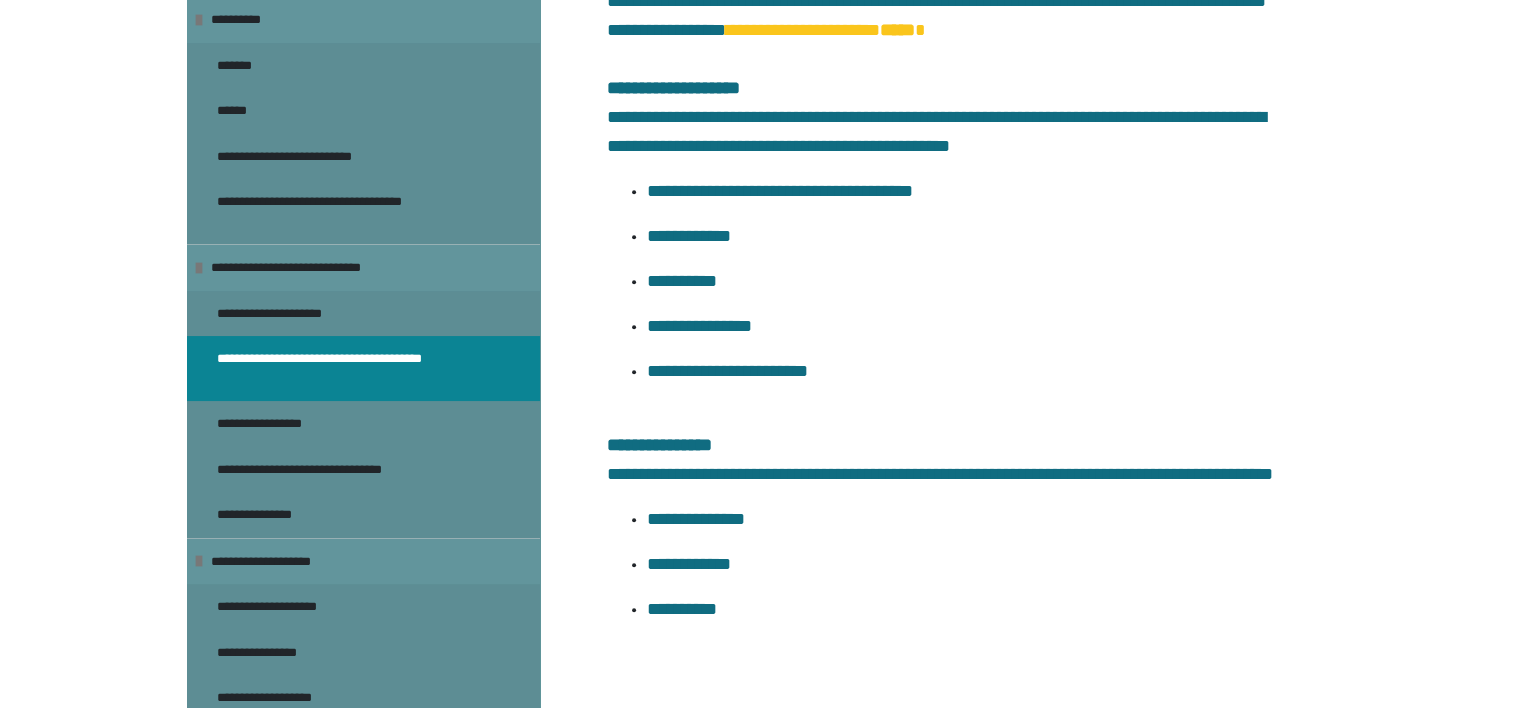 scroll, scrollTop: 2276, scrollLeft: 0, axis: vertical 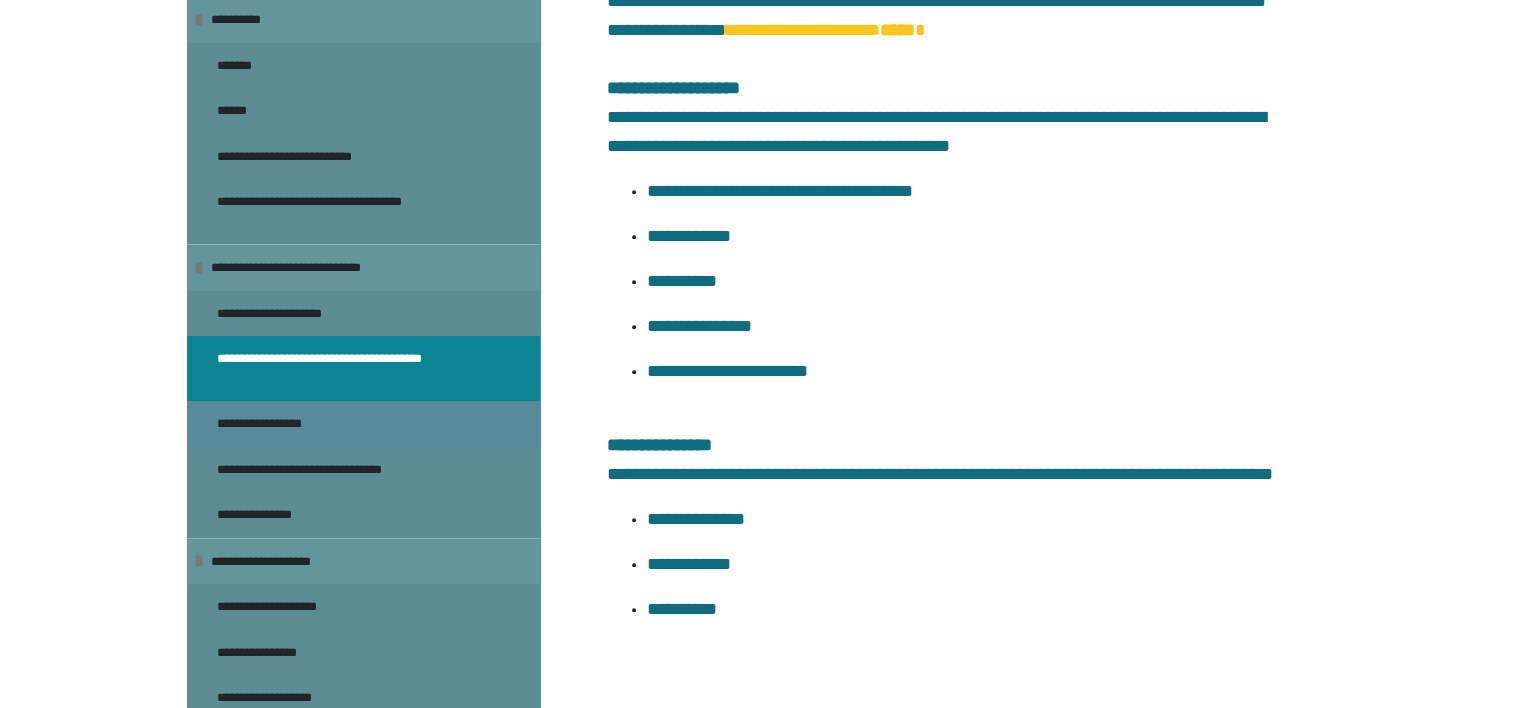 click on "**********" at bounding box center [276, 424] 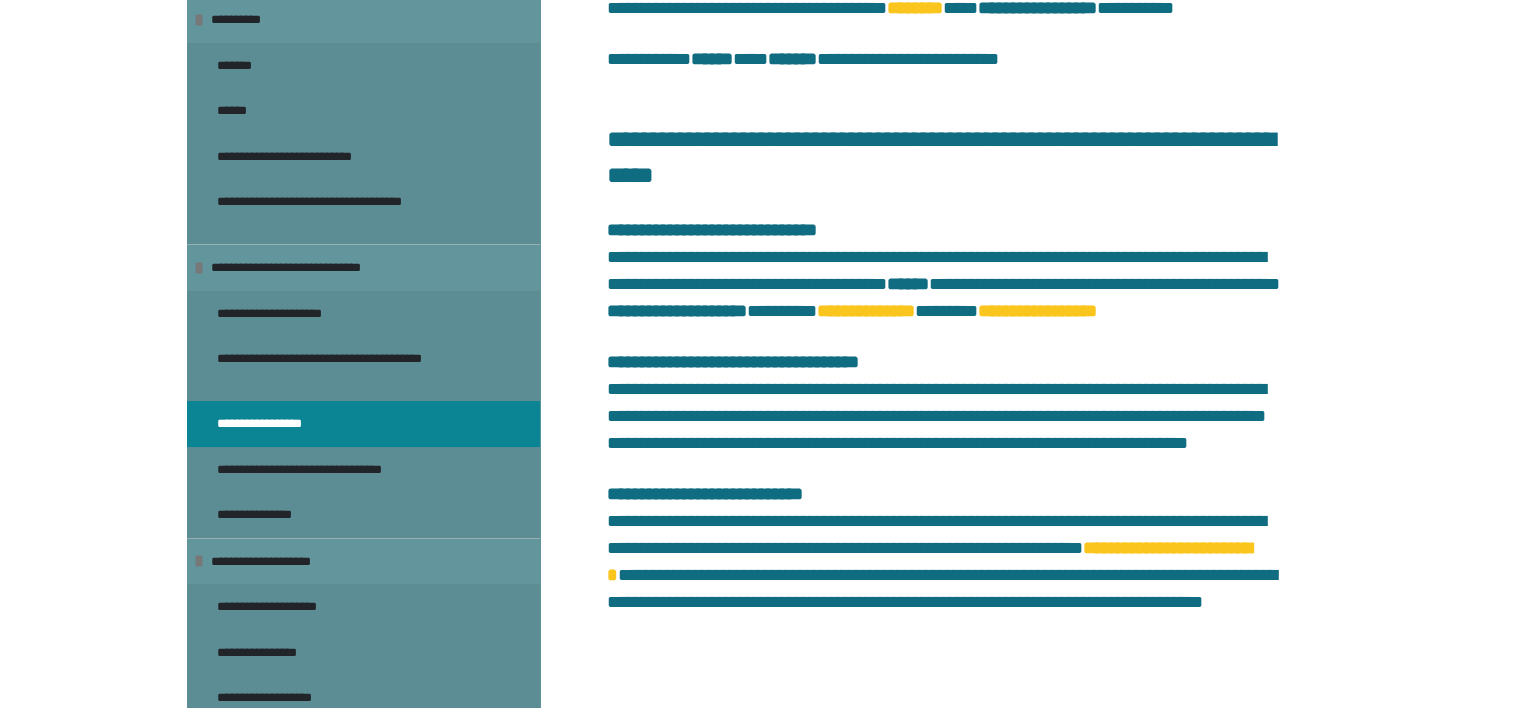 scroll, scrollTop: 4690, scrollLeft: 0, axis: vertical 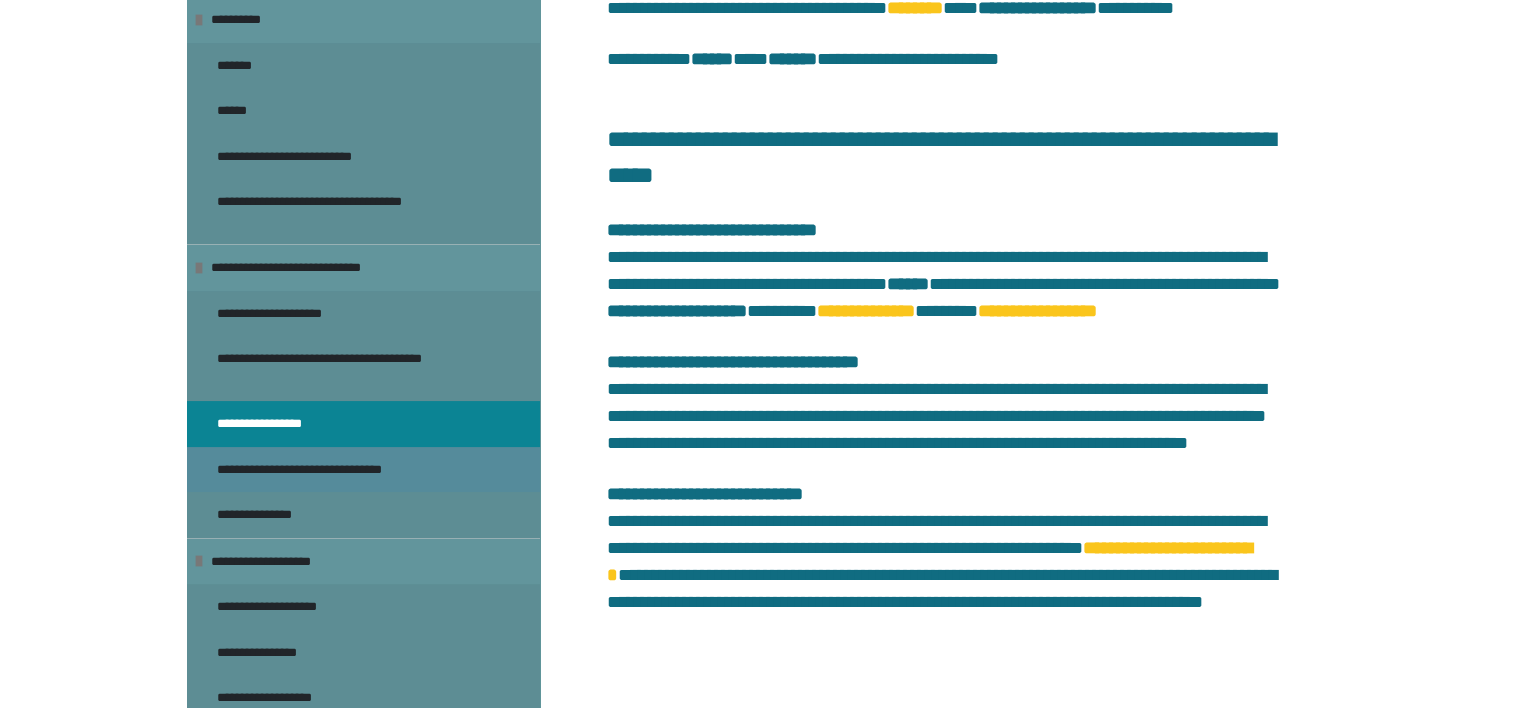 click on "**********" at bounding box center (324, 470) 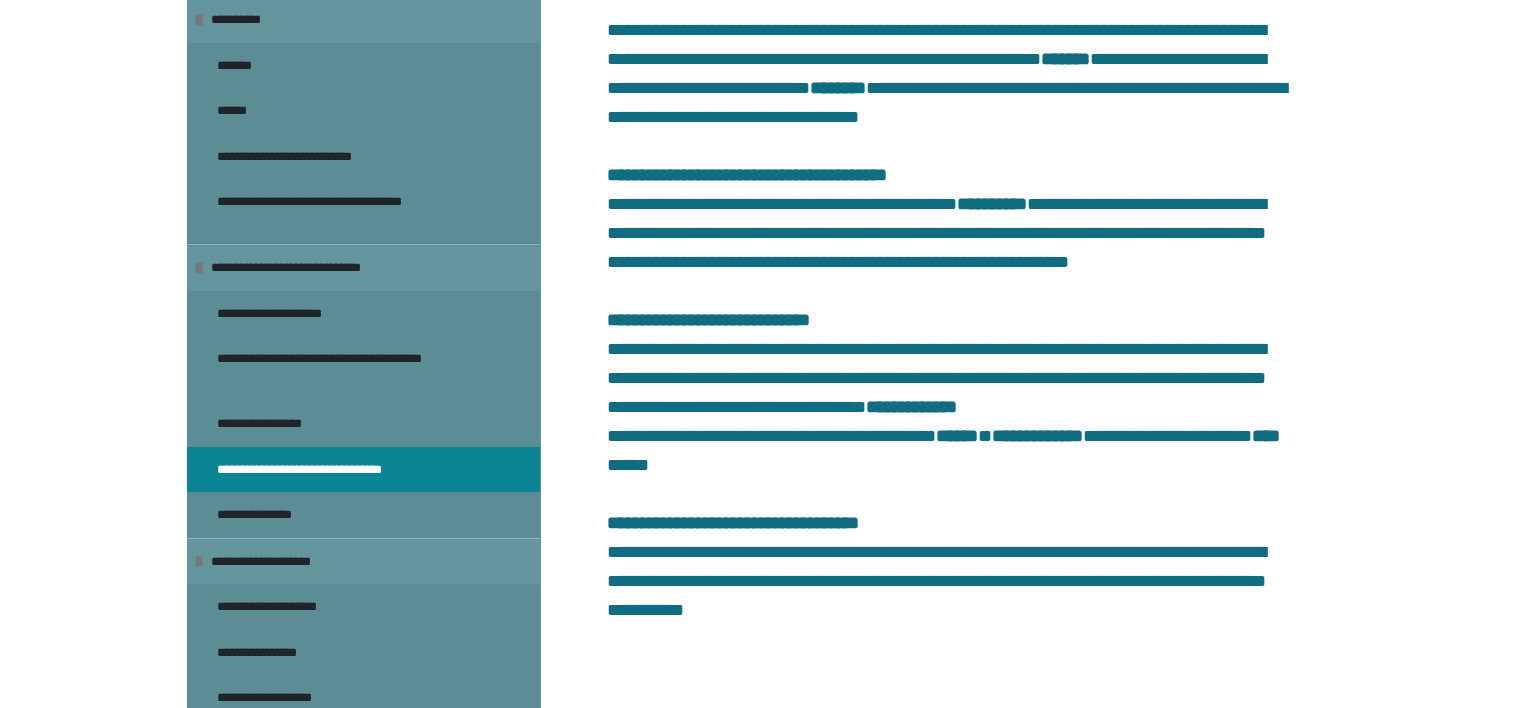 scroll, scrollTop: 3056, scrollLeft: 0, axis: vertical 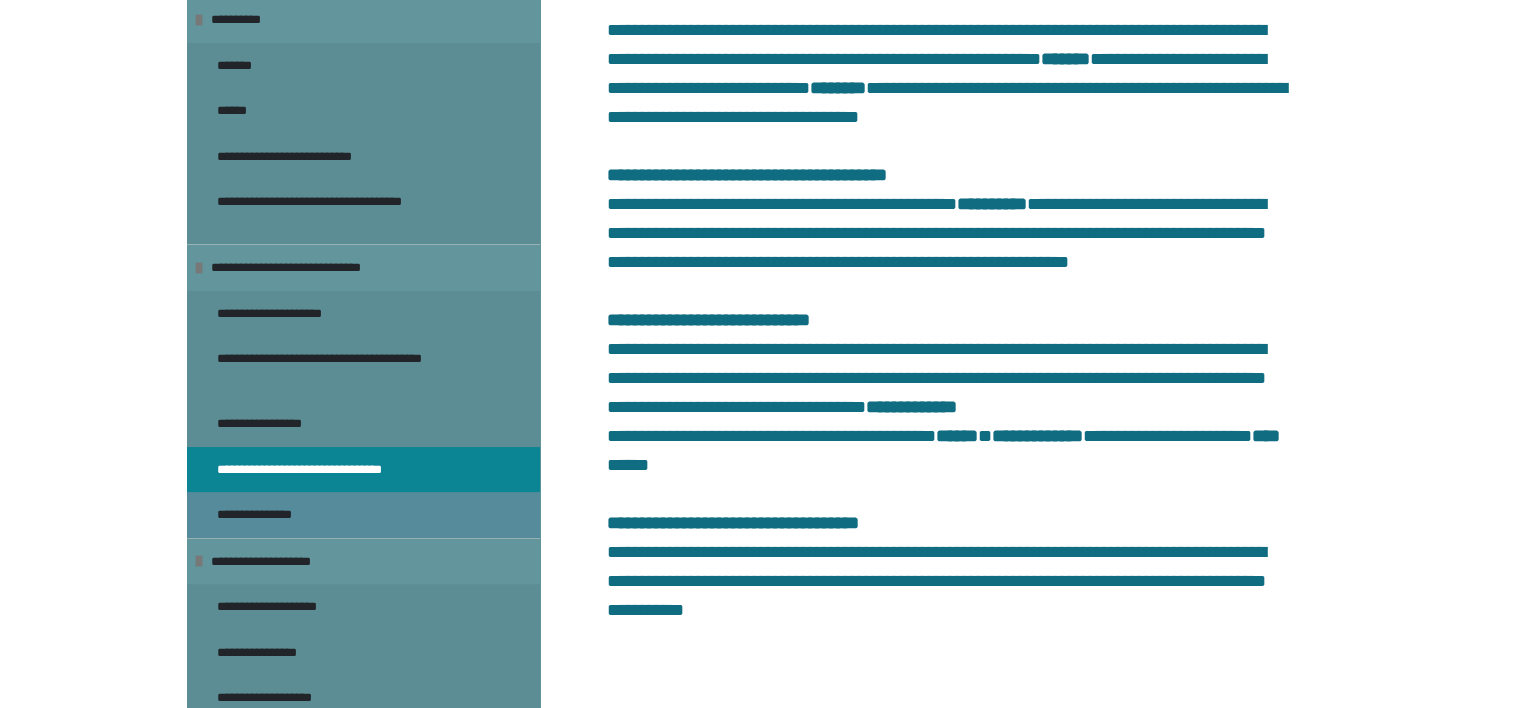 click on "**********" at bounding box center [279, 515] 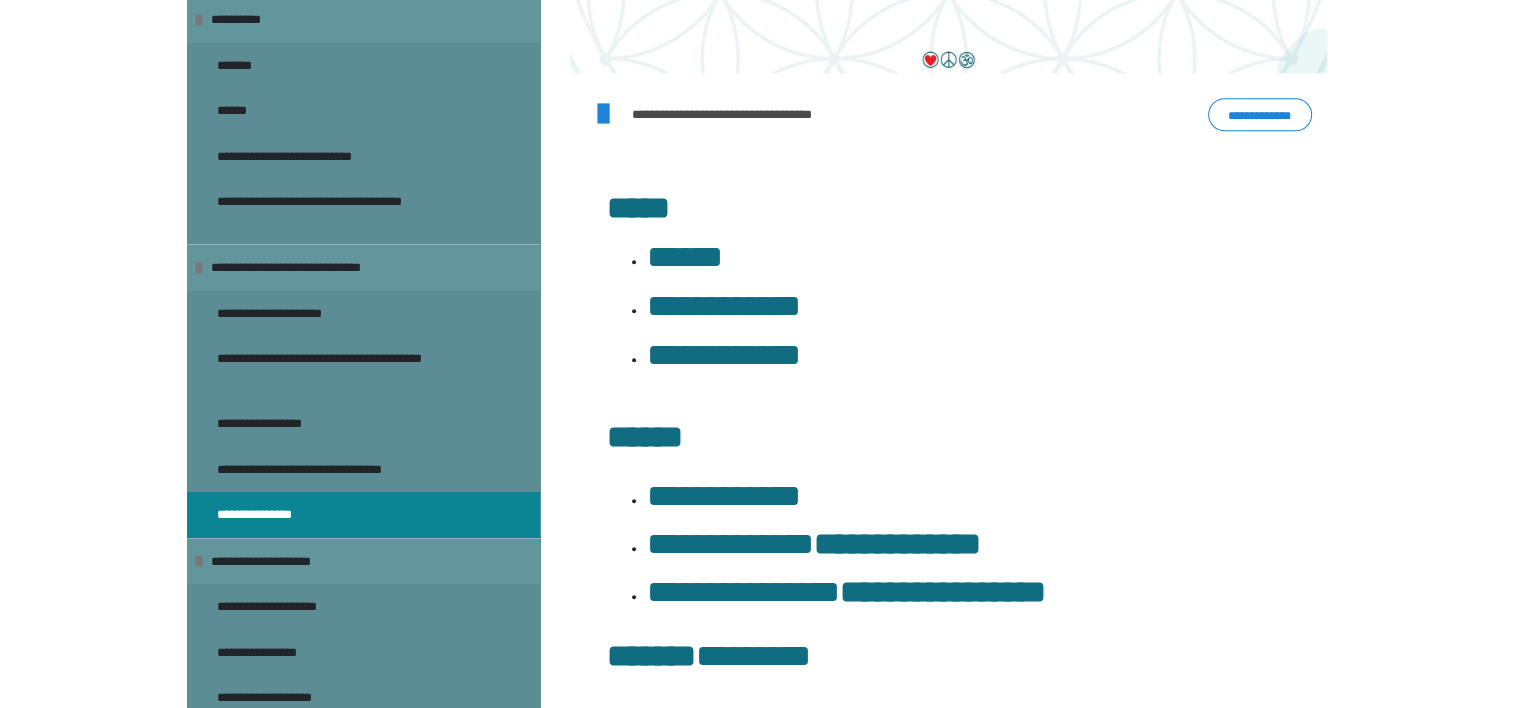 scroll, scrollTop: 2136, scrollLeft: 0, axis: vertical 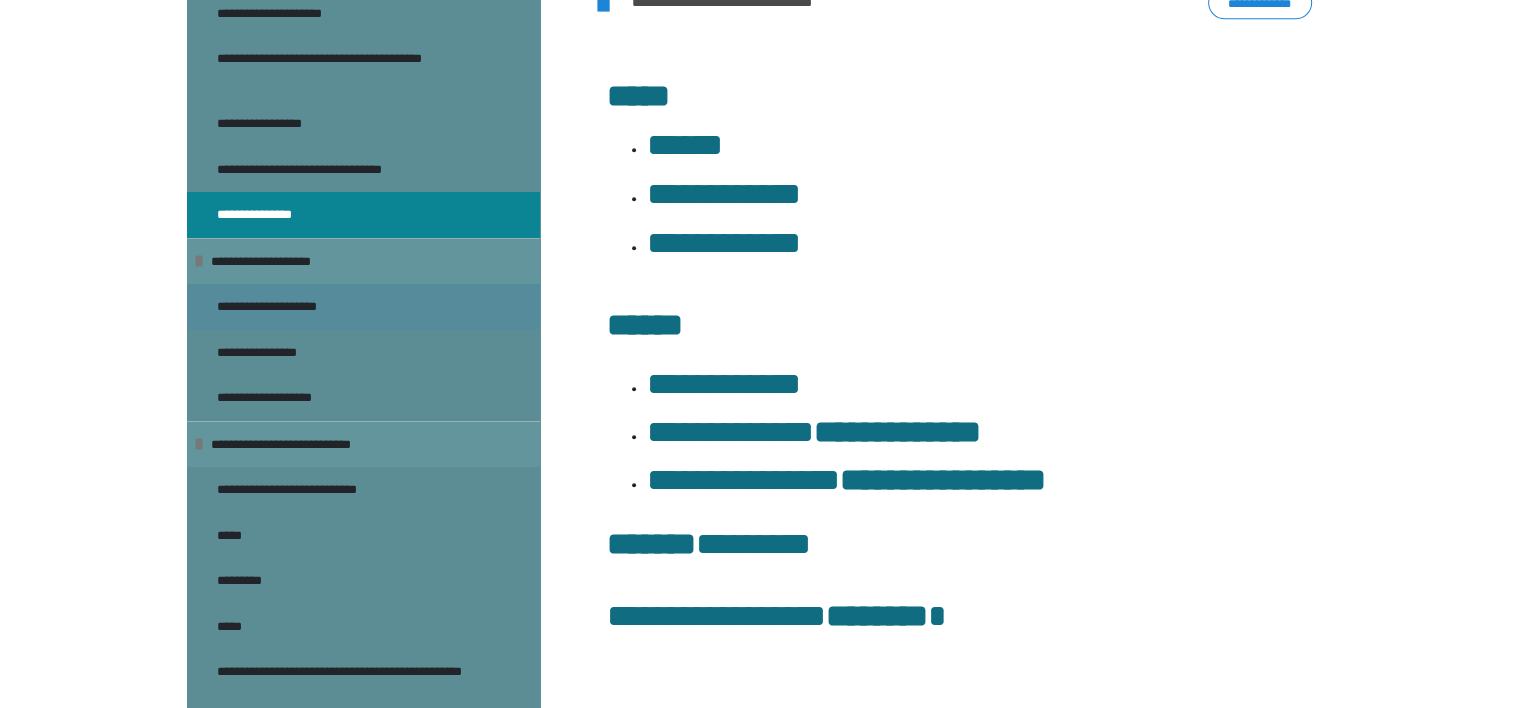 click on "**********" at bounding box center (288, 307) 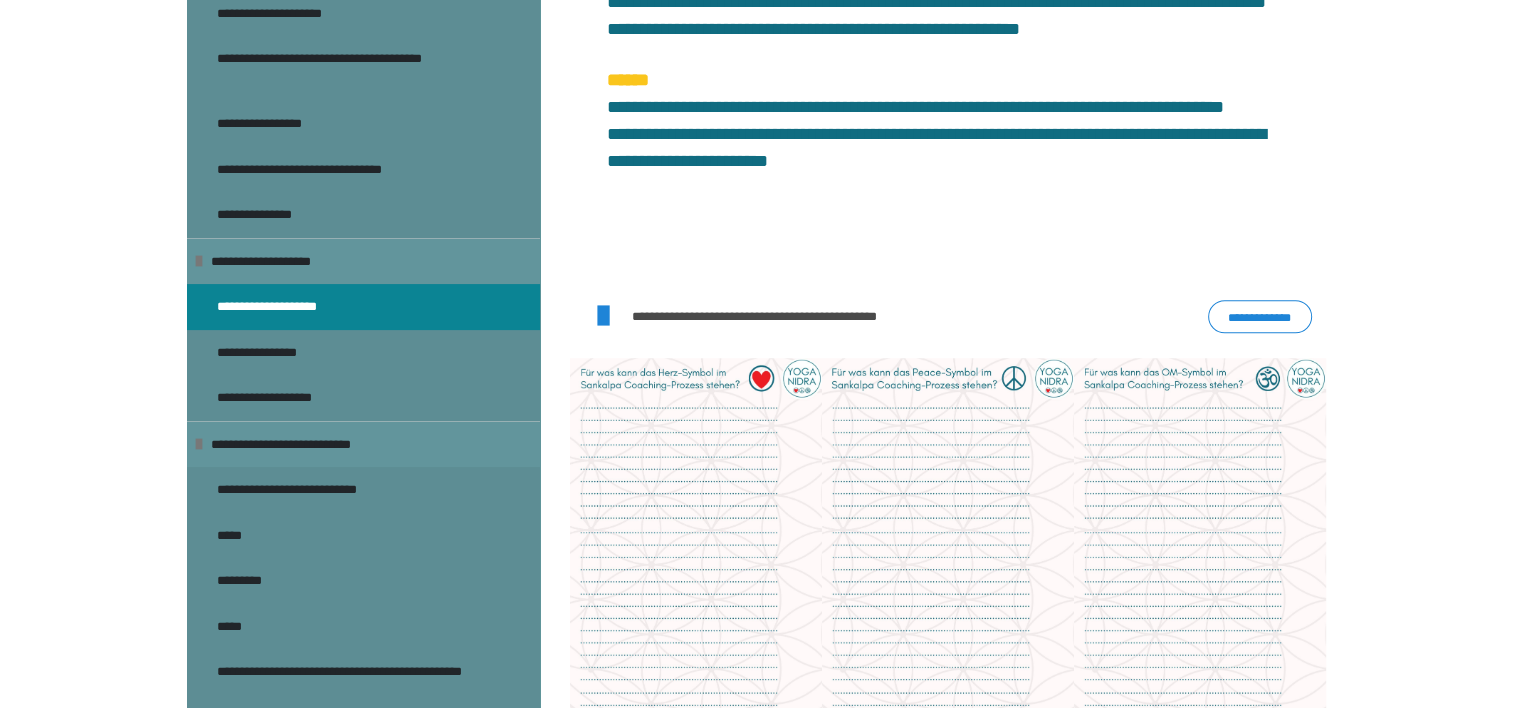 scroll, scrollTop: 1716, scrollLeft: 0, axis: vertical 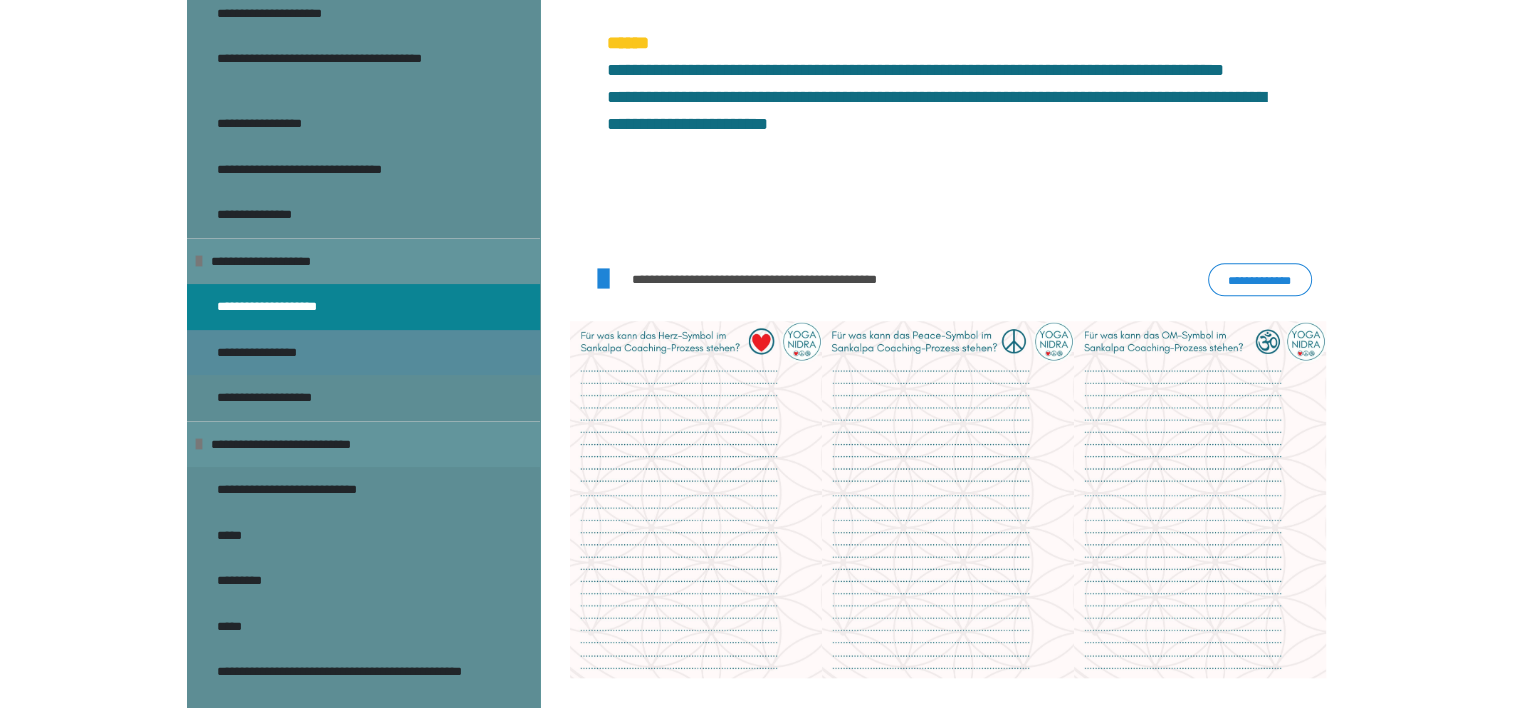 click on "**********" at bounding box center [271, 353] 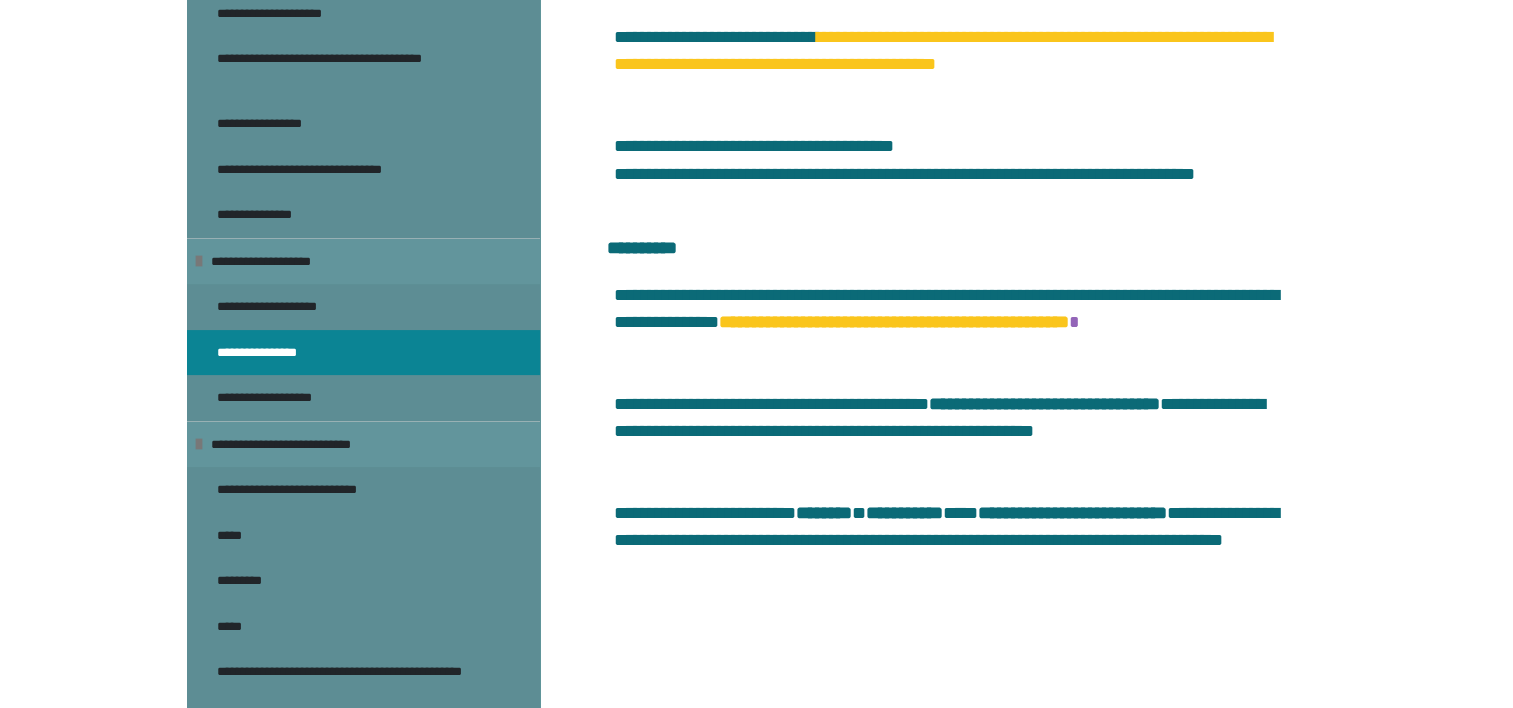 scroll, scrollTop: 5455, scrollLeft: 0, axis: vertical 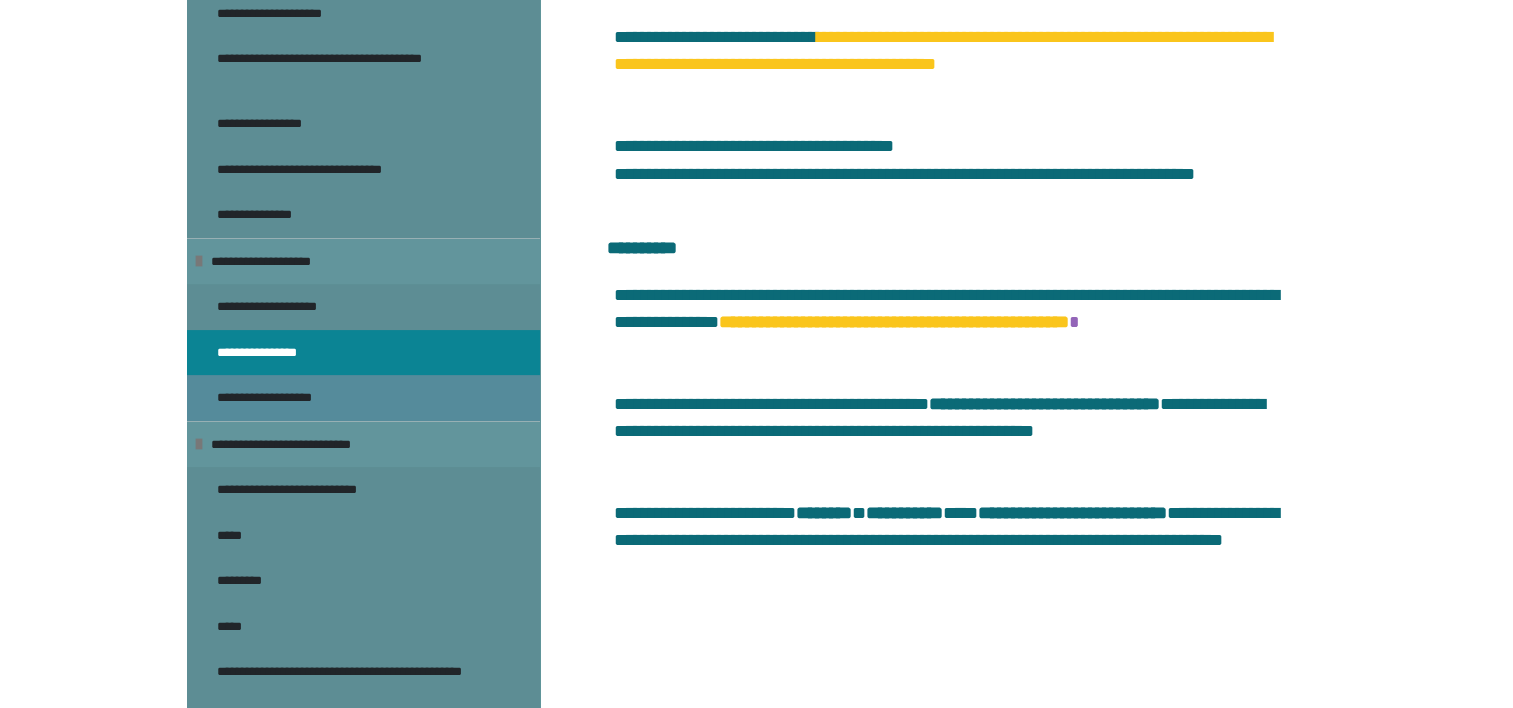click on "**********" at bounding box center (284, 398) 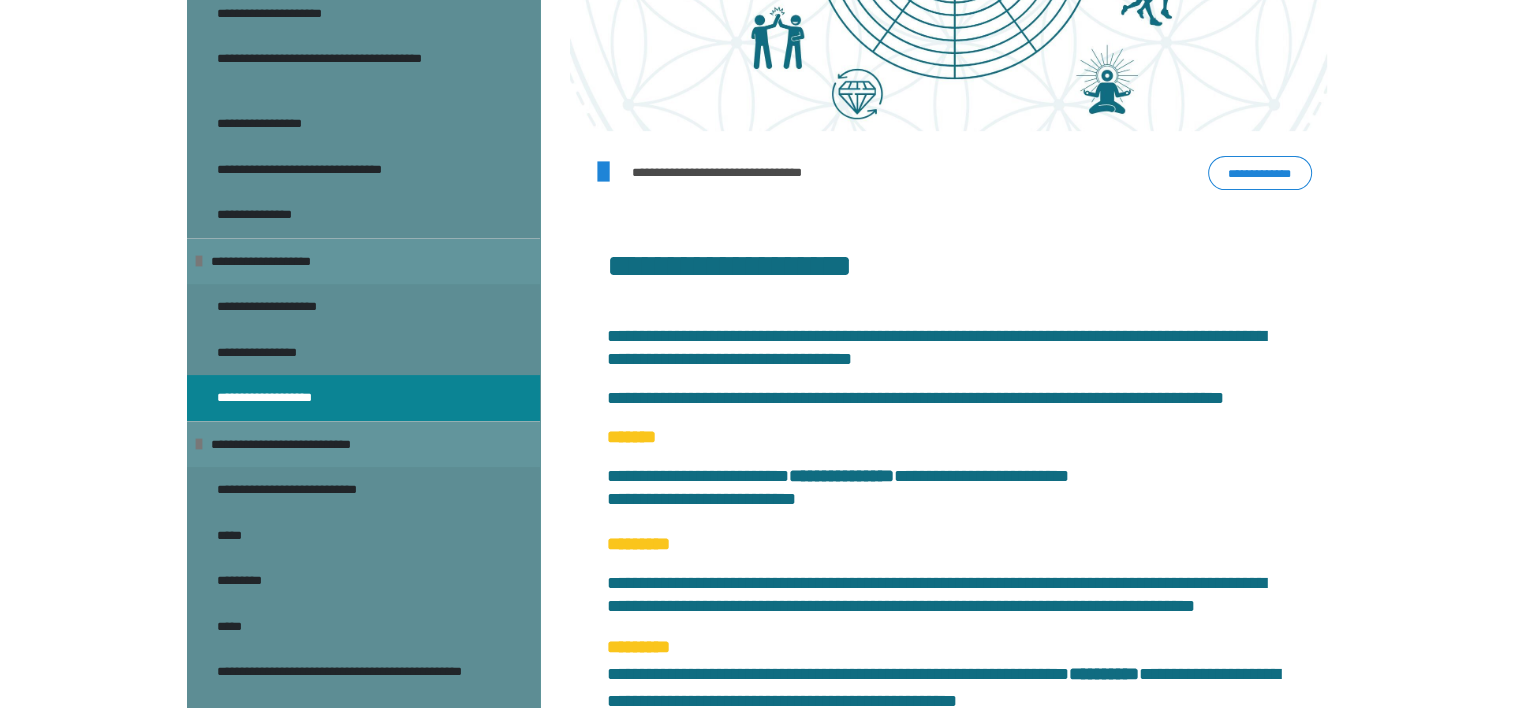 scroll, scrollTop: 724, scrollLeft: 0, axis: vertical 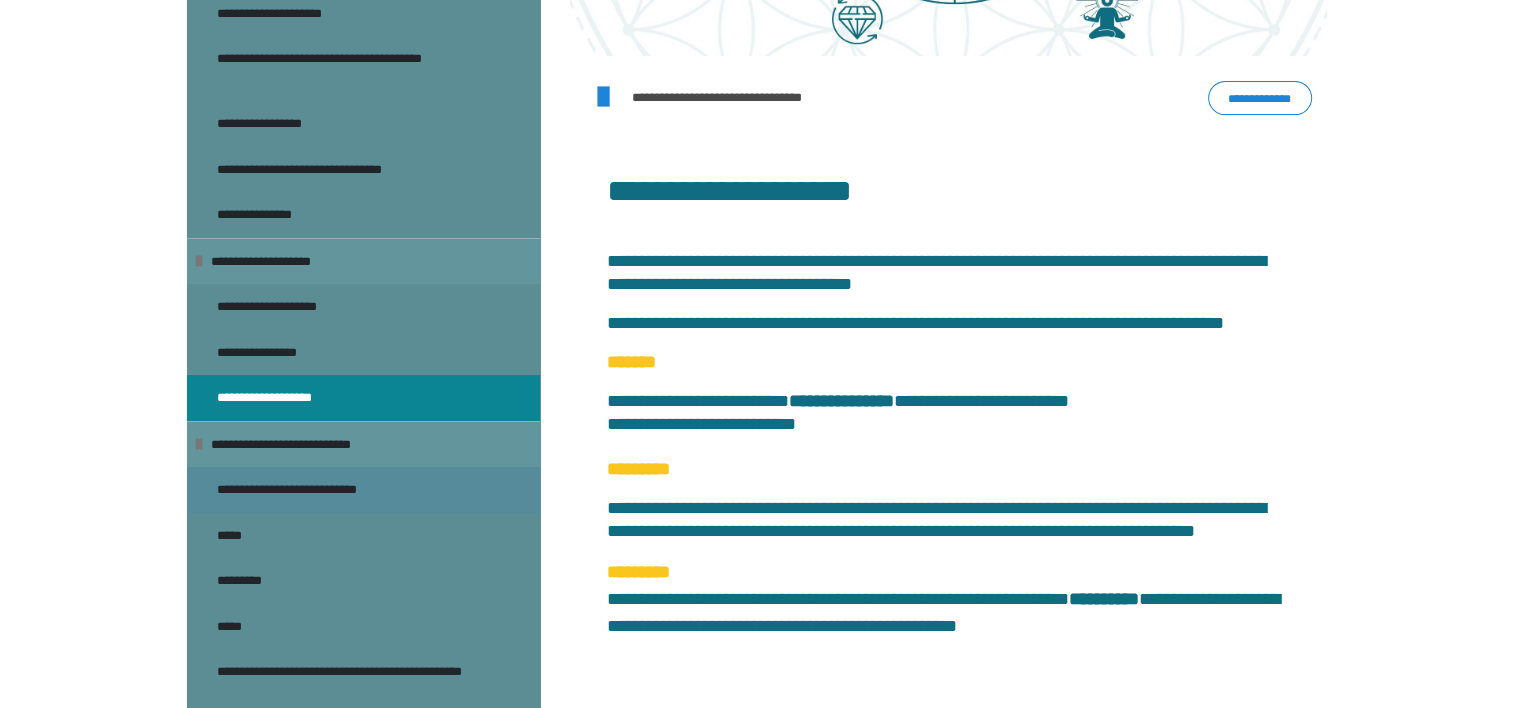 click on "**********" at bounding box center (314, 490) 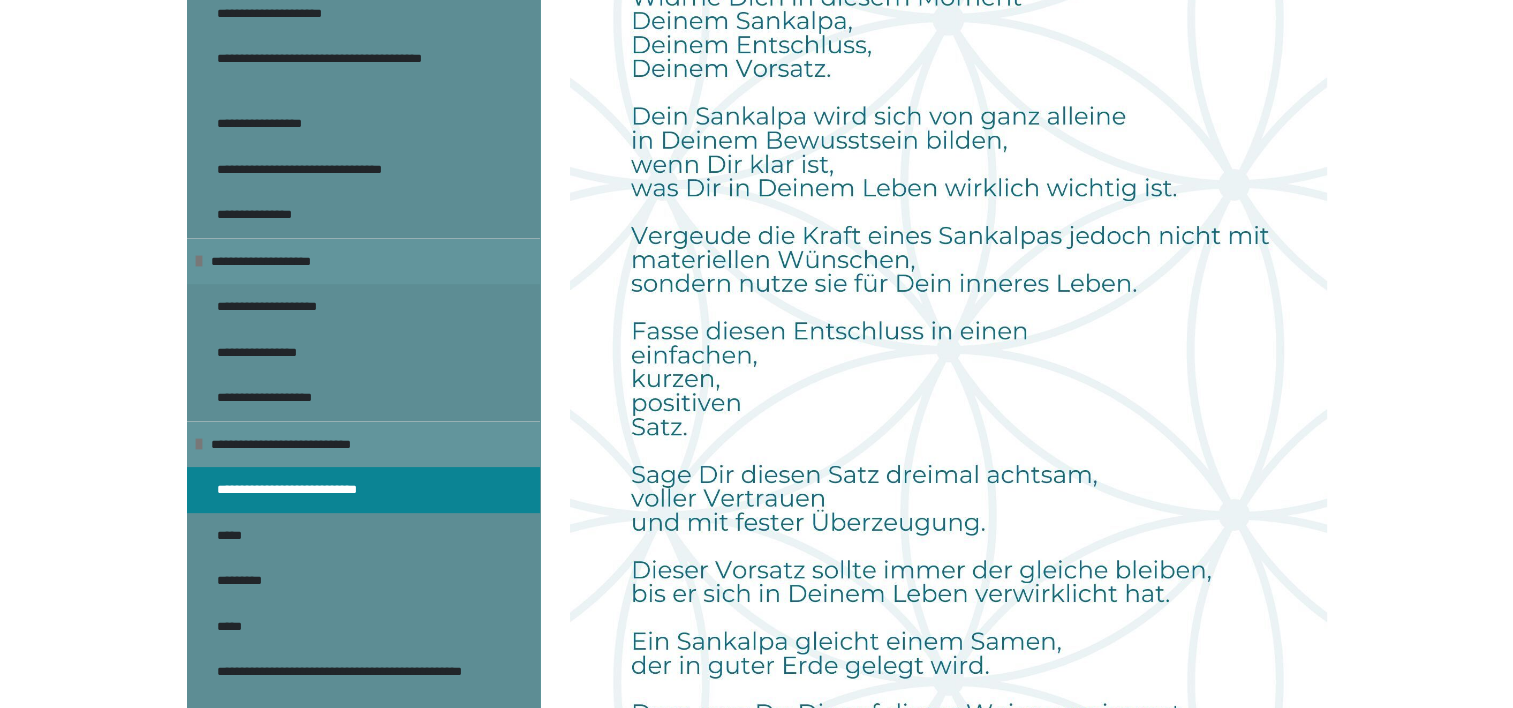 scroll, scrollTop: 2513, scrollLeft: 0, axis: vertical 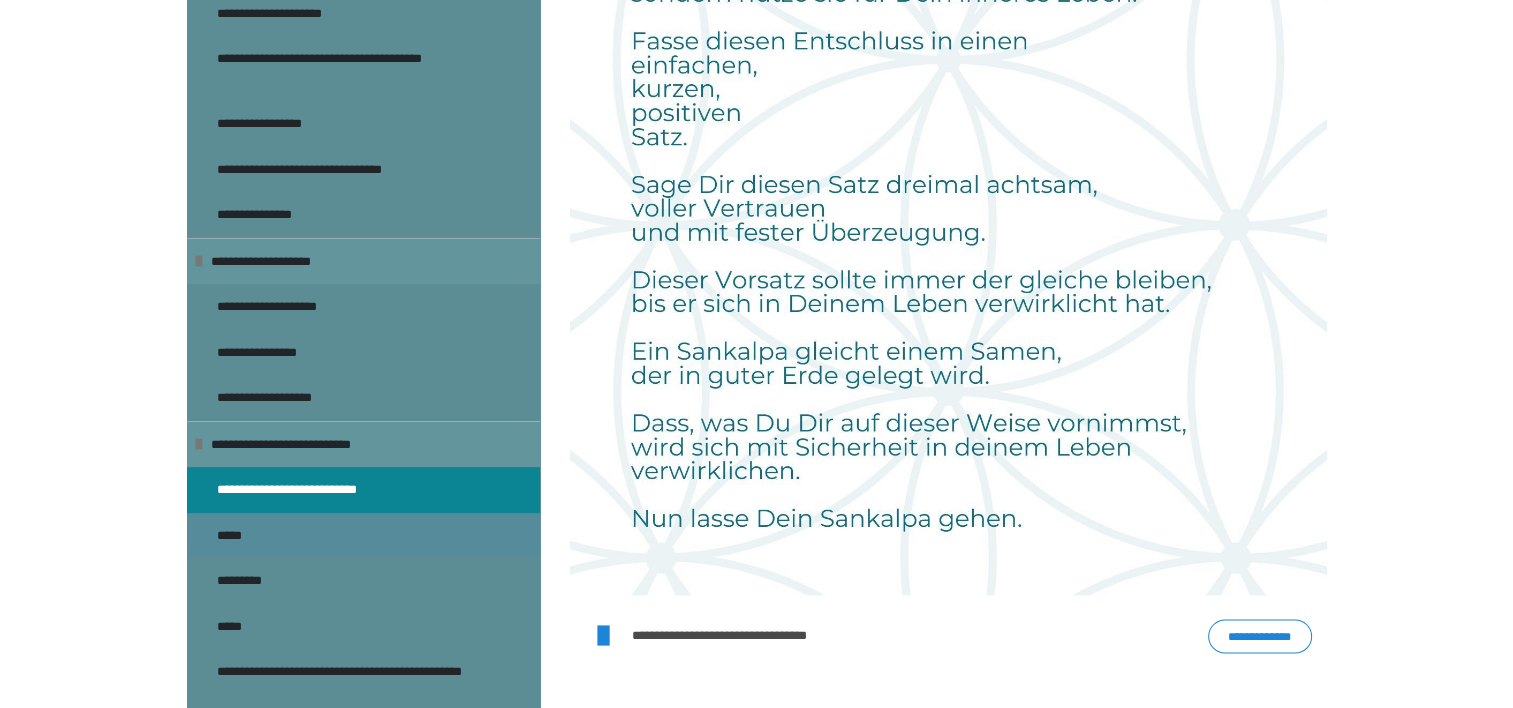click on "*****" at bounding box center [240, 536] 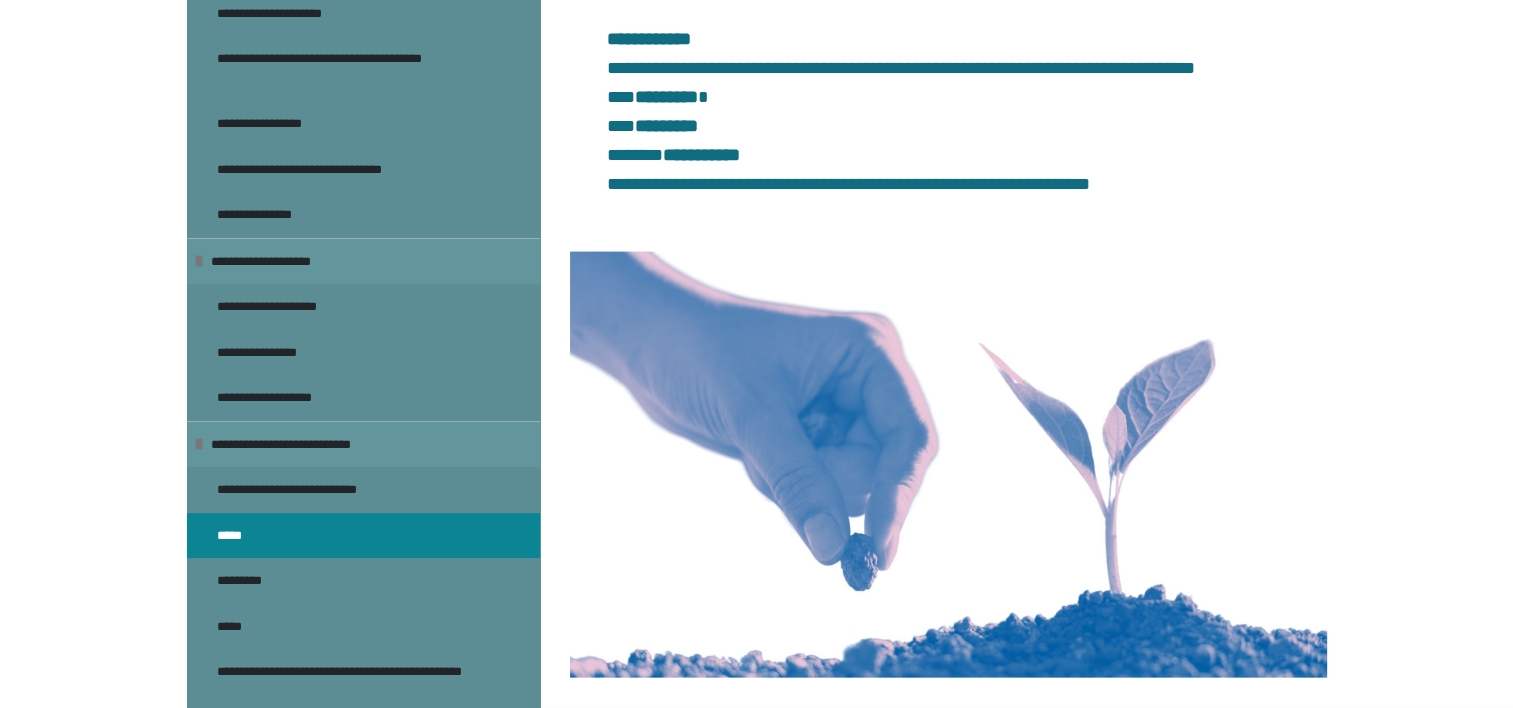 scroll, scrollTop: 4532, scrollLeft: 0, axis: vertical 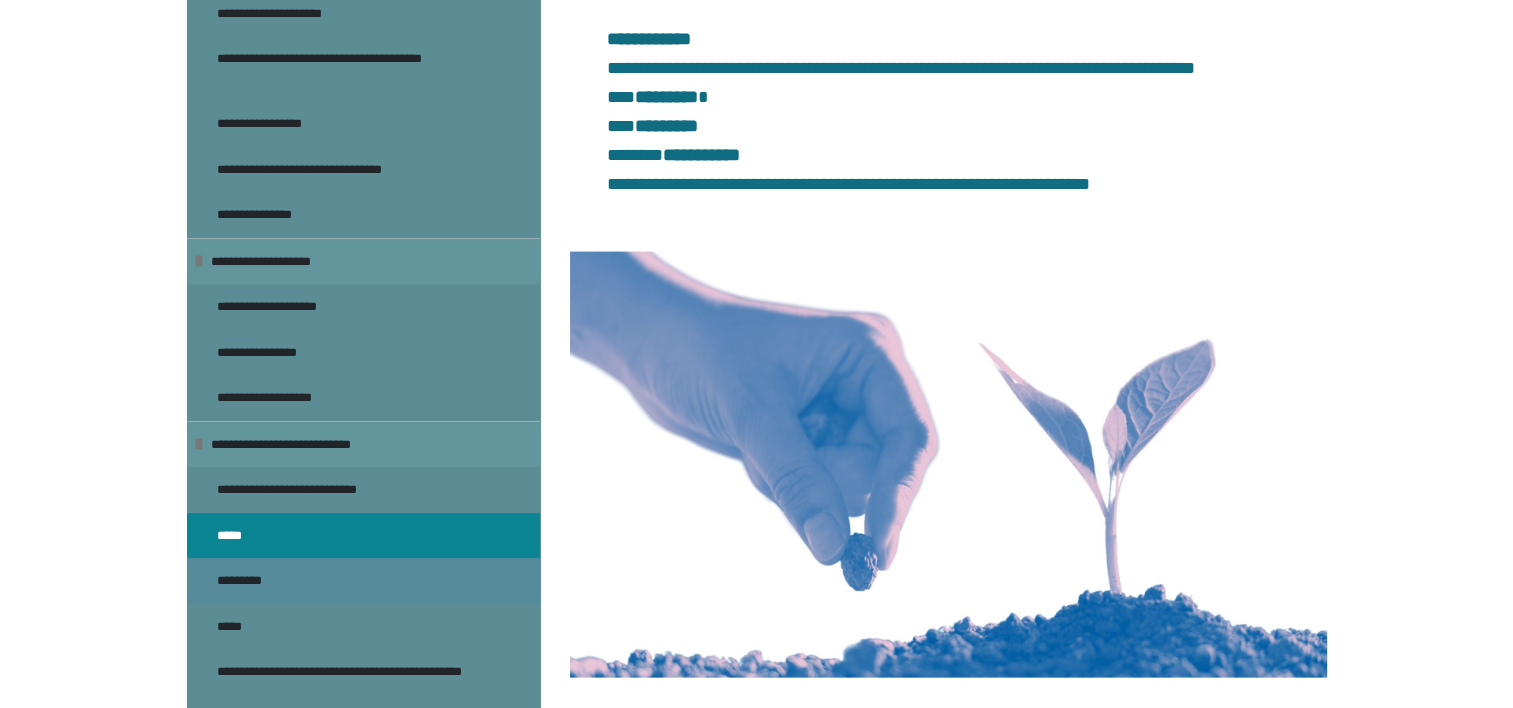 click on "*********" at bounding box center [249, 581] 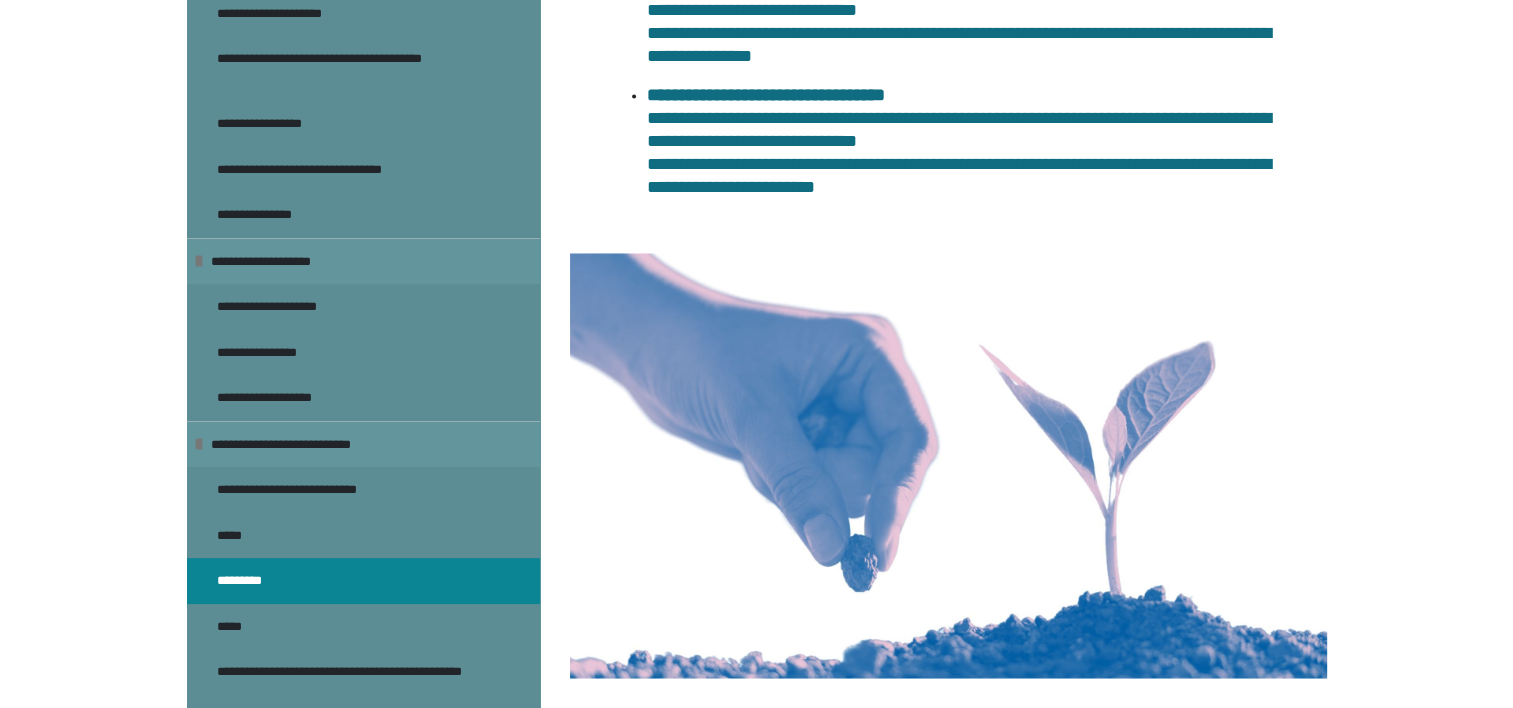 scroll, scrollTop: 3724, scrollLeft: 0, axis: vertical 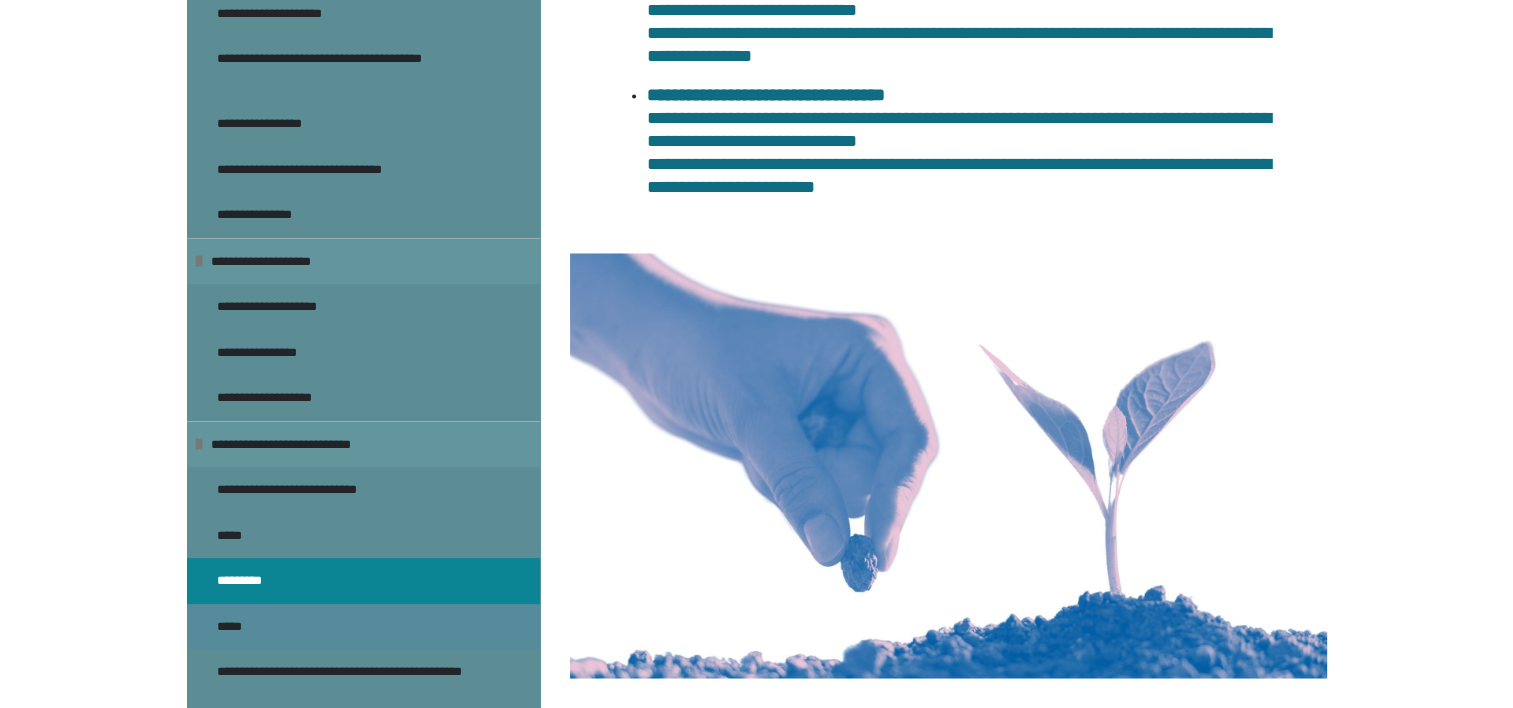 click on "*****" at bounding box center (237, 627) 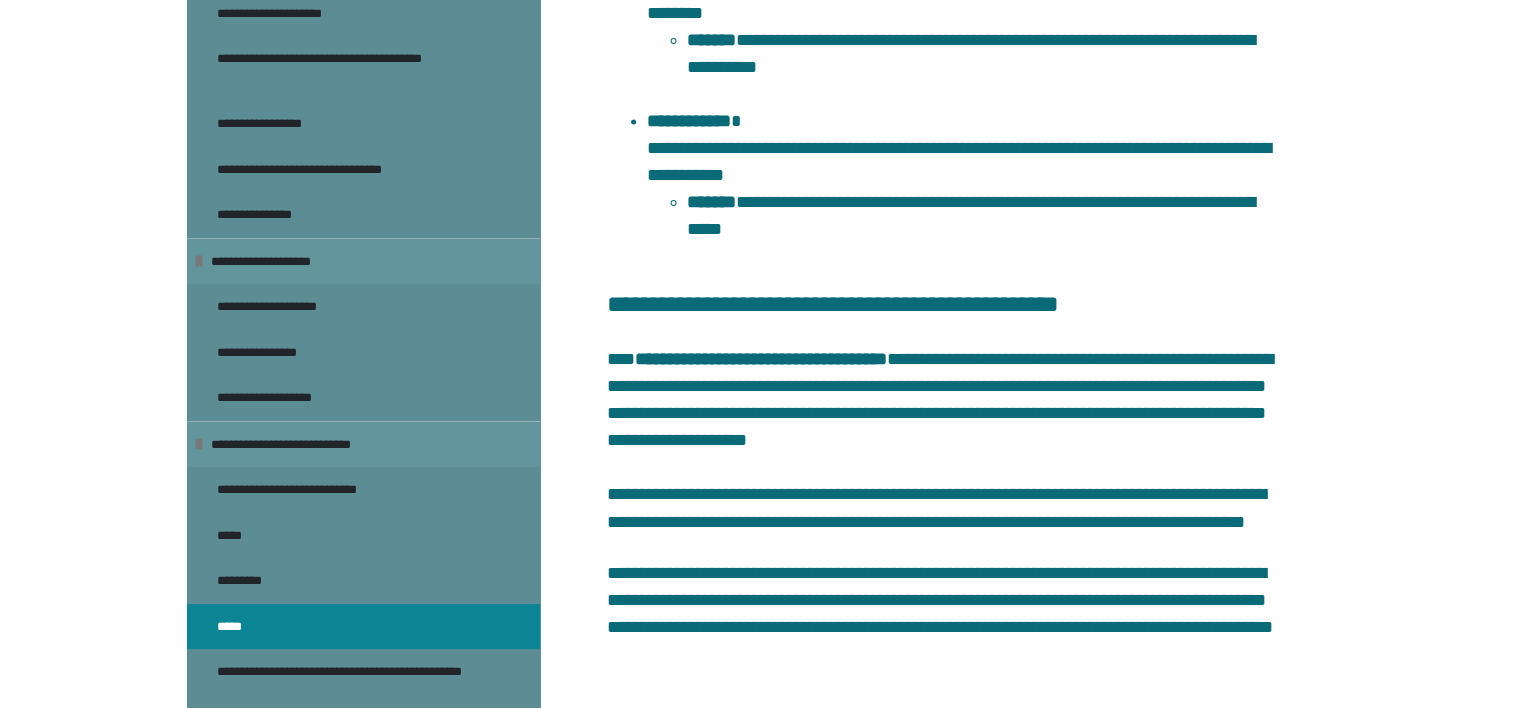scroll, scrollTop: 3456, scrollLeft: 0, axis: vertical 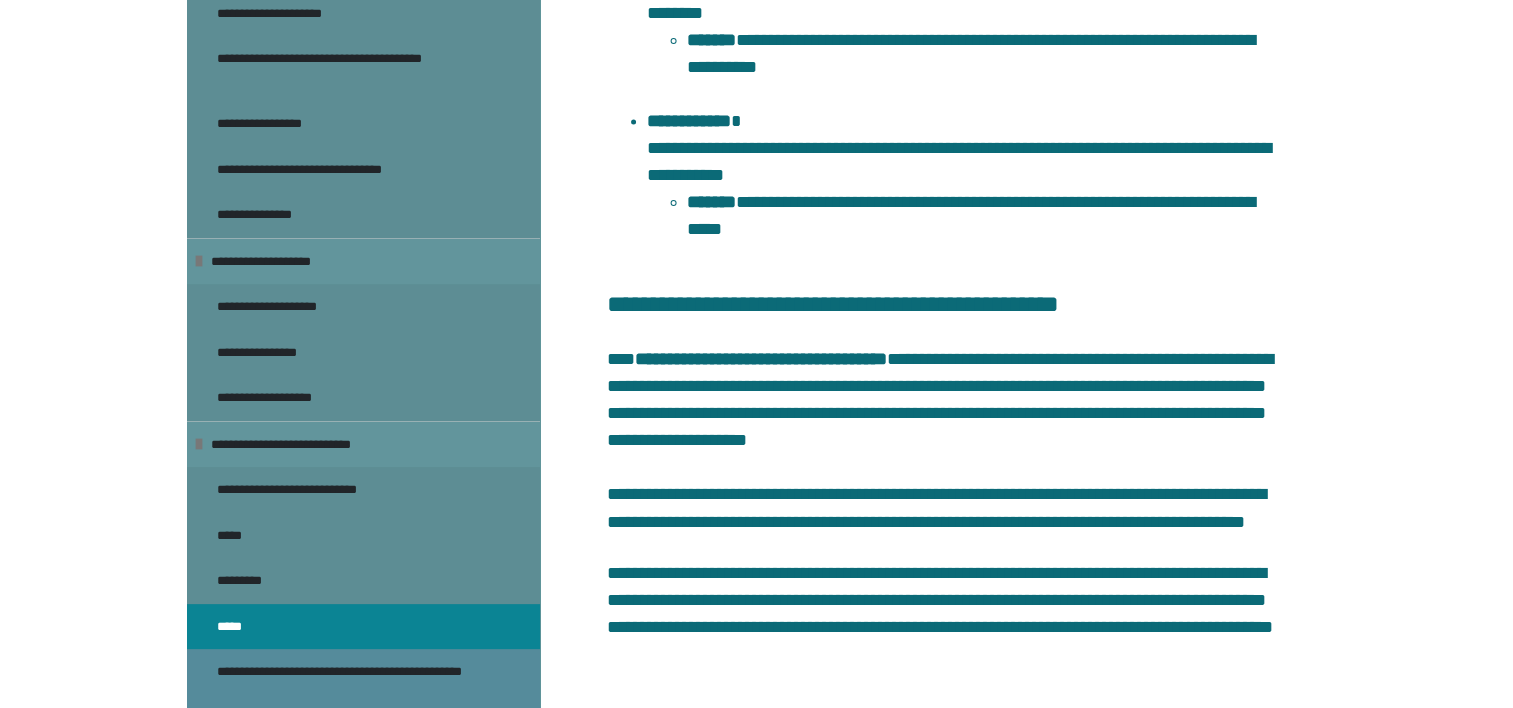 click on "**********" at bounding box center [348, 681] 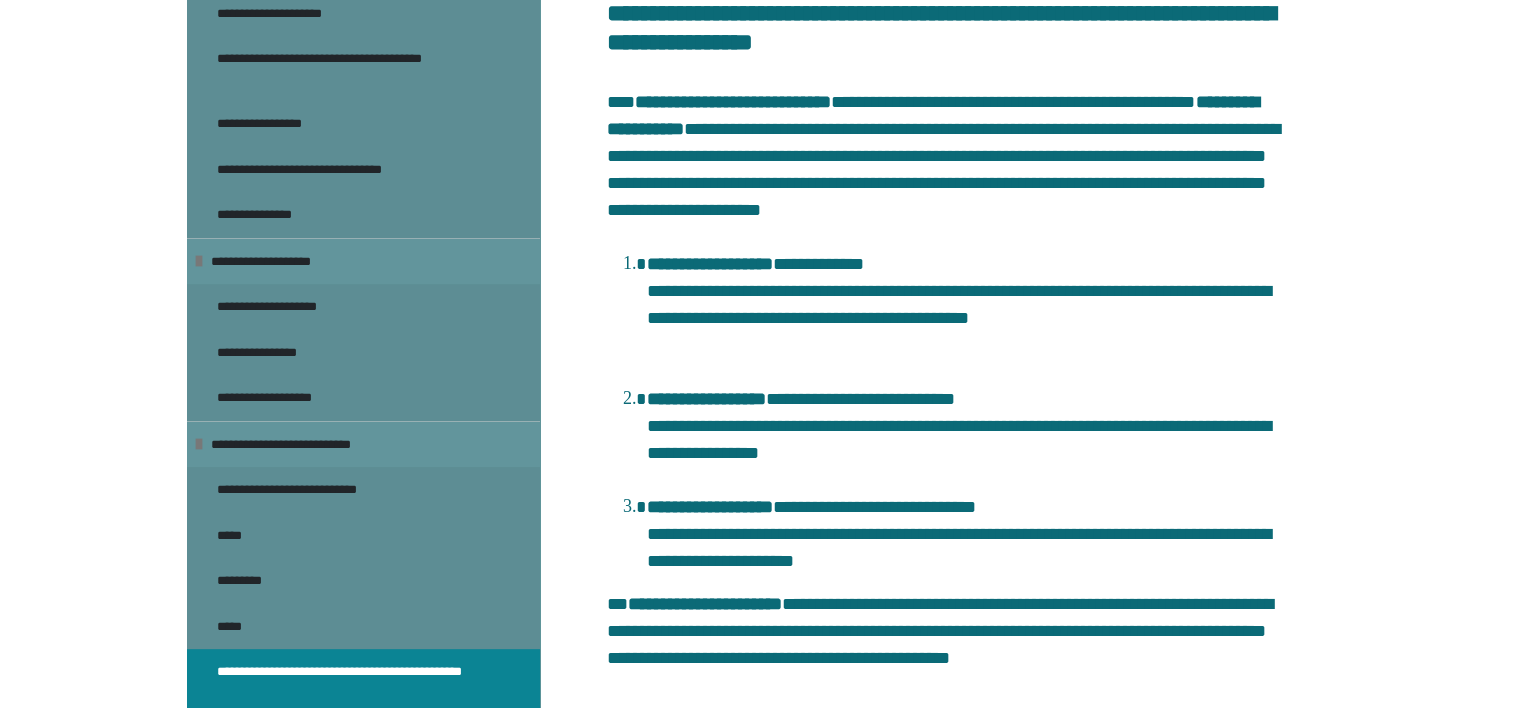 scroll, scrollTop: 967, scrollLeft: 0, axis: vertical 